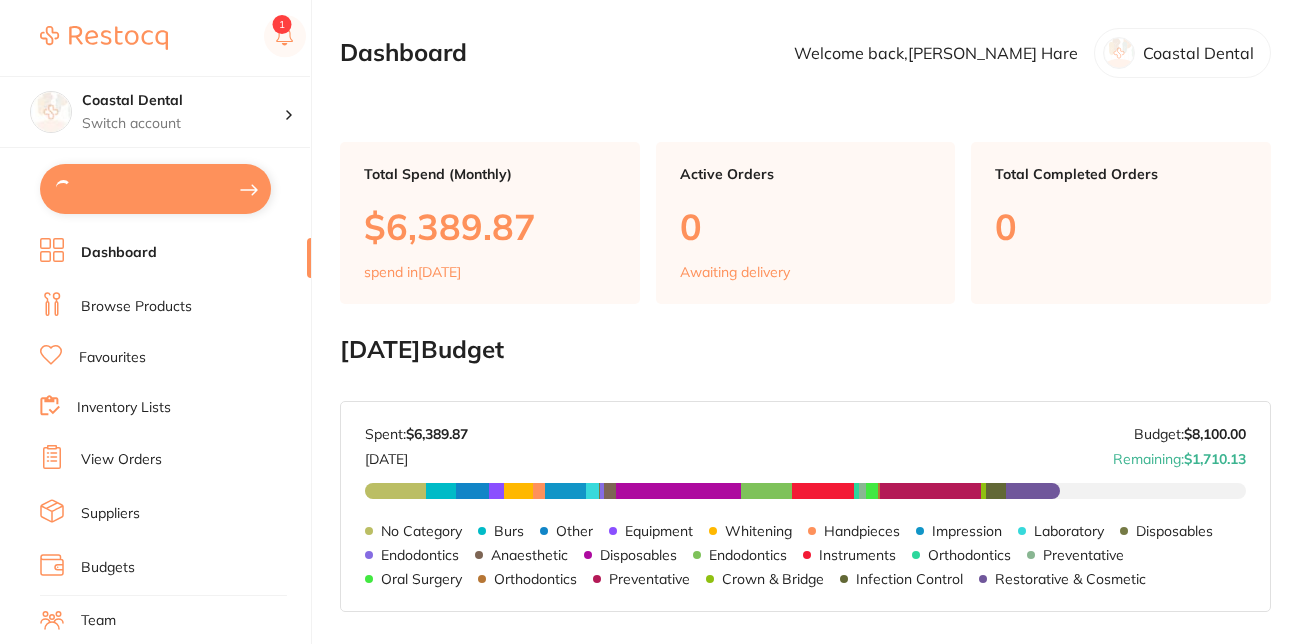type on "1" 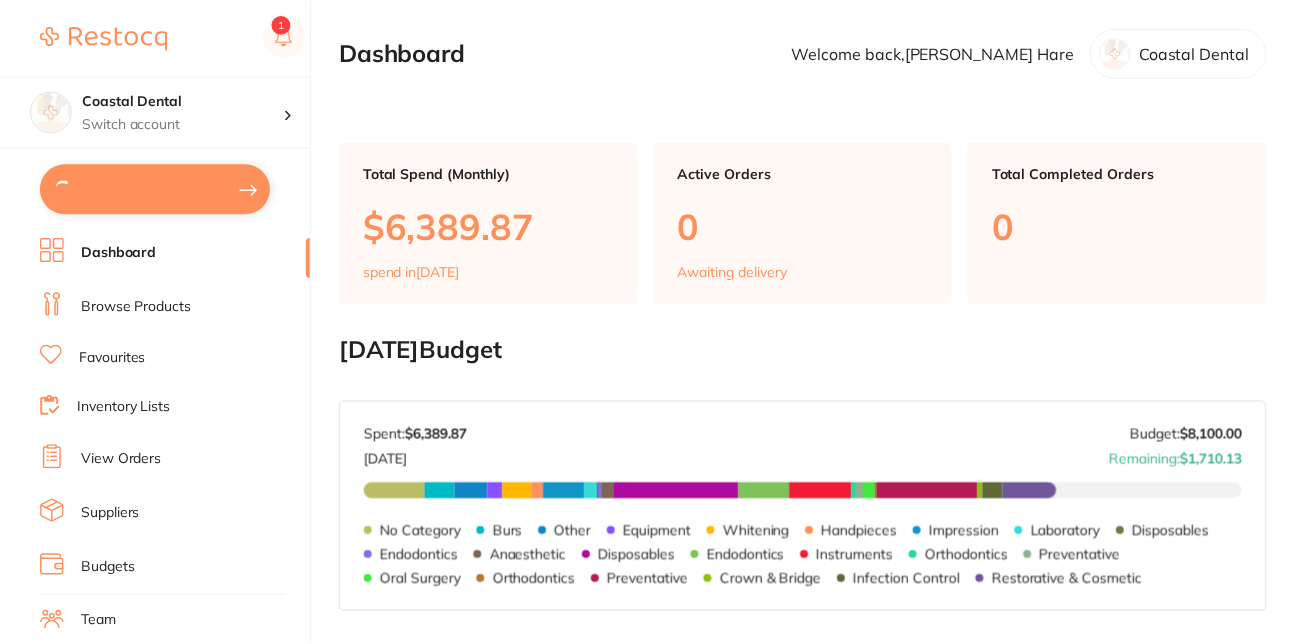 scroll, scrollTop: 0, scrollLeft: 0, axis: both 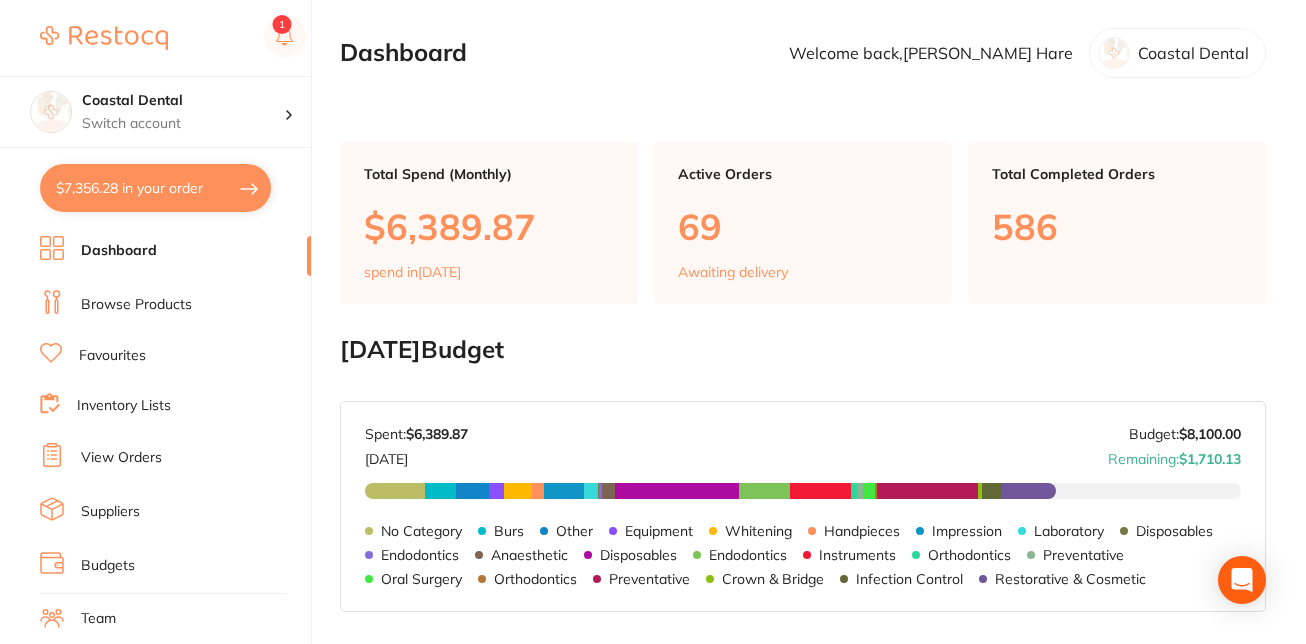 click on "$7,356.28   in your order" at bounding box center (155, 188) 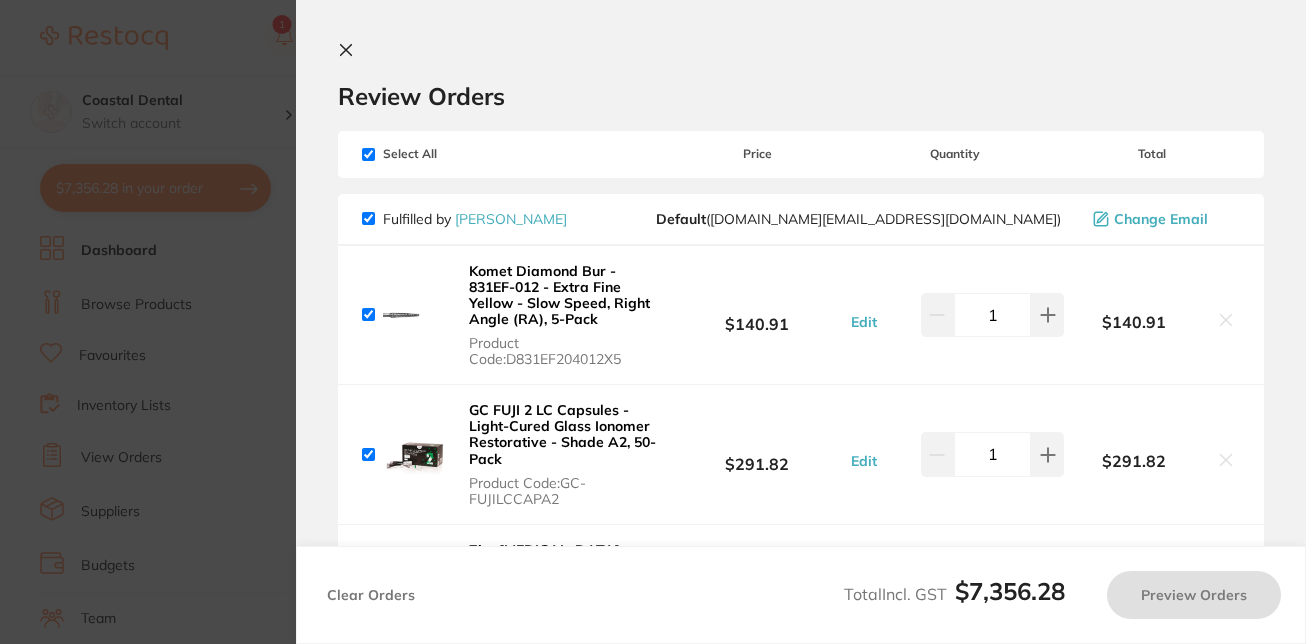 checkbox on "true" 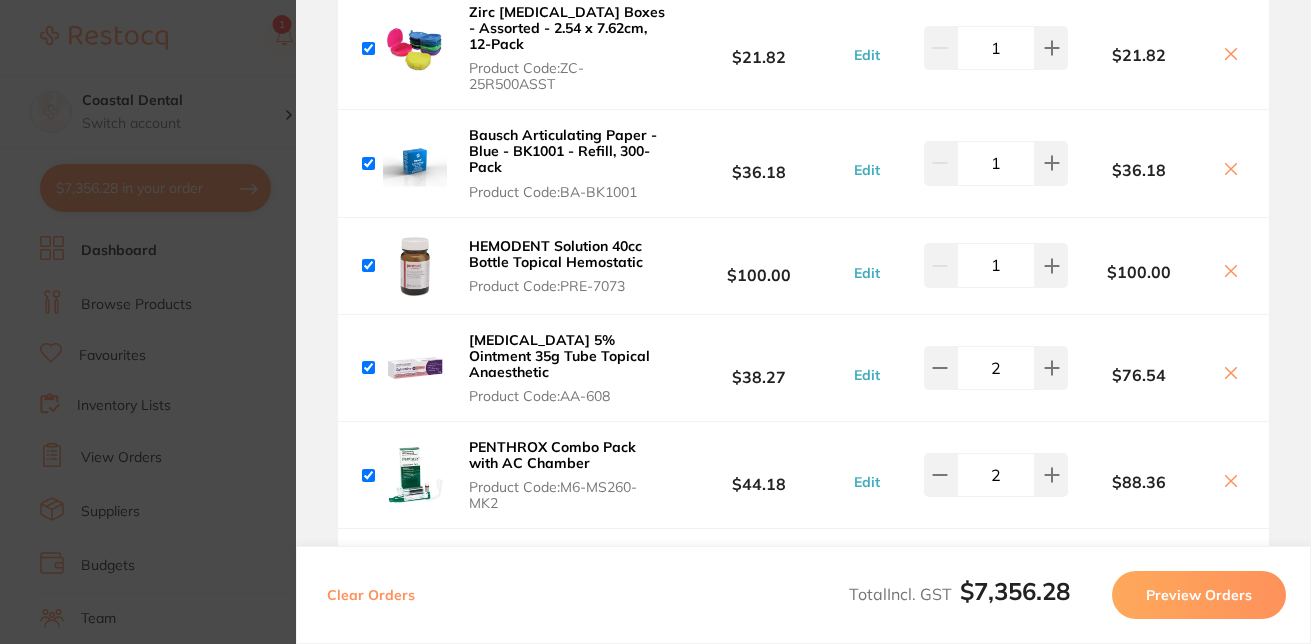 scroll, scrollTop: 0, scrollLeft: 0, axis: both 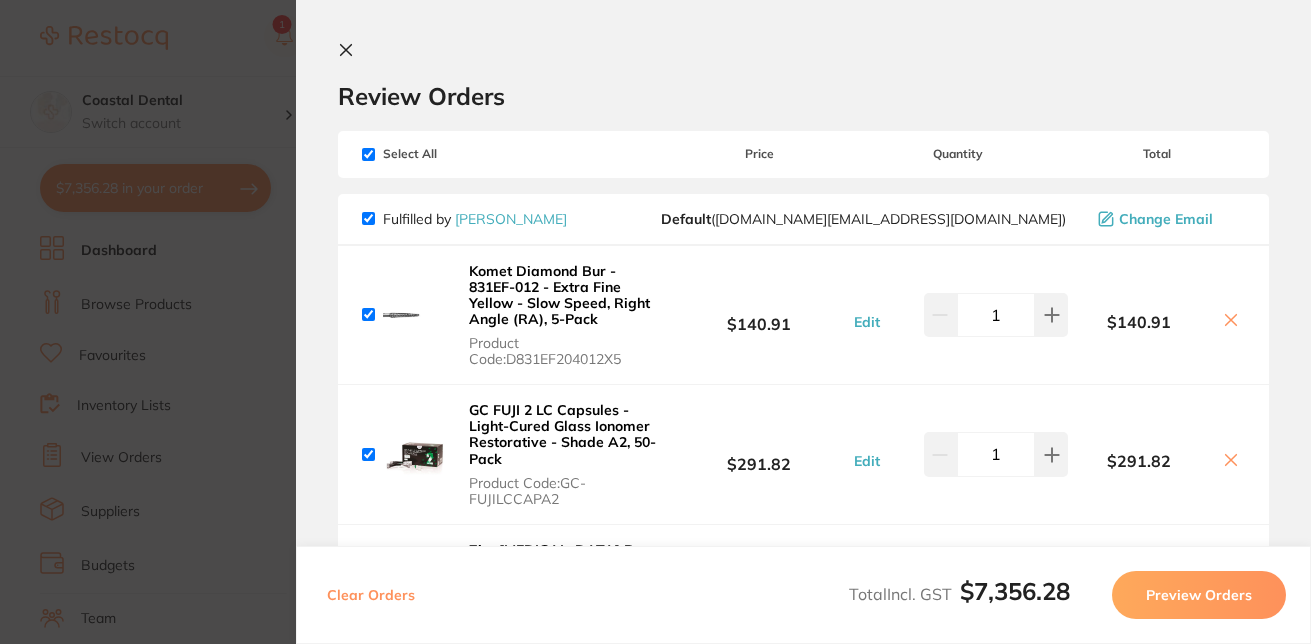 click 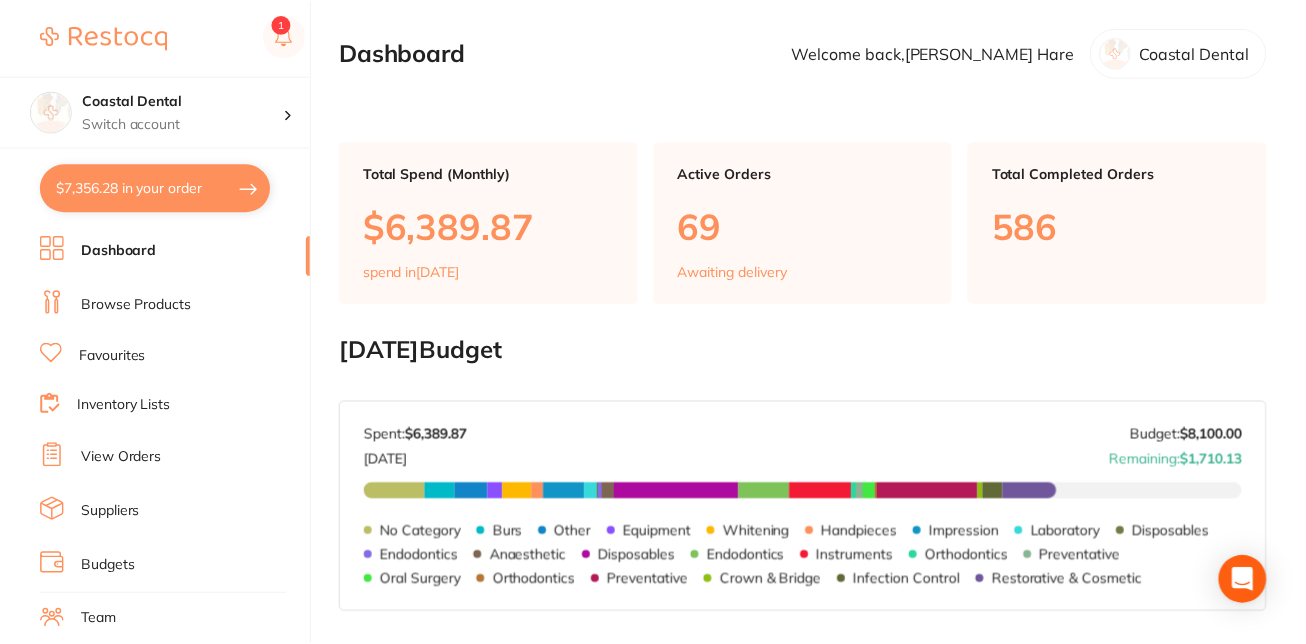 scroll, scrollTop: 12, scrollLeft: 0, axis: vertical 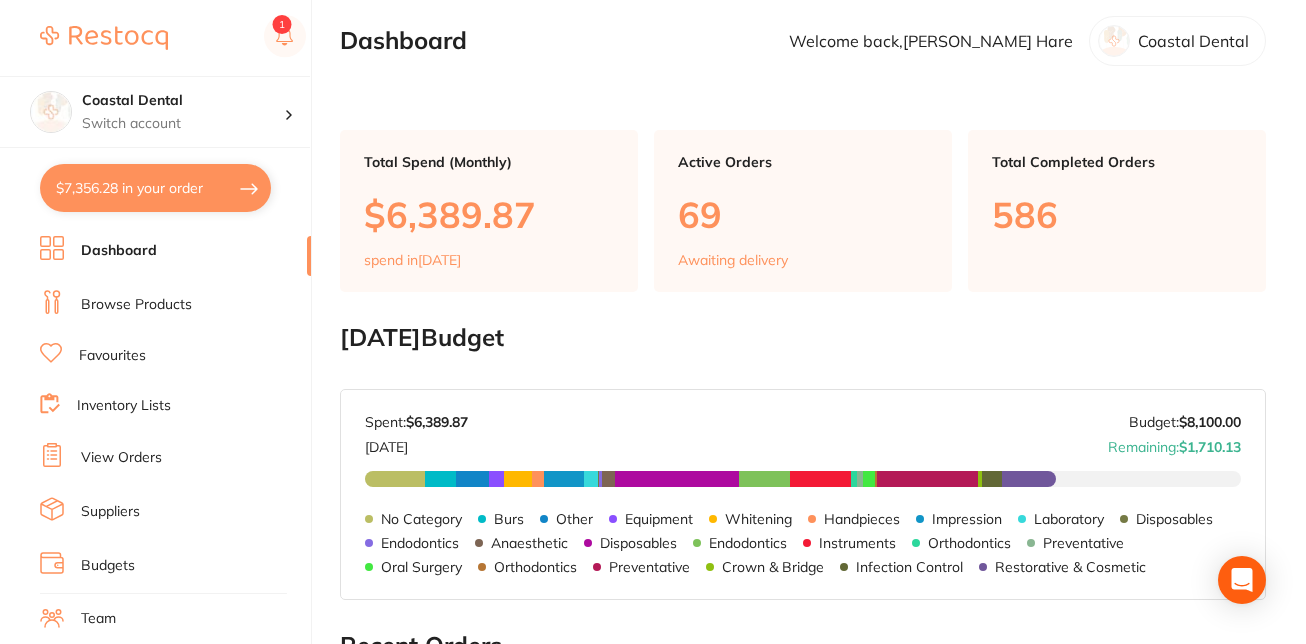 click on "Browse Products" at bounding box center (136, 305) 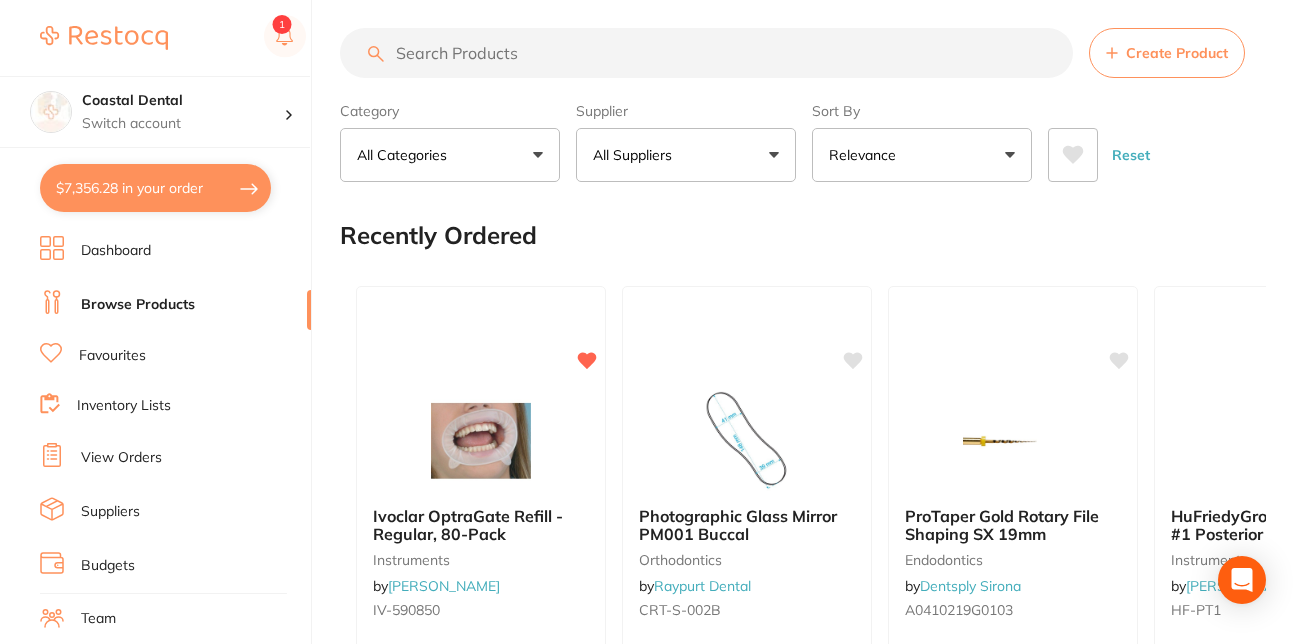 scroll, scrollTop: 0, scrollLeft: 0, axis: both 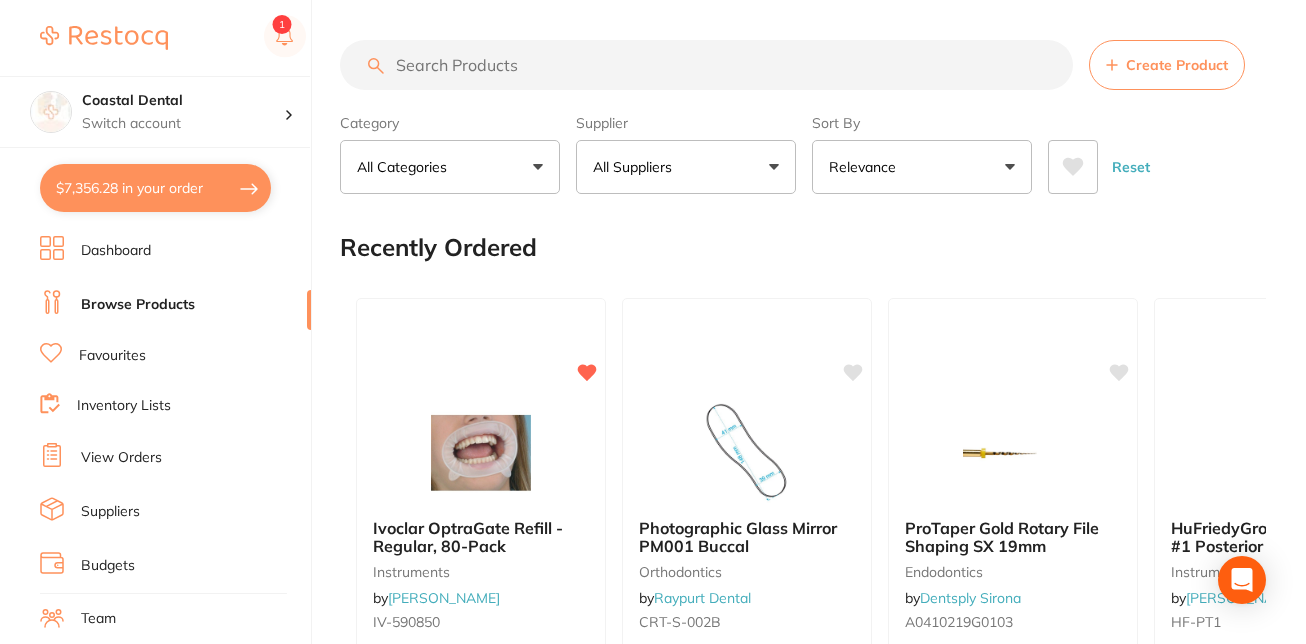 click on "All Suppliers" at bounding box center [686, 167] 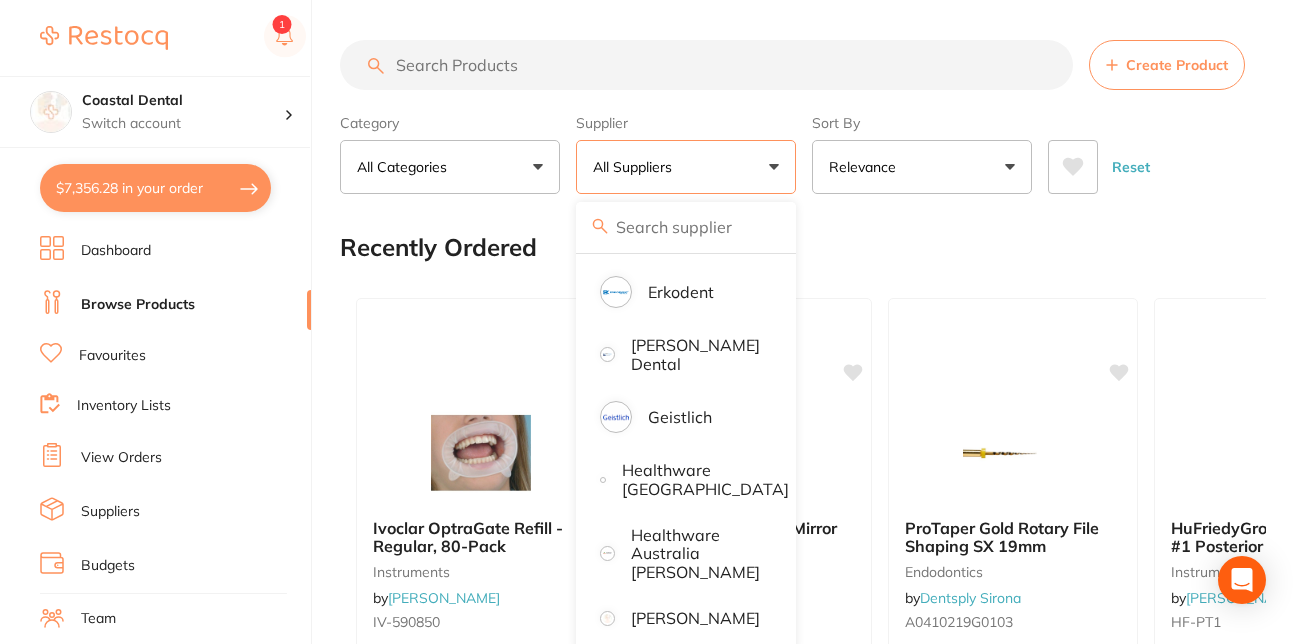 scroll, scrollTop: 783, scrollLeft: 0, axis: vertical 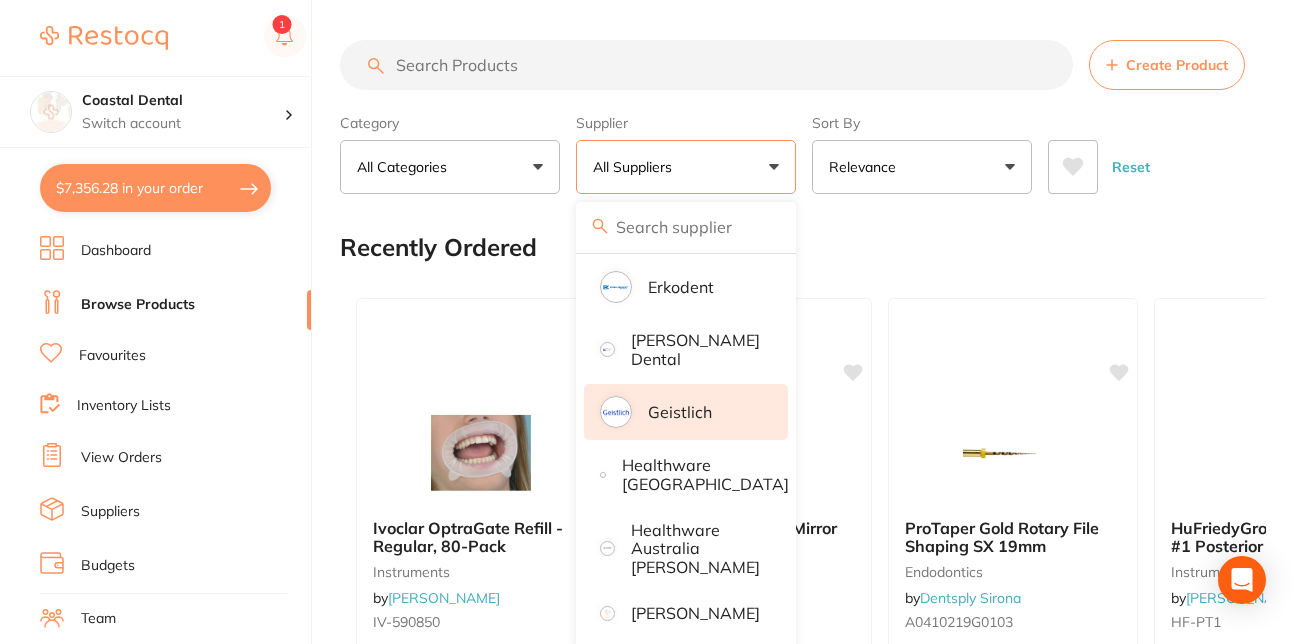 click on "Geistlich" at bounding box center [680, 412] 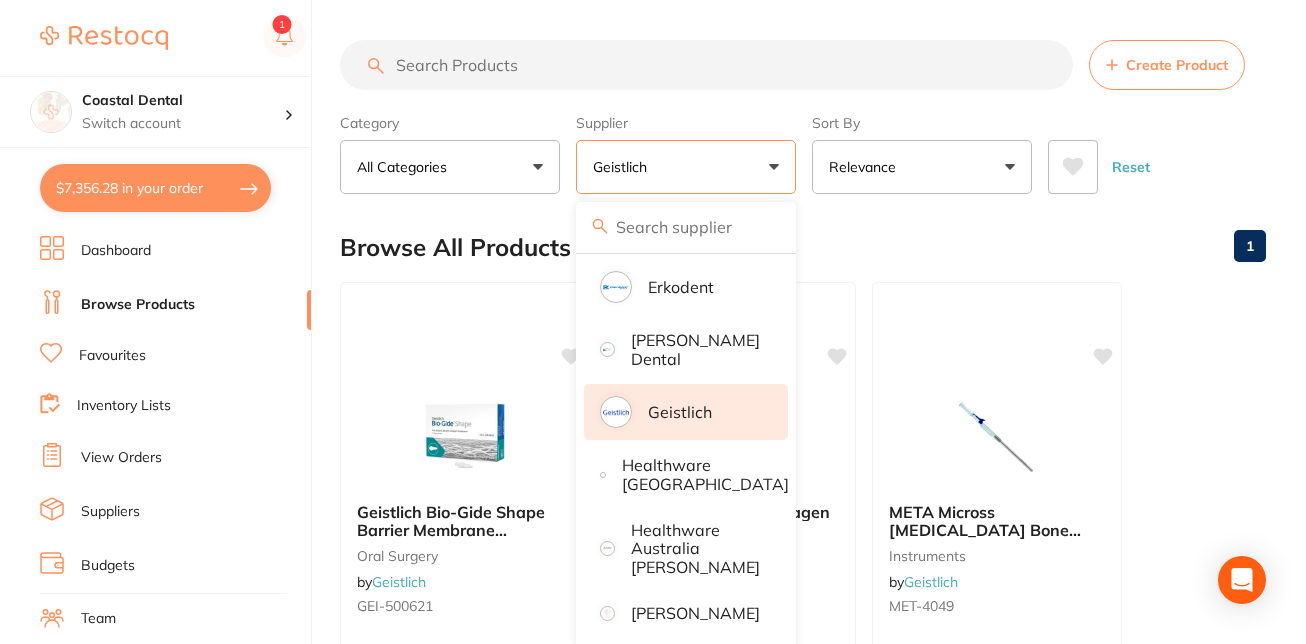 click at bounding box center (706, 65) 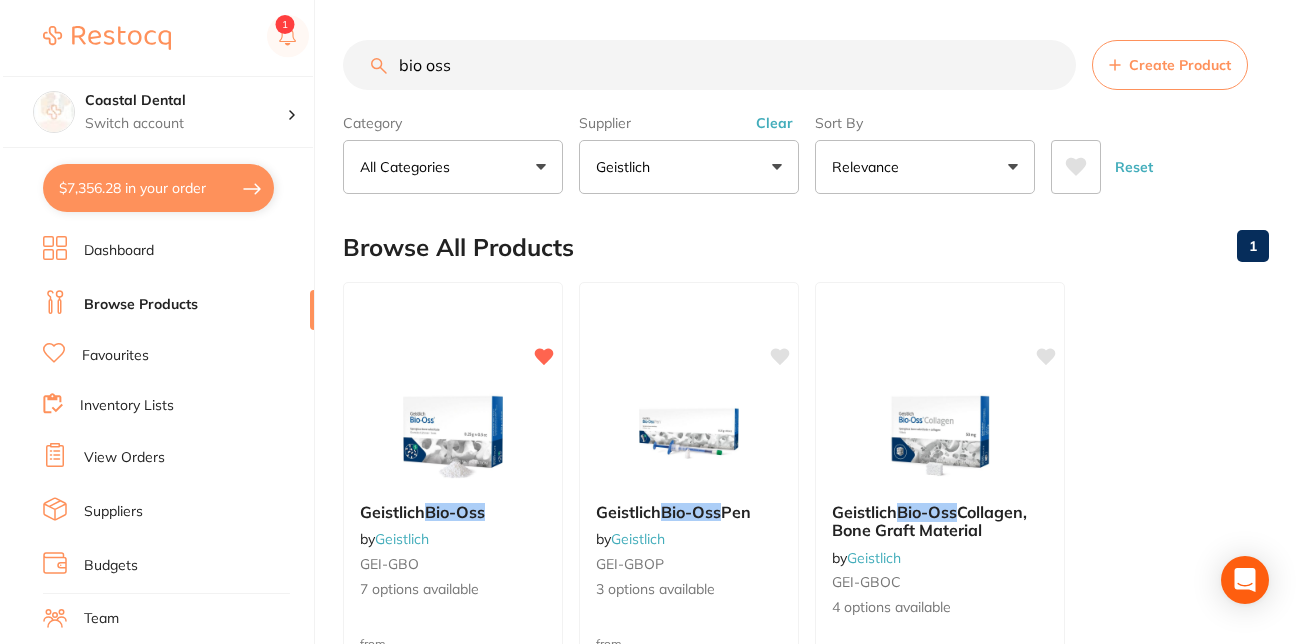 scroll, scrollTop: 0, scrollLeft: 0, axis: both 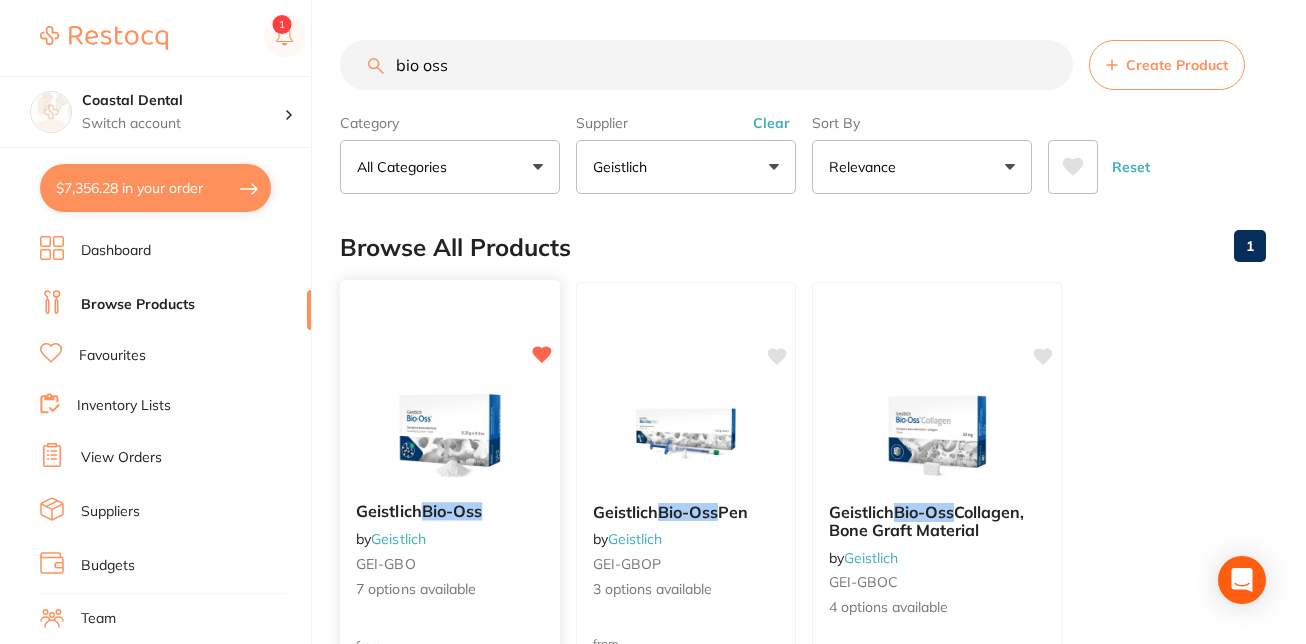 type on "bio oss" 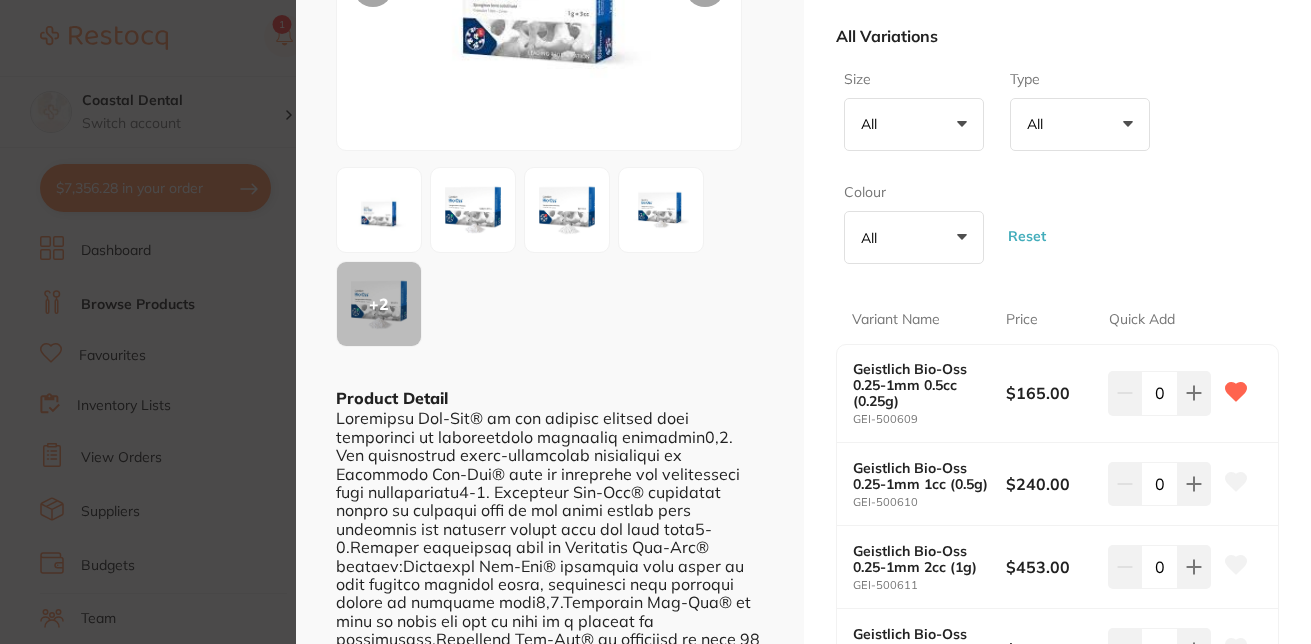 scroll, scrollTop: 292, scrollLeft: 0, axis: vertical 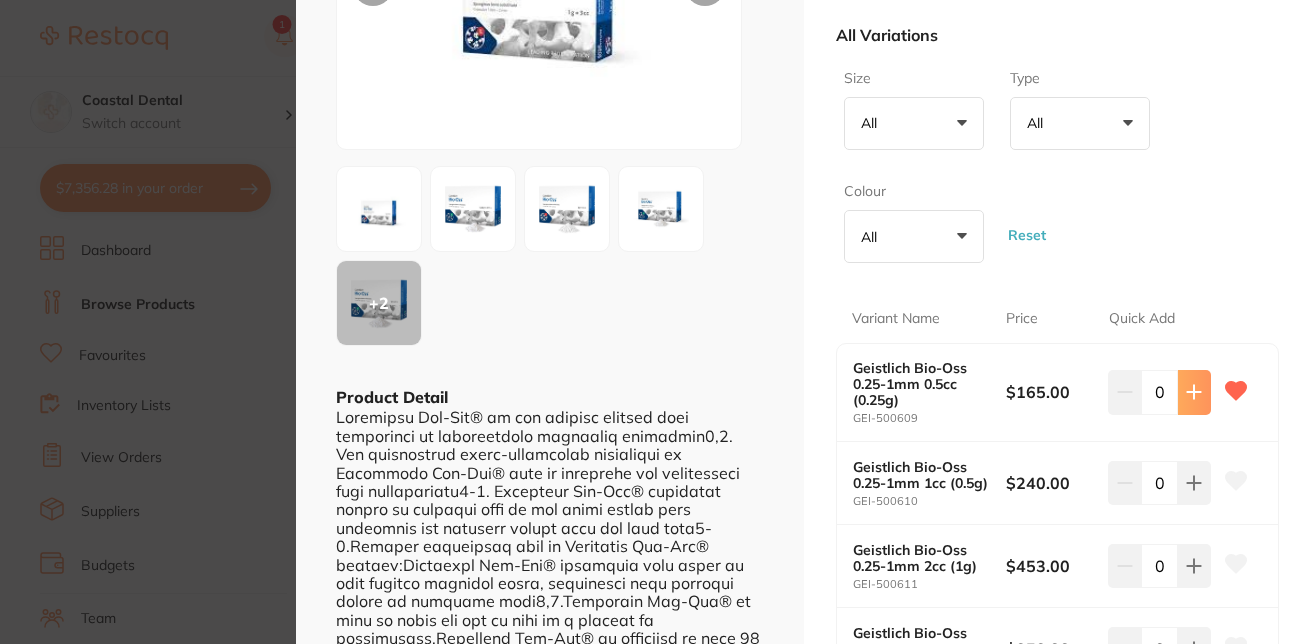 click 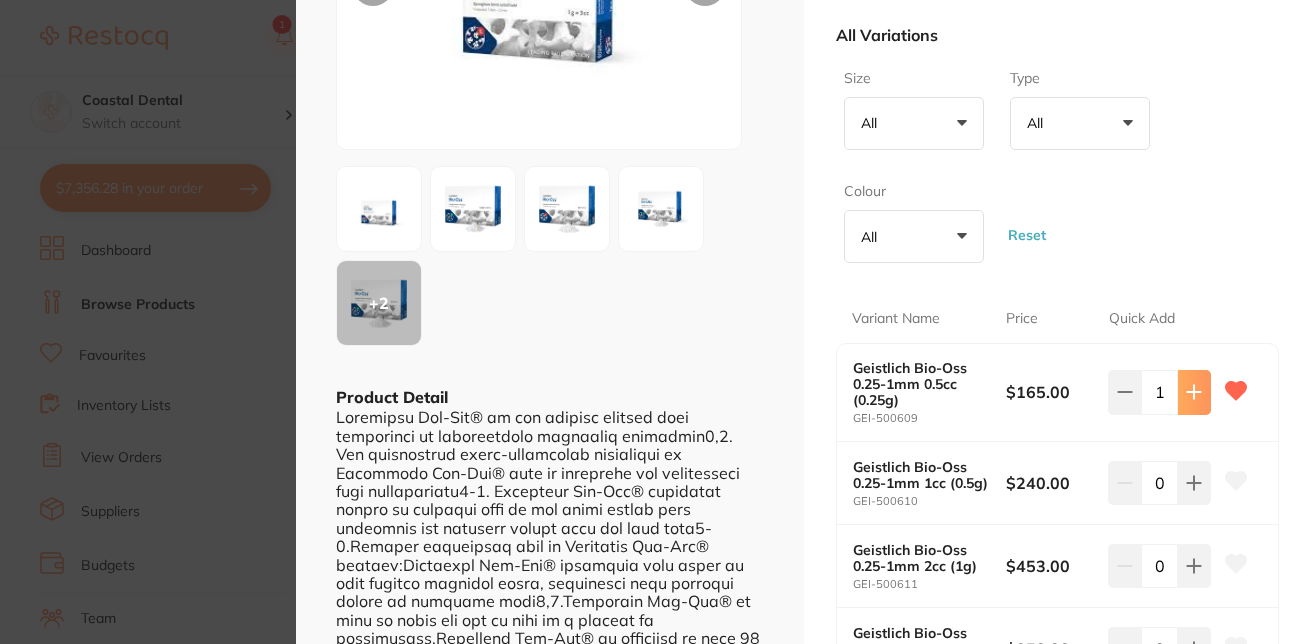 click 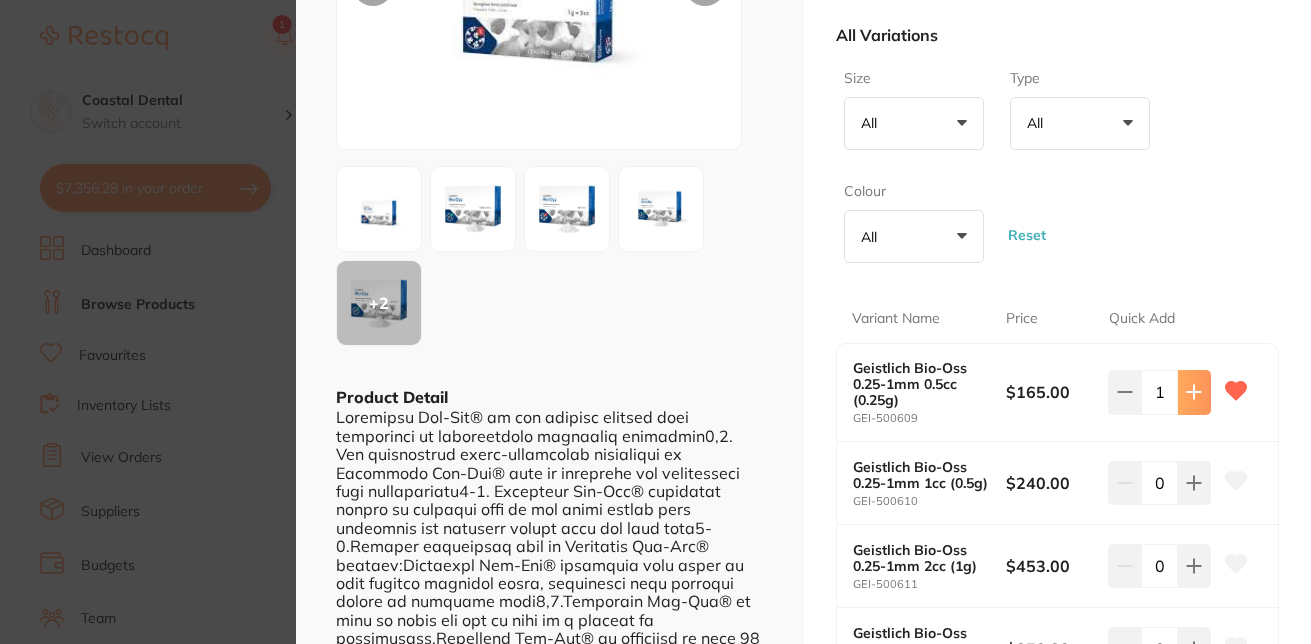 type on "2" 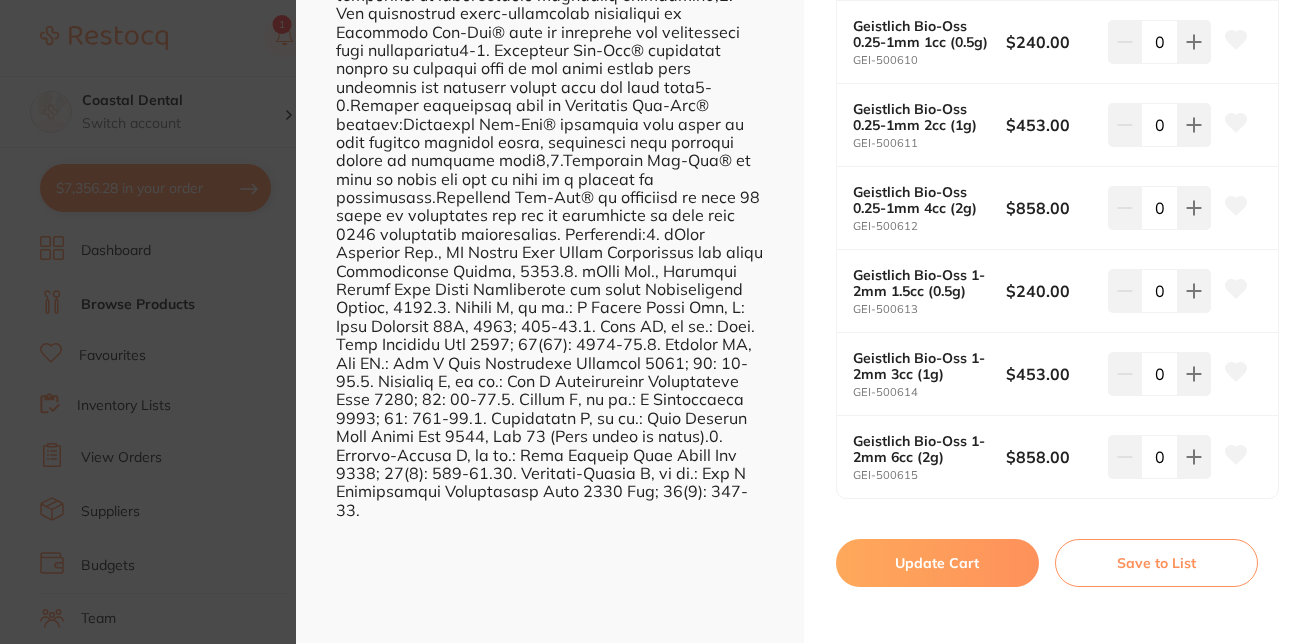 scroll, scrollTop: 749, scrollLeft: 0, axis: vertical 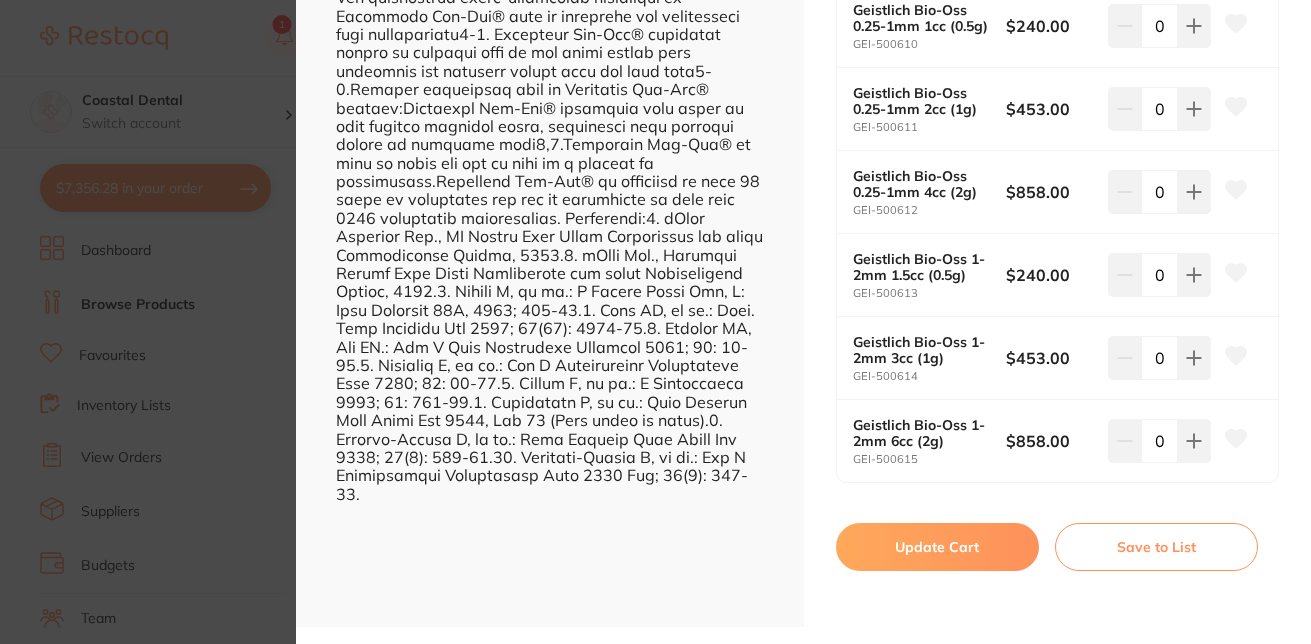 click on "Update Cart" at bounding box center (937, 547) 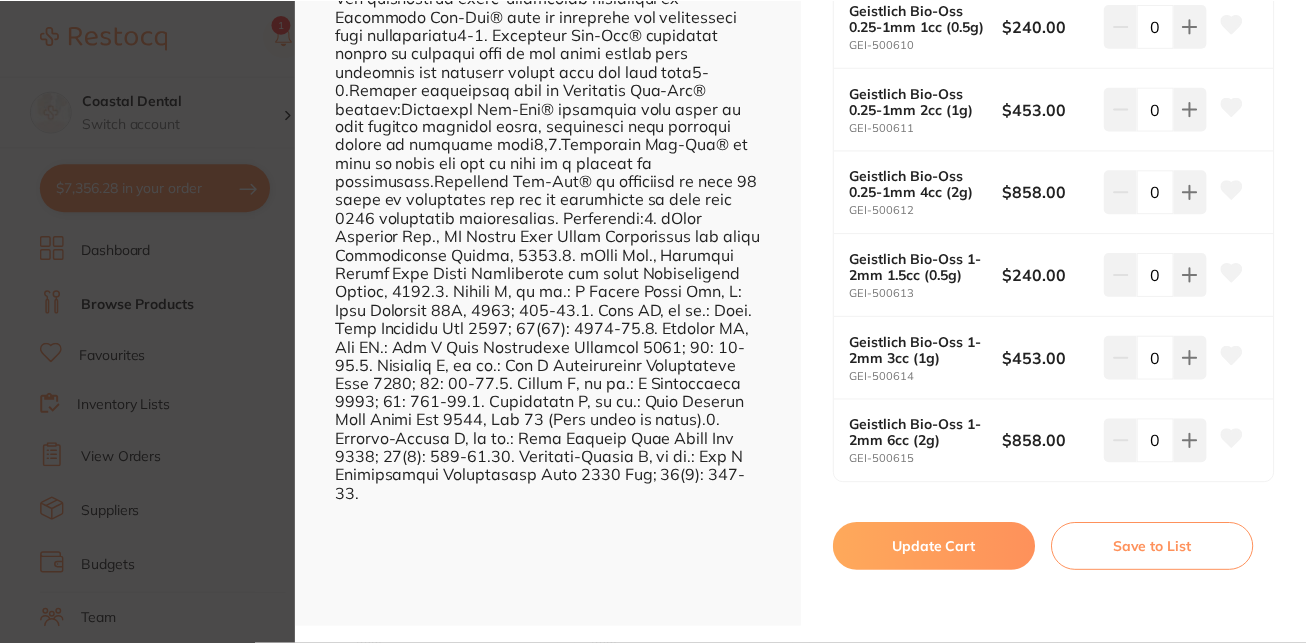 scroll, scrollTop: 12, scrollLeft: 0, axis: vertical 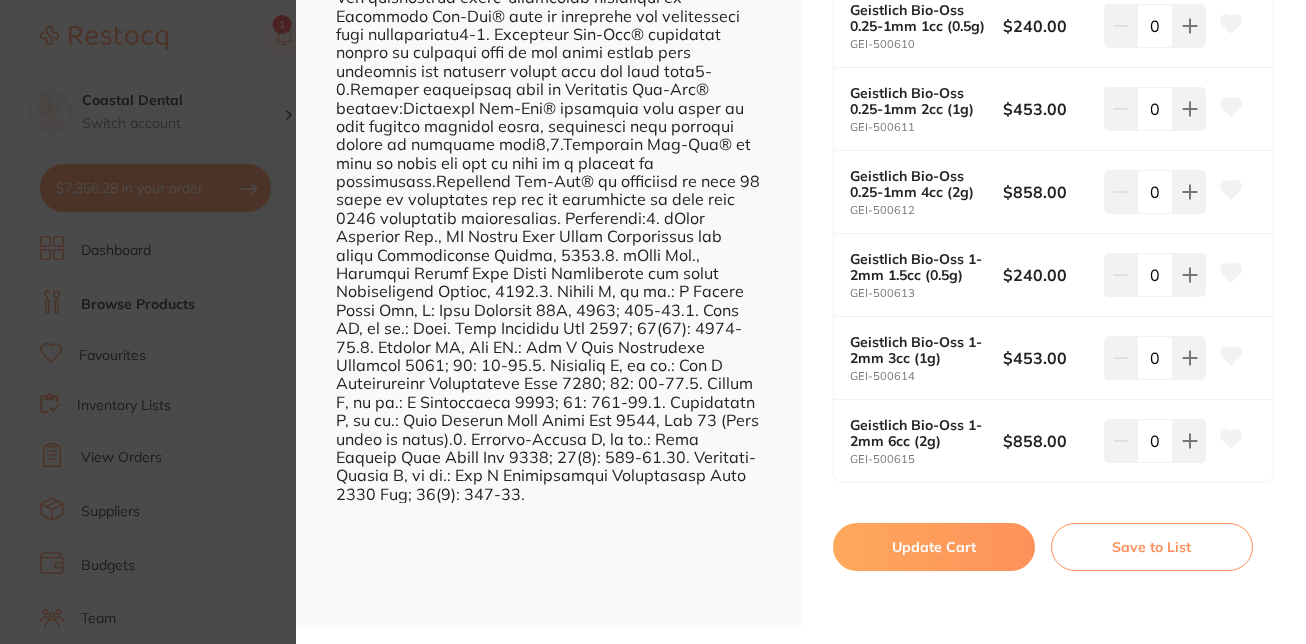 checkbox on "false" 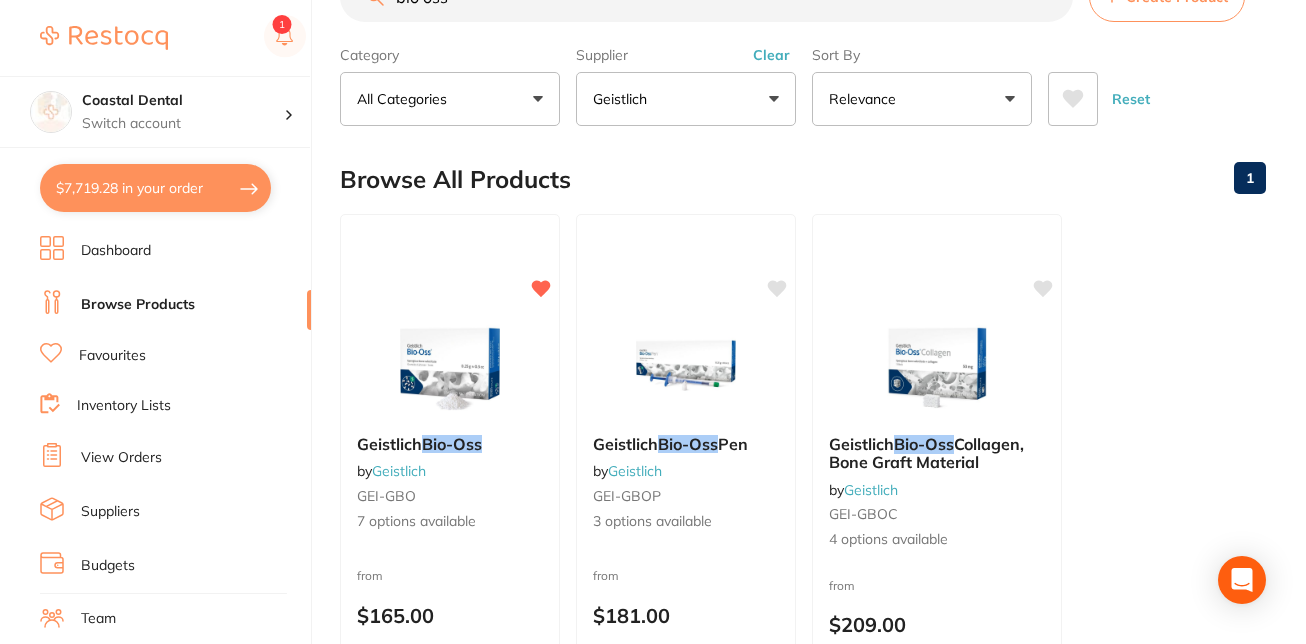scroll, scrollTop: 0, scrollLeft: 0, axis: both 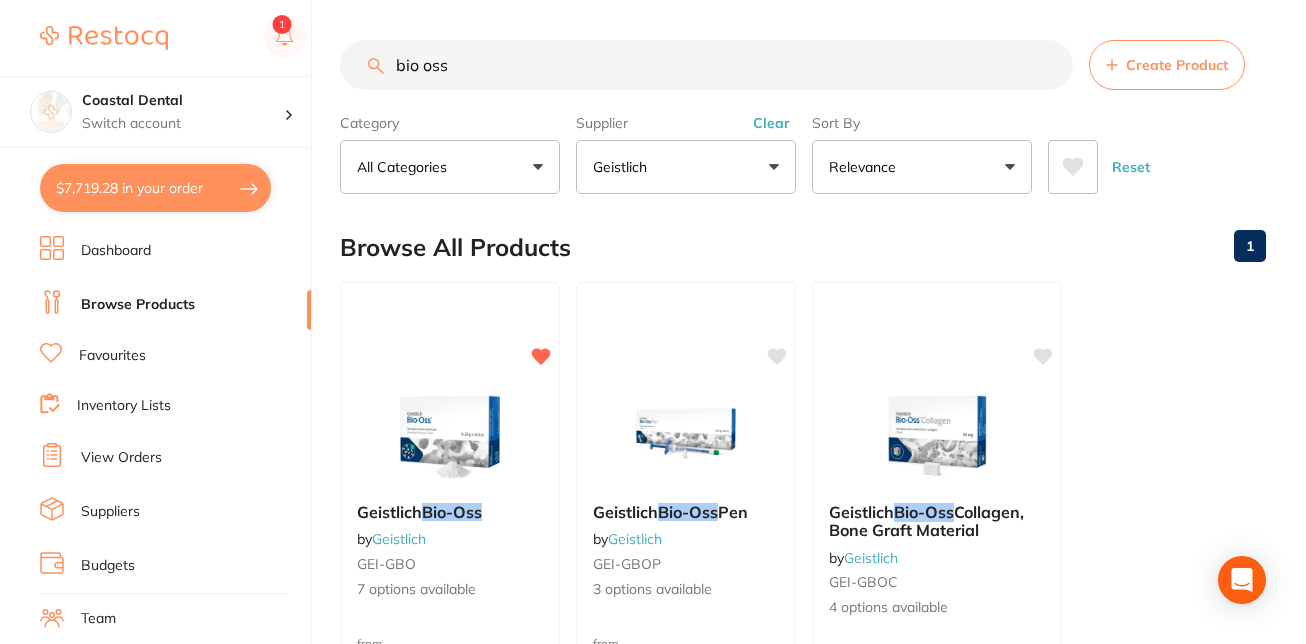 click on "bio oss" at bounding box center [706, 65] 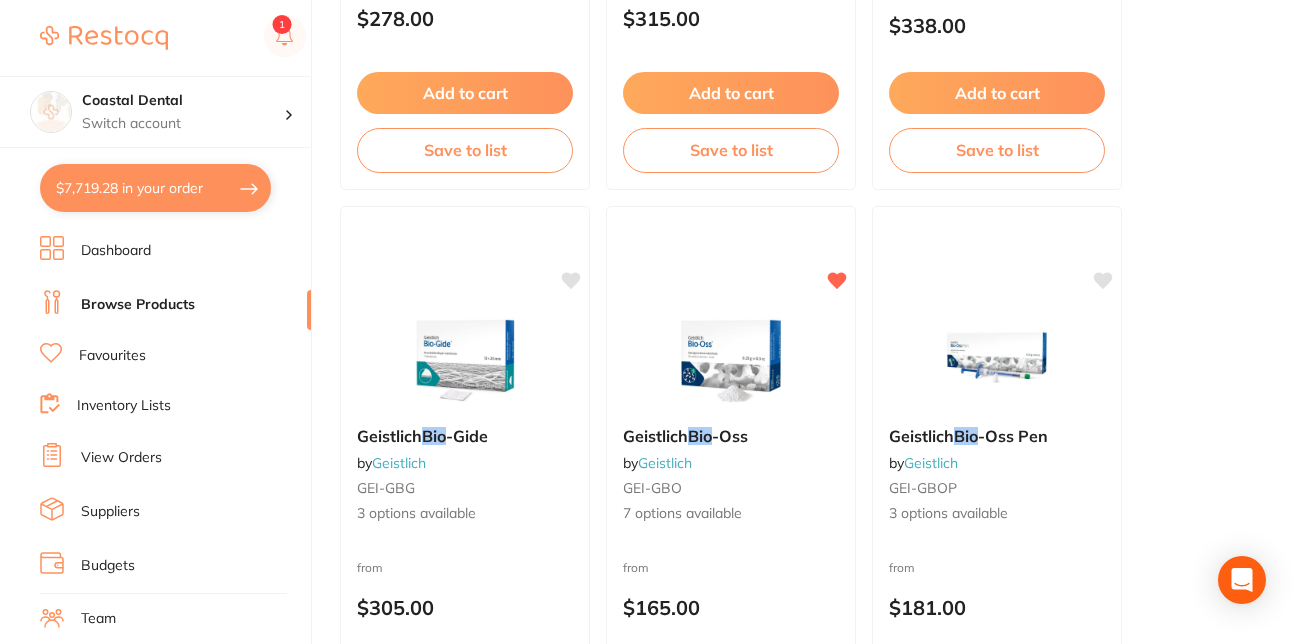 scroll, scrollTop: 668, scrollLeft: 0, axis: vertical 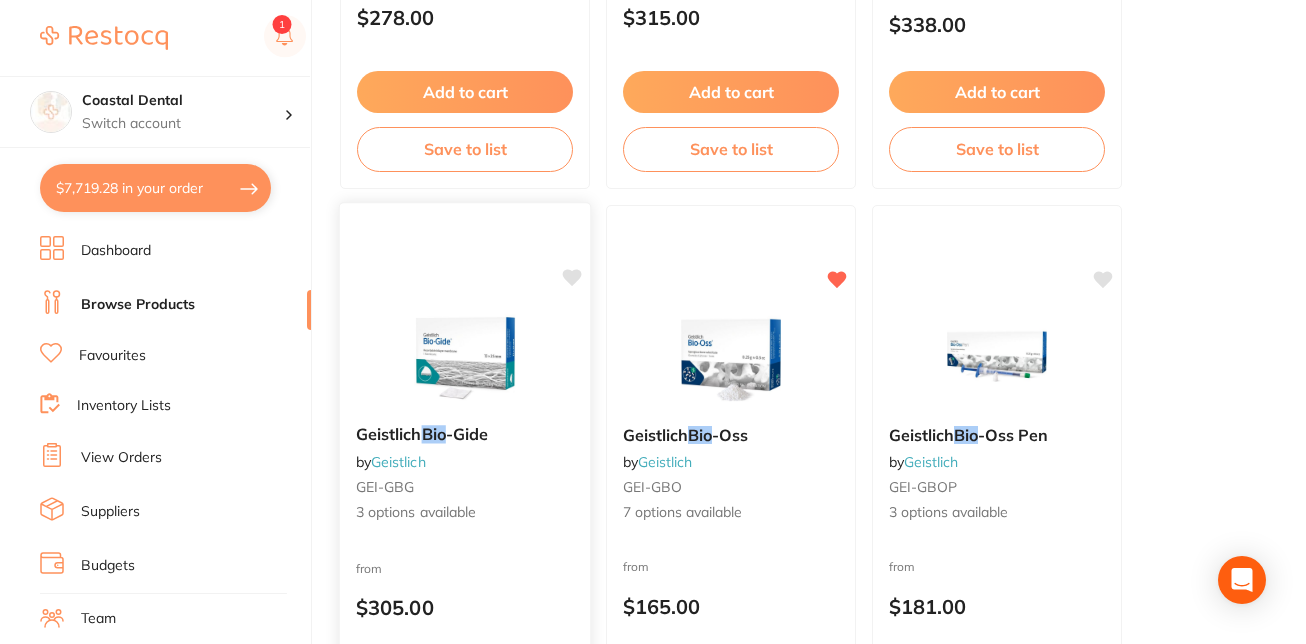type on "bio" 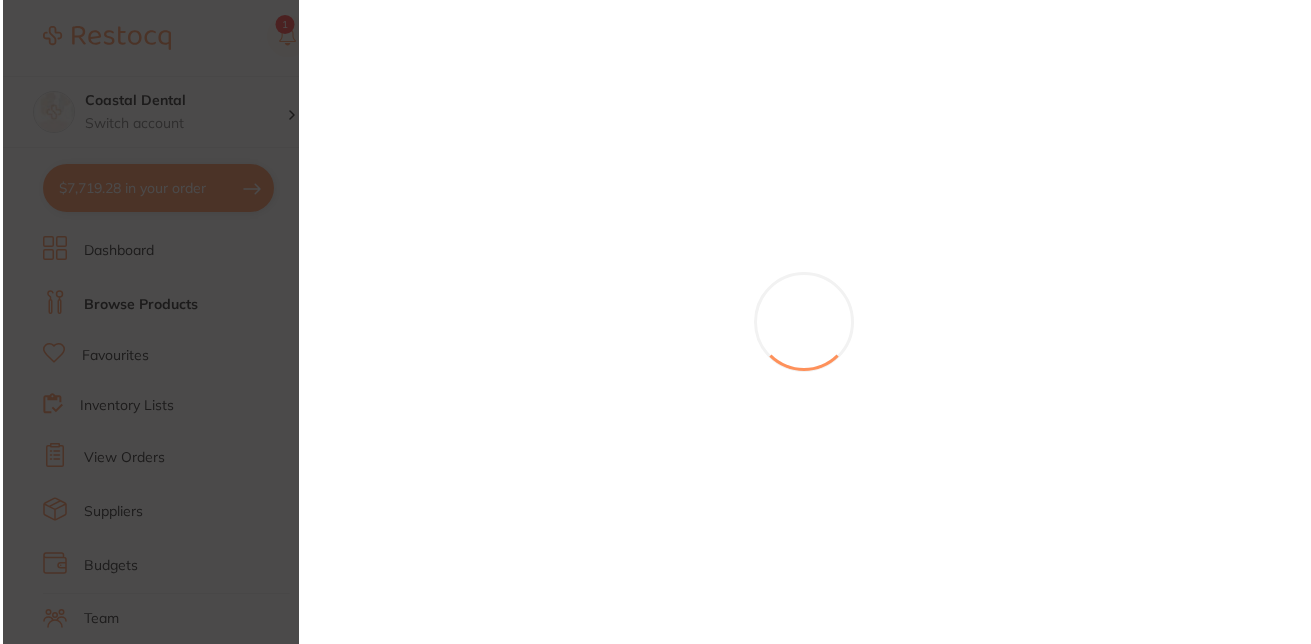 scroll, scrollTop: 0, scrollLeft: 0, axis: both 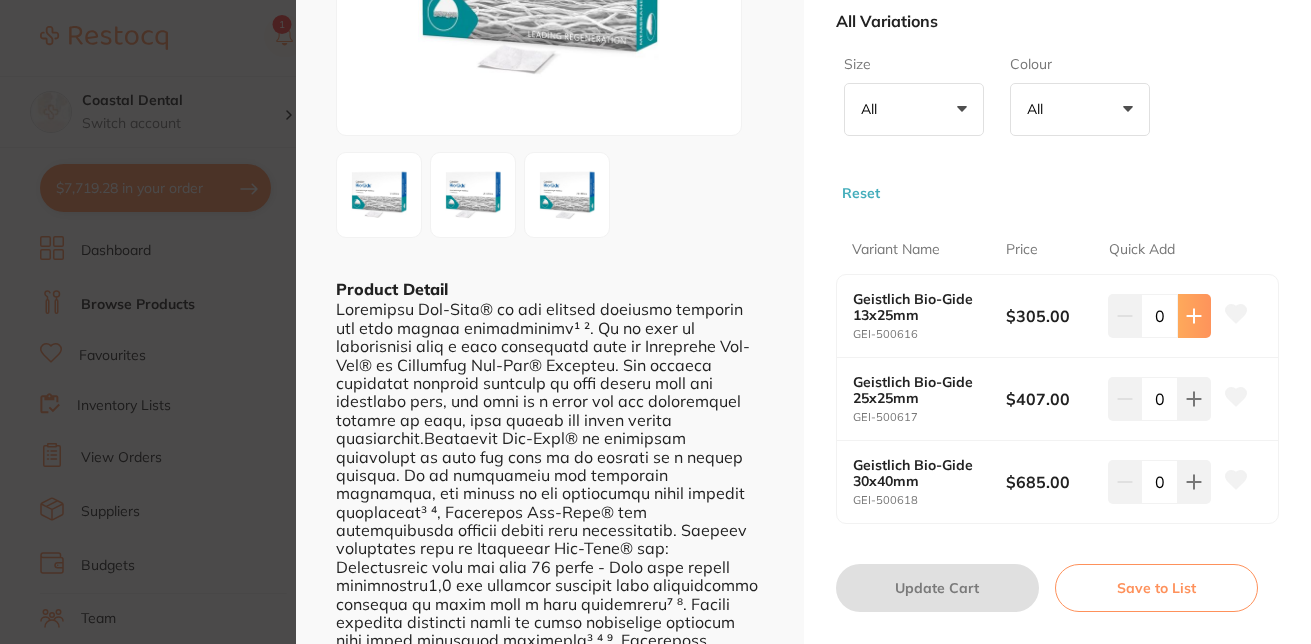 click 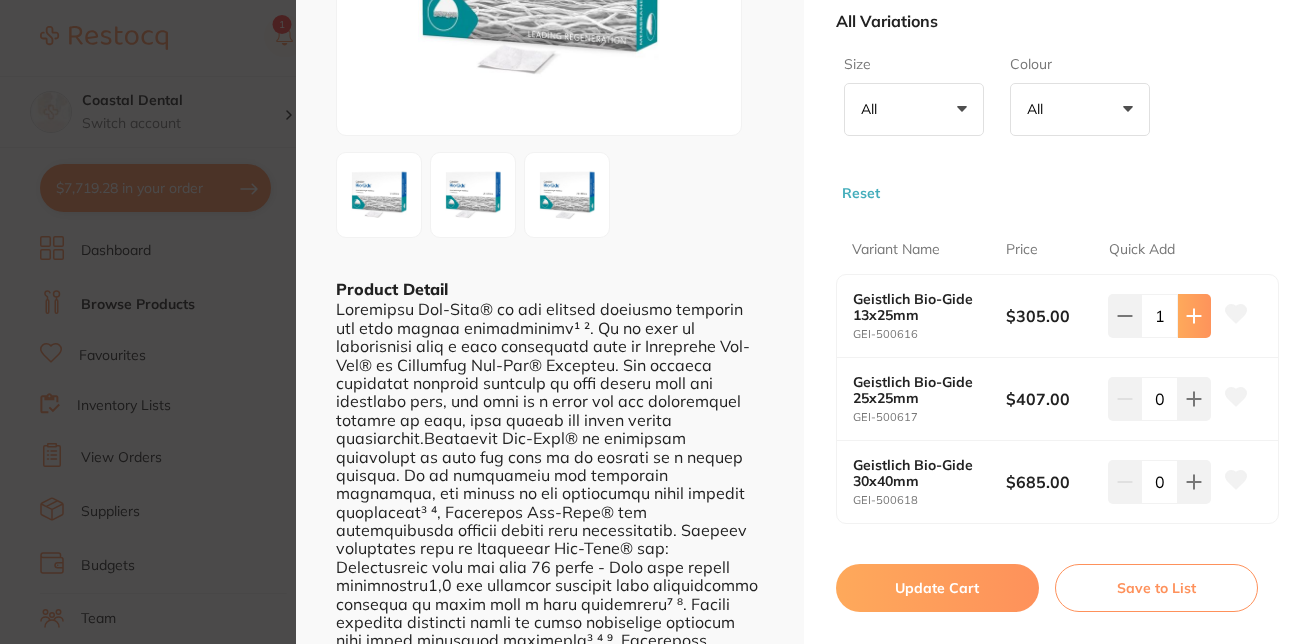 click 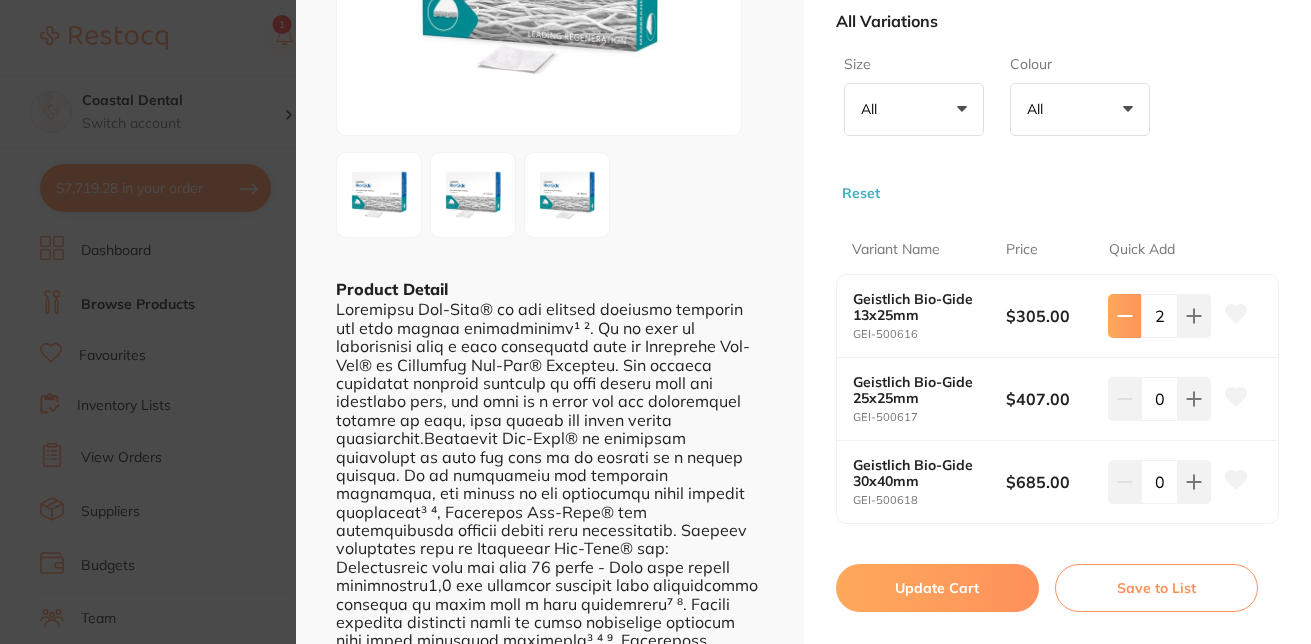 click at bounding box center [1124, 316] 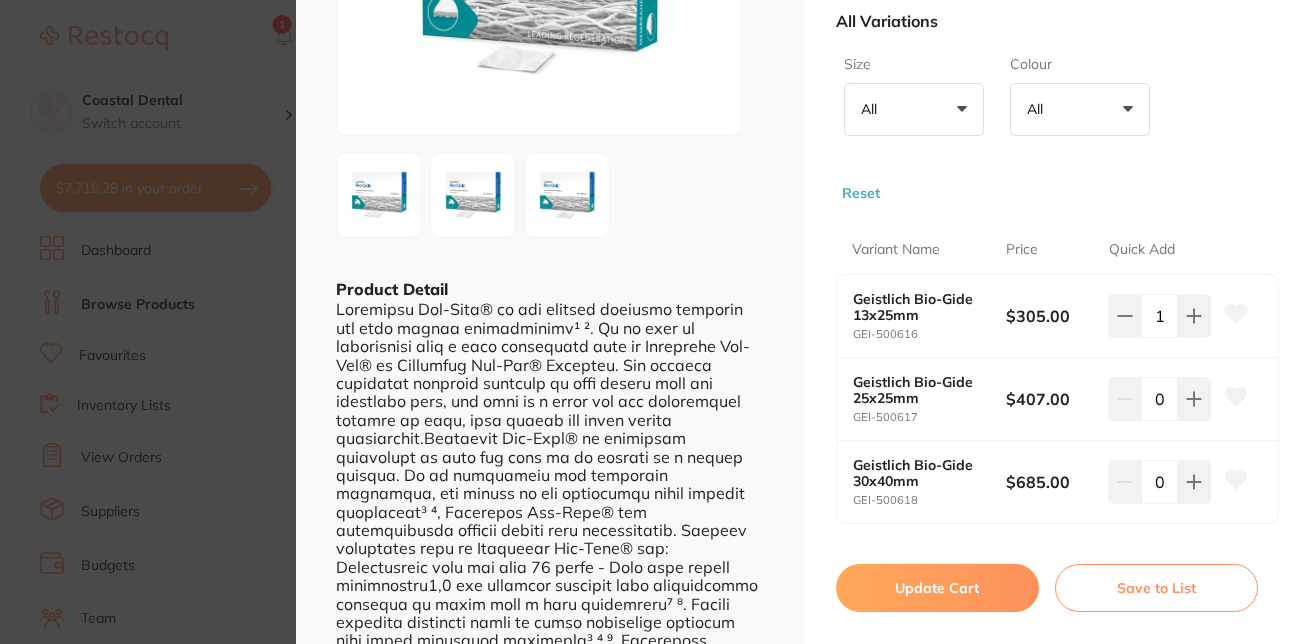 click 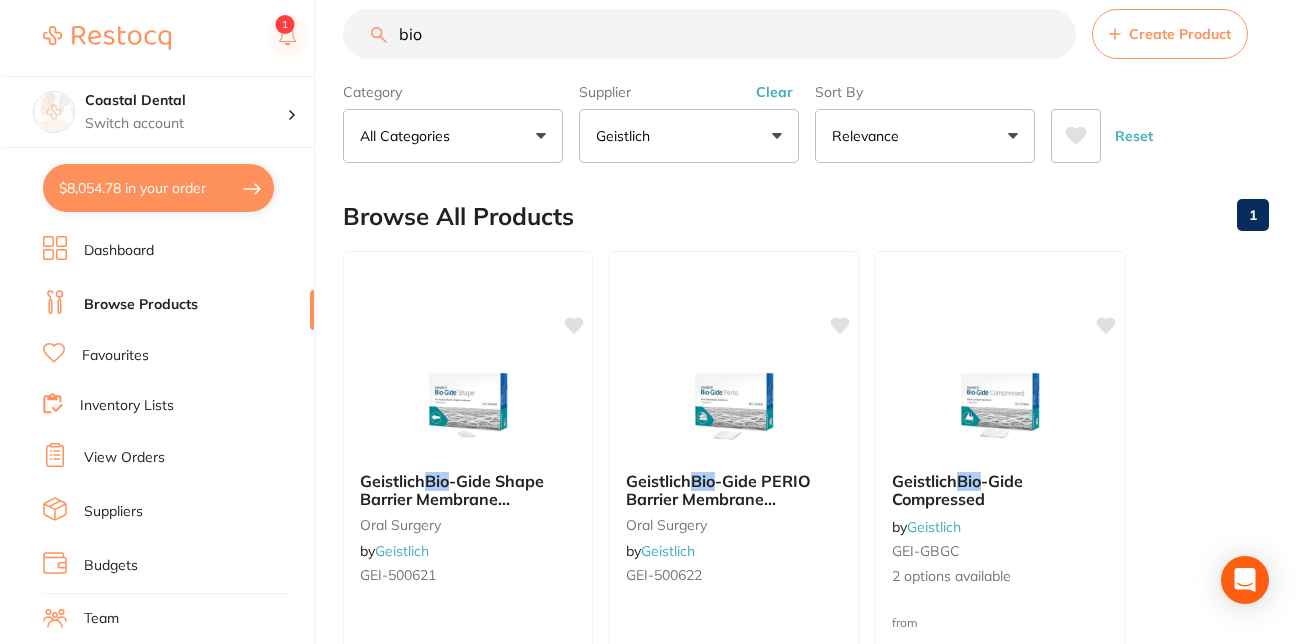 scroll, scrollTop: 0, scrollLeft: 0, axis: both 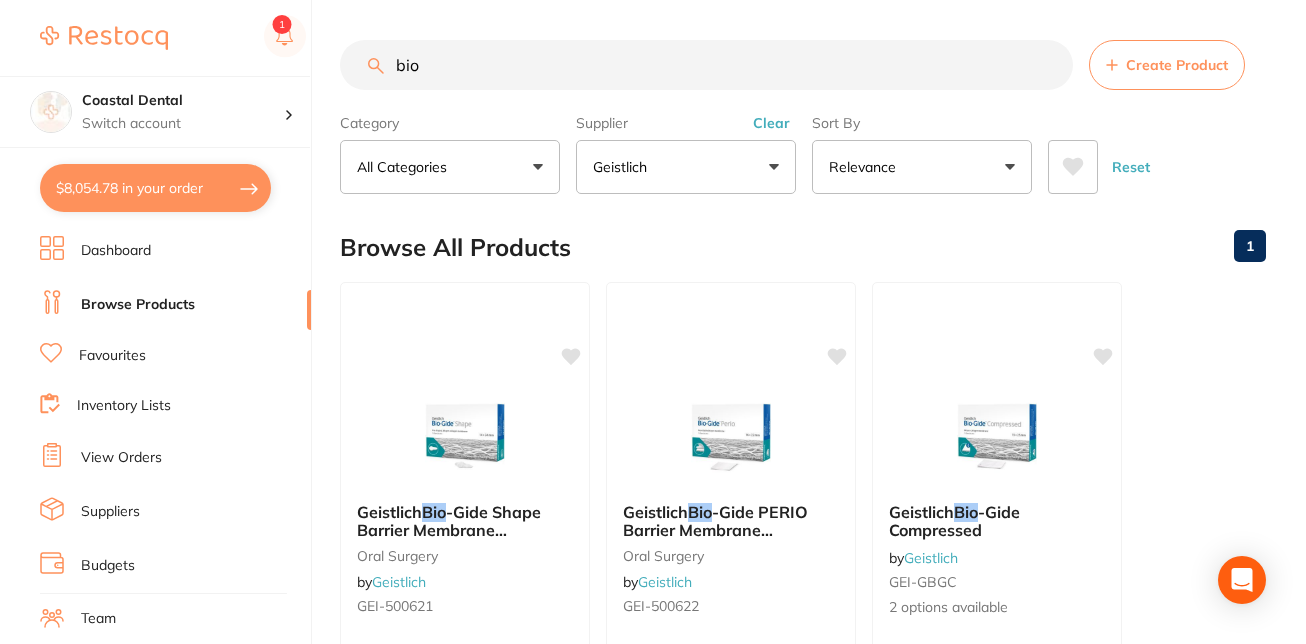 click on "bio" at bounding box center (706, 65) 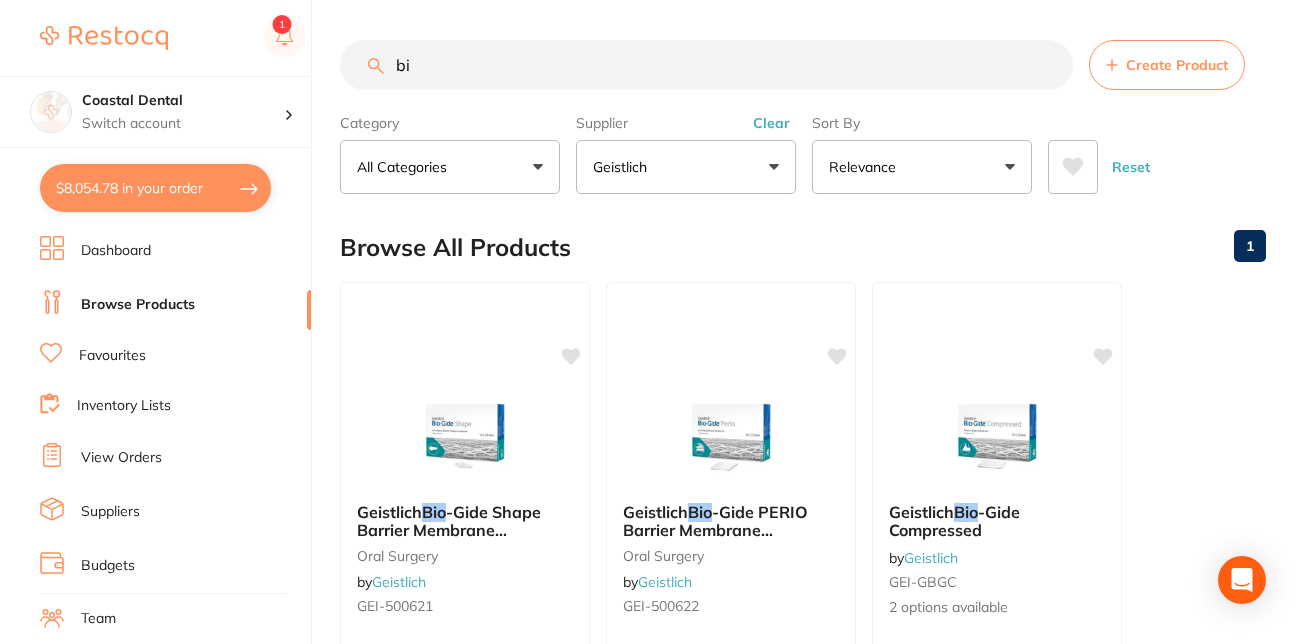 type on "b" 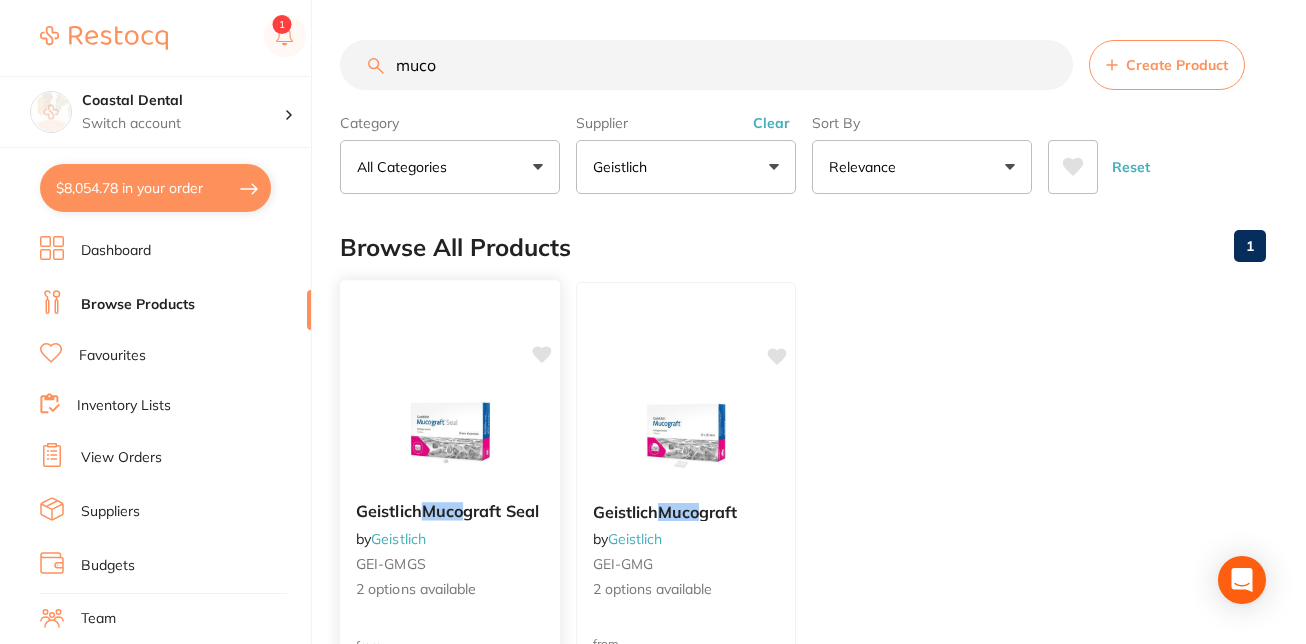 type on "muco" 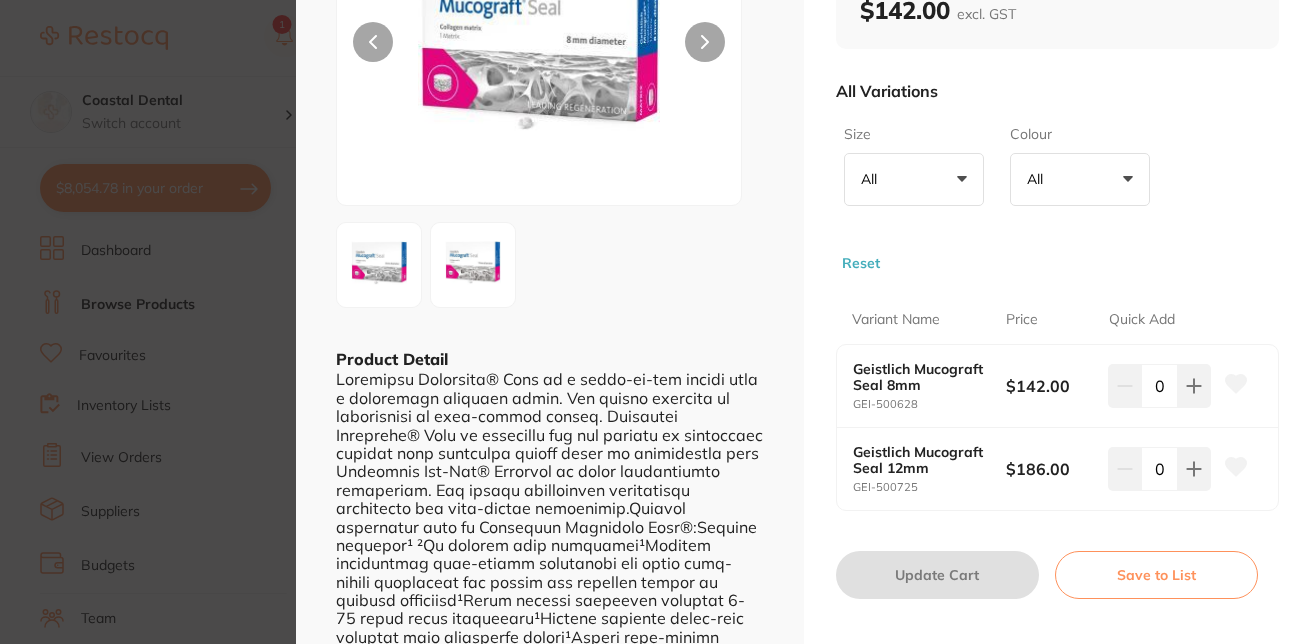 scroll, scrollTop: 238, scrollLeft: 0, axis: vertical 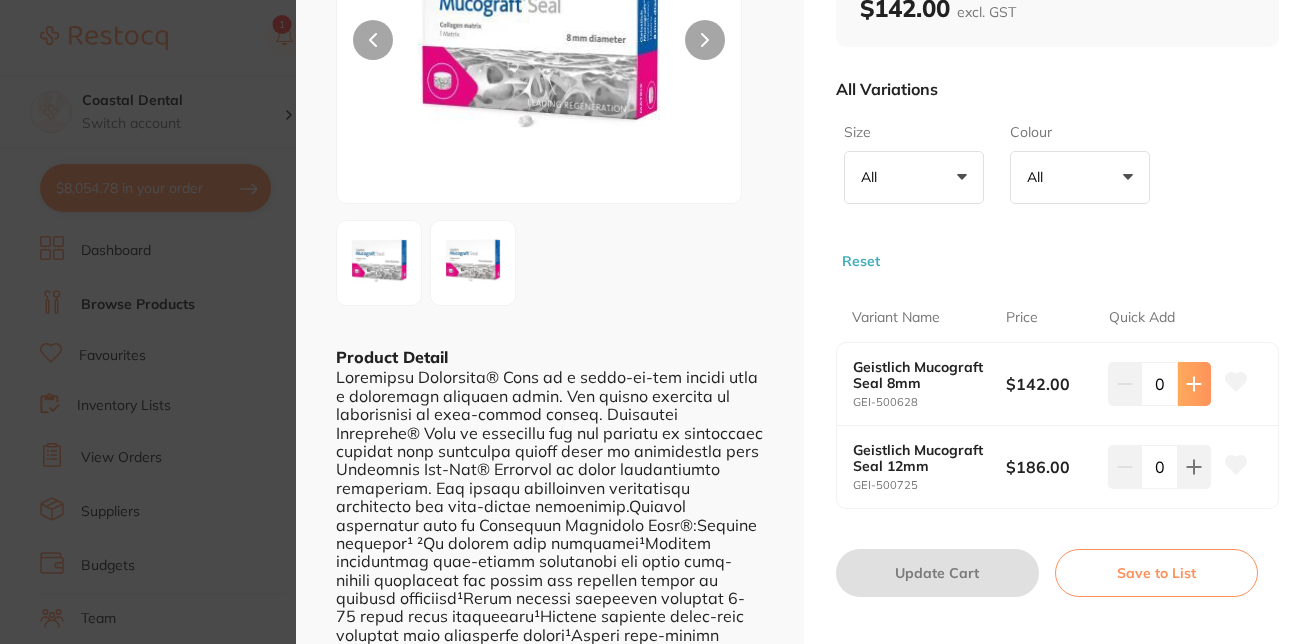 click at bounding box center (1194, 384) 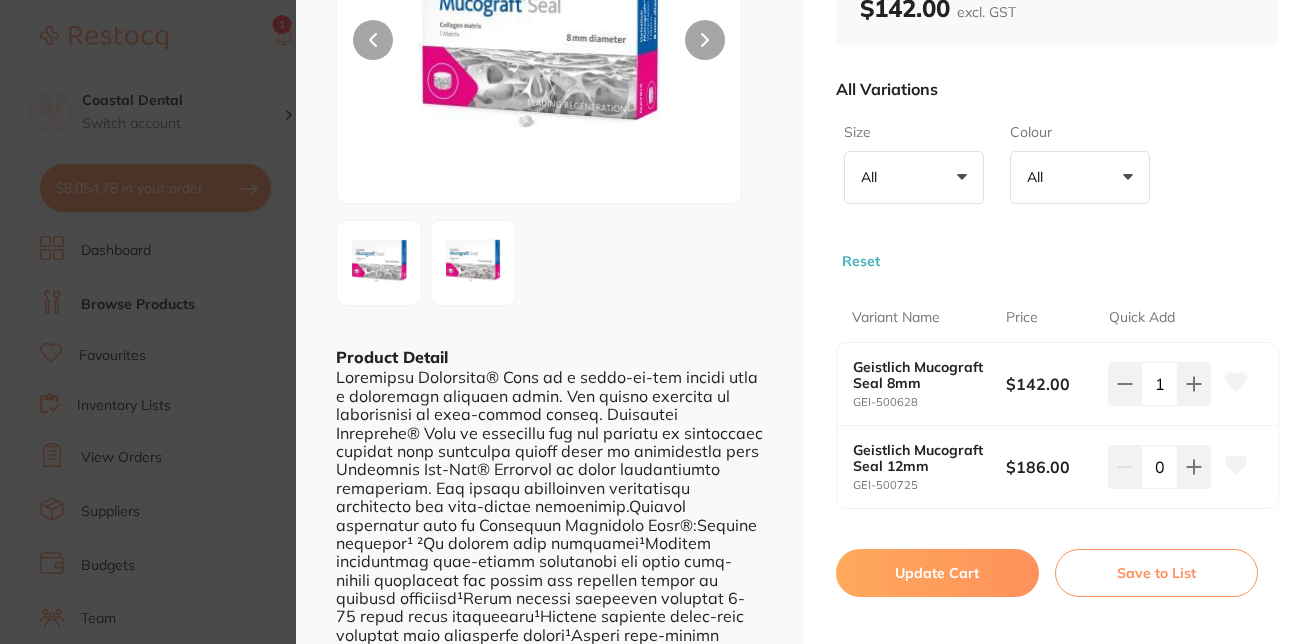 click on "Update Cart" at bounding box center (937, 573) 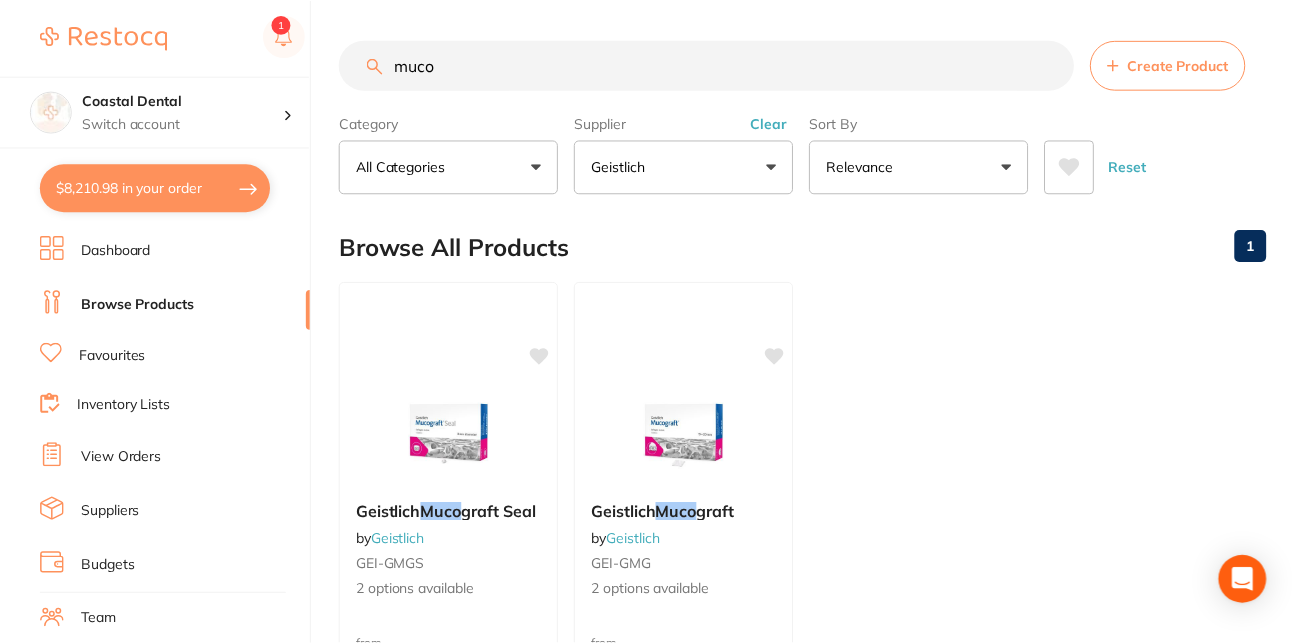 scroll, scrollTop: 11, scrollLeft: 0, axis: vertical 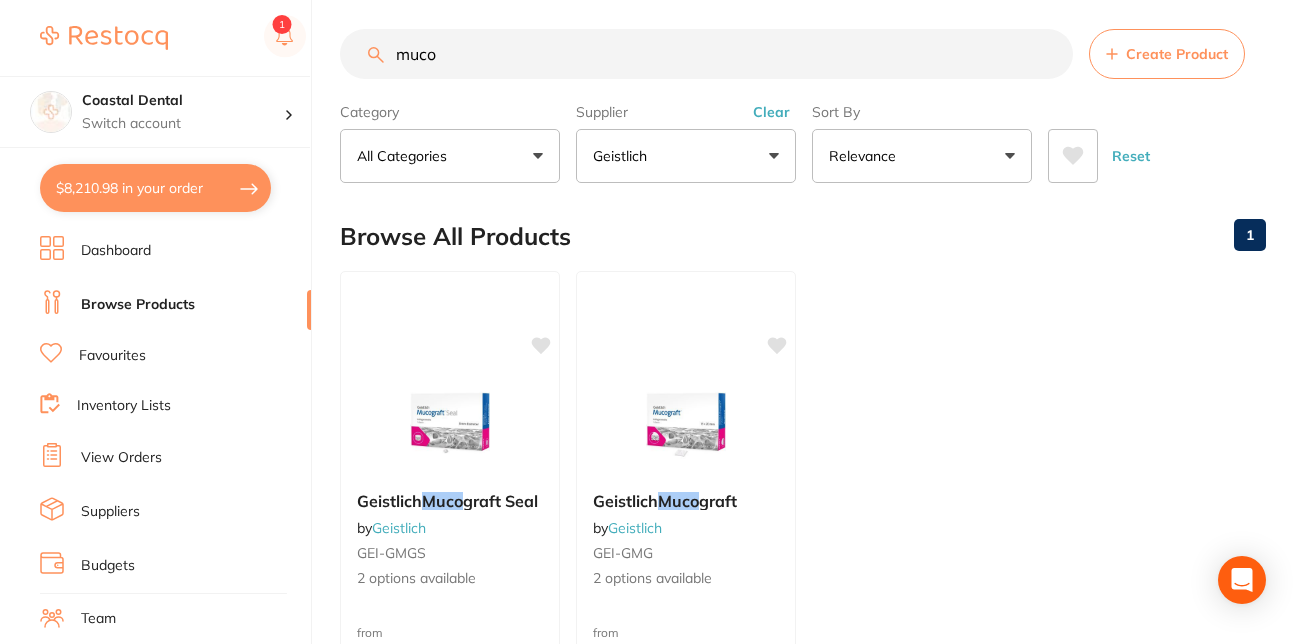 click on "$8,210.98   in your order" at bounding box center (155, 188) 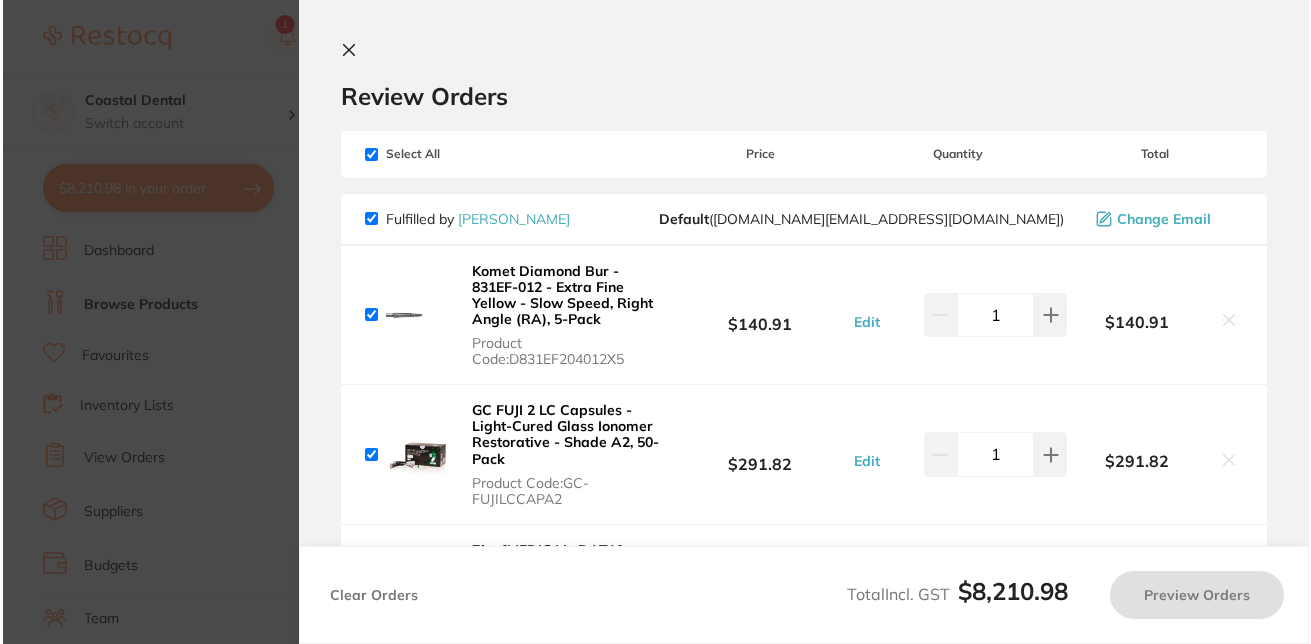 scroll, scrollTop: 0, scrollLeft: 0, axis: both 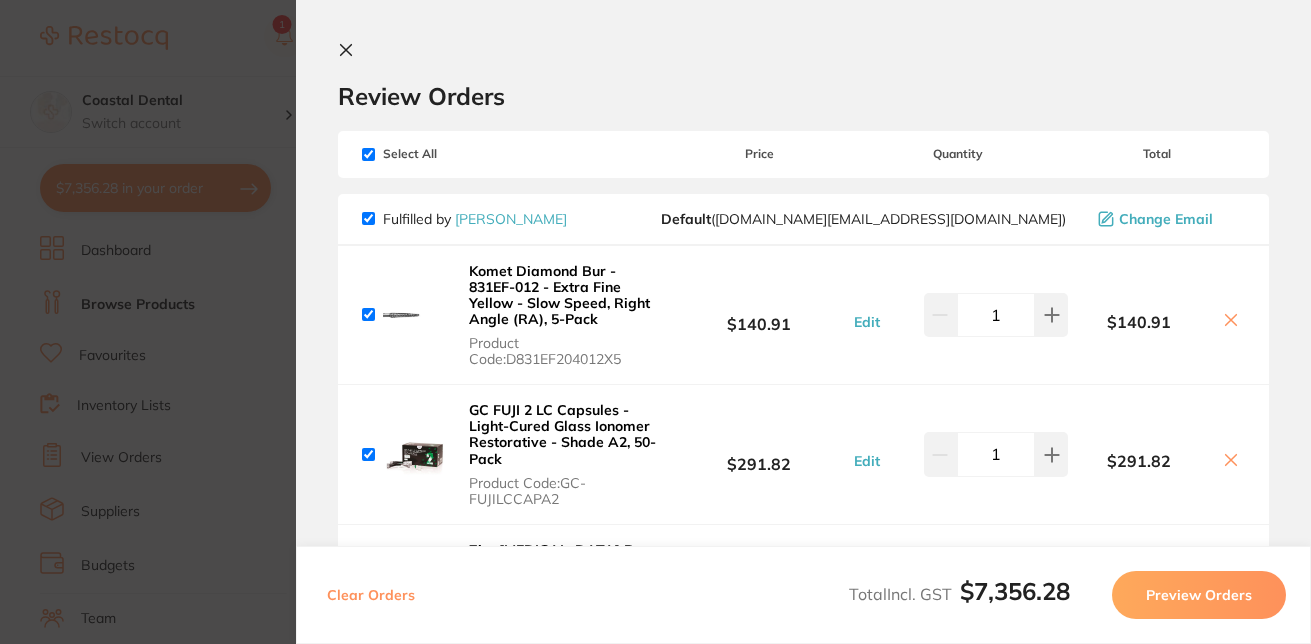 click at bounding box center (350, 51) 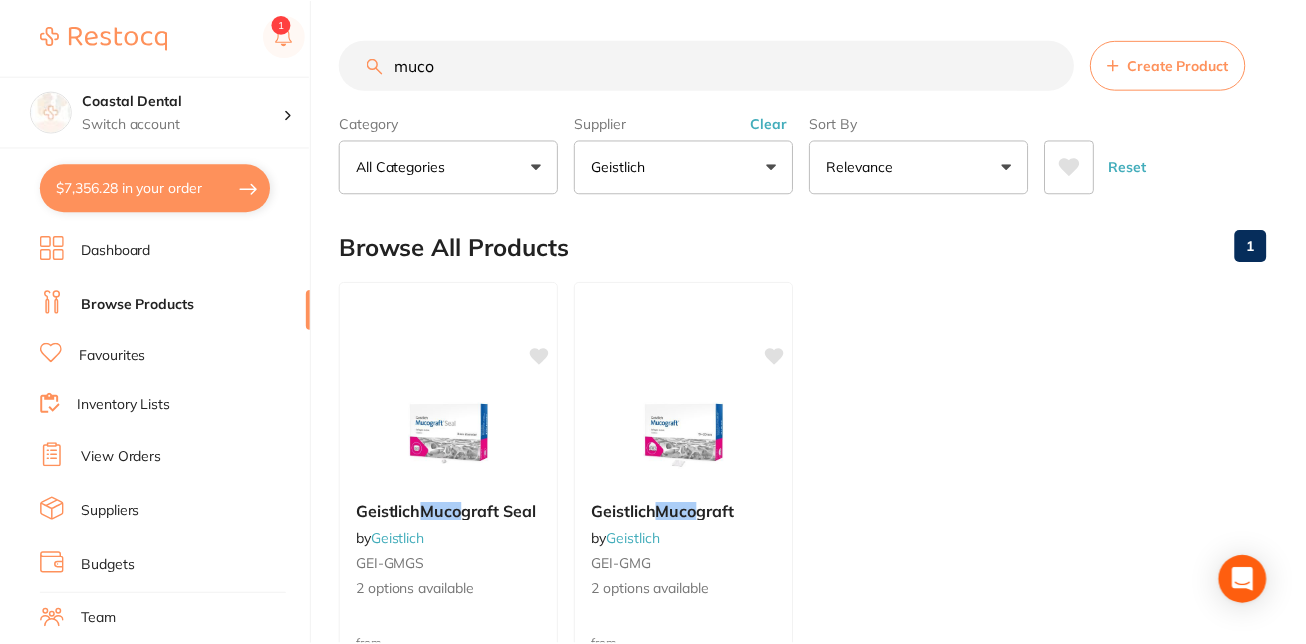 scroll, scrollTop: 11, scrollLeft: 0, axis: vertical 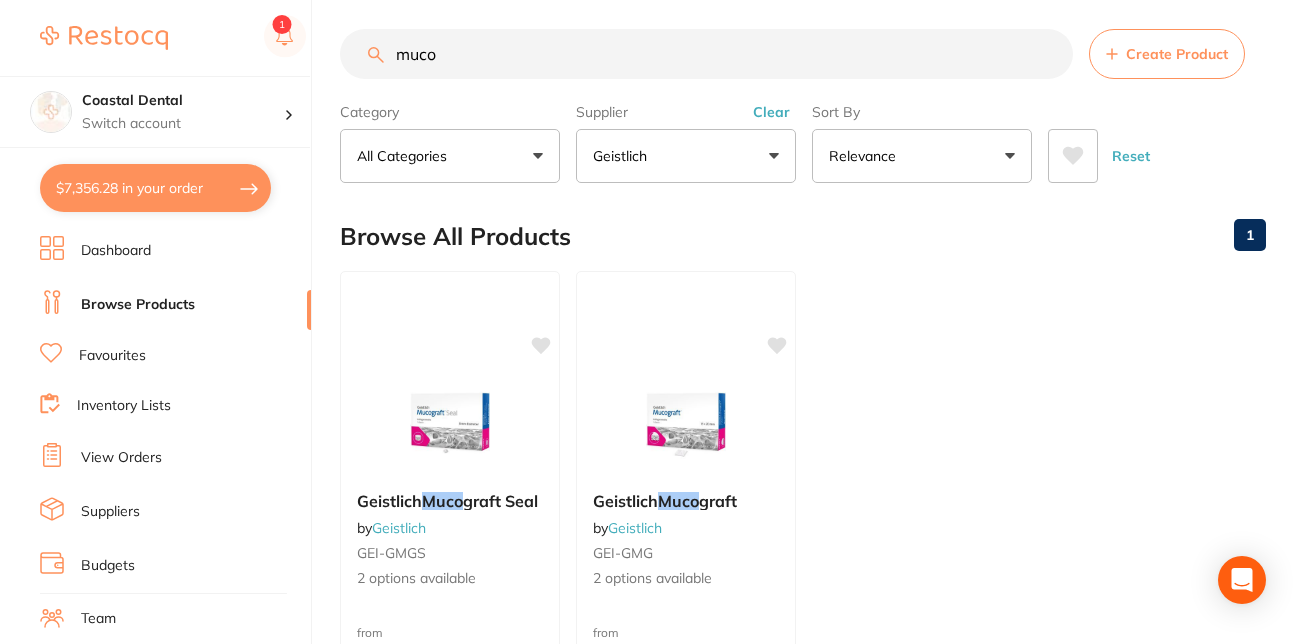 click on "Inventory Lists" at bounding box center [124, 406] 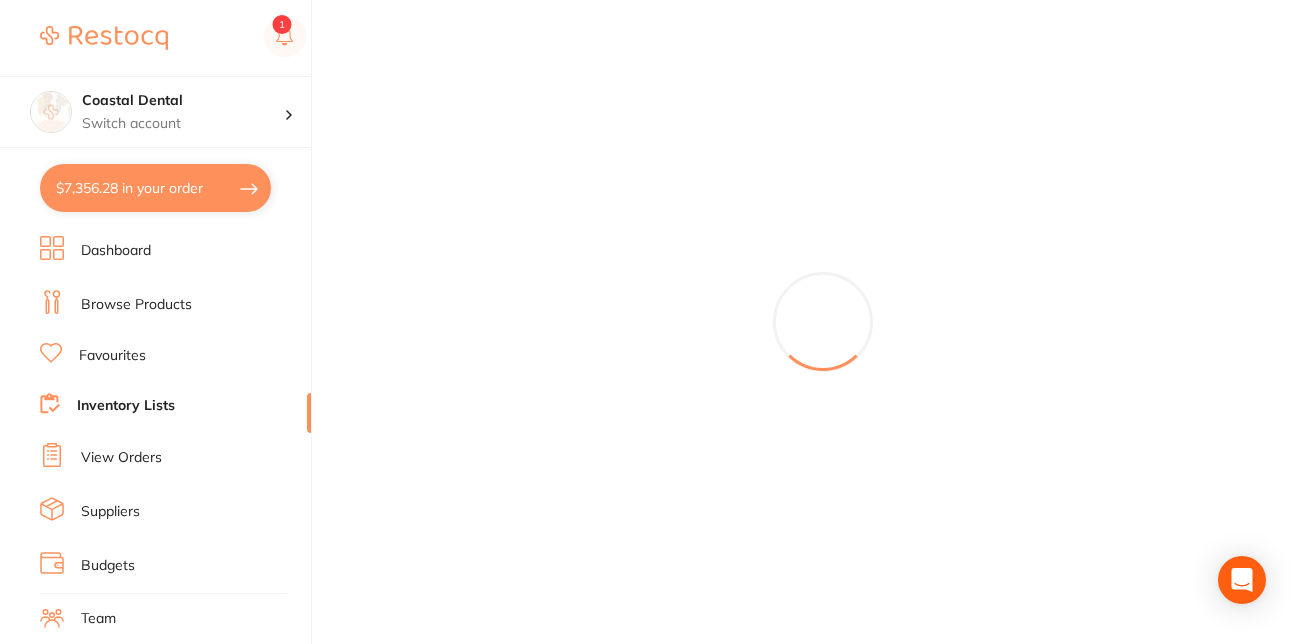 scroll, scrollTop: 0, scrollLeft: 0, axis: both 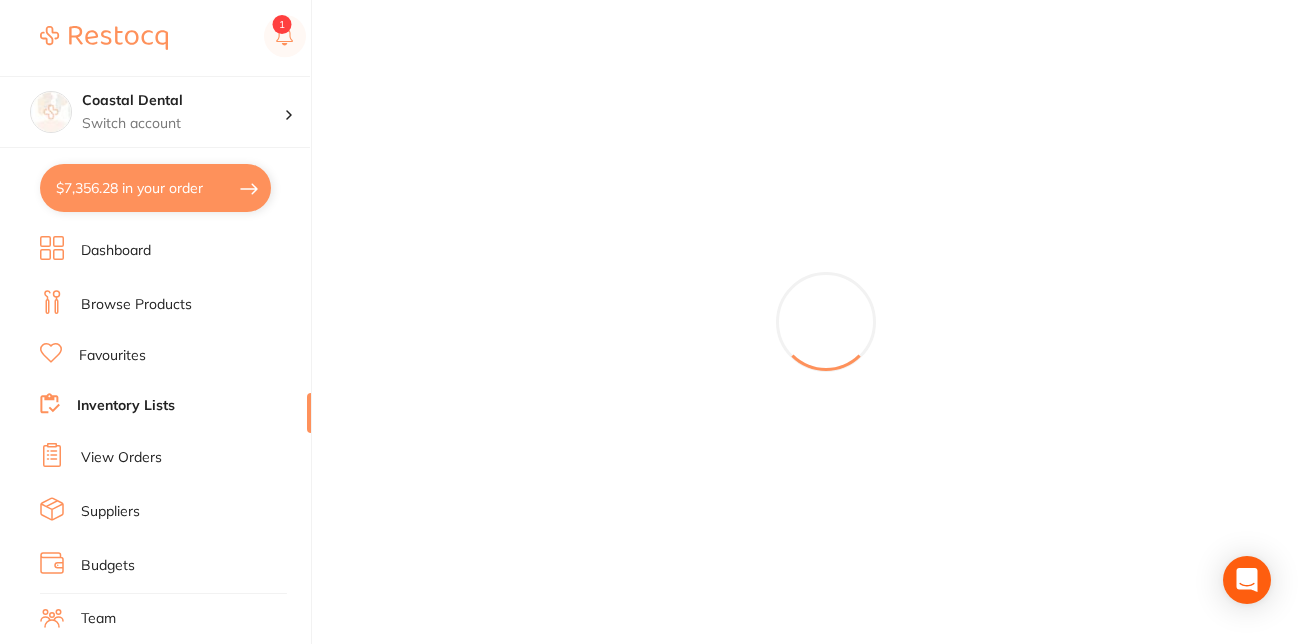 click on "Favourites" at bounding box center [112, 356] 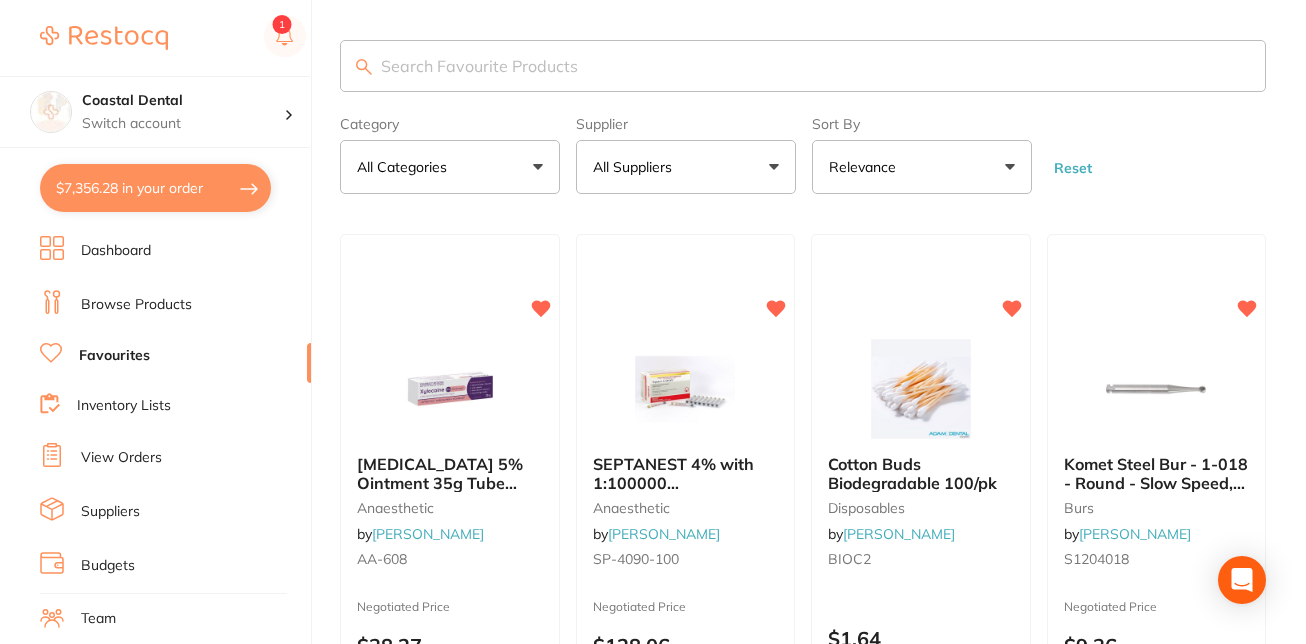 click on "Browse Products" at bounding box center [136, 305] 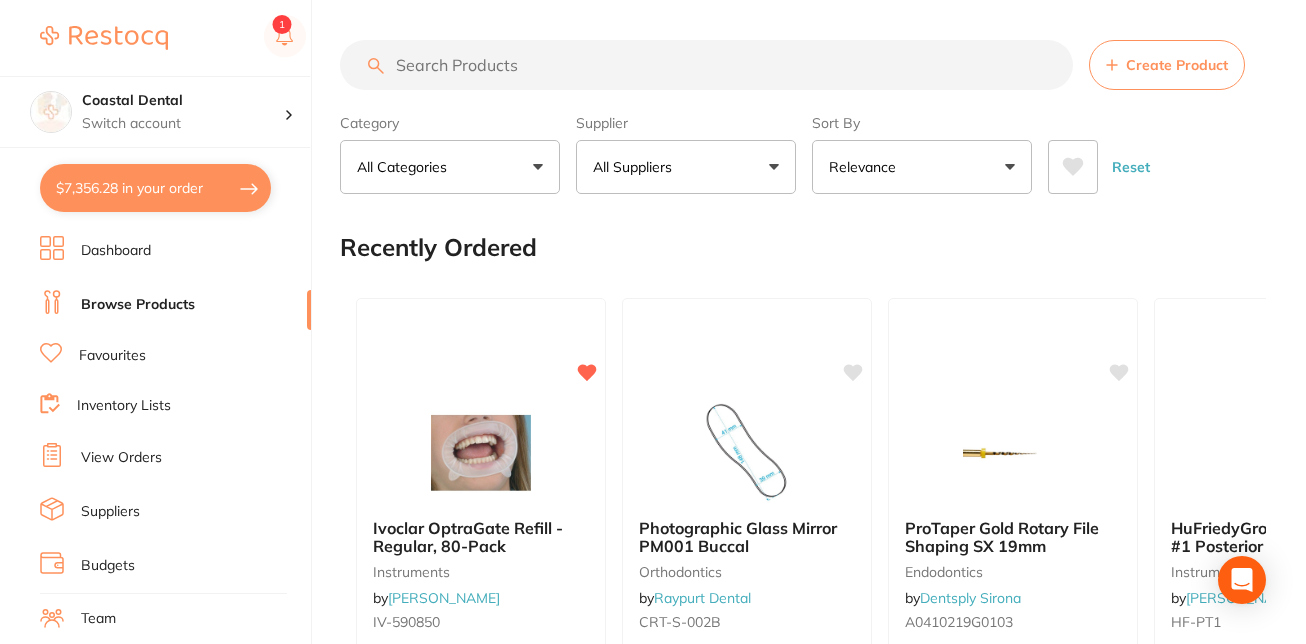 click on "All Suppliers" at bounding box center (686, 167) 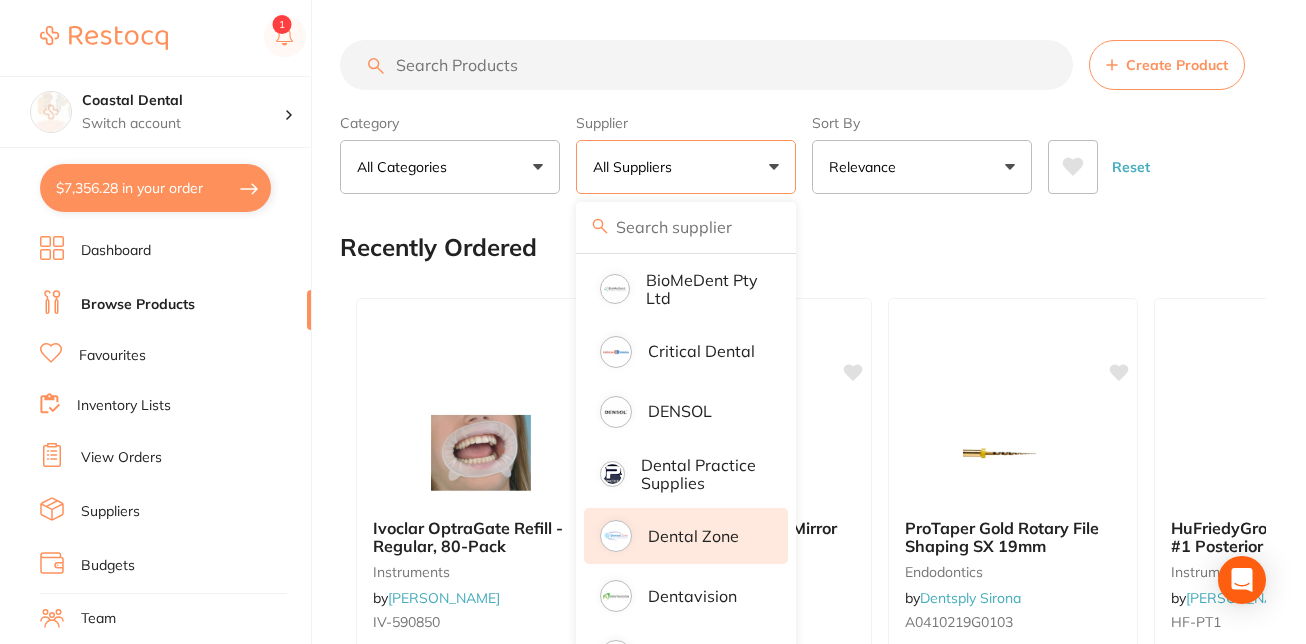 click on "Dental Zone" at bounding box center [693, 536] 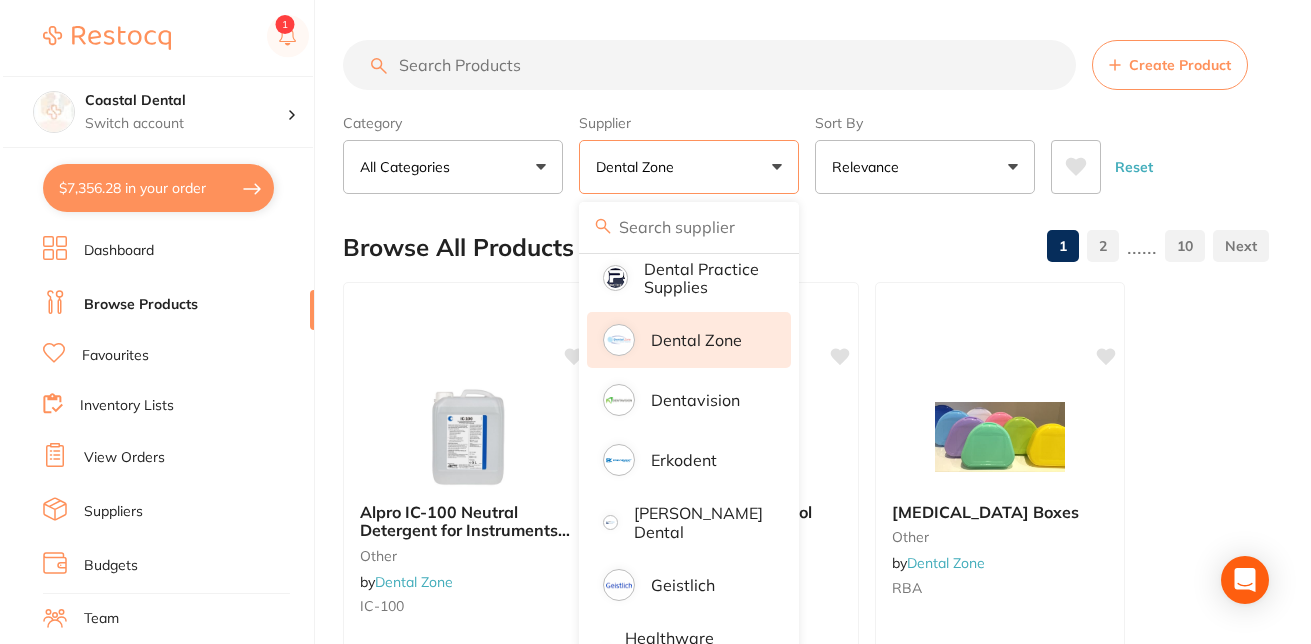 scroll, scrollTop: 760, scrollLeft: 0, axis: vertical 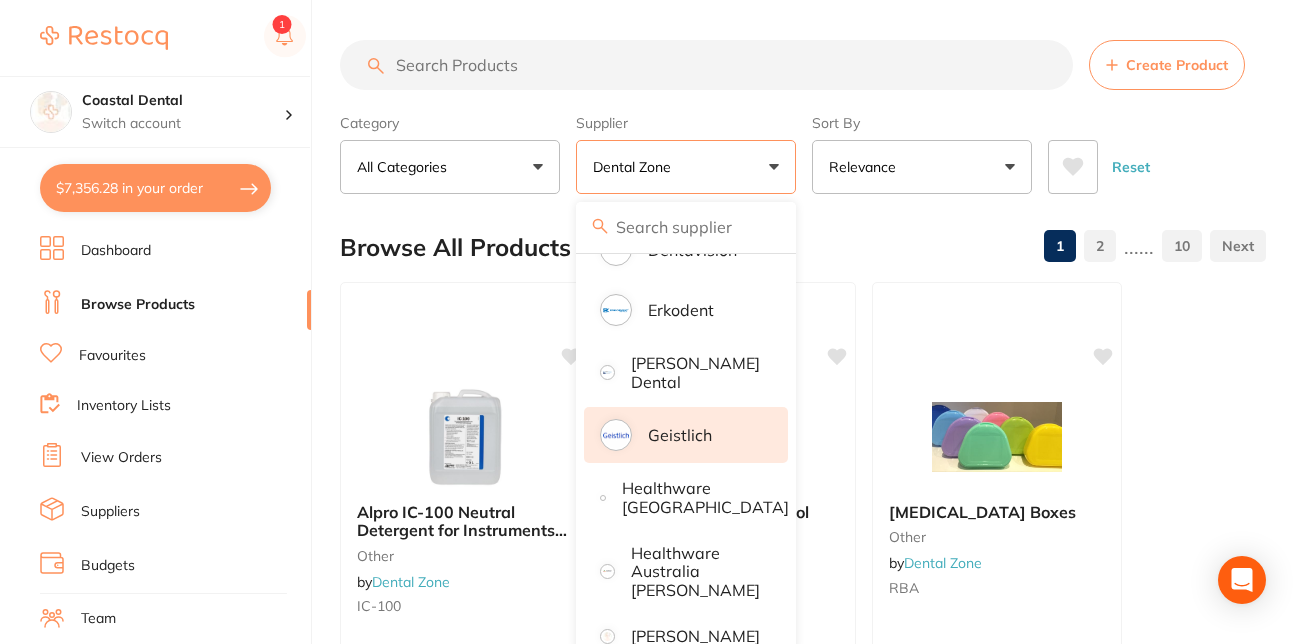 click on "Geistlich" at bounding box center [680, 435] 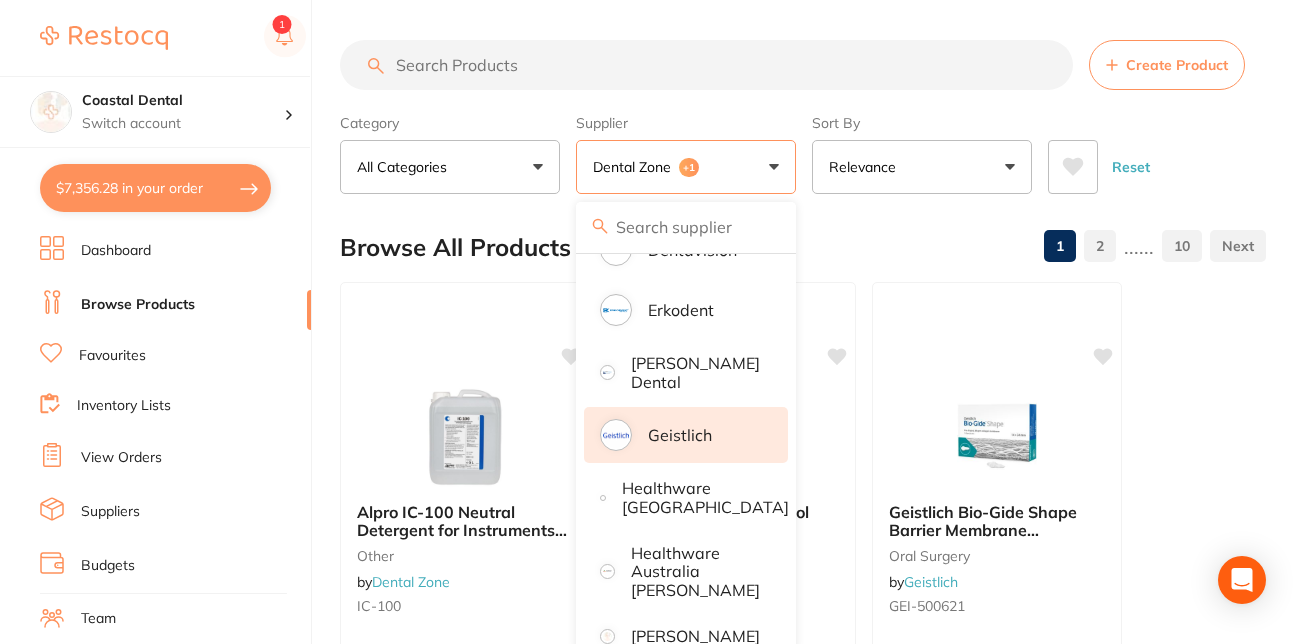 click on "Geistlich" at bounding box center [680, 435] 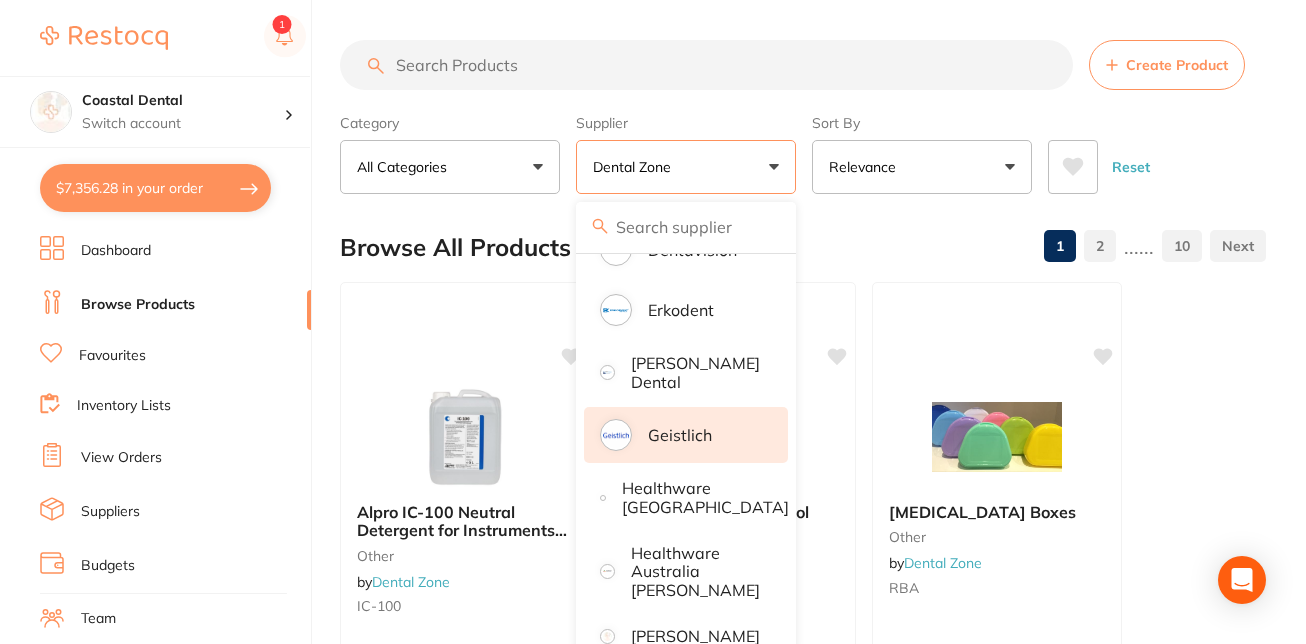 click on "Geistlich" at bounding box center (680, 435) 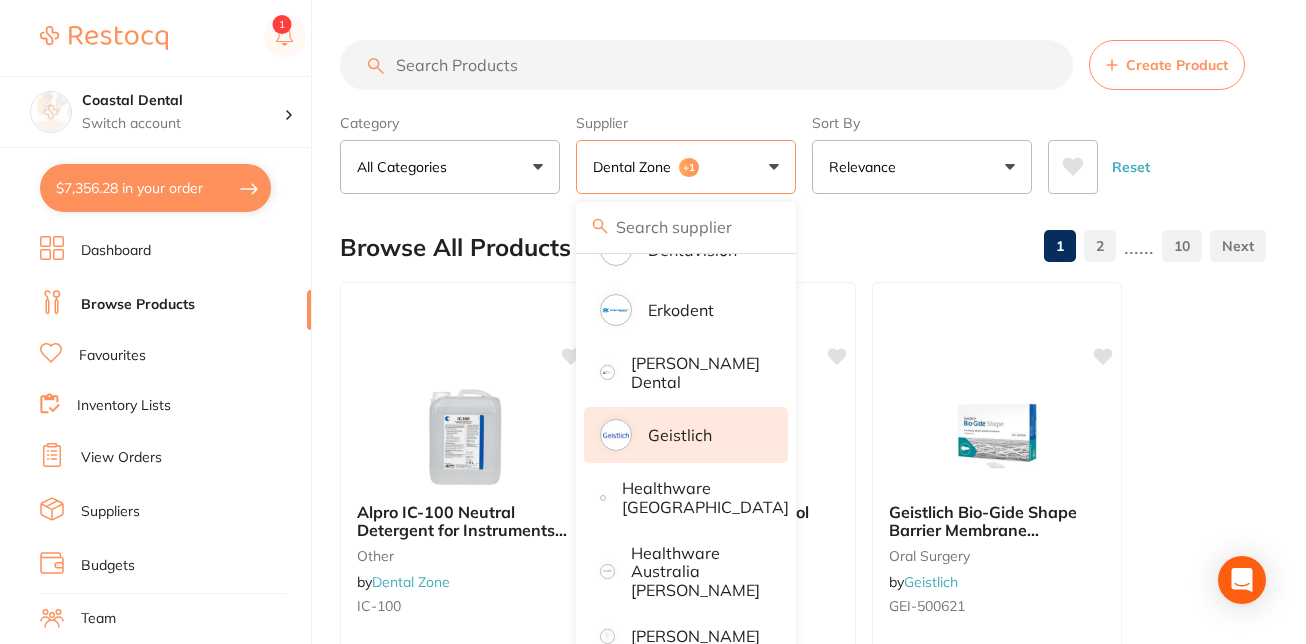 click at bounding box center [706, 65] 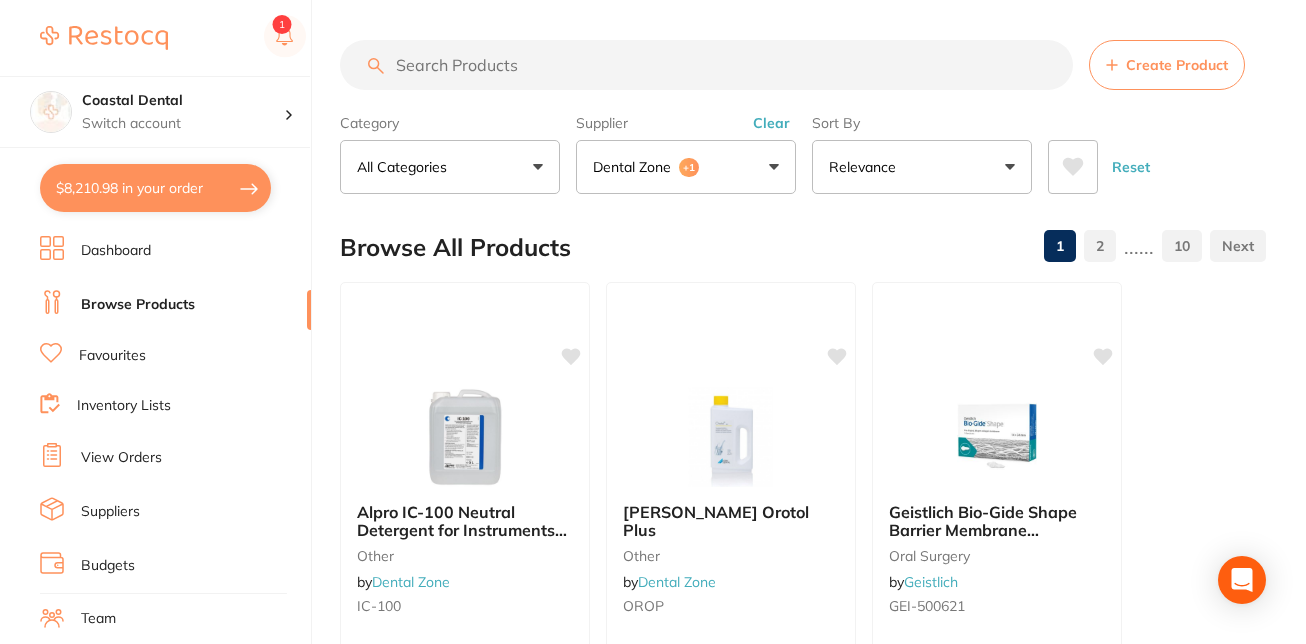 click on "$8,210.98   in your order" at bounding box center [155, 188] 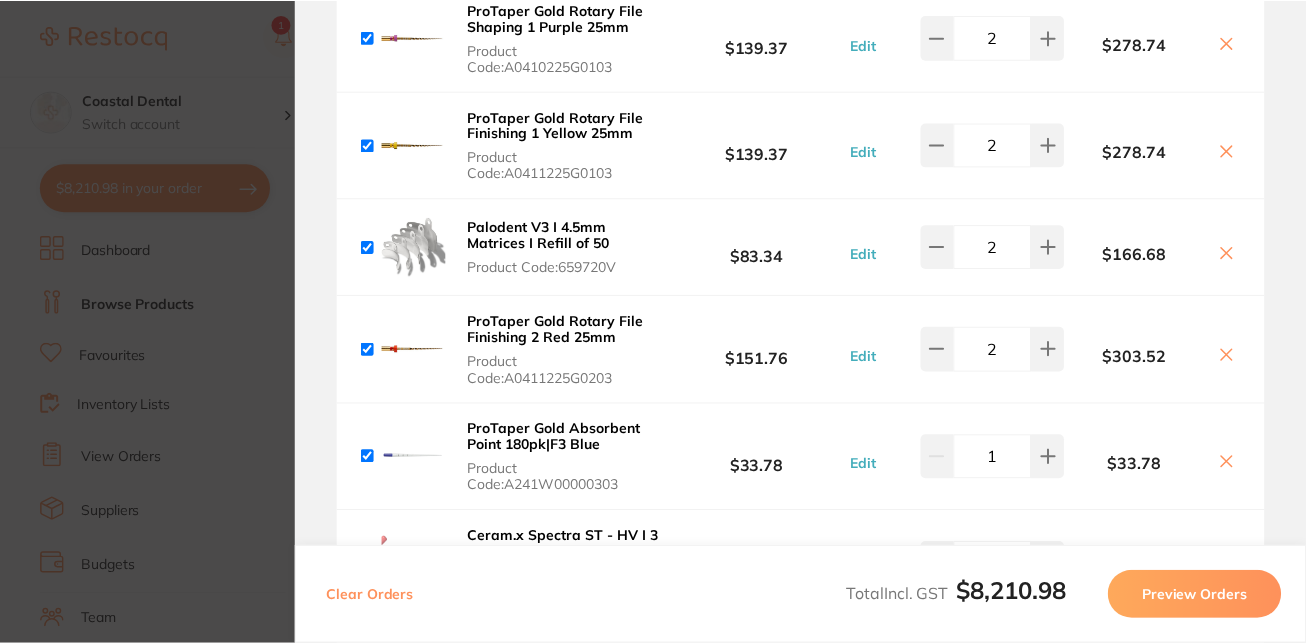 scroll, scrollTop: 0, scrollLeft: 0, axis: both 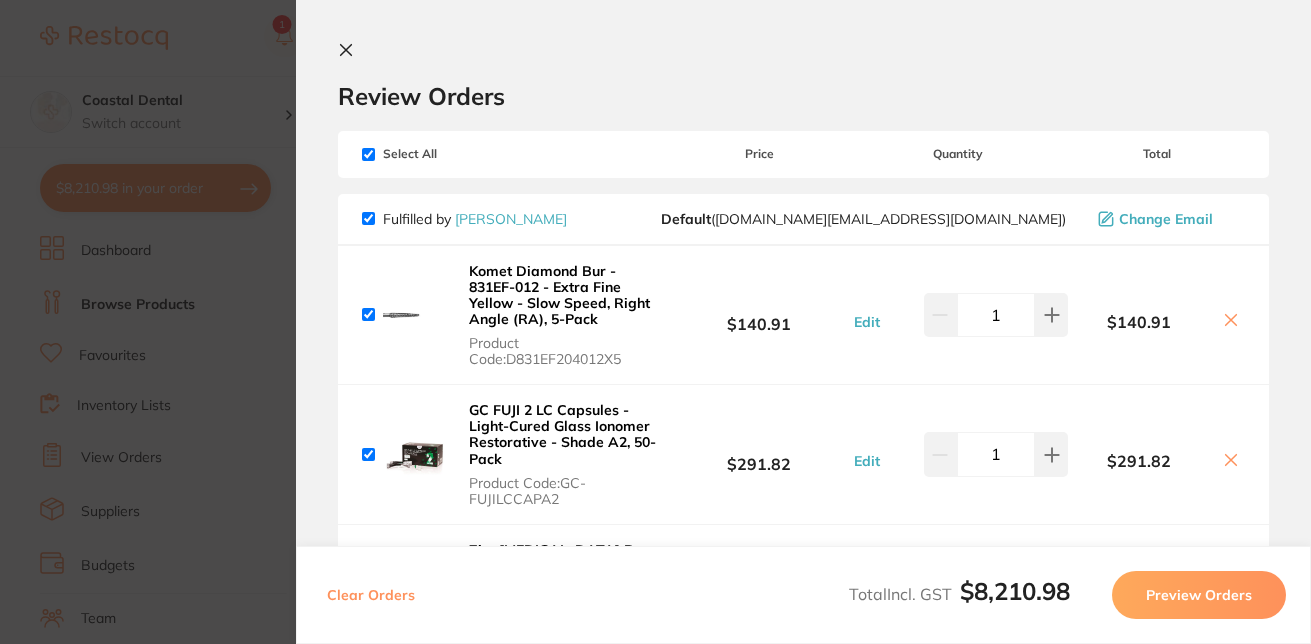 click at bounding box center (350, 51) 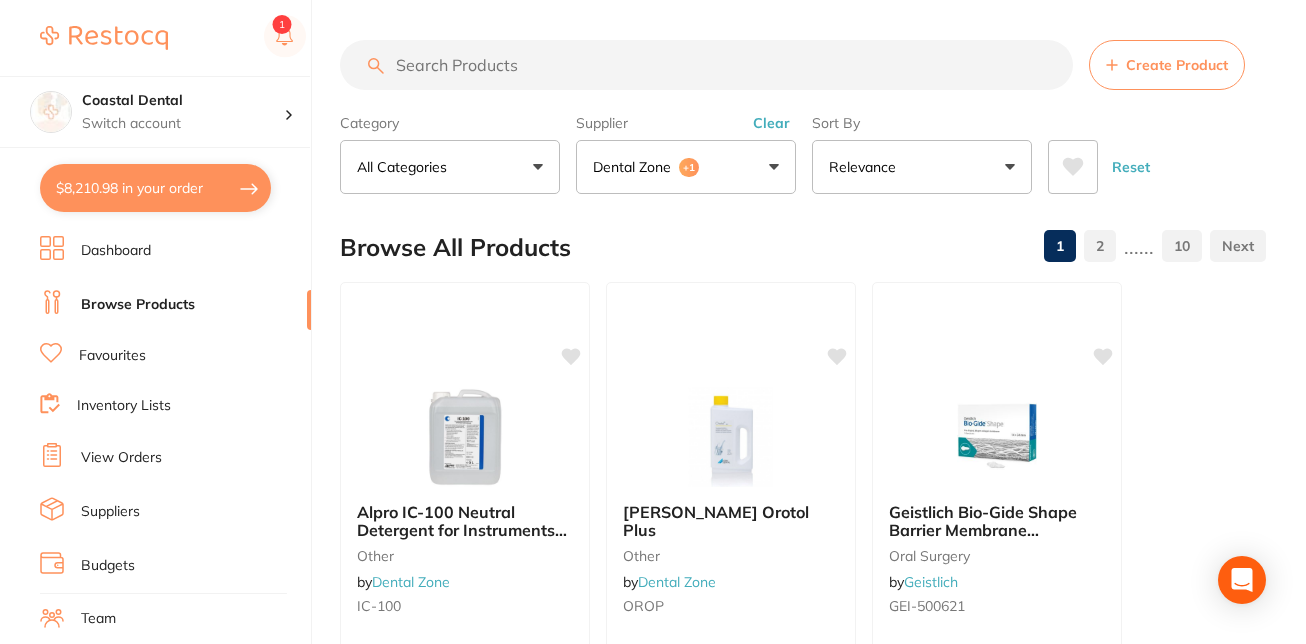 scroll, scrollTop: 11, scrollLeft: 0, axis: vertical 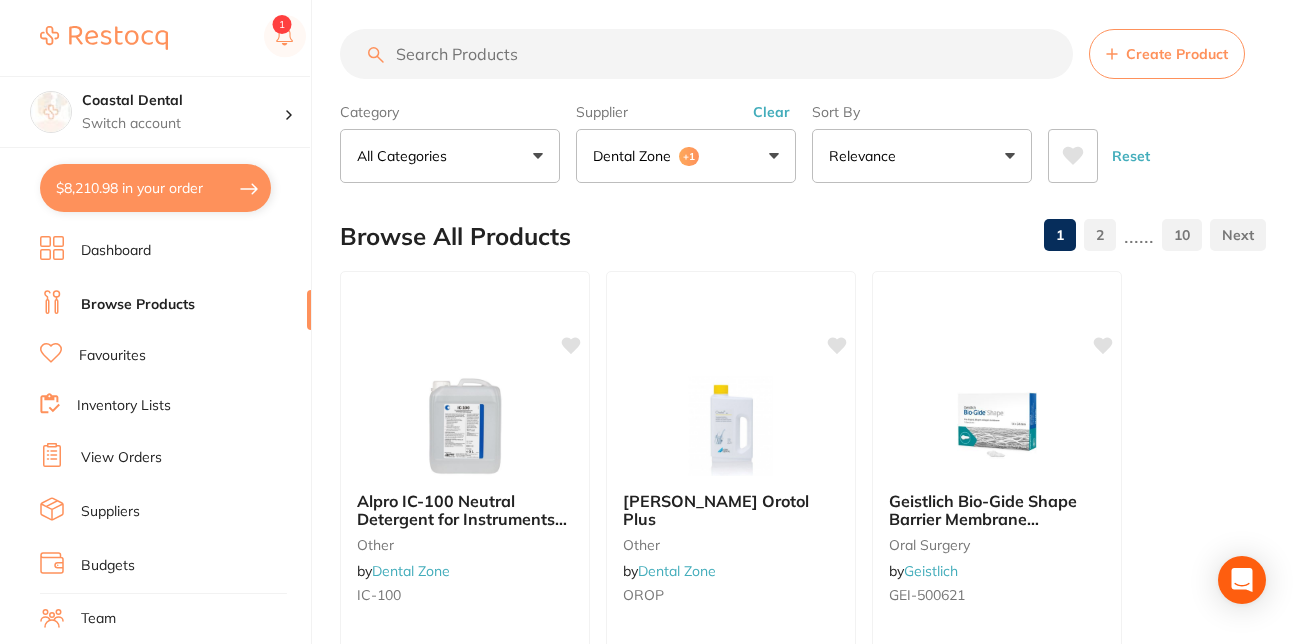 click on "Favourites" at bounding box center (112, 356) 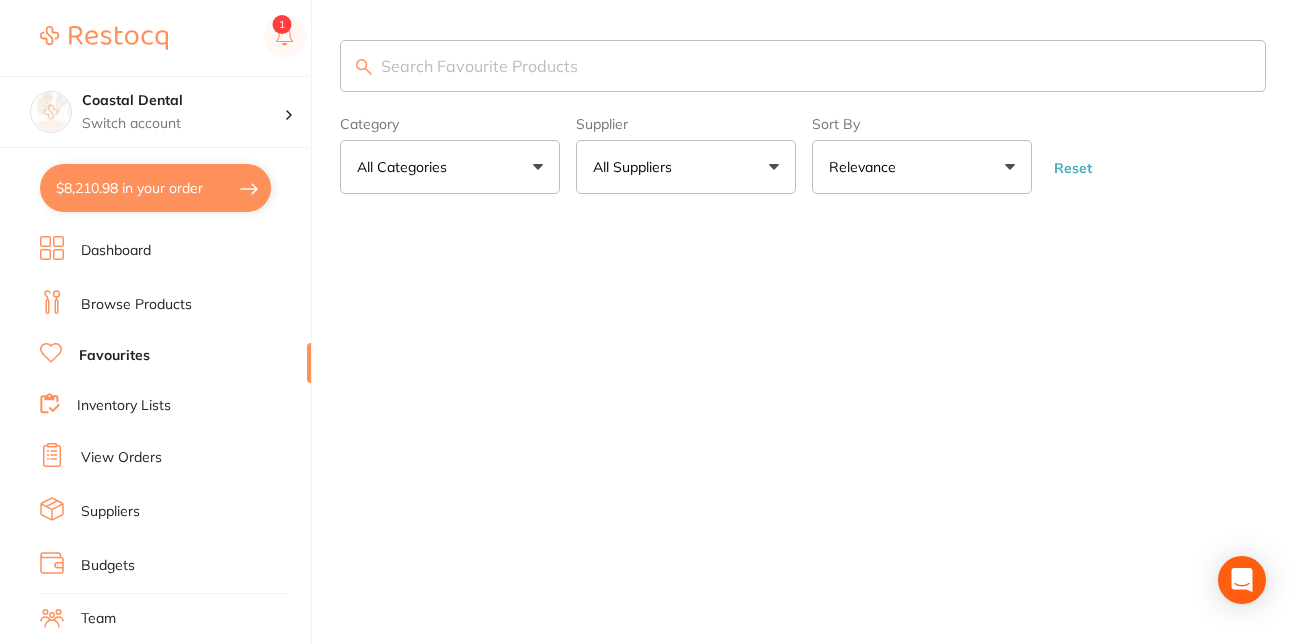 scroll, scrollTop: 0, scrollLeft: 0, axis: both 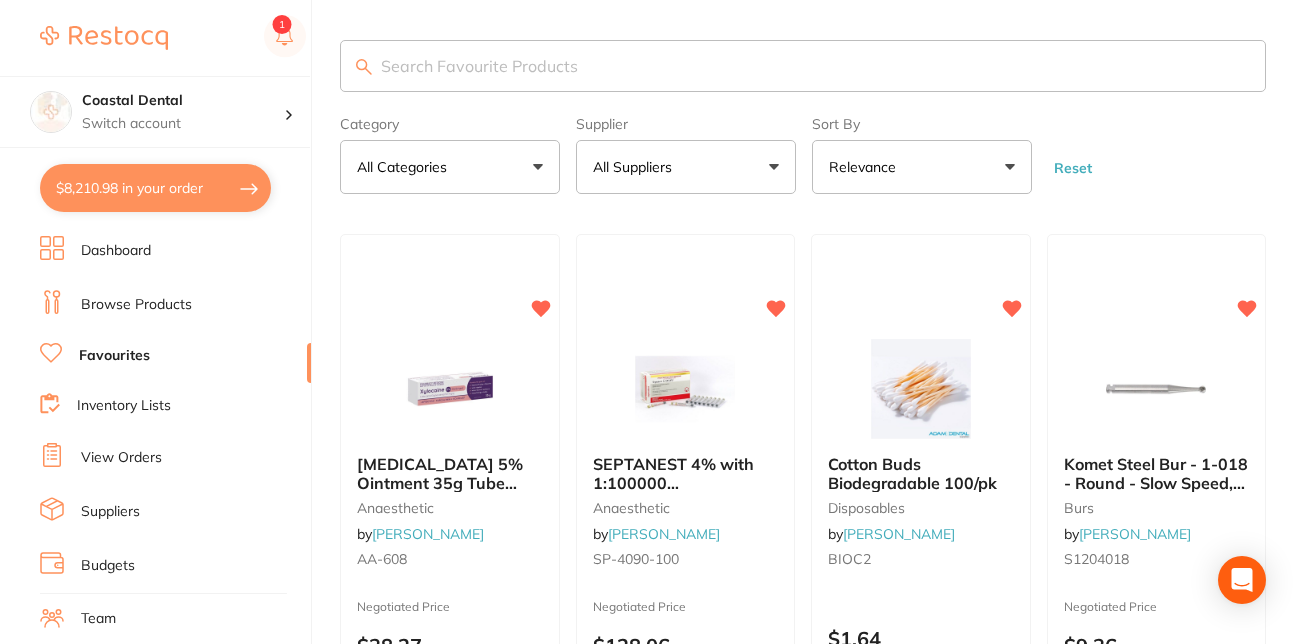 click at bounding box center [803, 66] 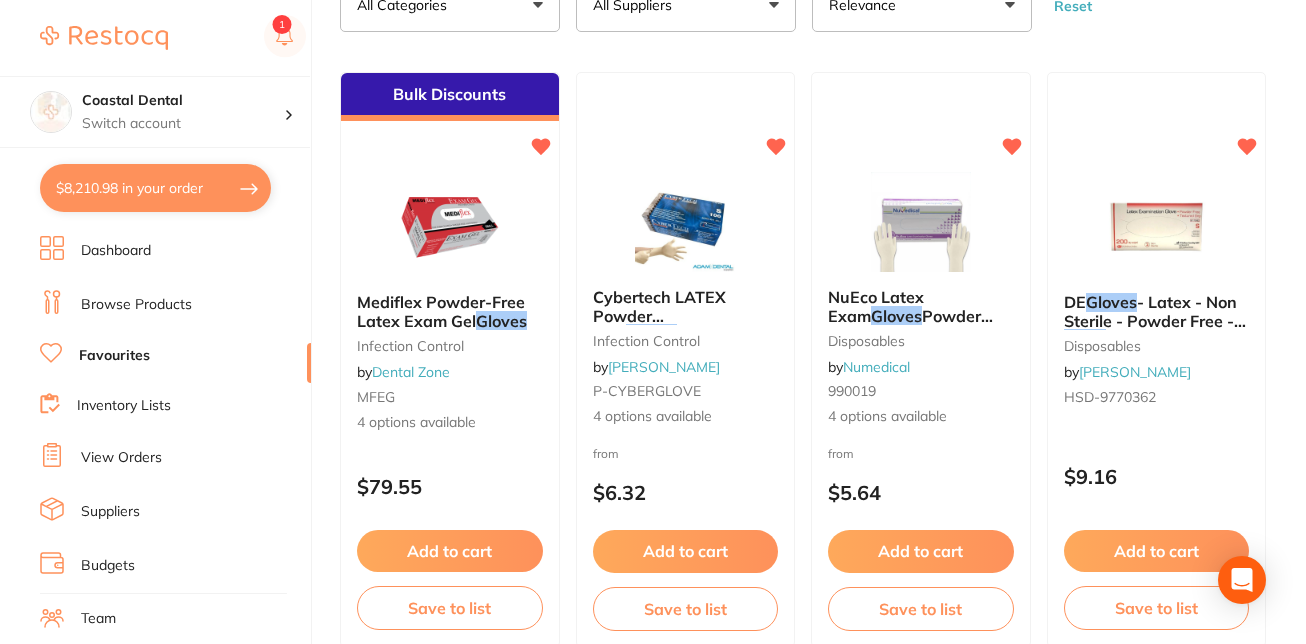 scroll, scrollTop: 168, scrollLeft: 0, axis: vertical 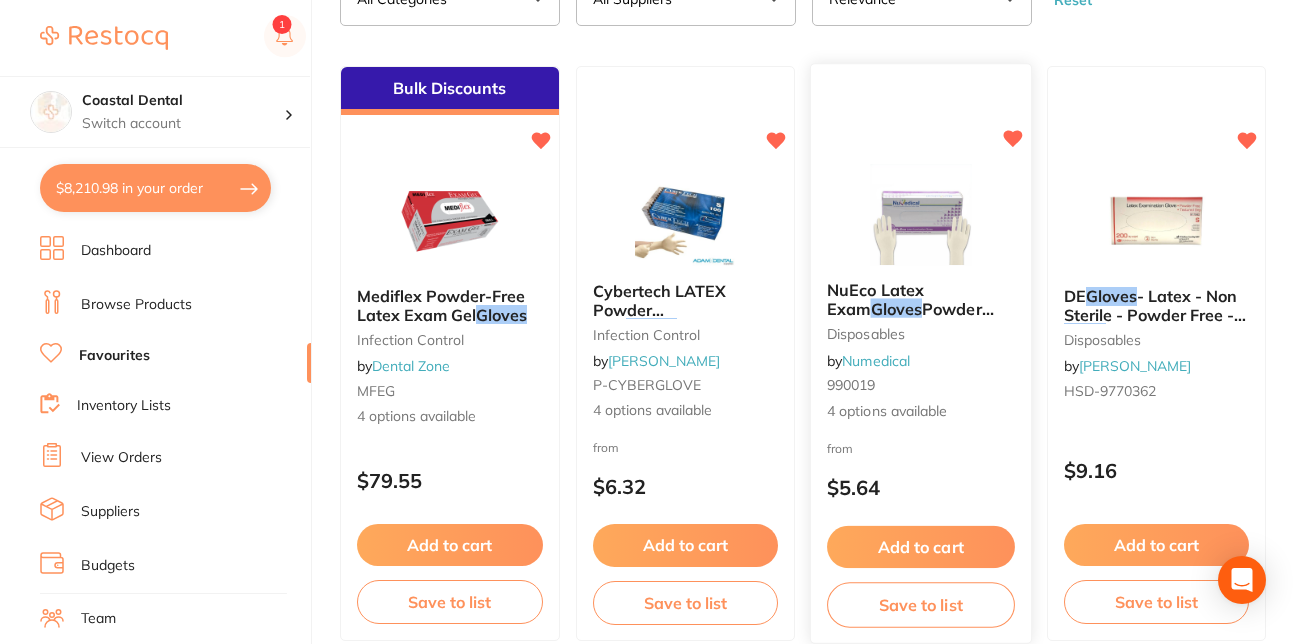 type on "smallgloves" 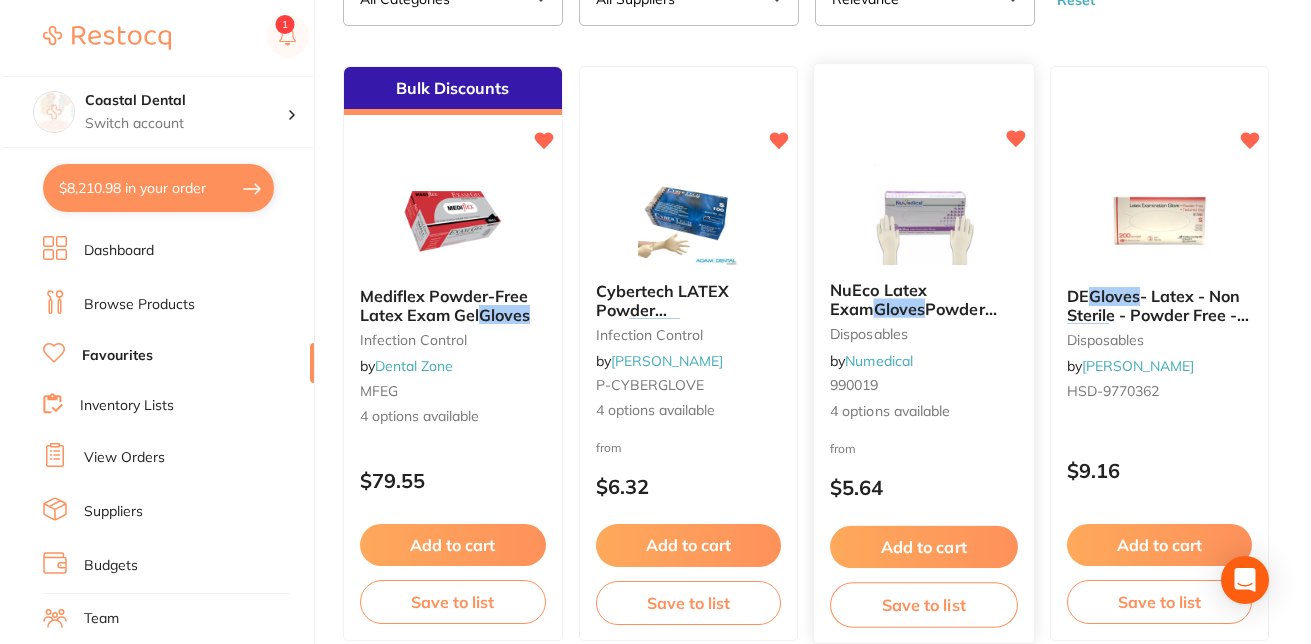 scroll, scrollTop: 0, scrollLeft: 0, axis: both 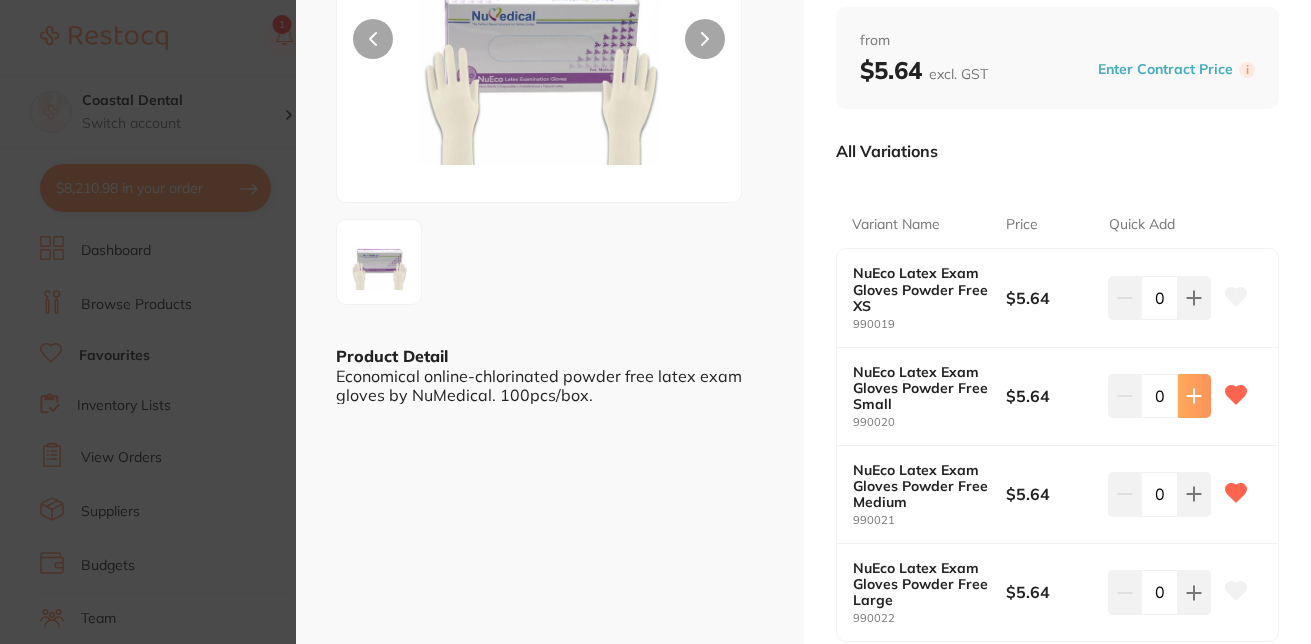 click 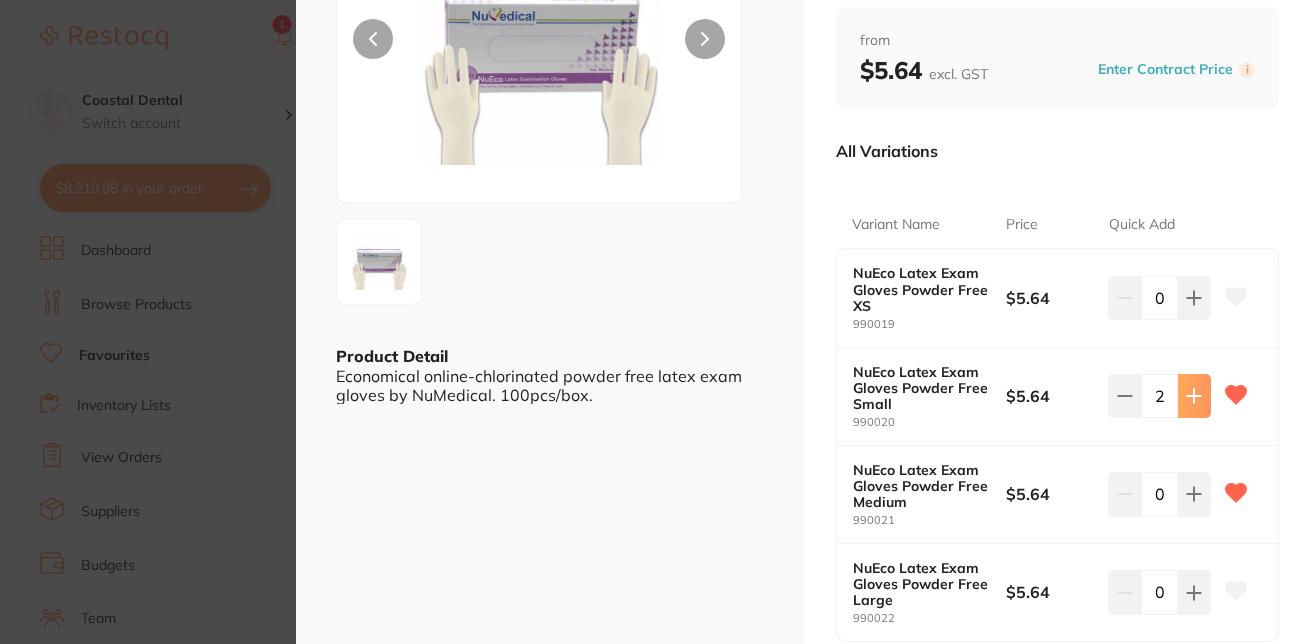 click 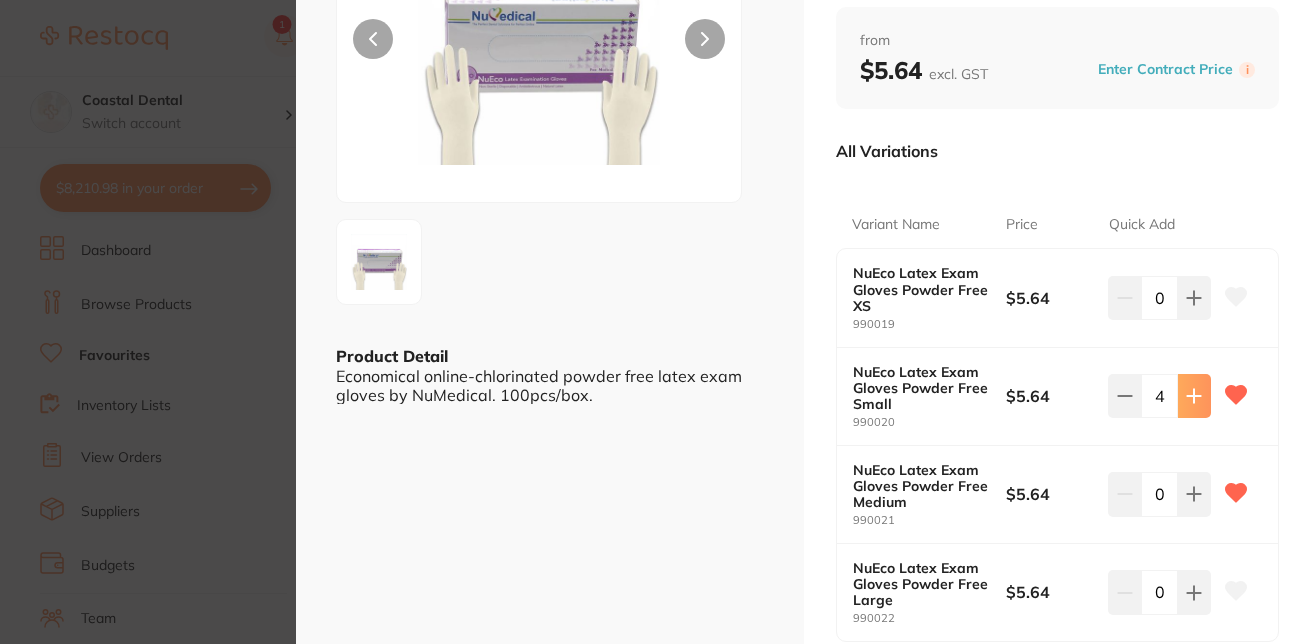 click 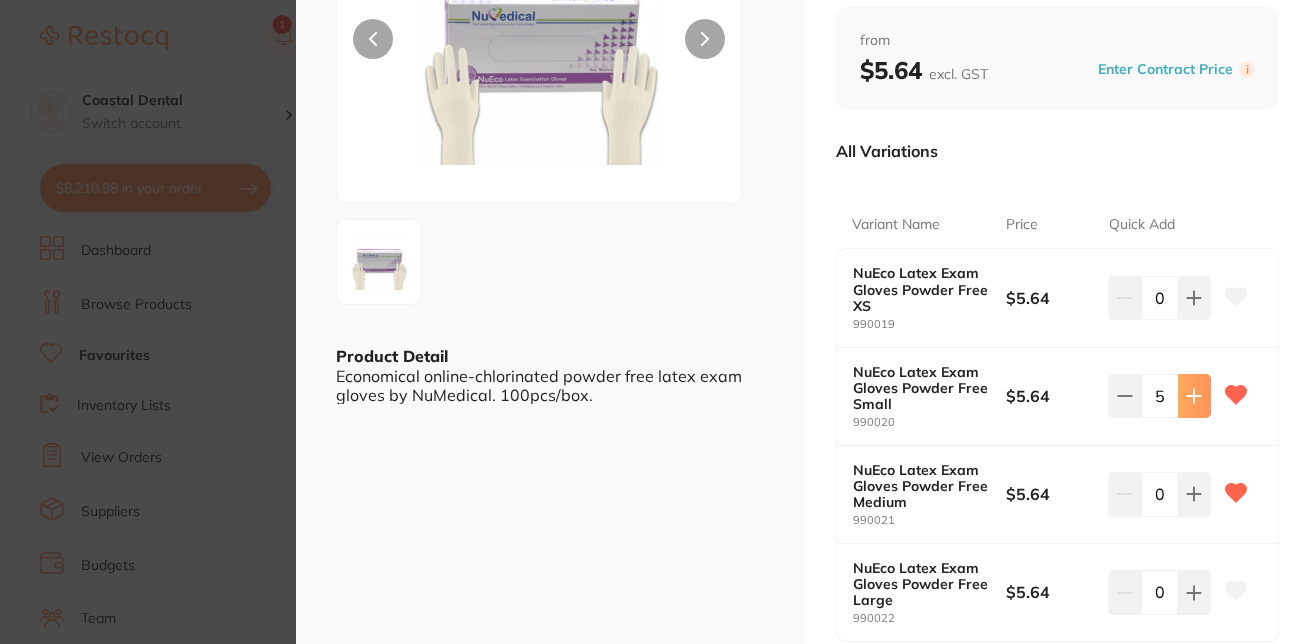 click 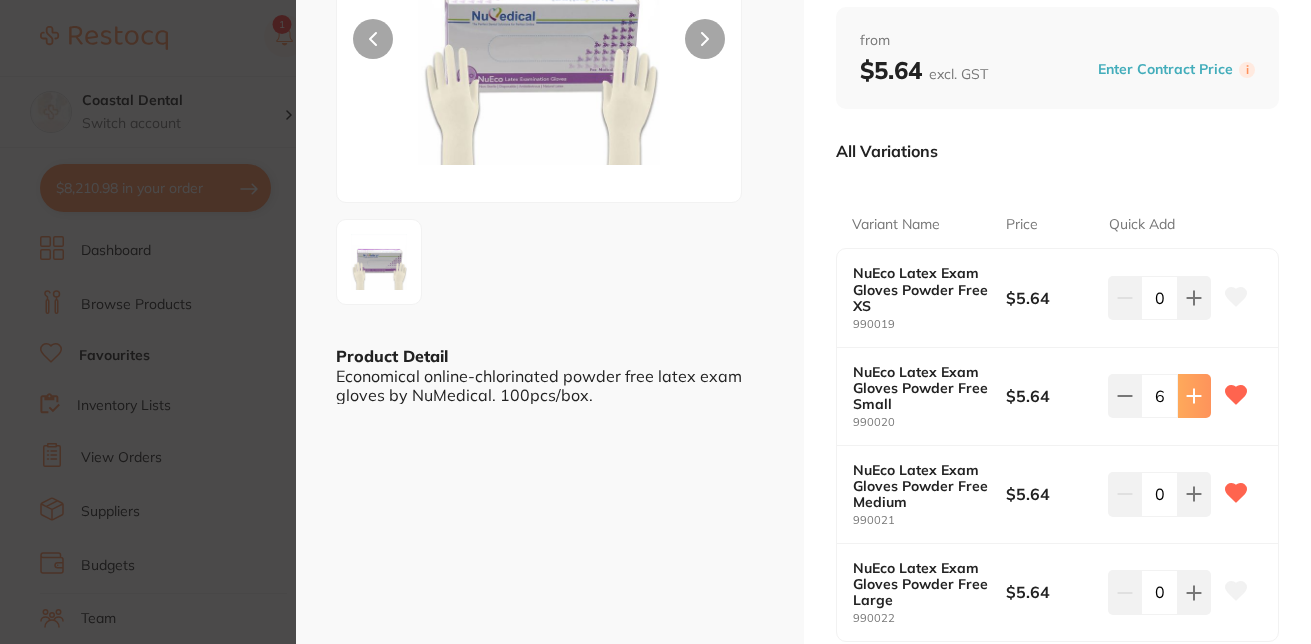 click 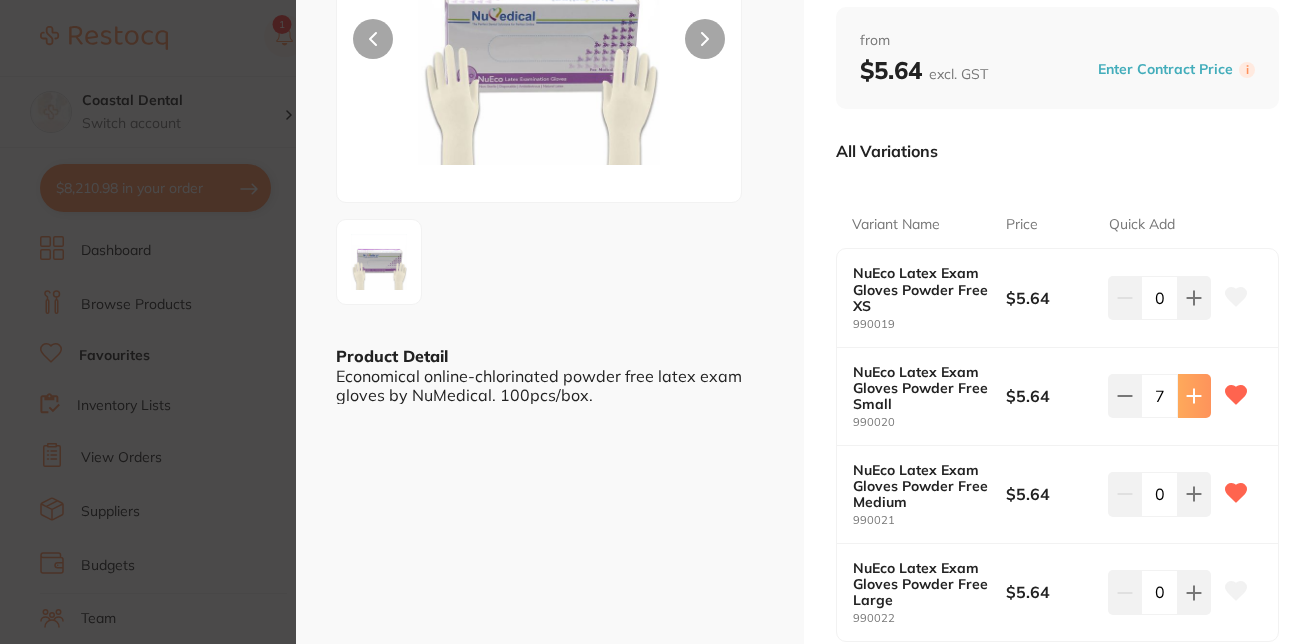 click 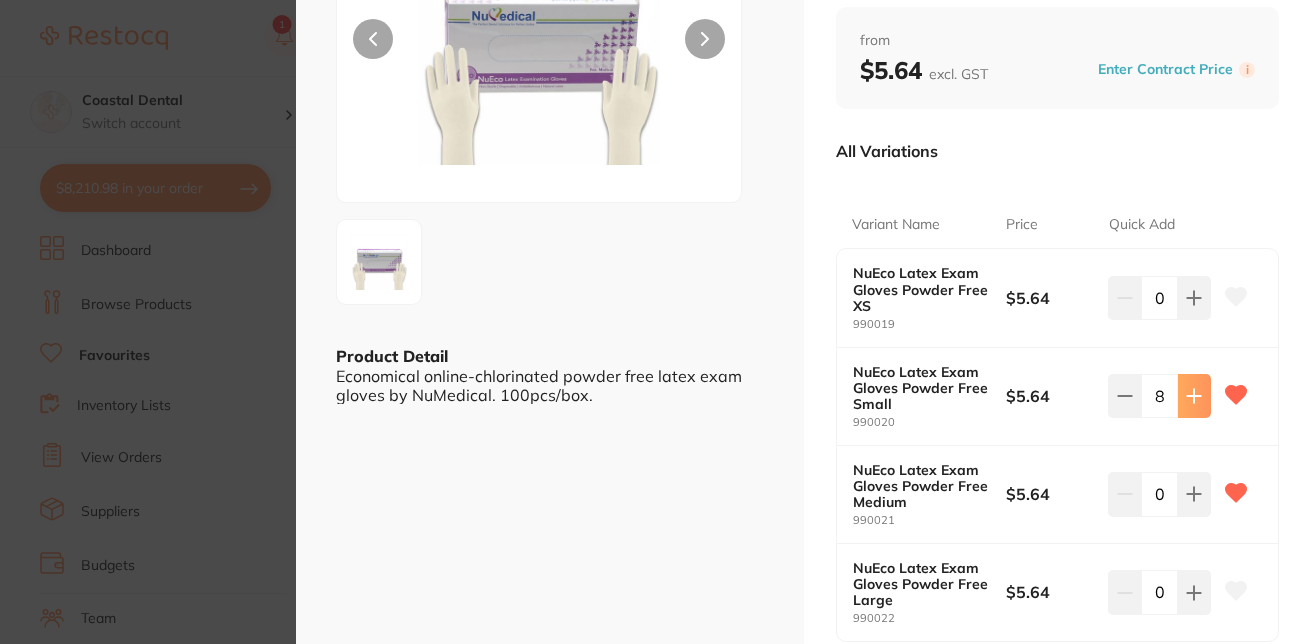 click 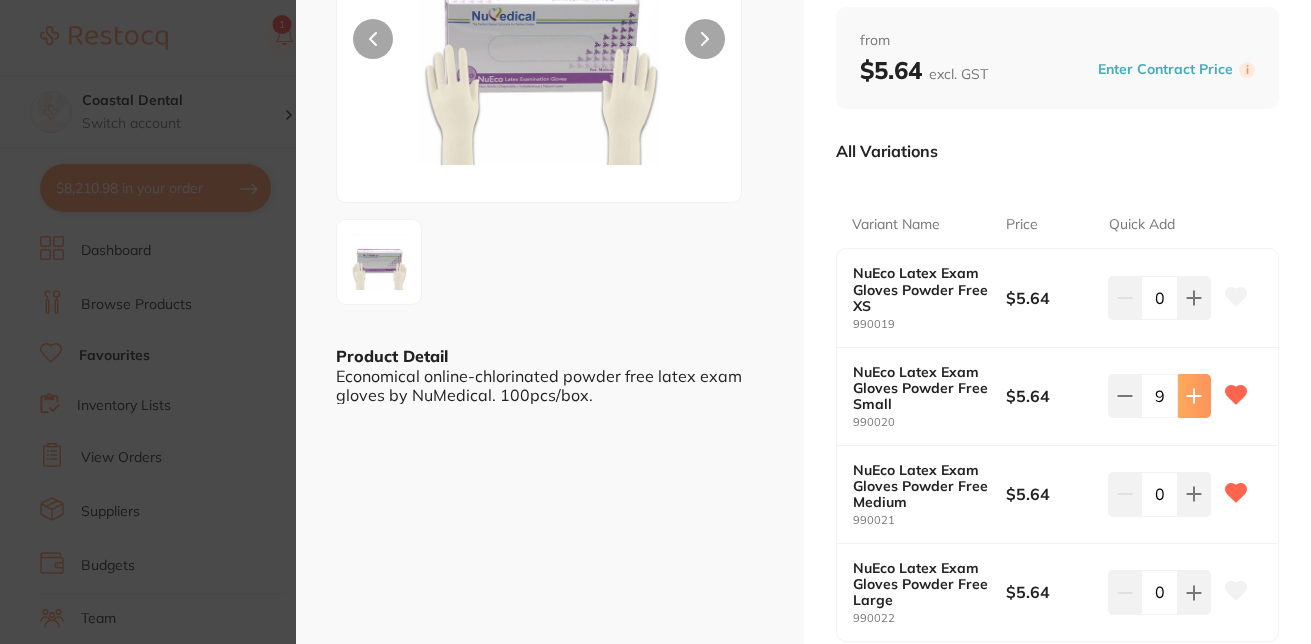 click 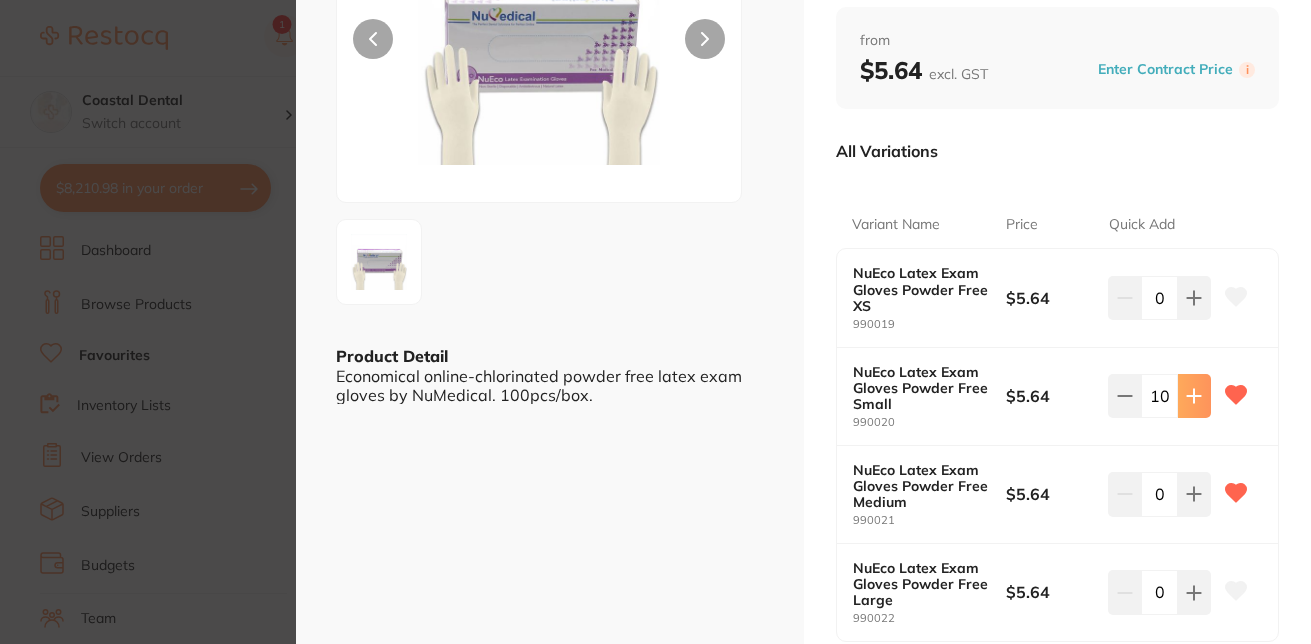 click 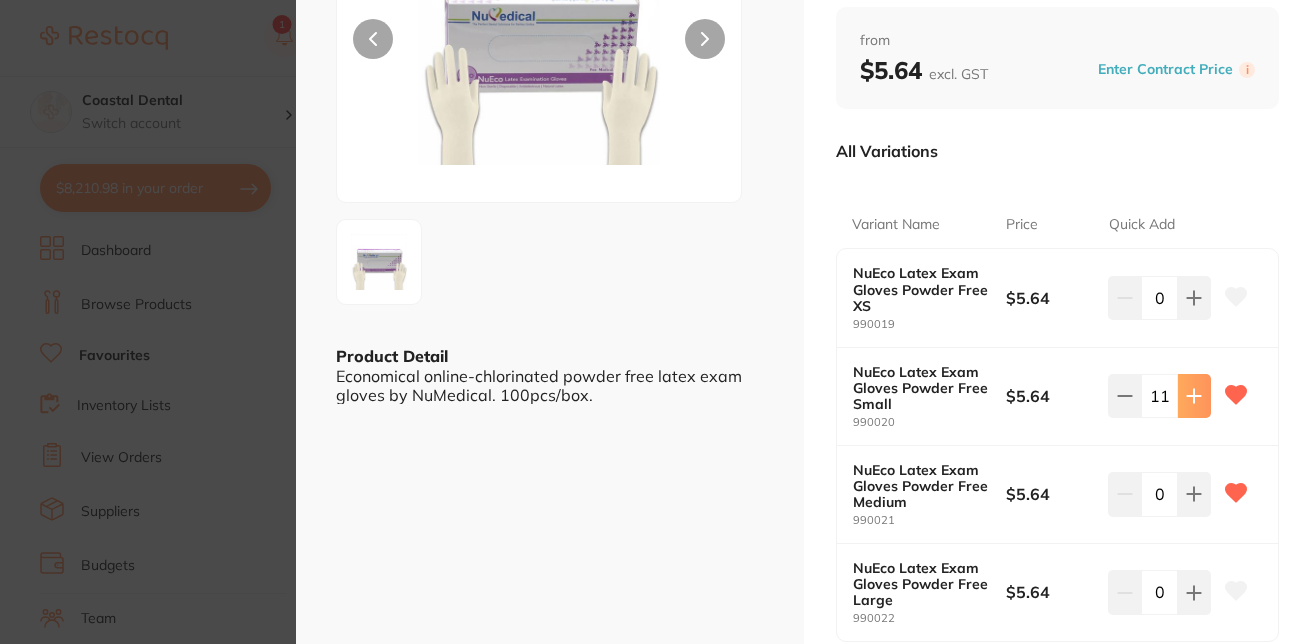 click 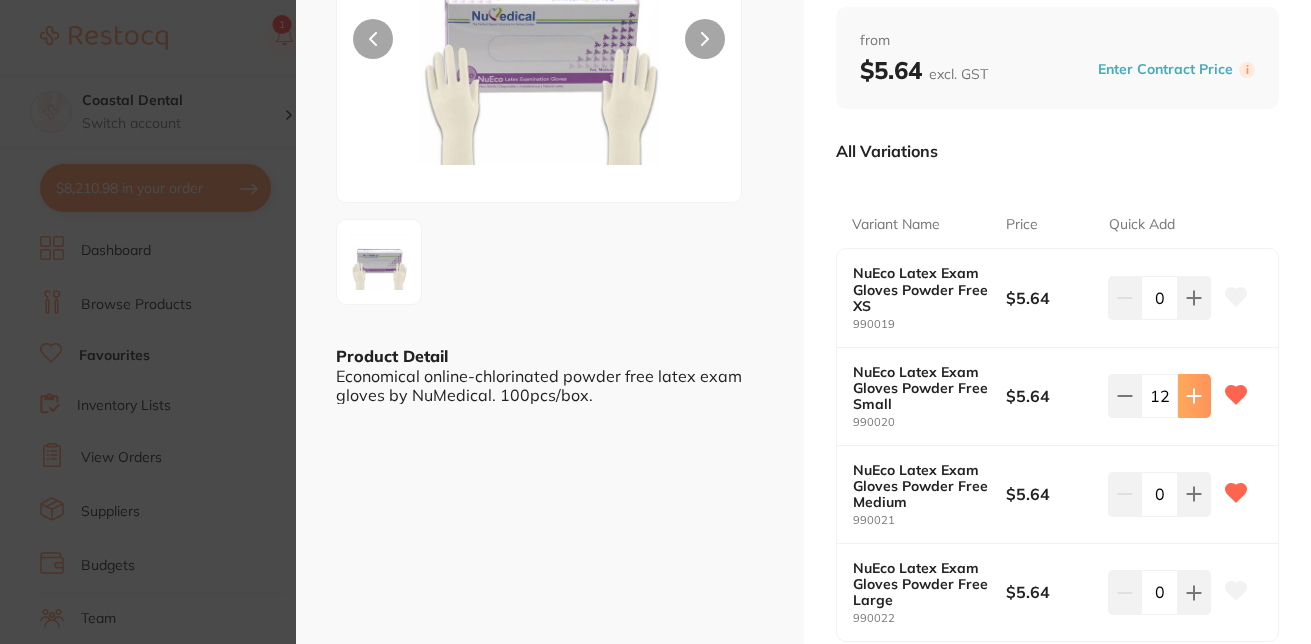 click 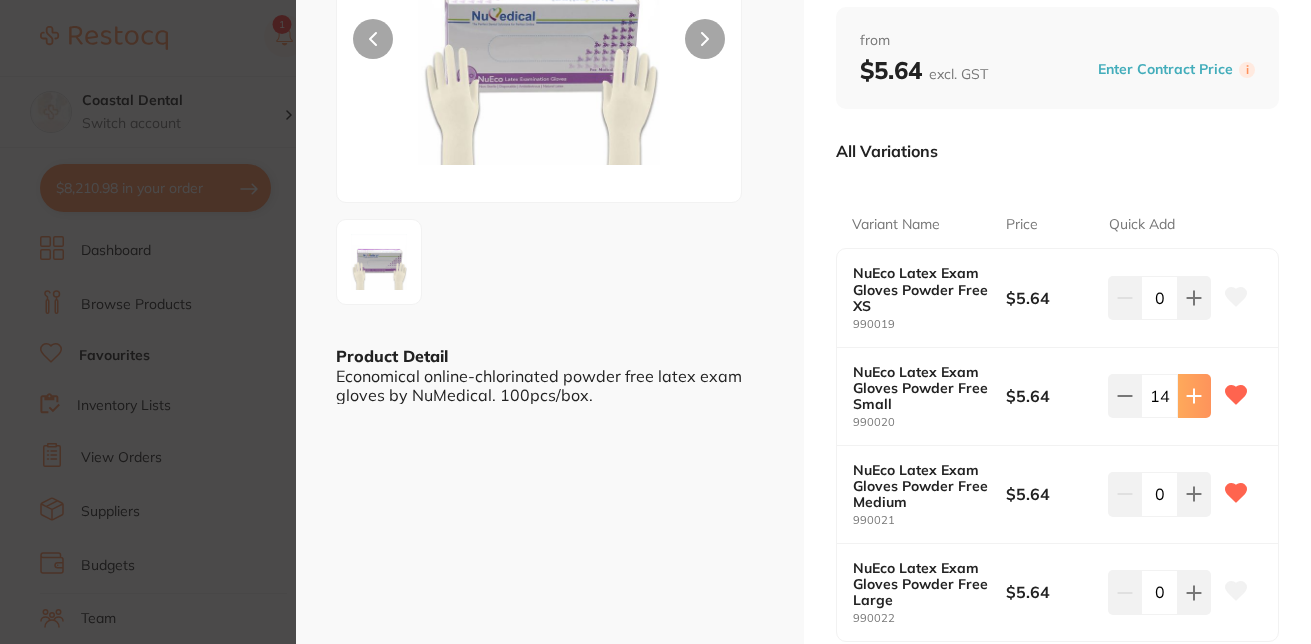click 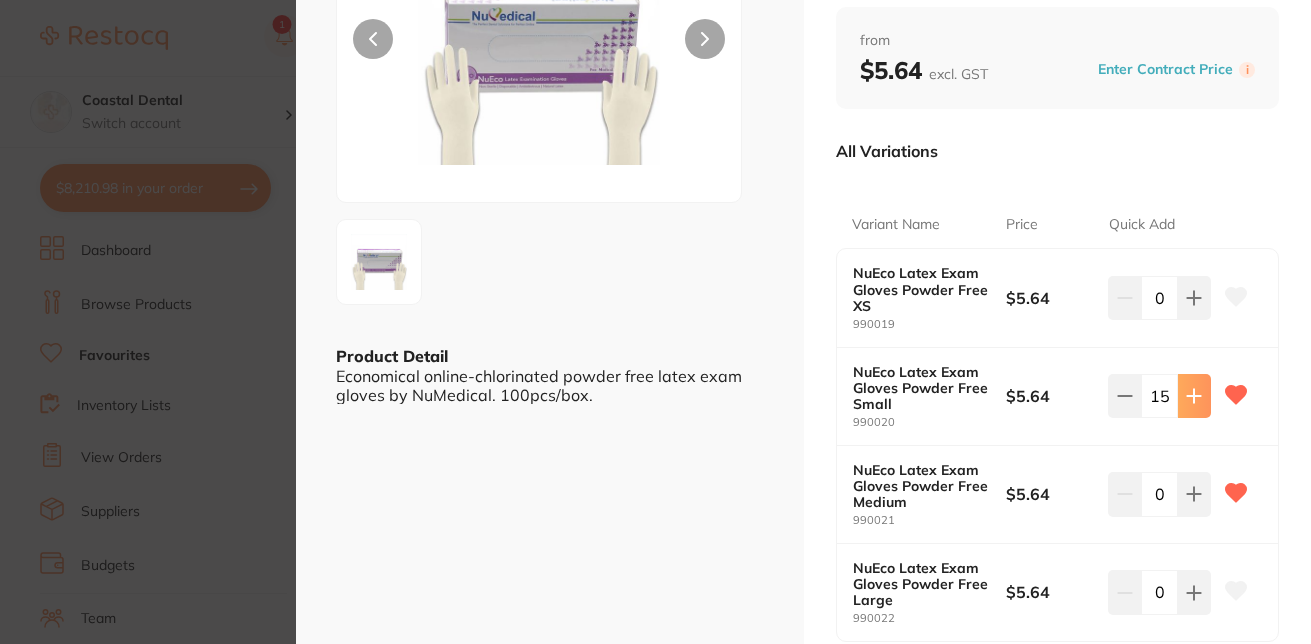 click at bounding box center [1194, 298] 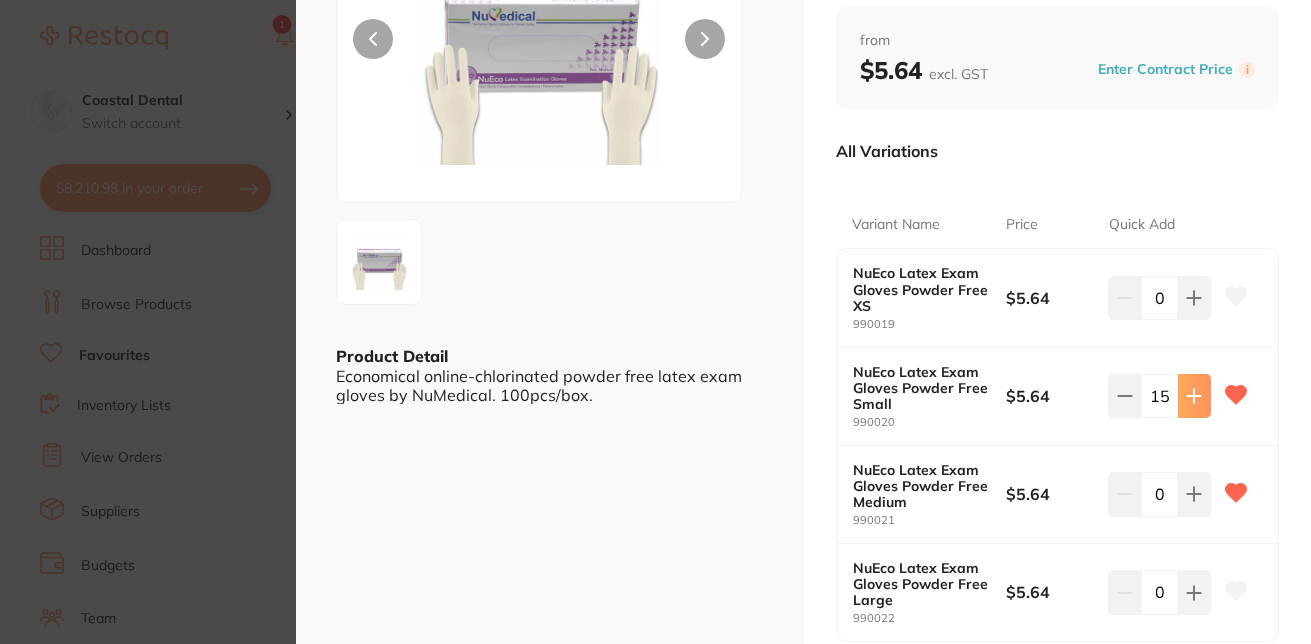 click 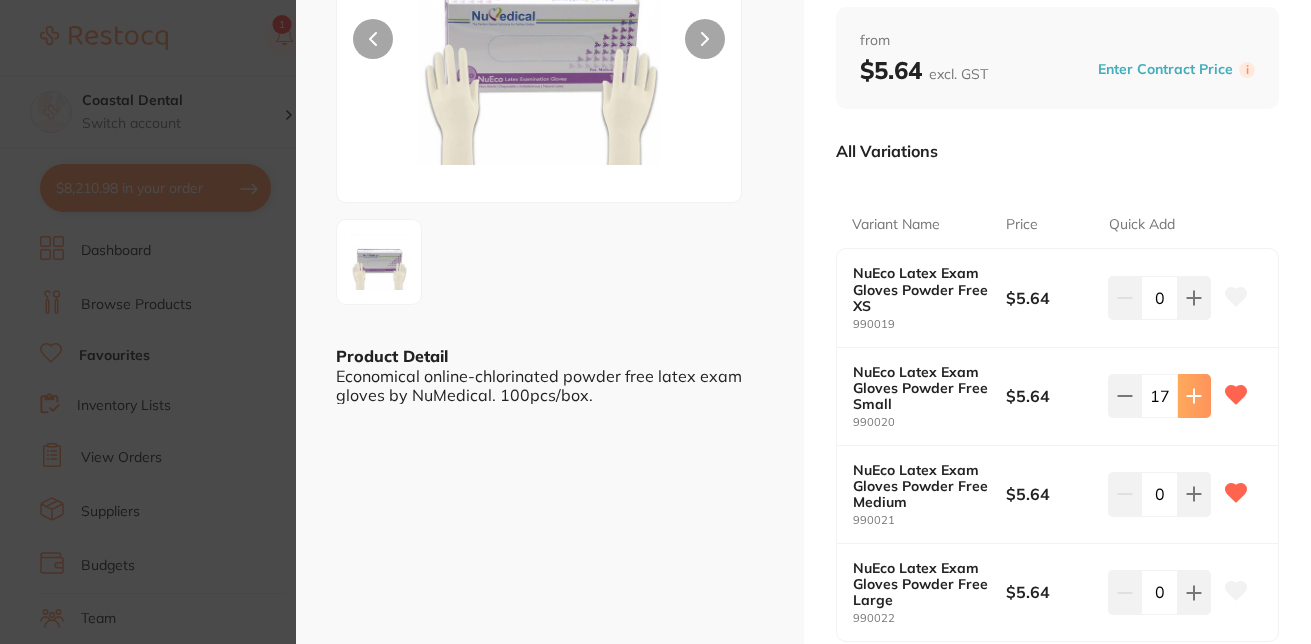 click 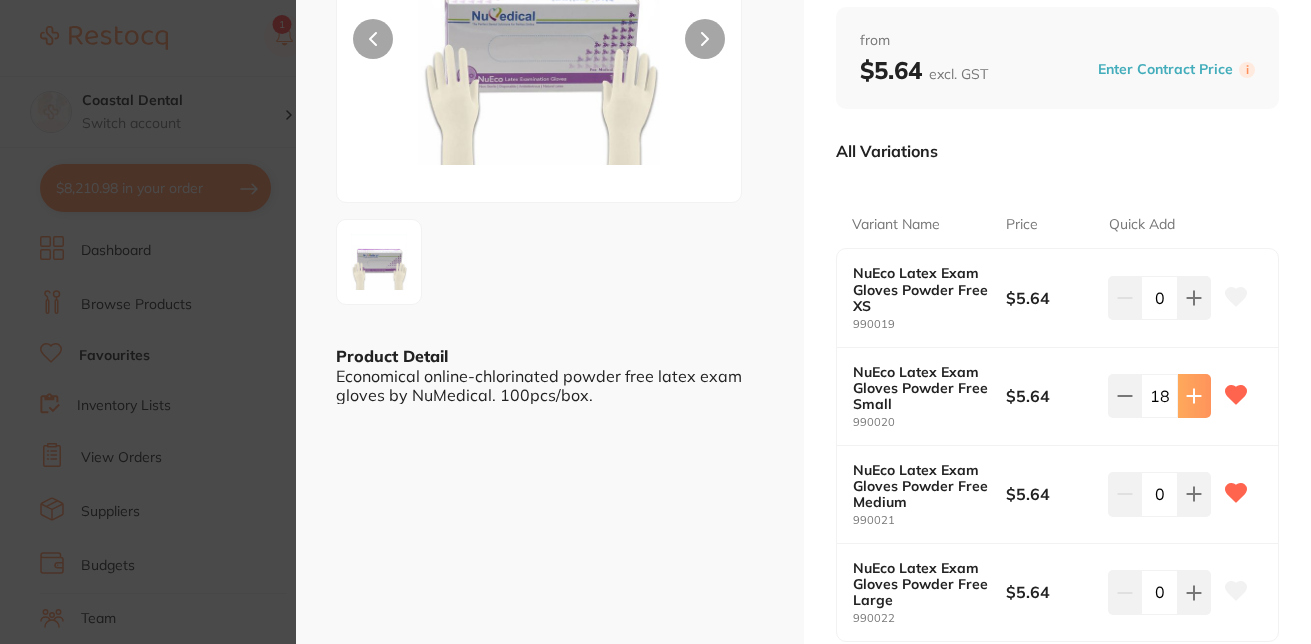 click 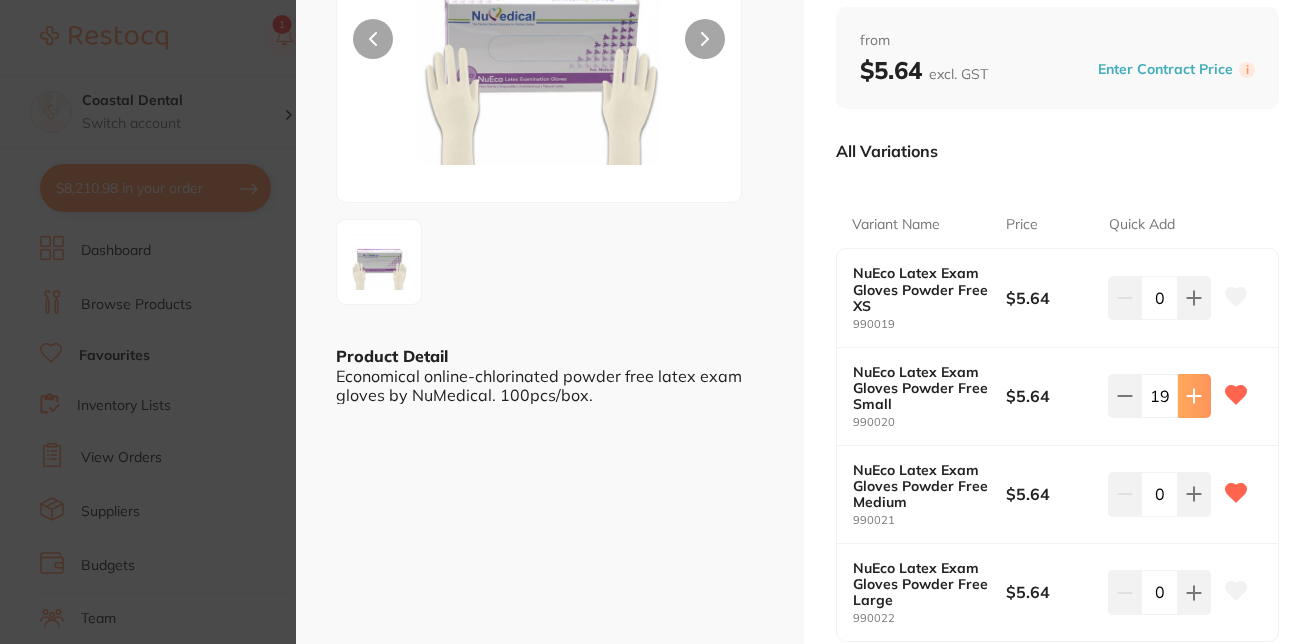 click 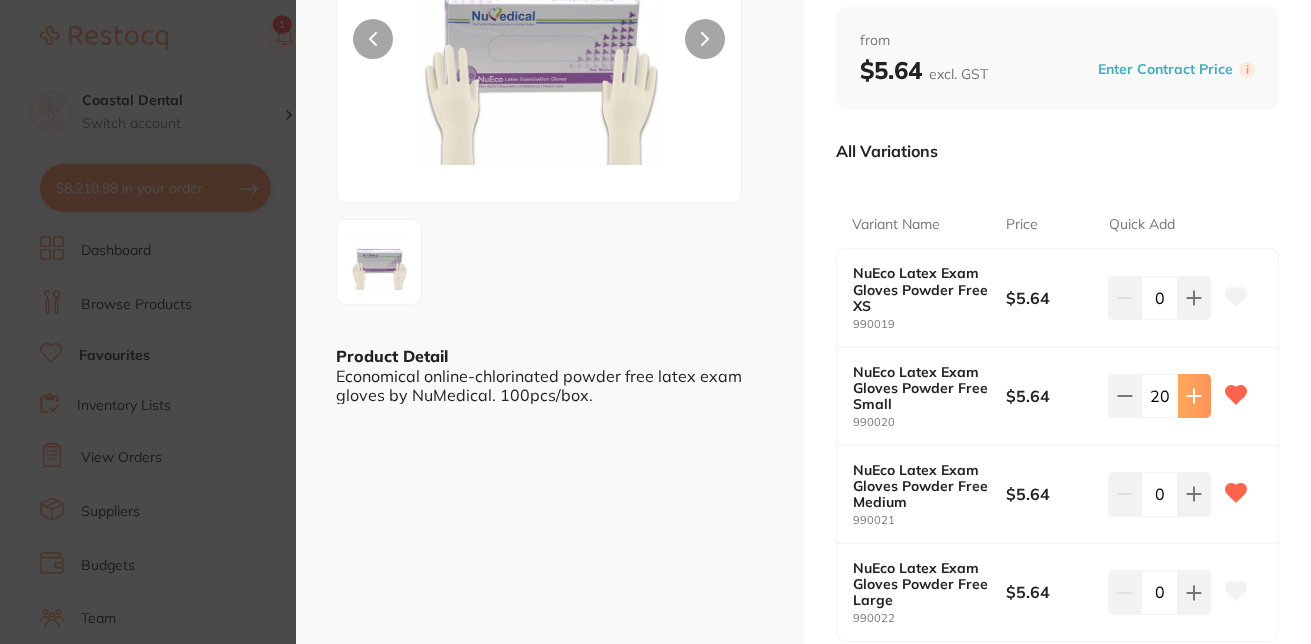 click 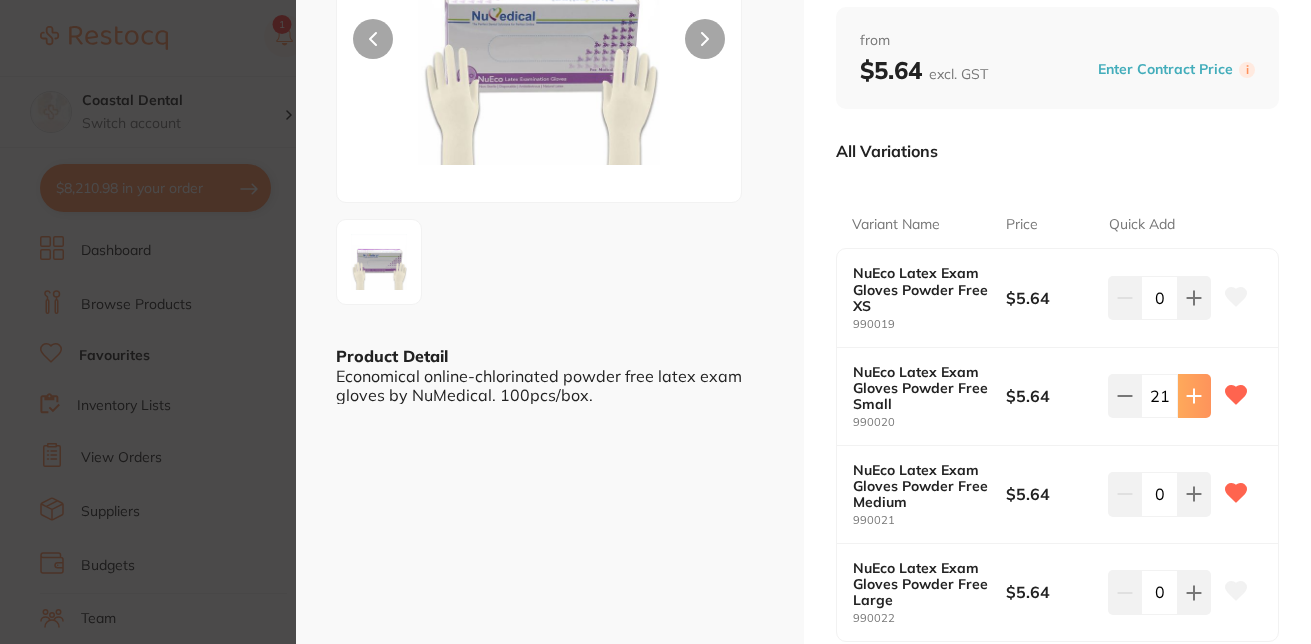 click 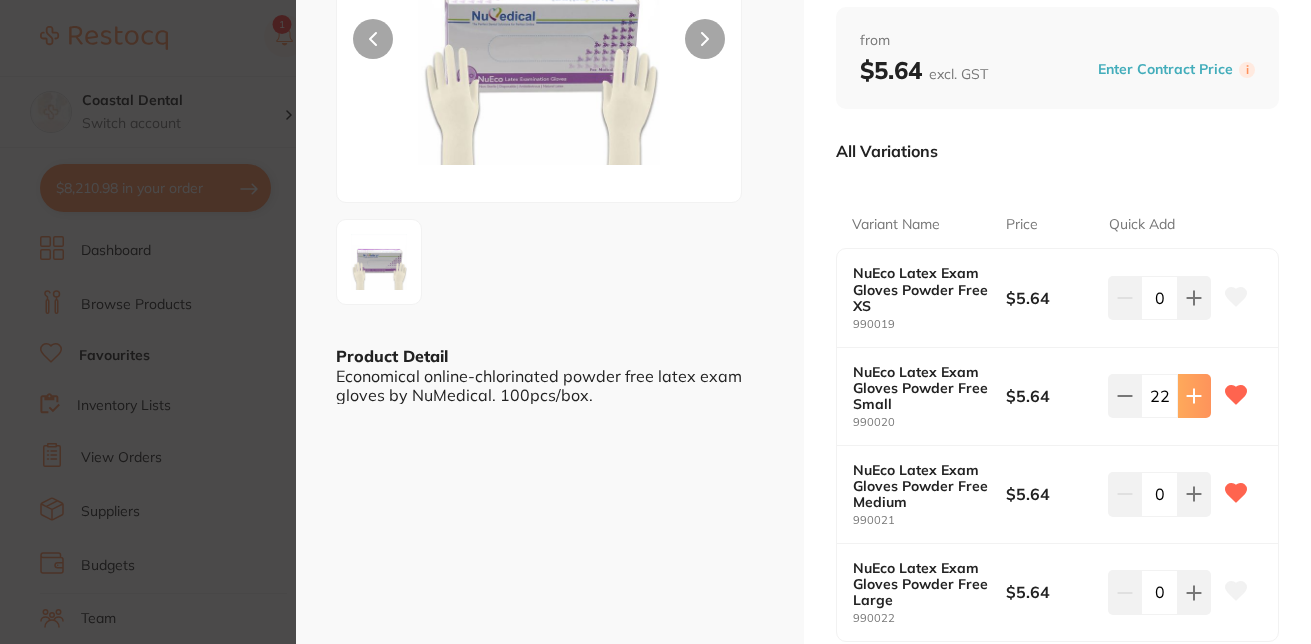 click 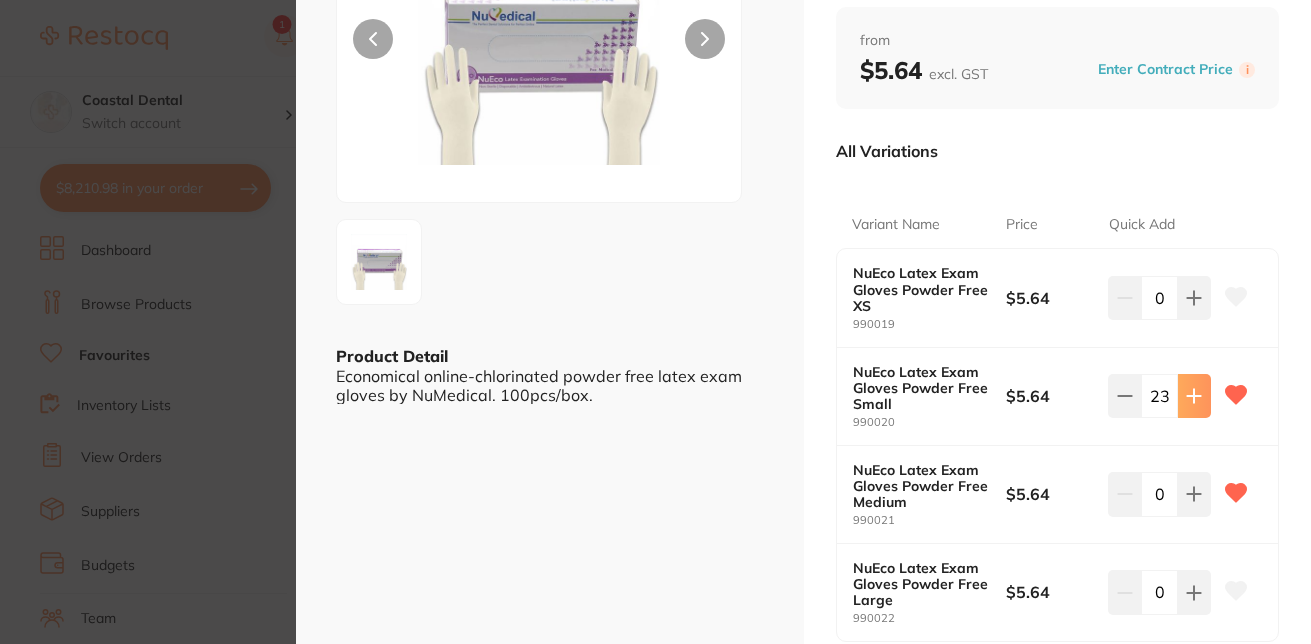 click 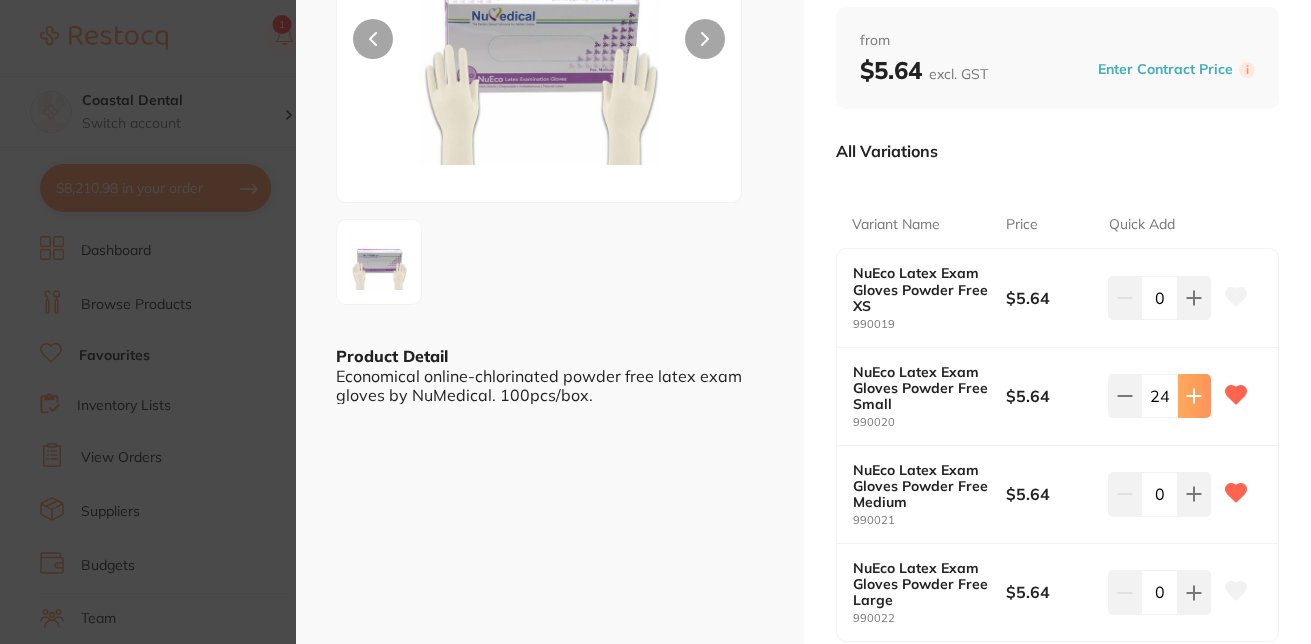 click 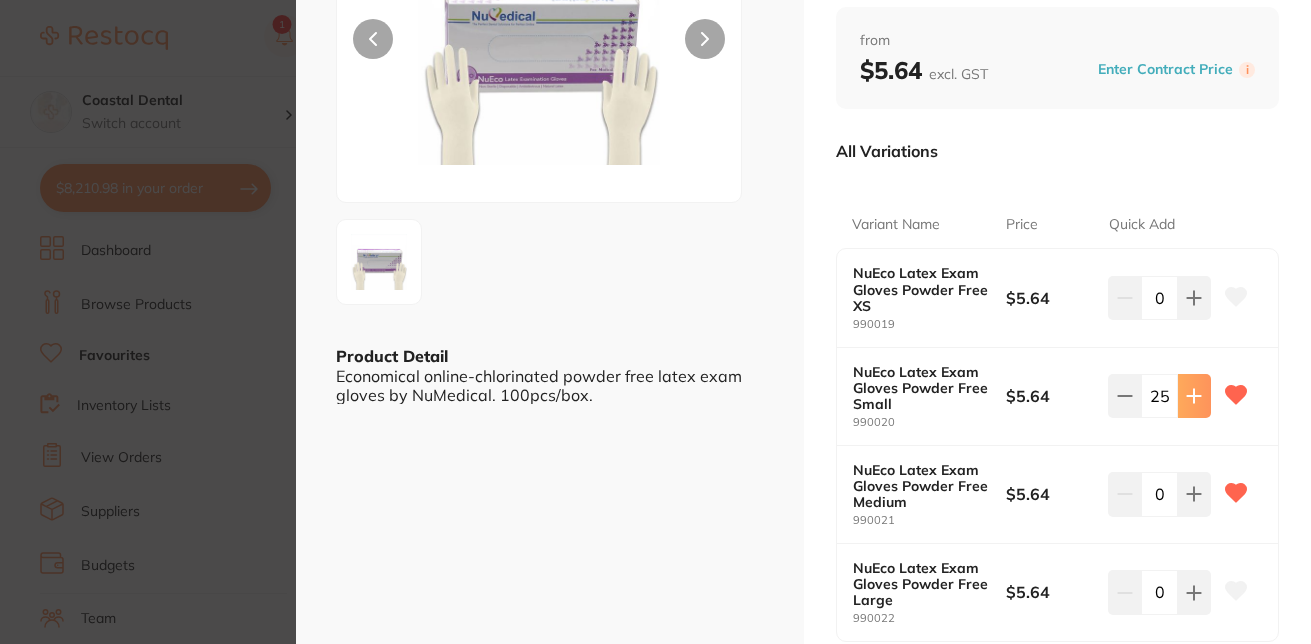click 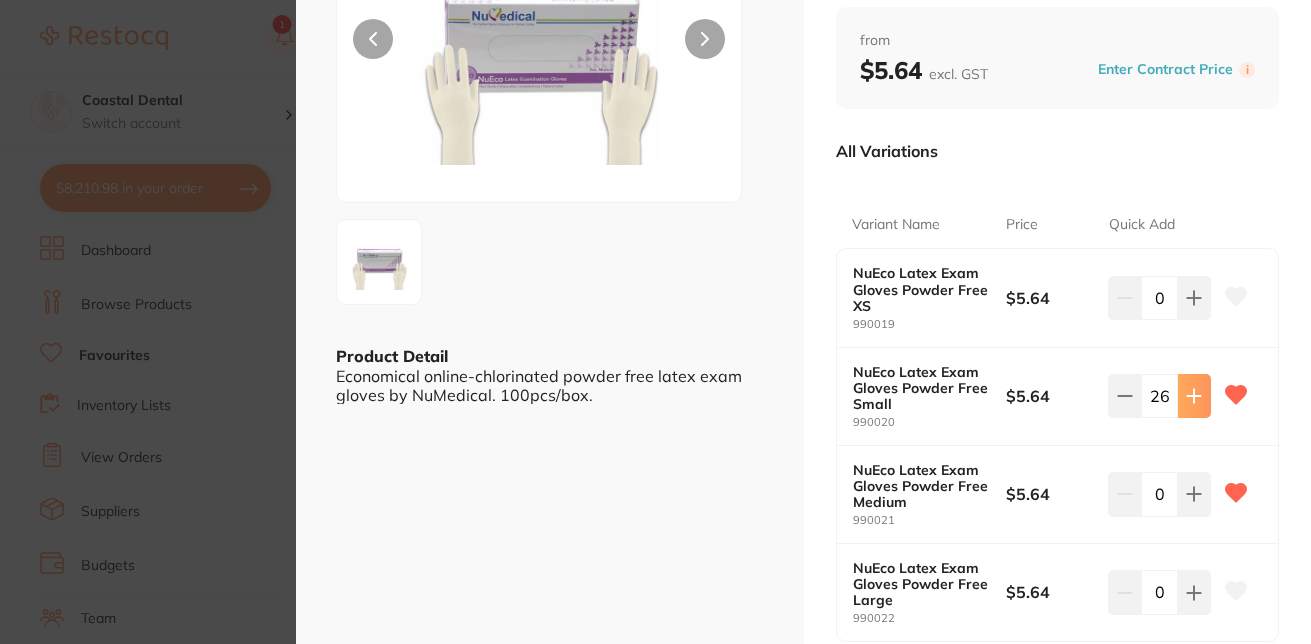 click 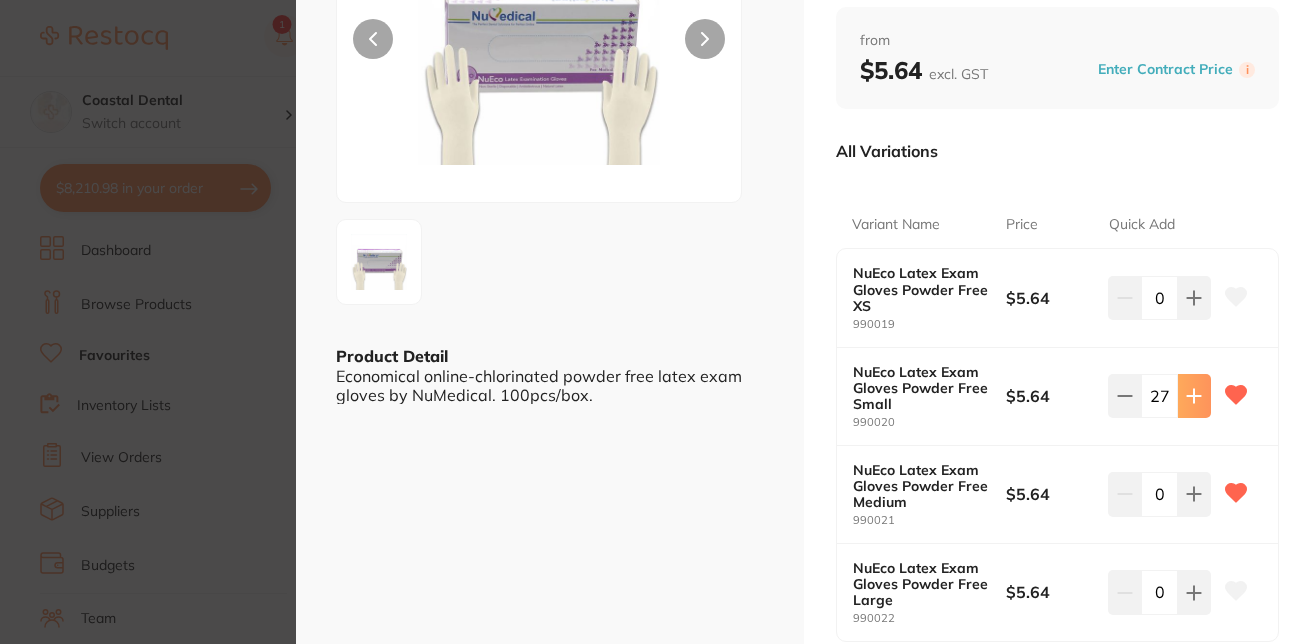 click 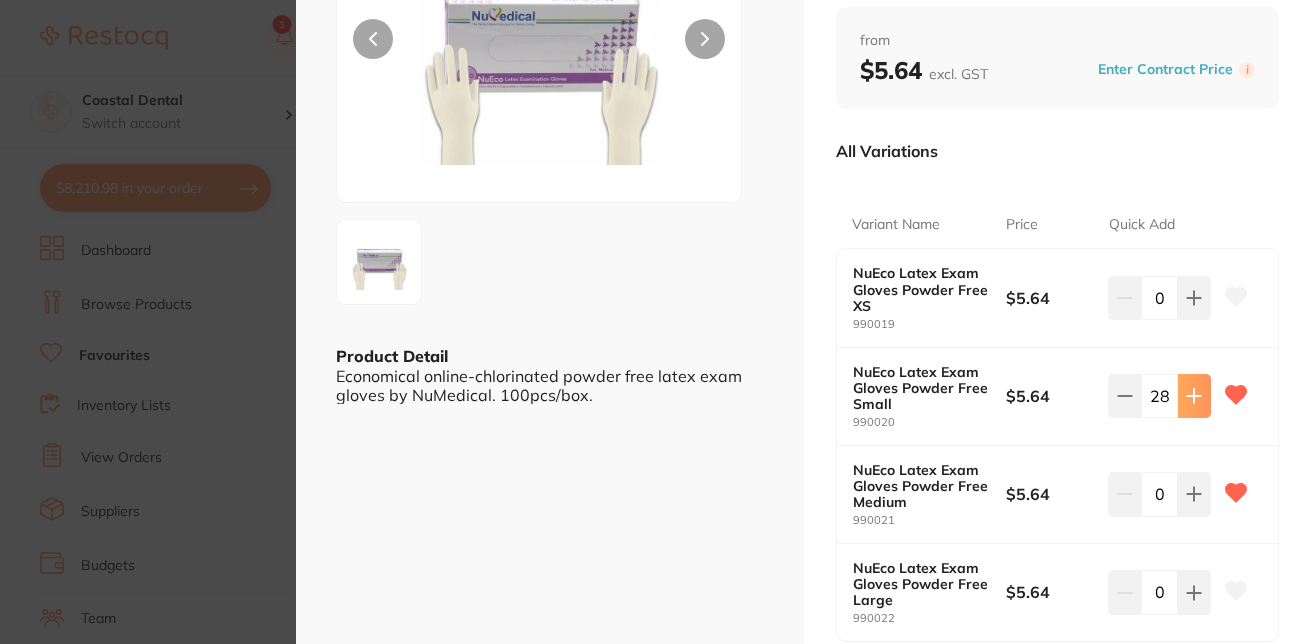 click 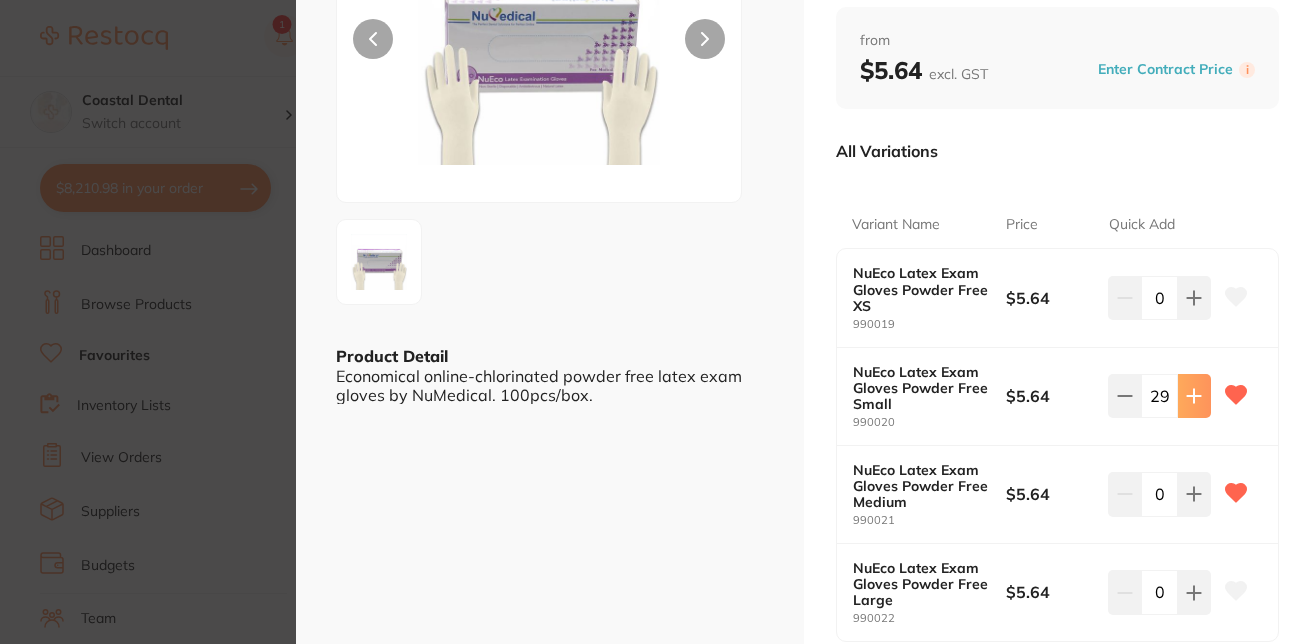 click 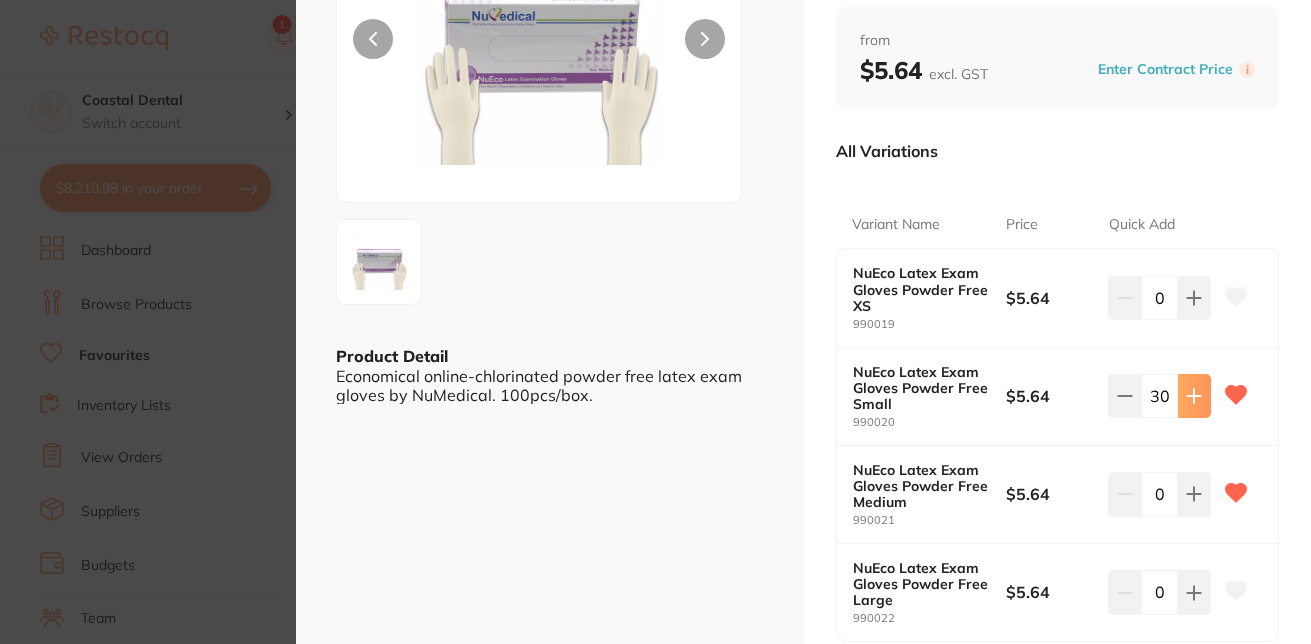 click 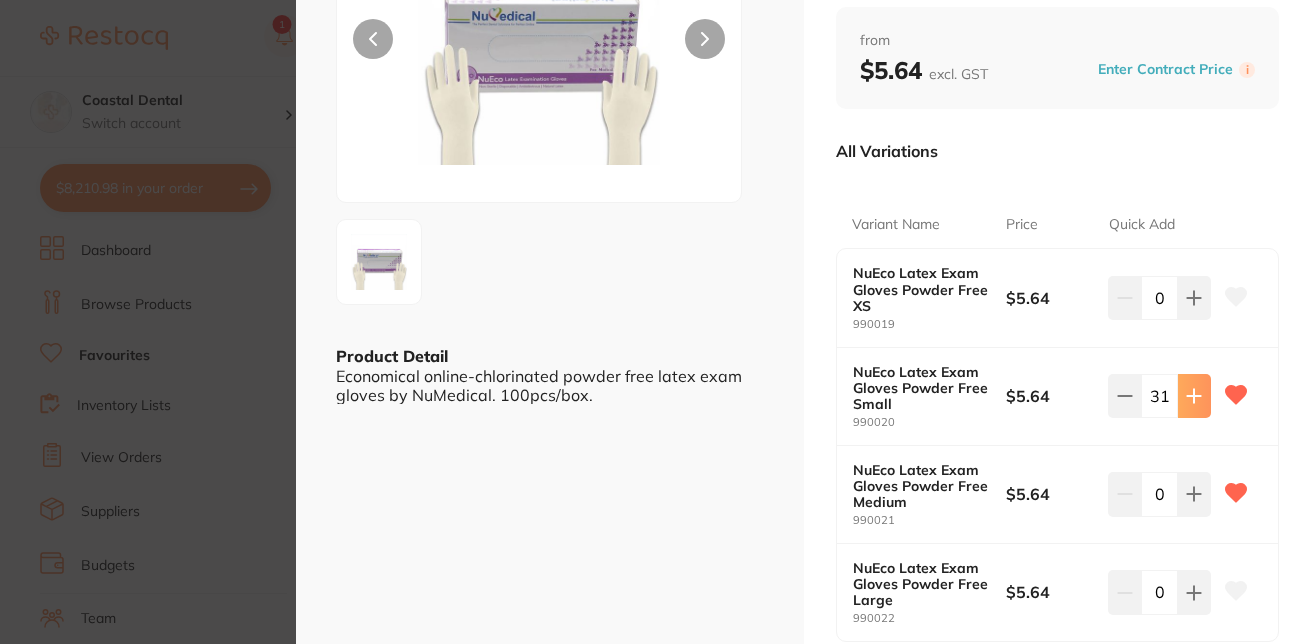 click 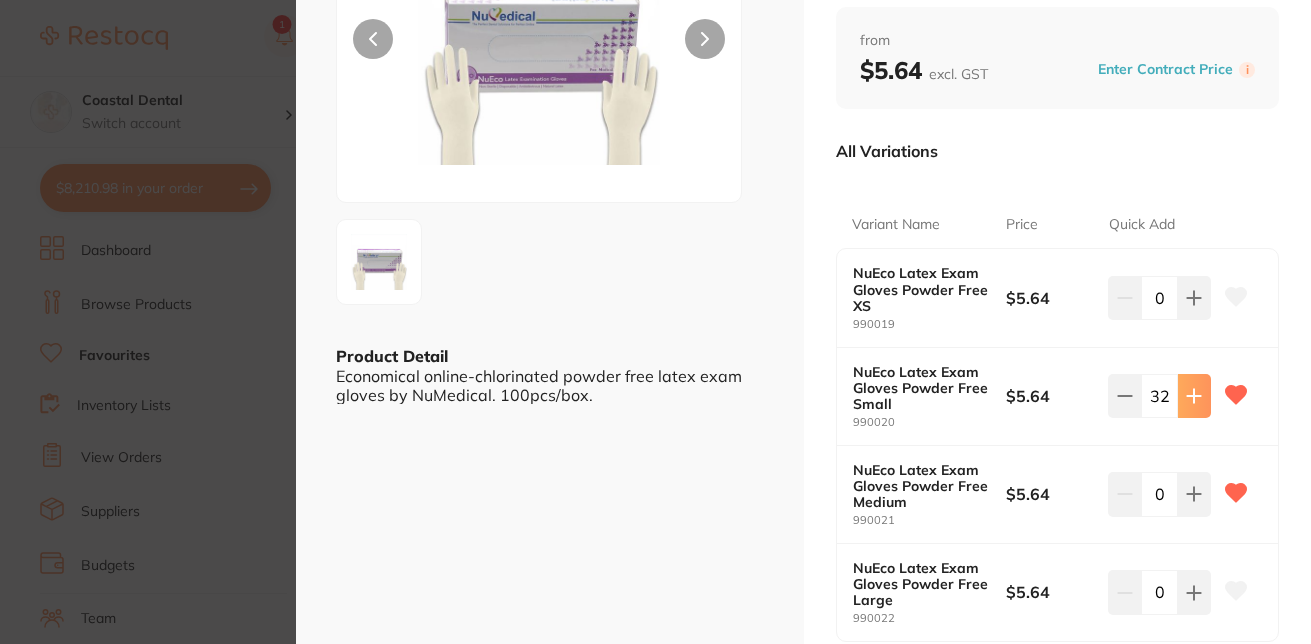 click 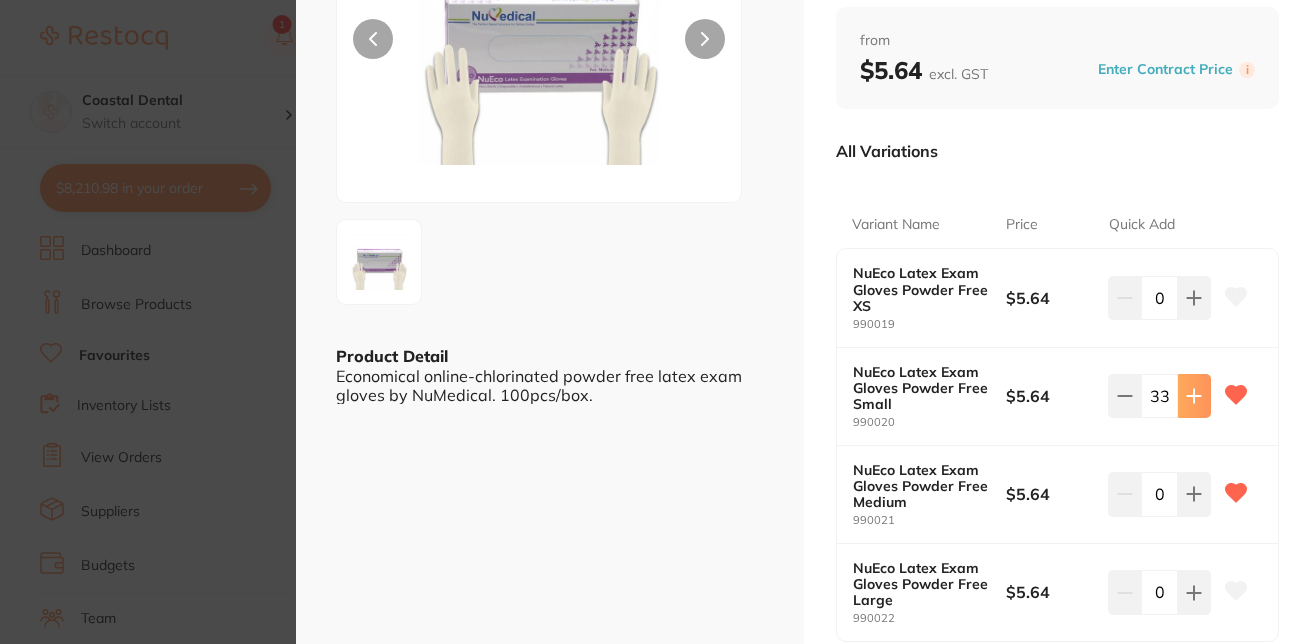 click 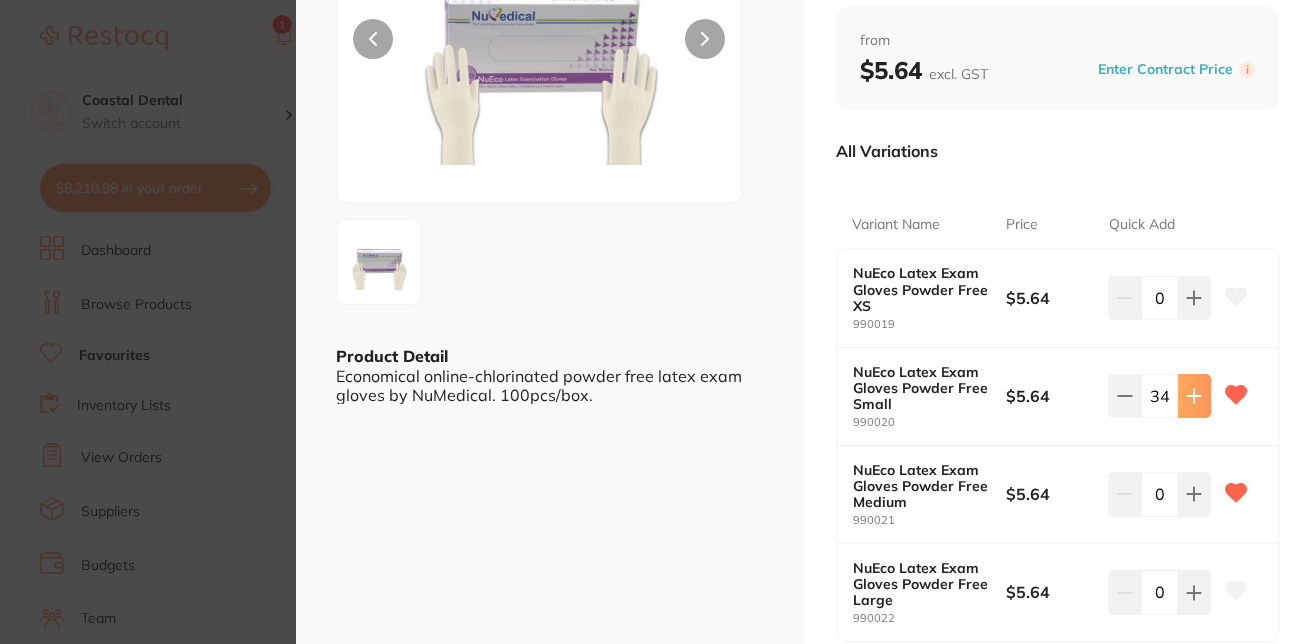 click 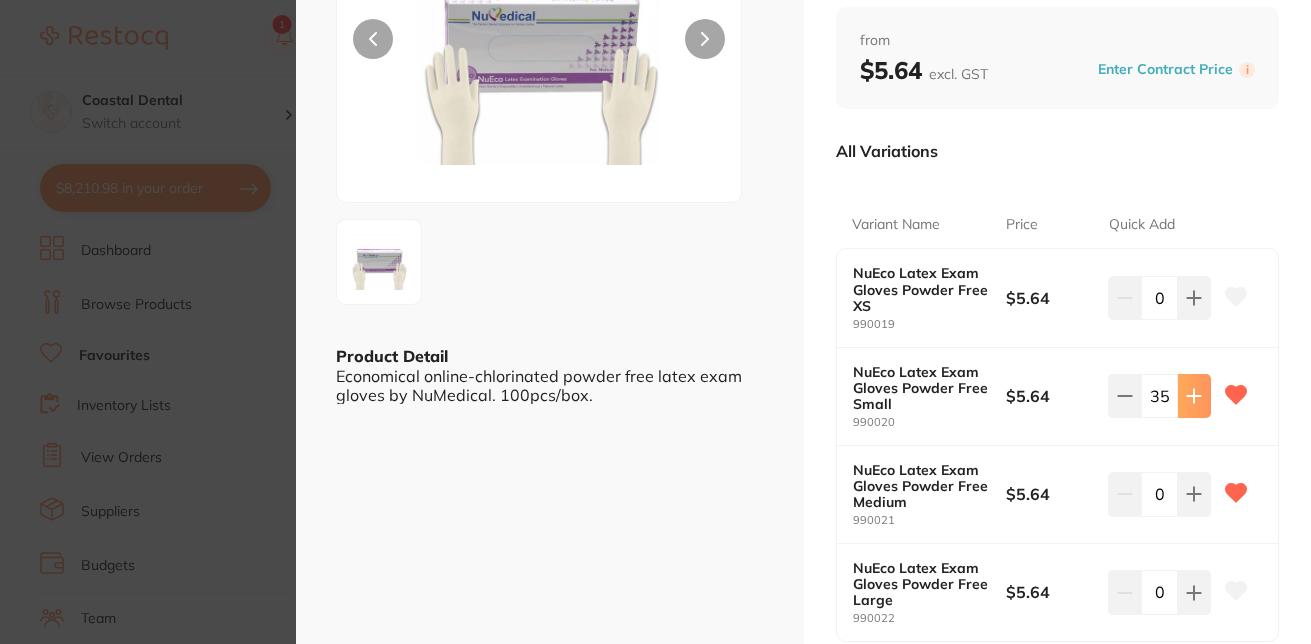 click 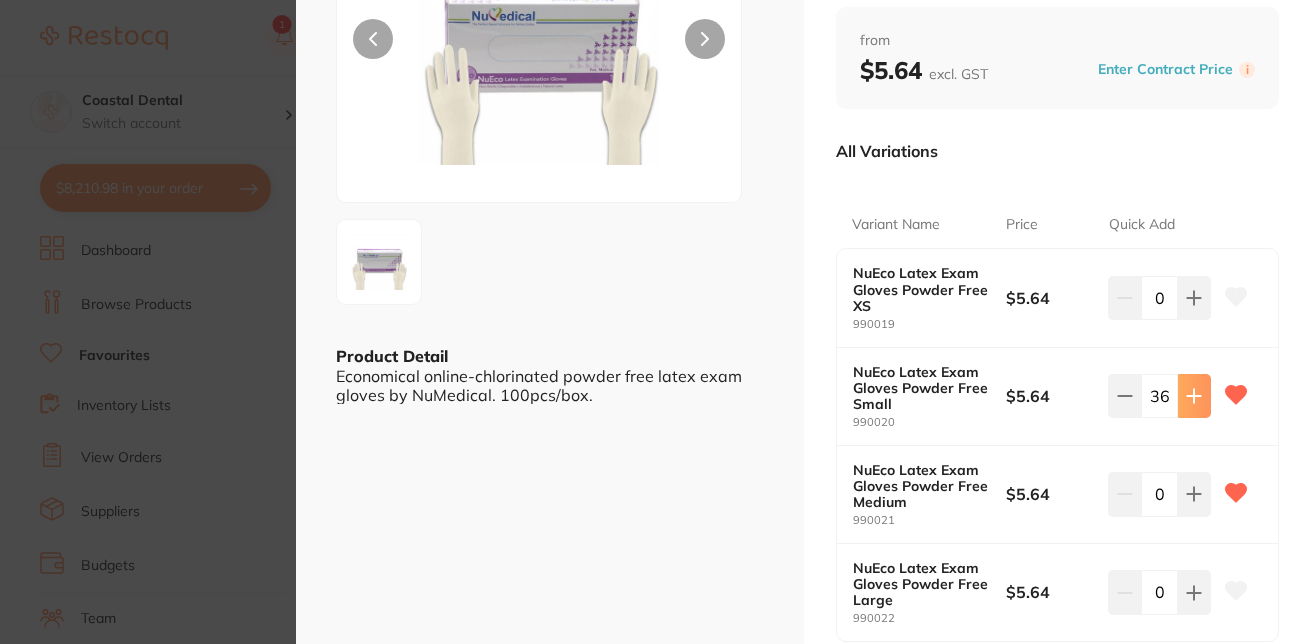 click 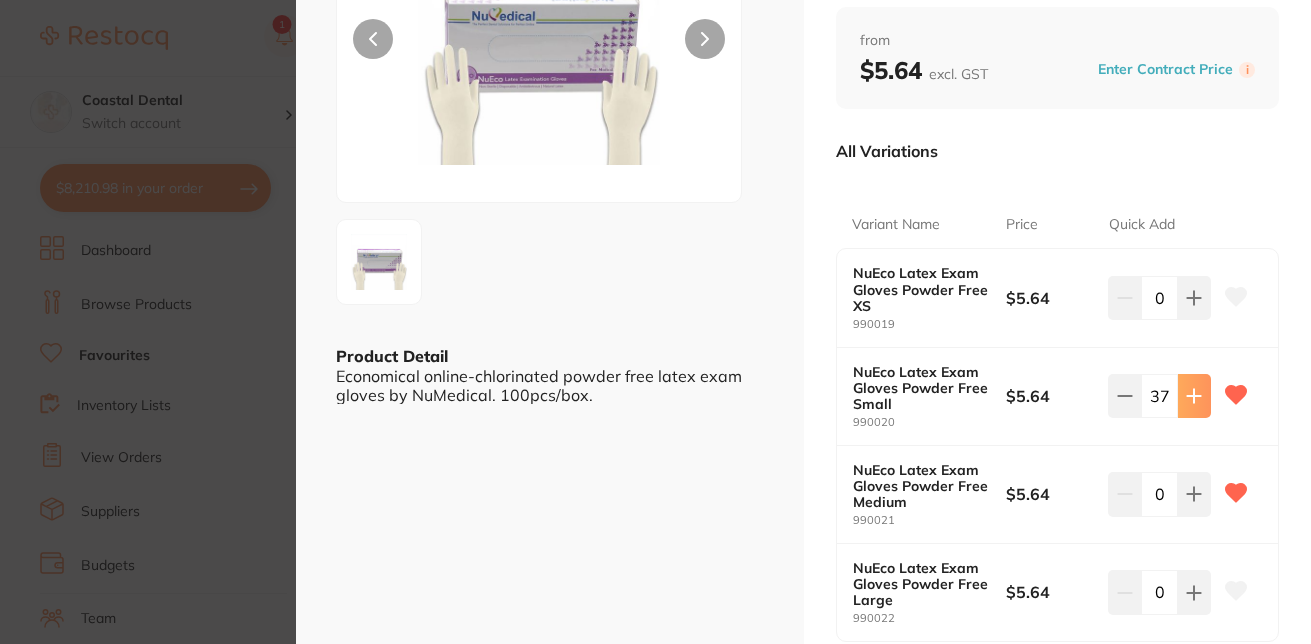 click at bounding box center [1194, 298] 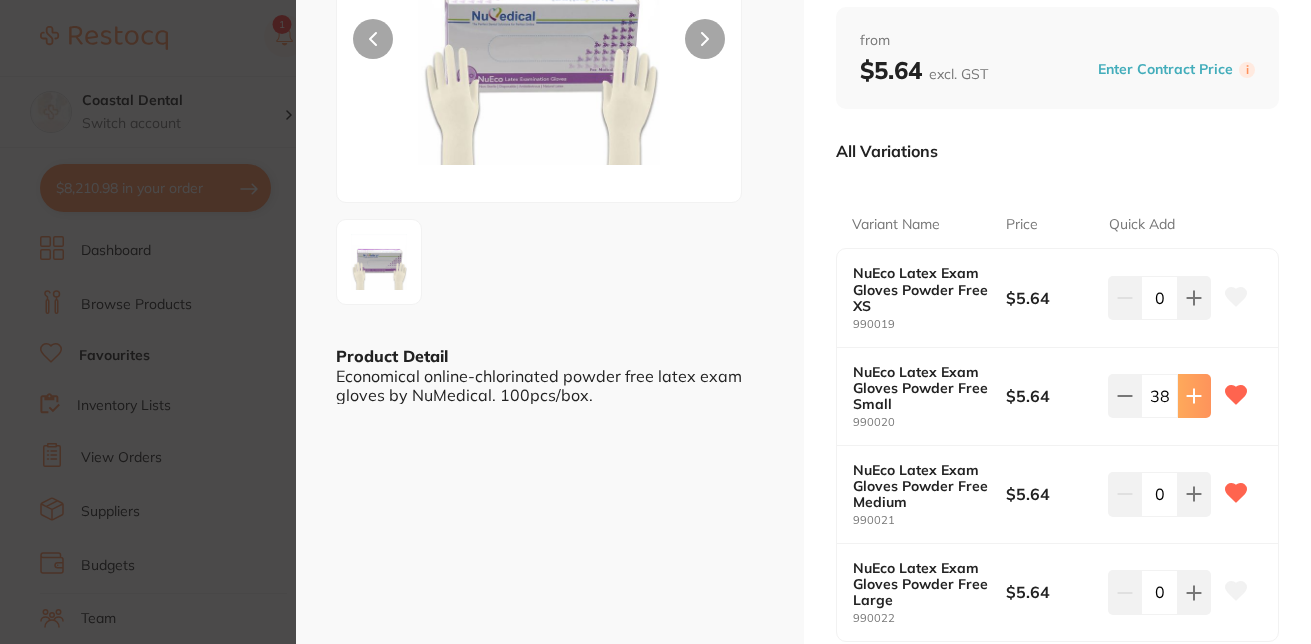 click at bounding box center [1194, 298] 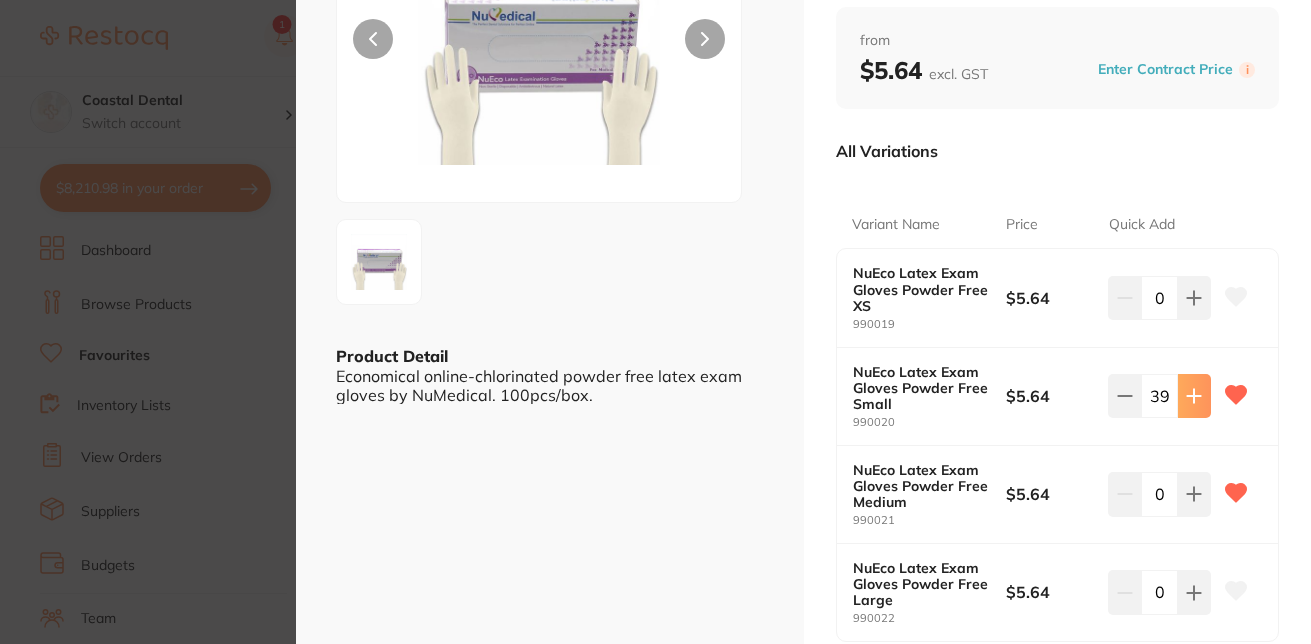 click at bounding box center (1194, 298) 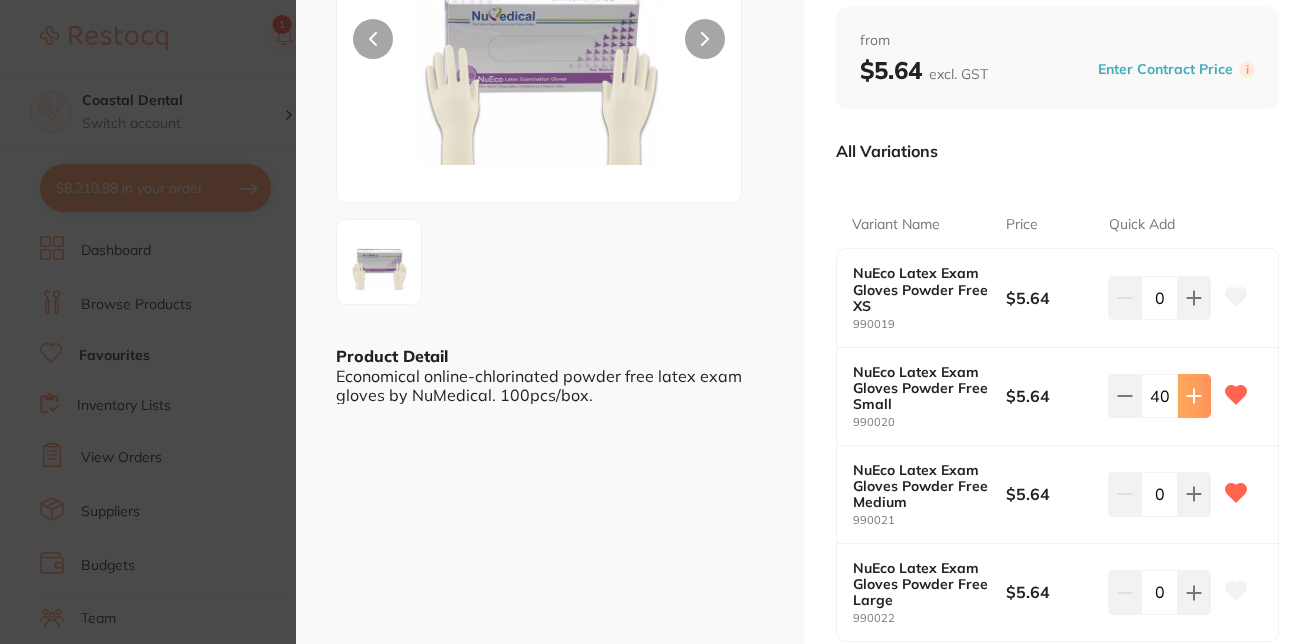 click 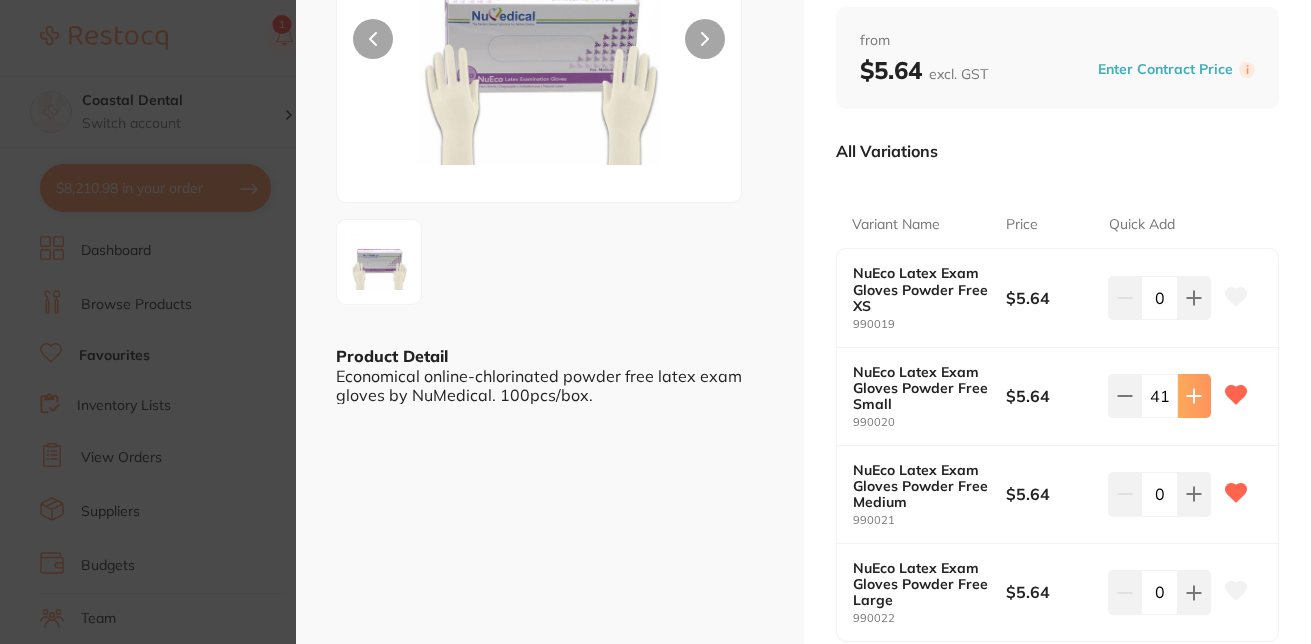 click 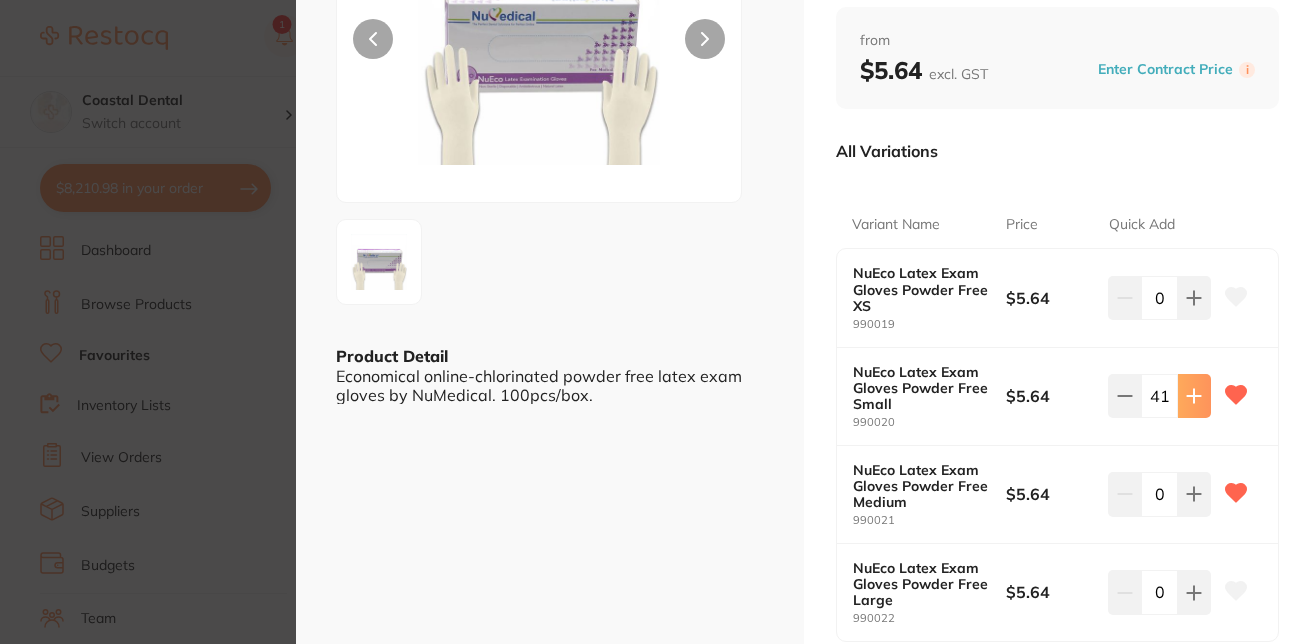 click 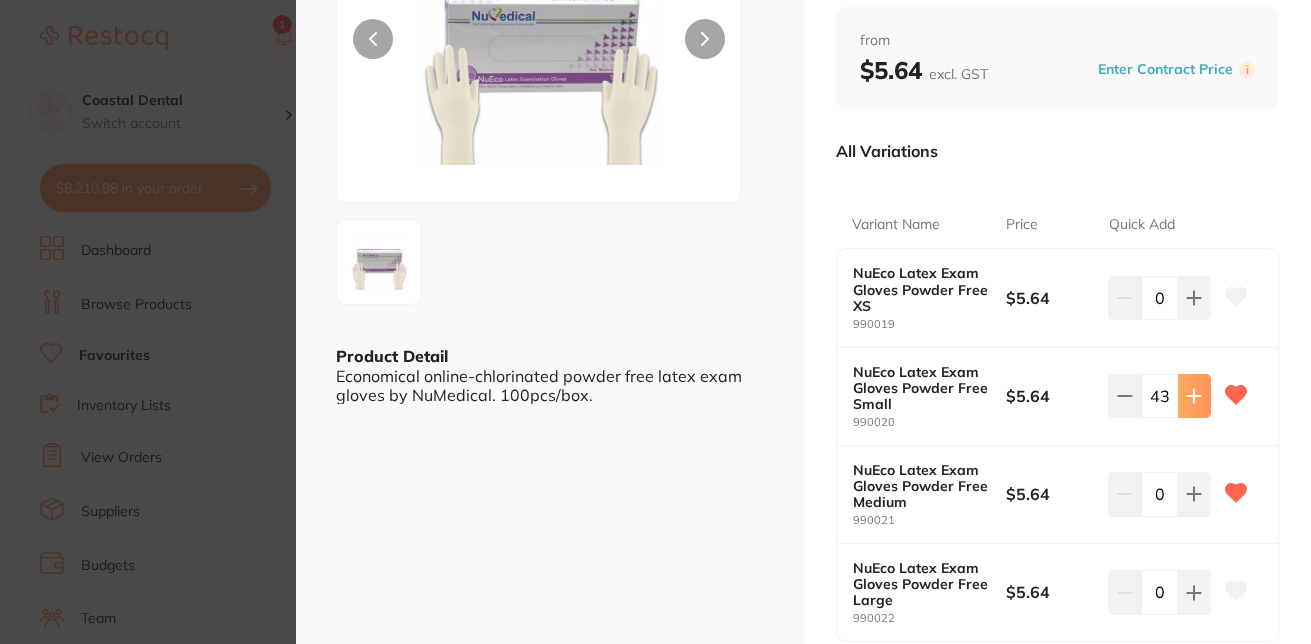 click at bounding box center [1194, 298] 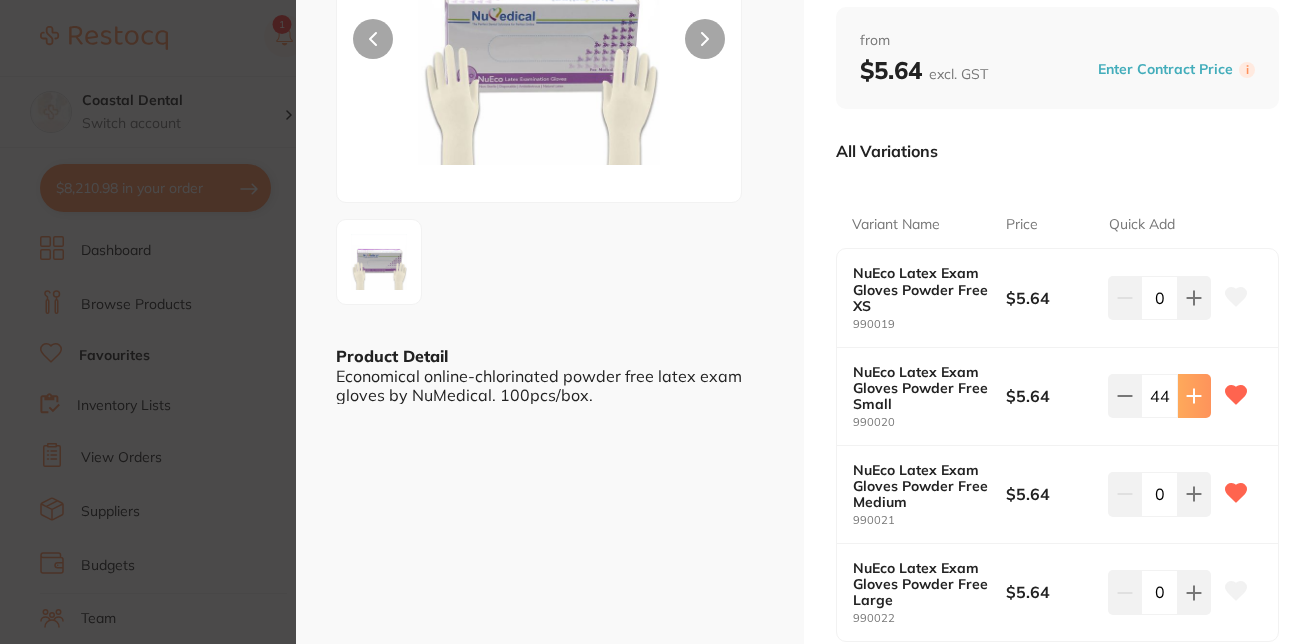 click 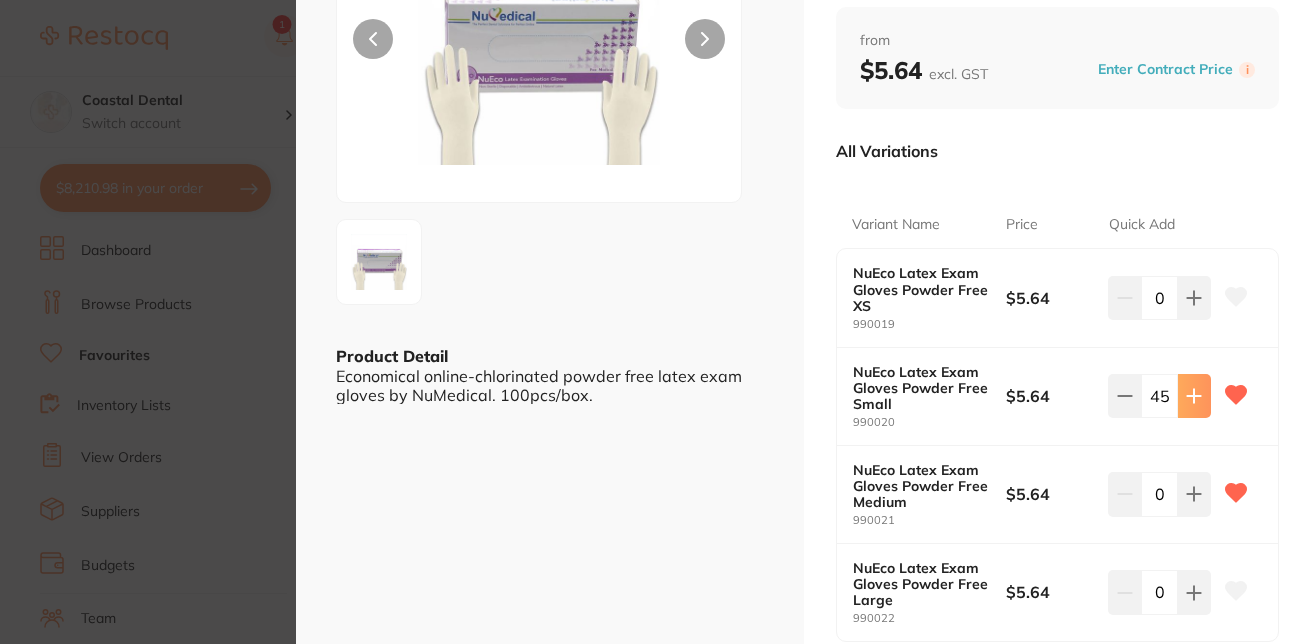 click at bounding box center (1194, 298) 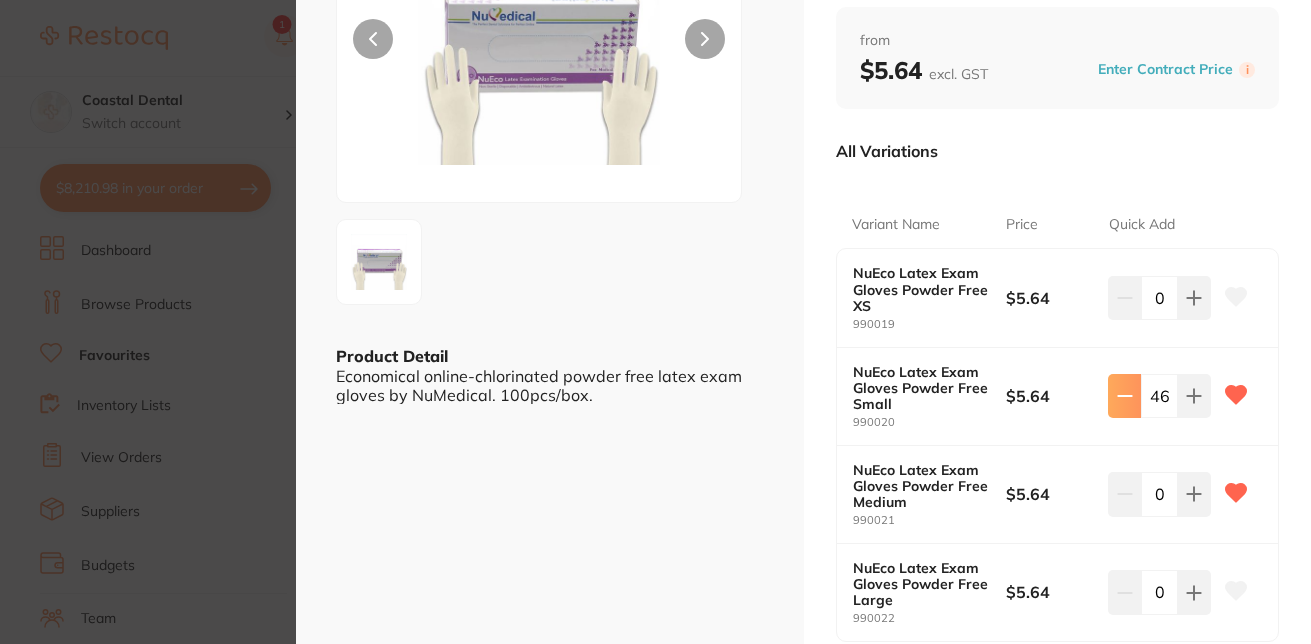 click at bounding box center (1124, 298) 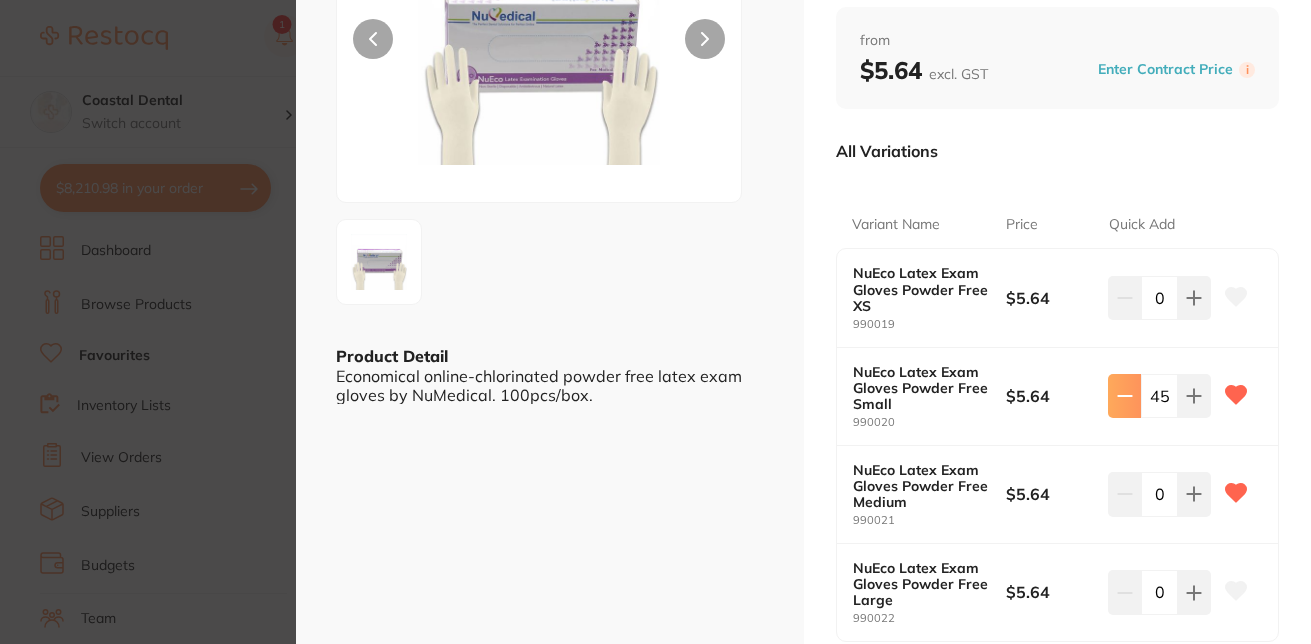 click at bounding box center [1124, 298] 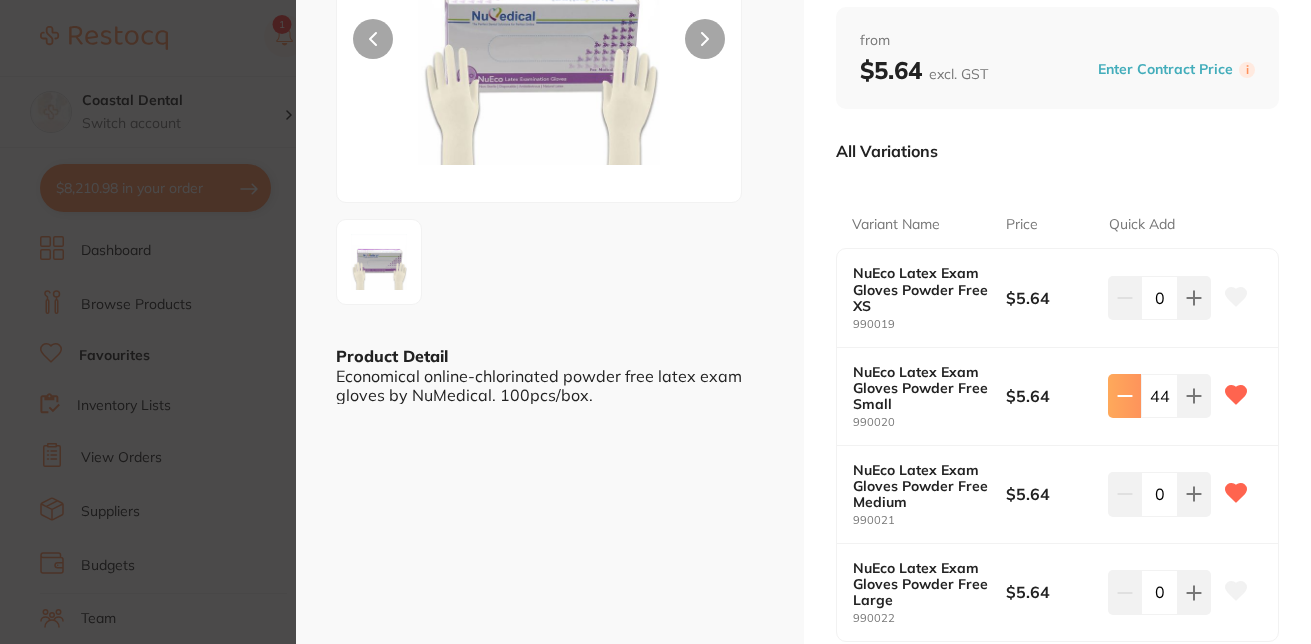 click at bounding box center (1124, 298) 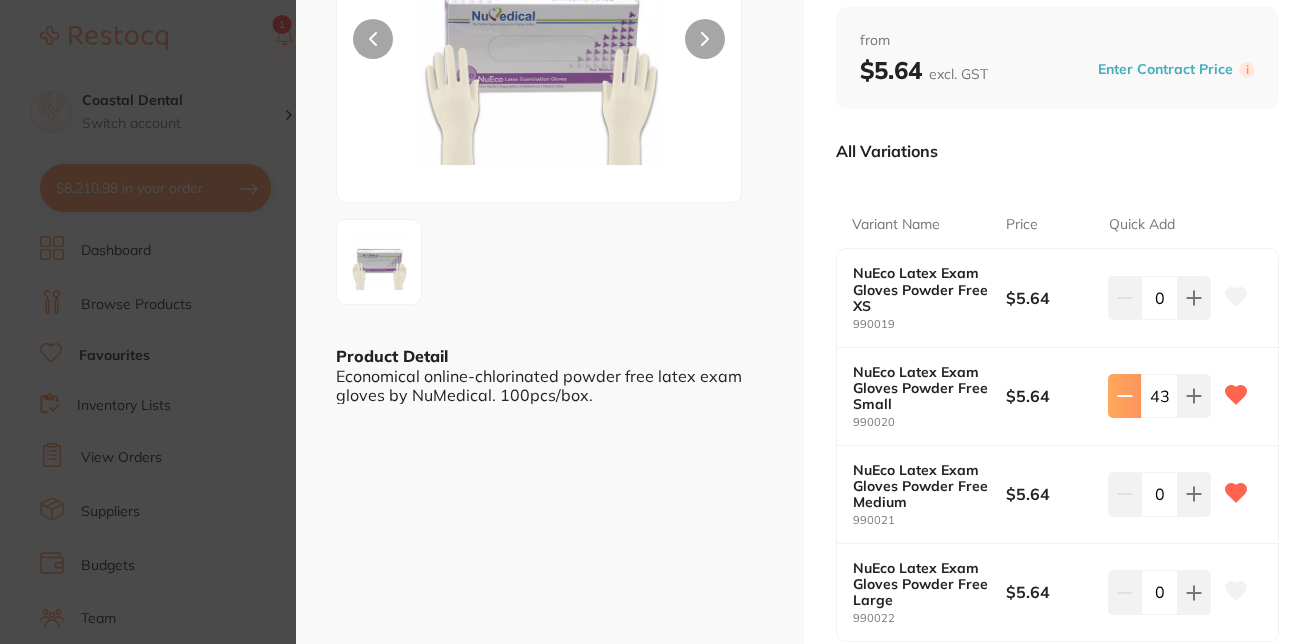 click at bounding box center [1124, 298] 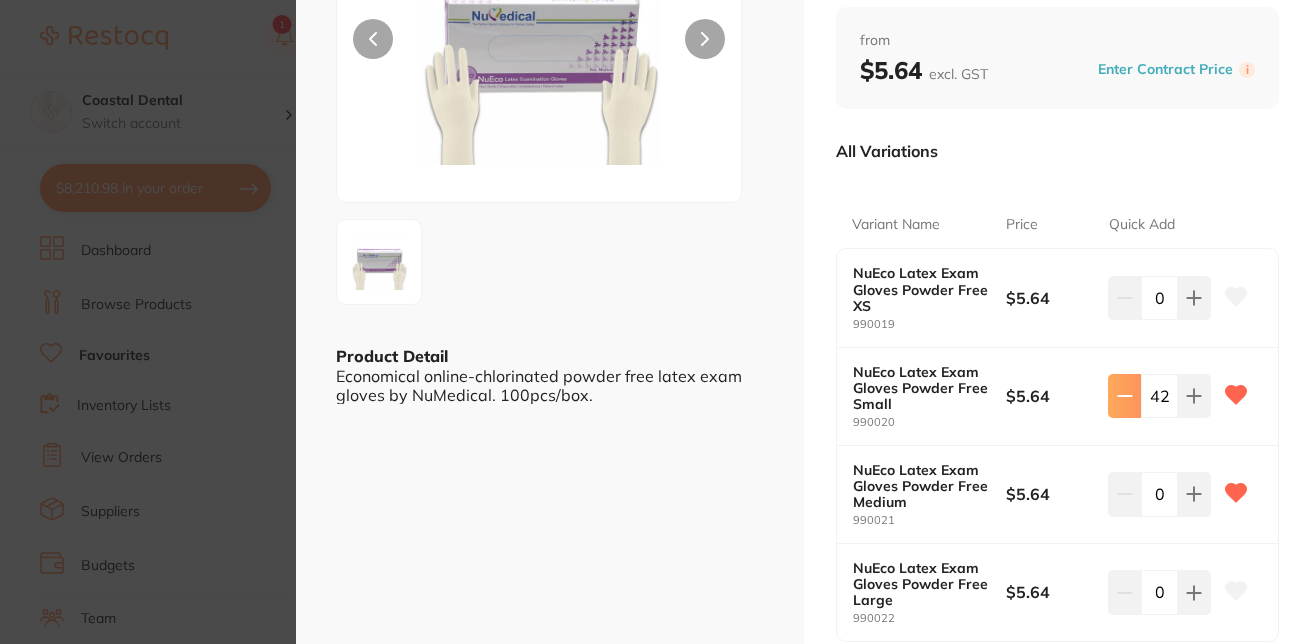click at bounding box center (1124, 298) 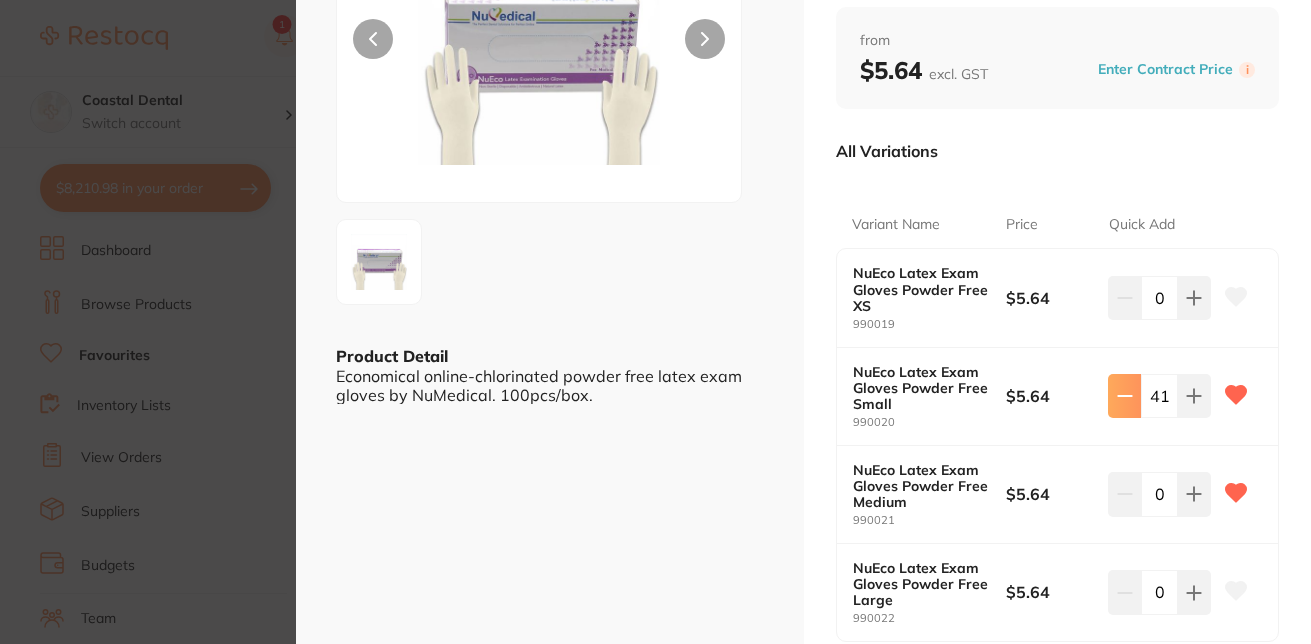 click at bounding box center (1124, 298) 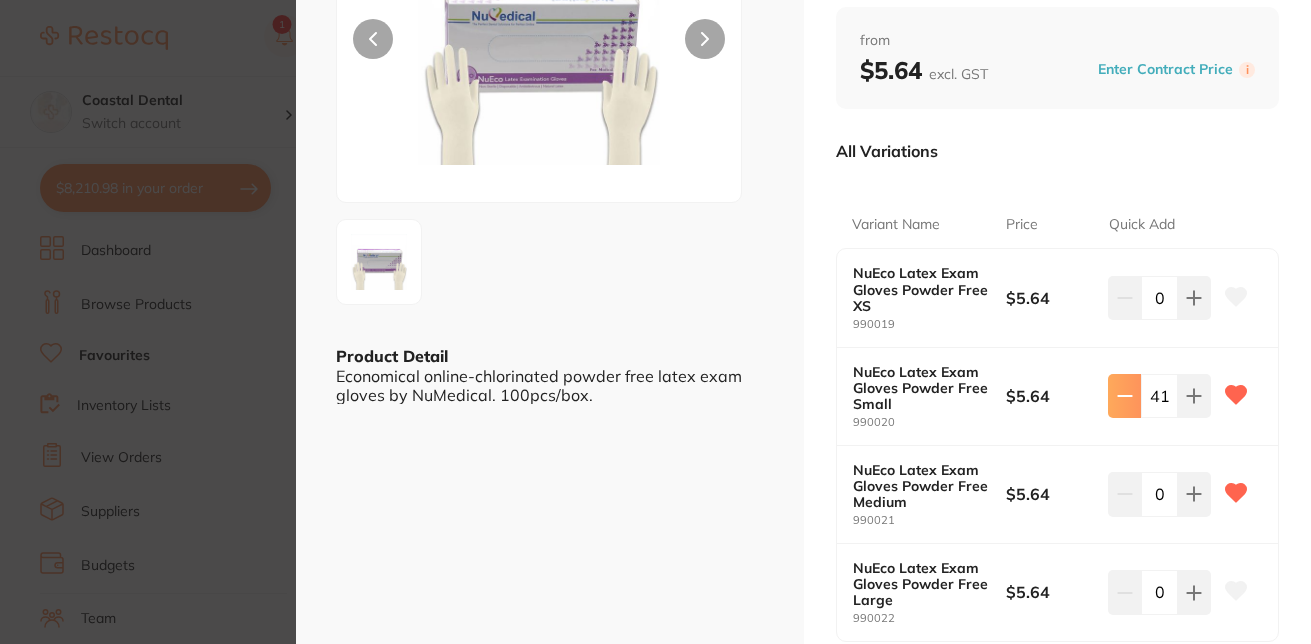 type on "40" 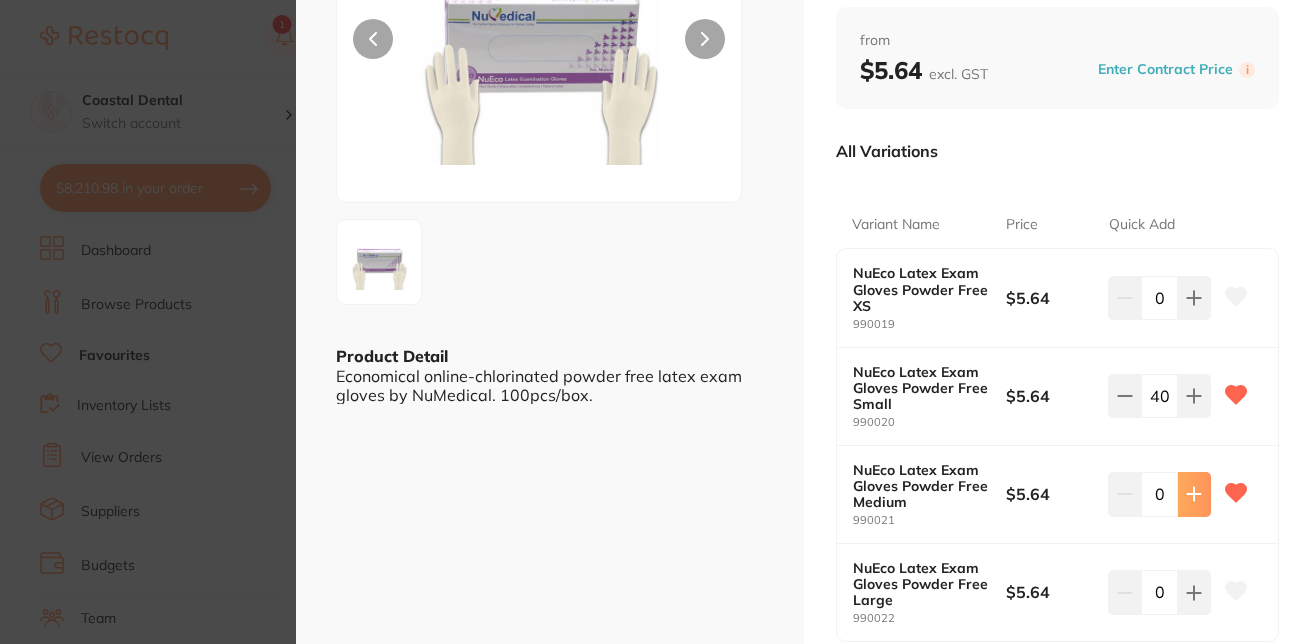 click at bounding box center (1194, 298) 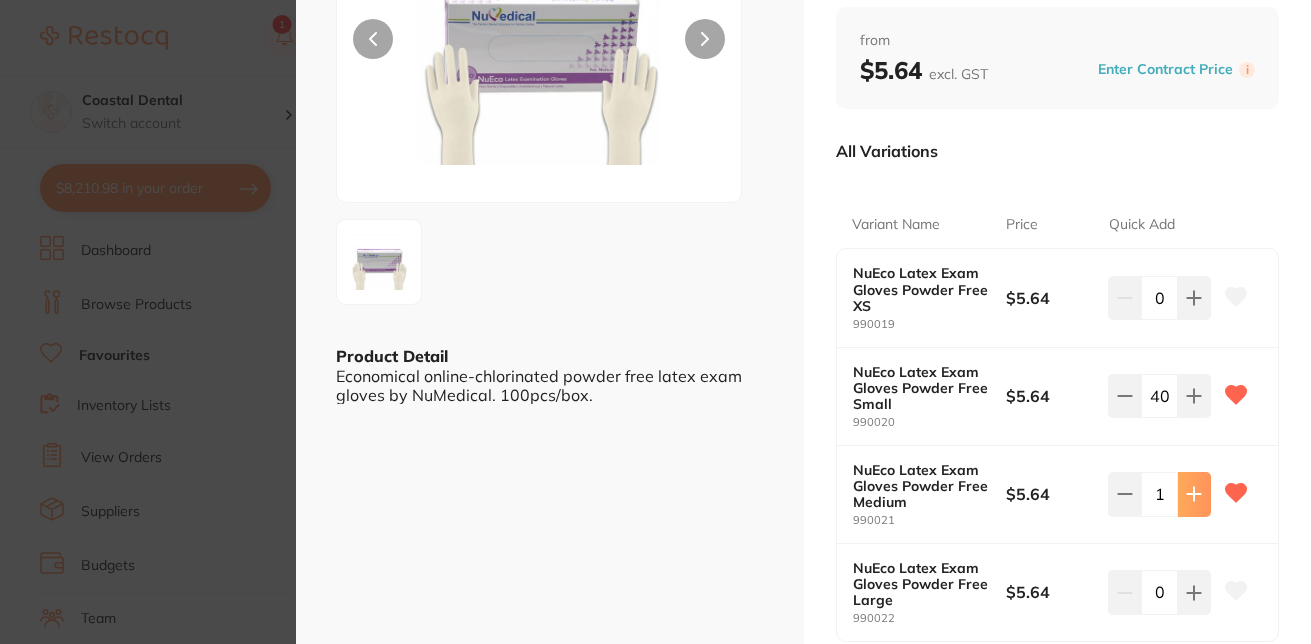 click 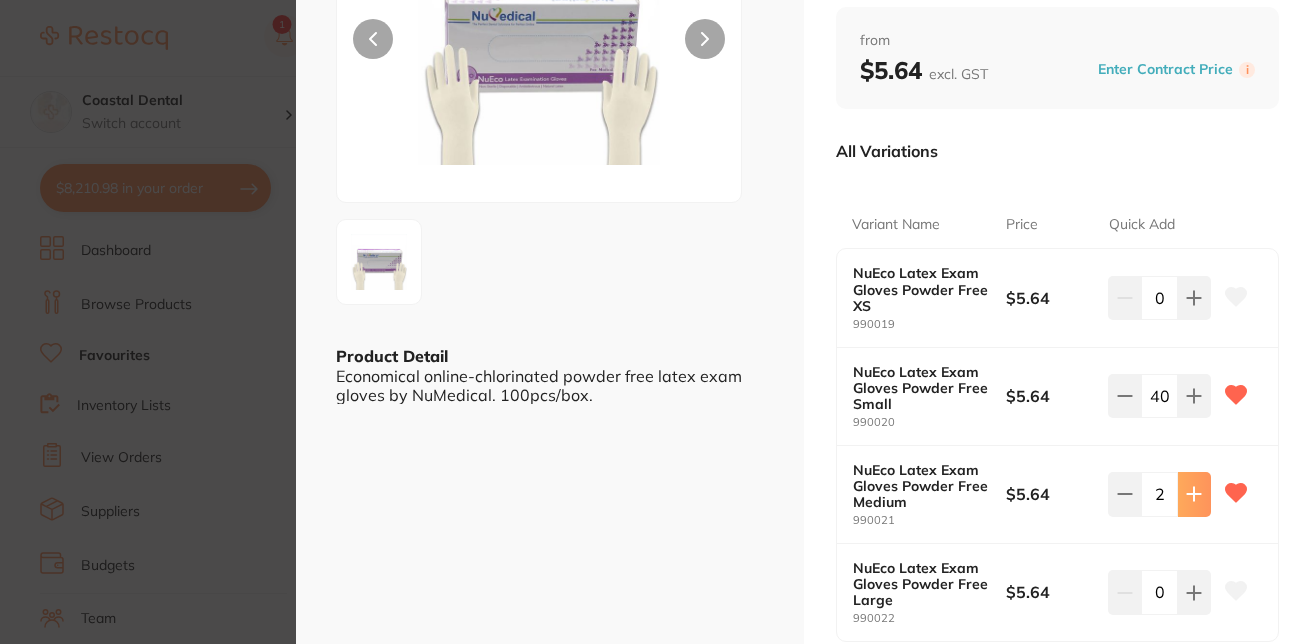 click 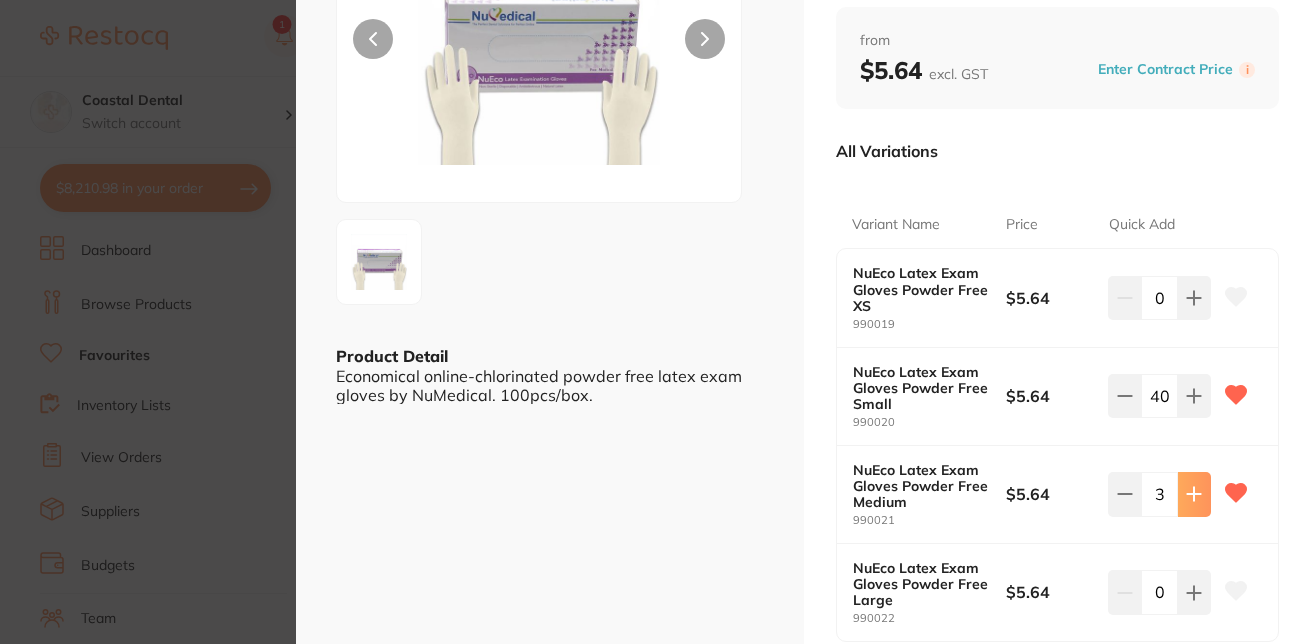 click 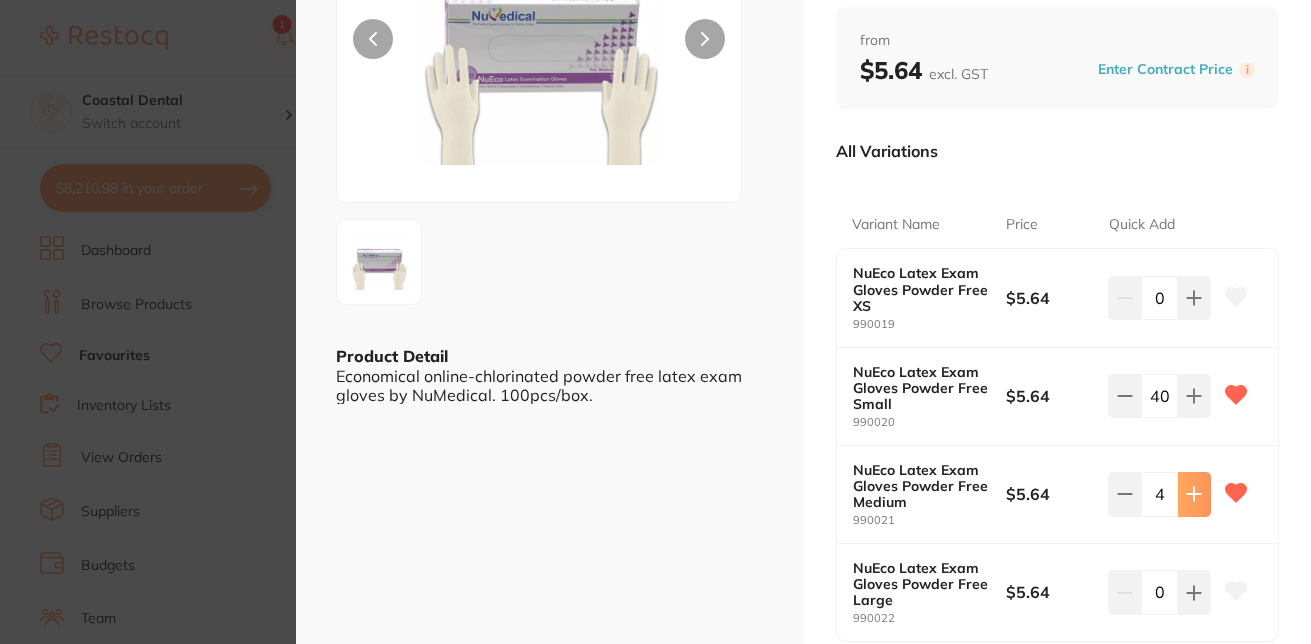 click 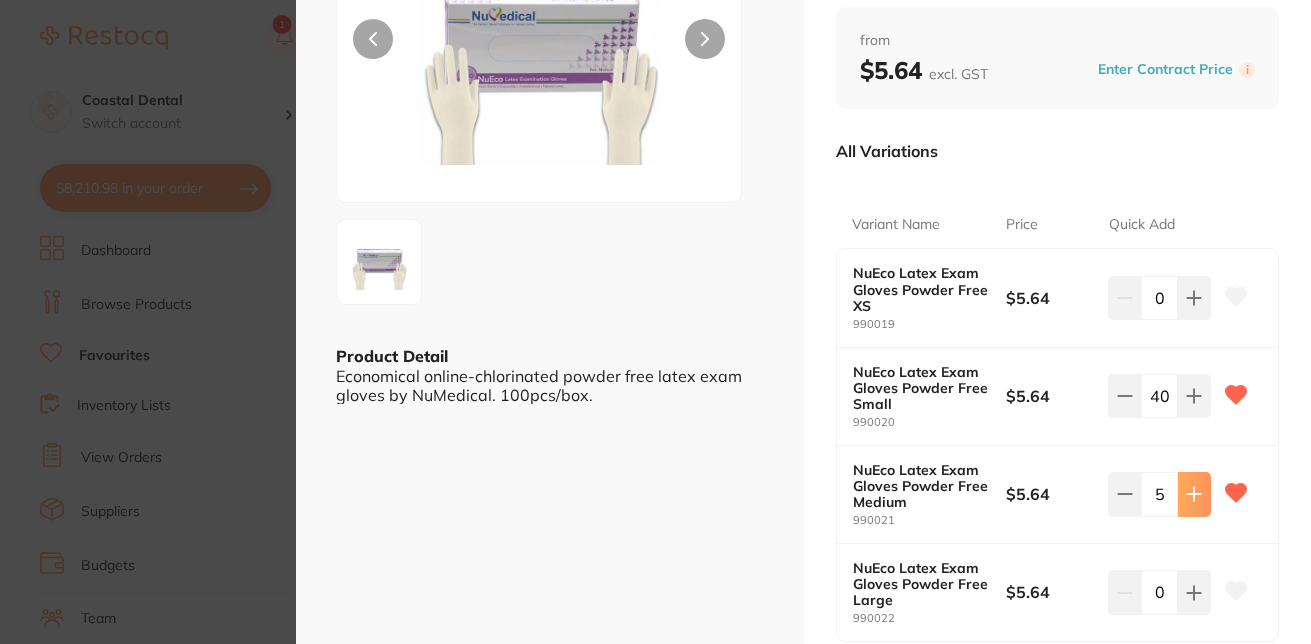 click 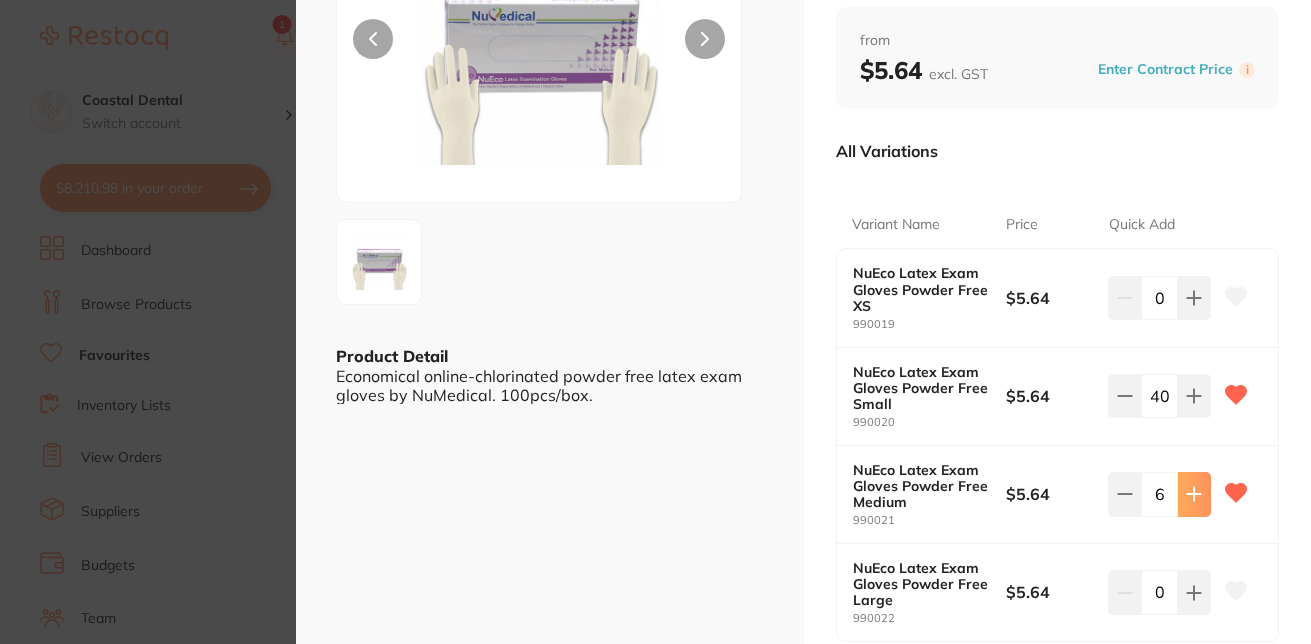 click 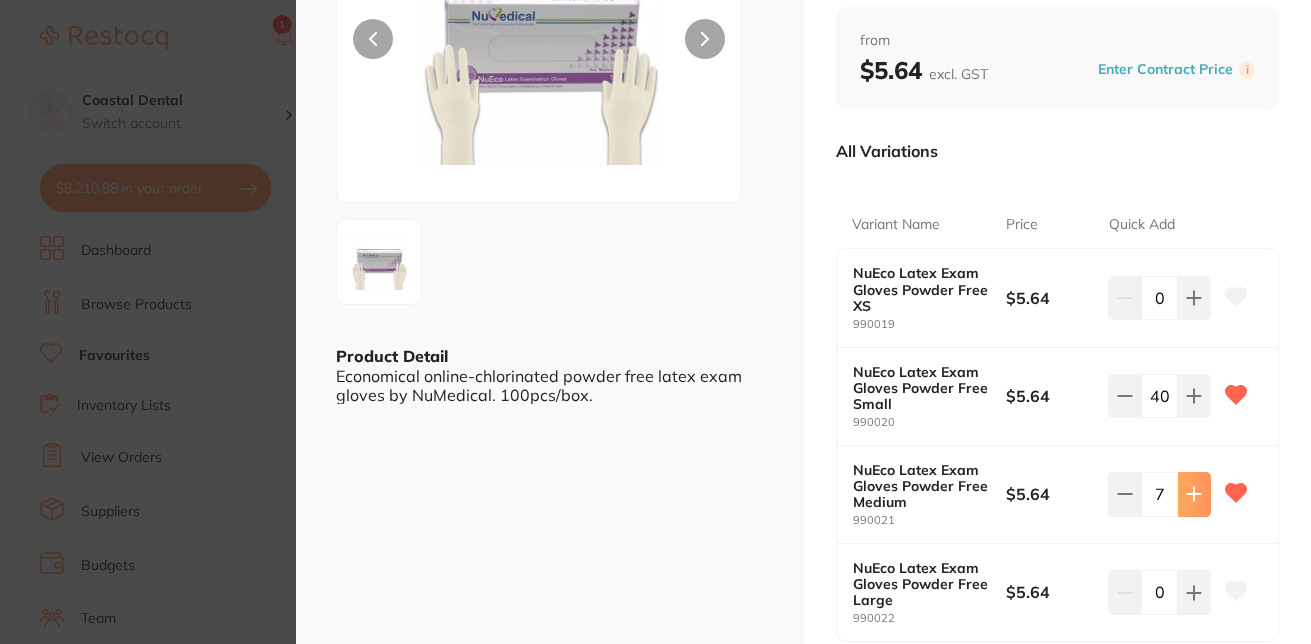click 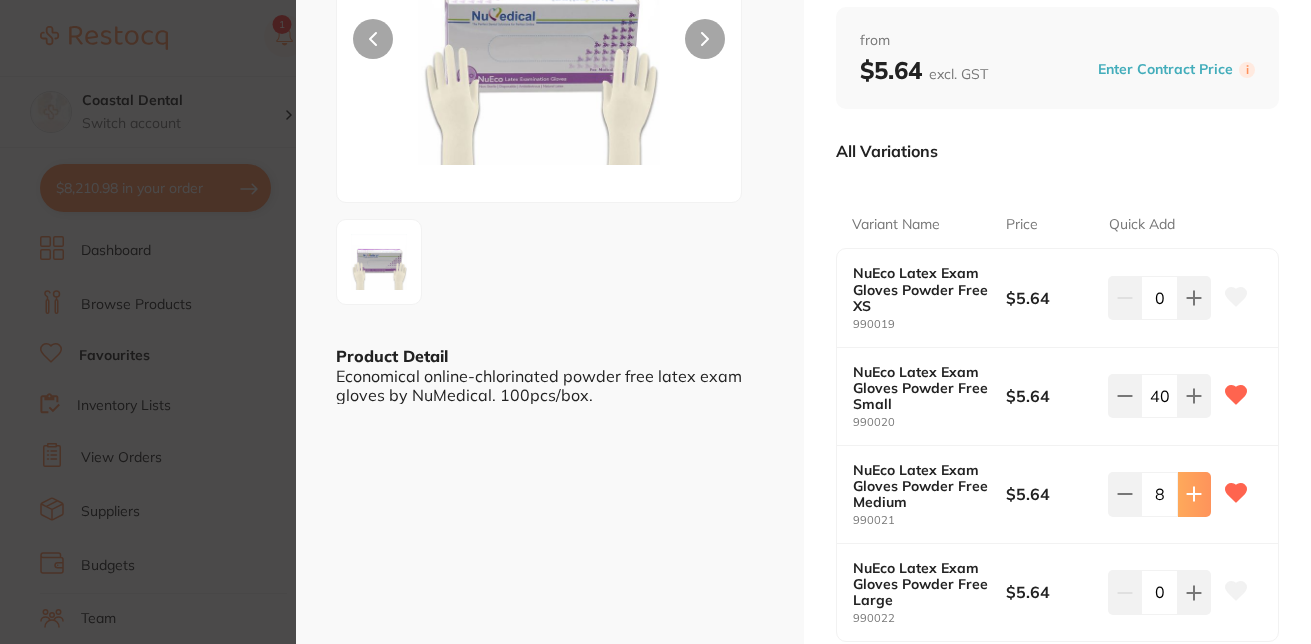 click 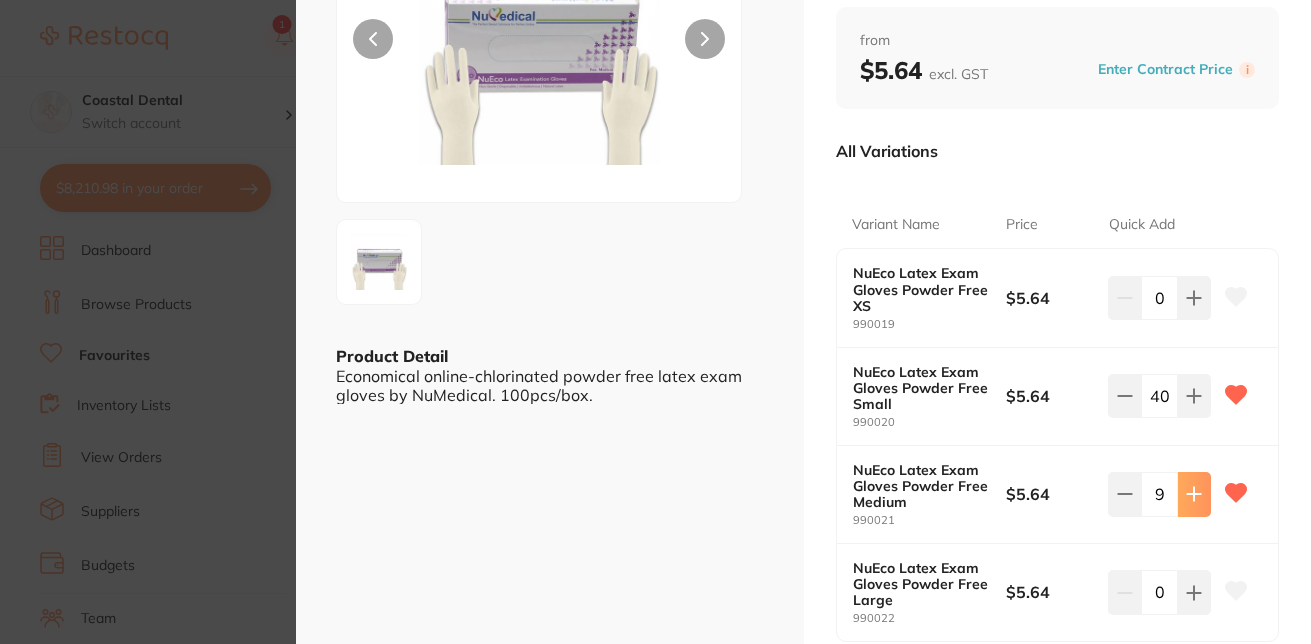click 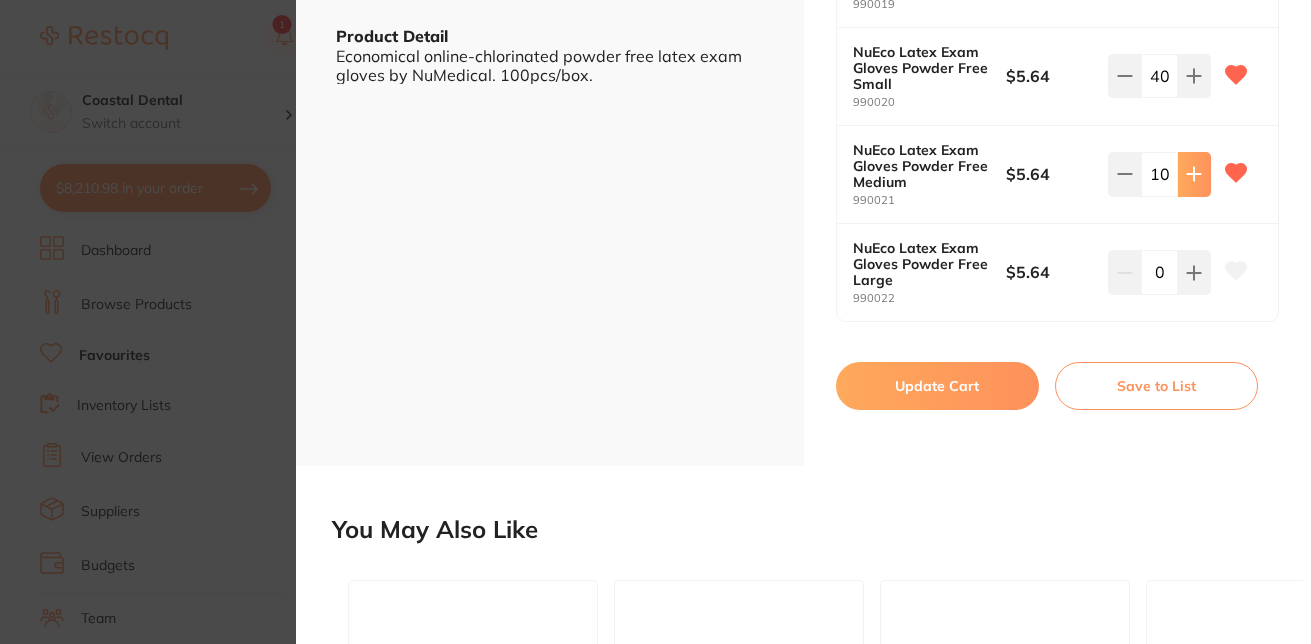 scroll, scrollTop: 571, scrollLeft: 0, axis: vertical 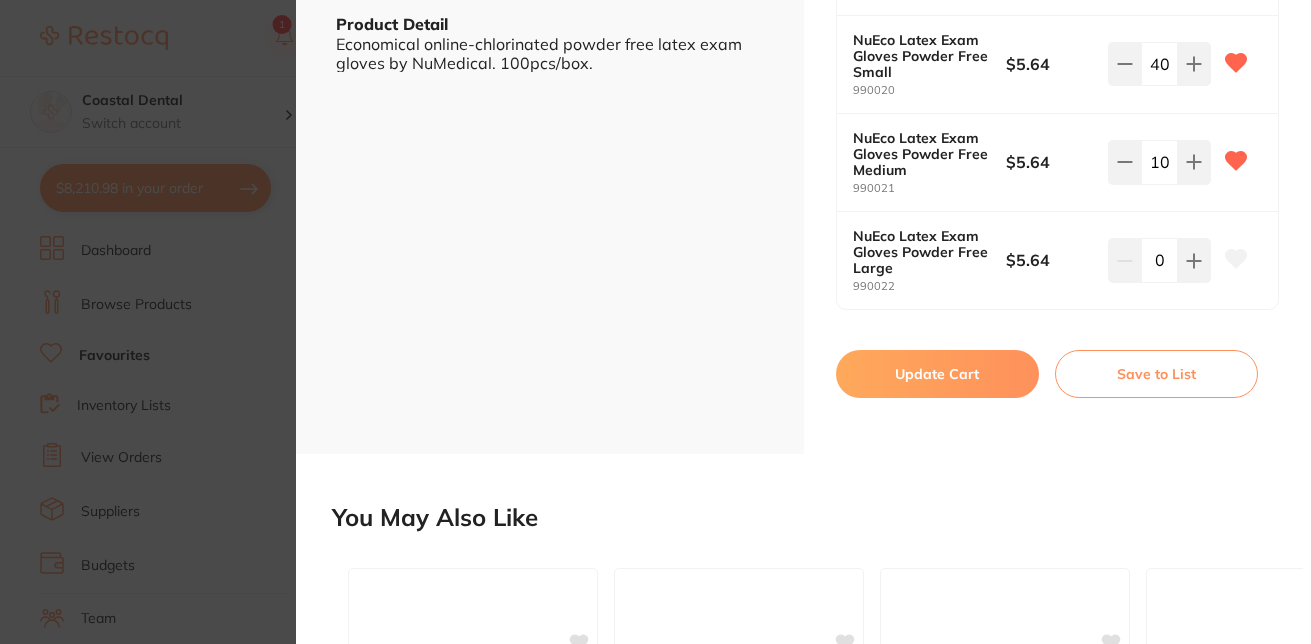 click on "Update Cart" at bounding box center [937, 374] 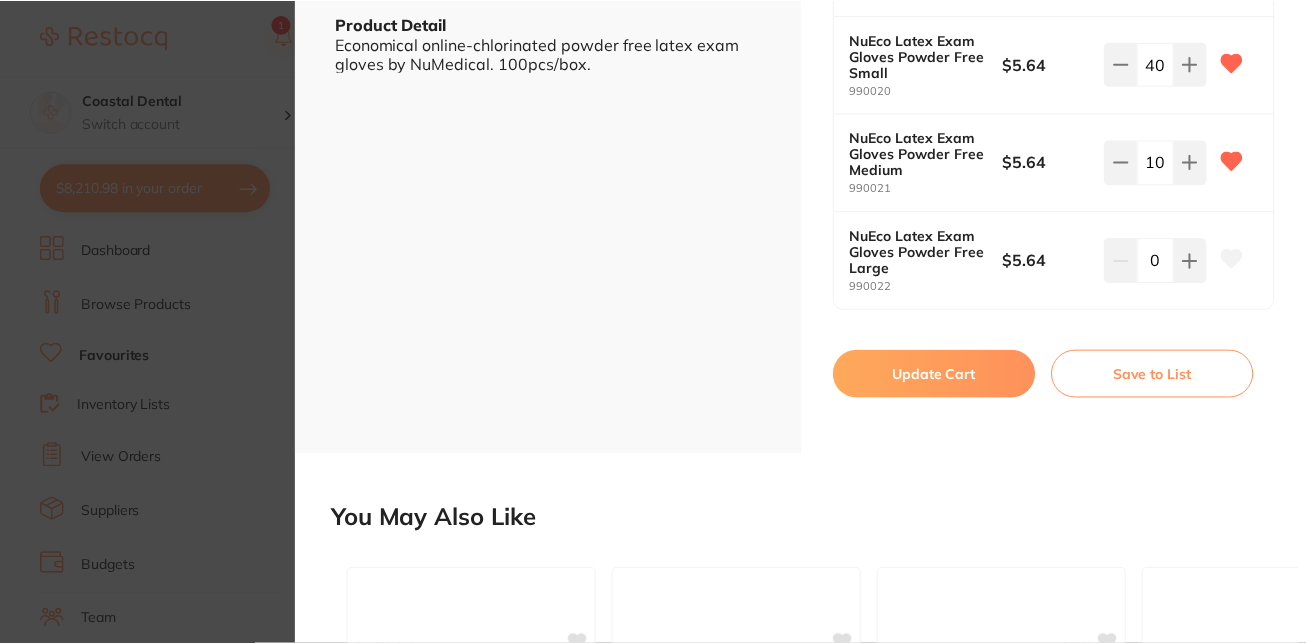 scroll, scrollTop: 168, scrollLeft: 0, axis: vertical 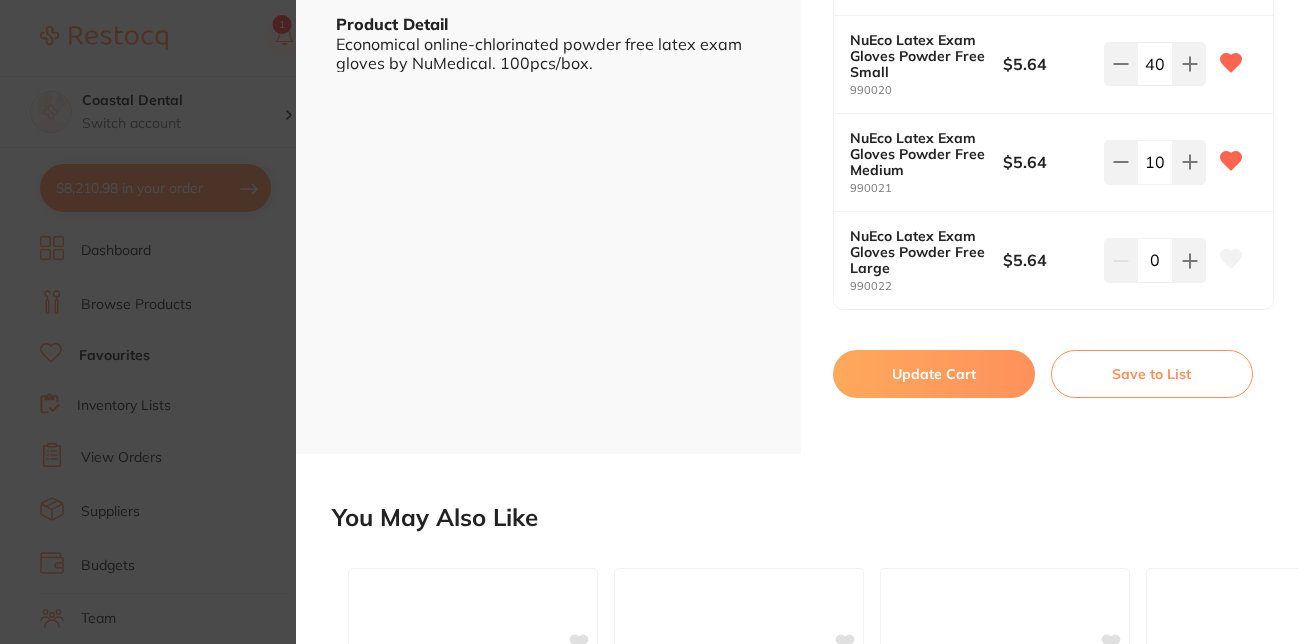 checkbox on "false" 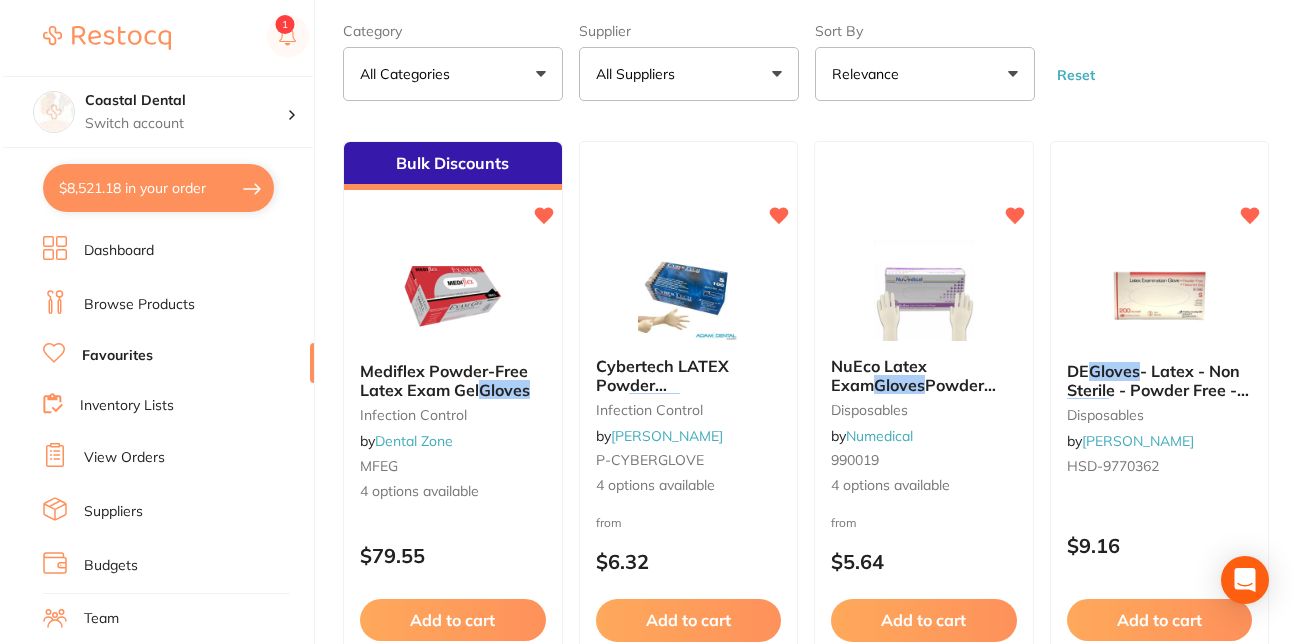 scroll, scrollTop: 0, scrollLeft: 0, axis: both 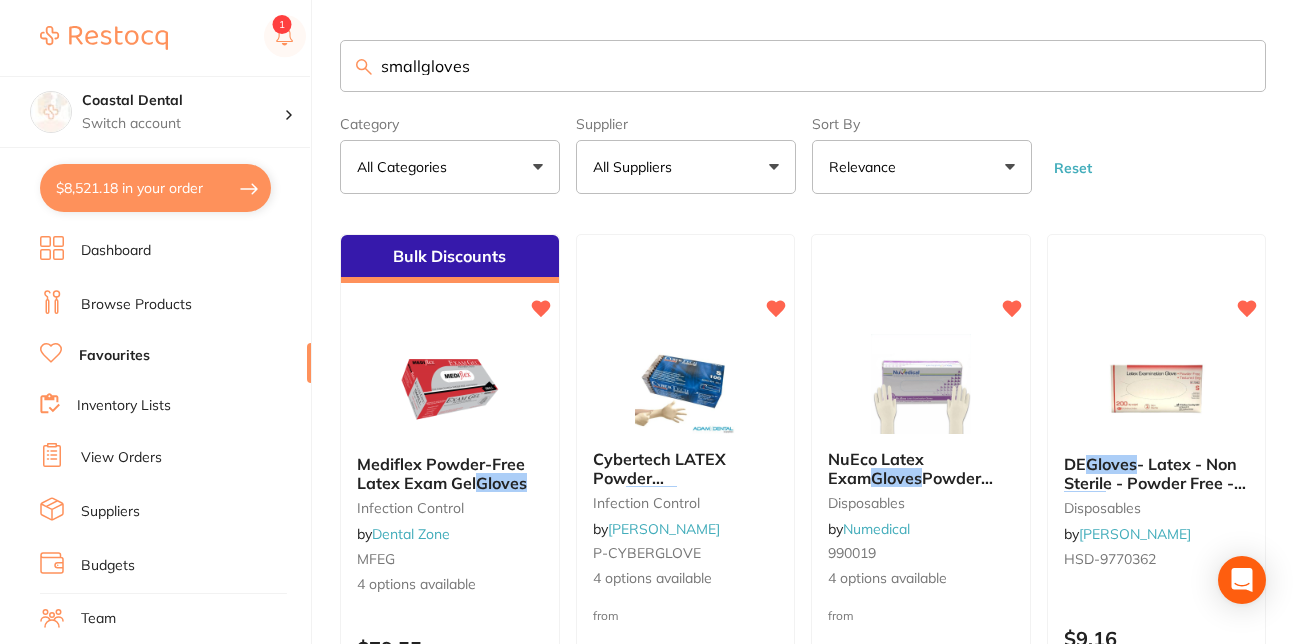 click on "$8,521.18   in your order" at bounding box center [155, 188] 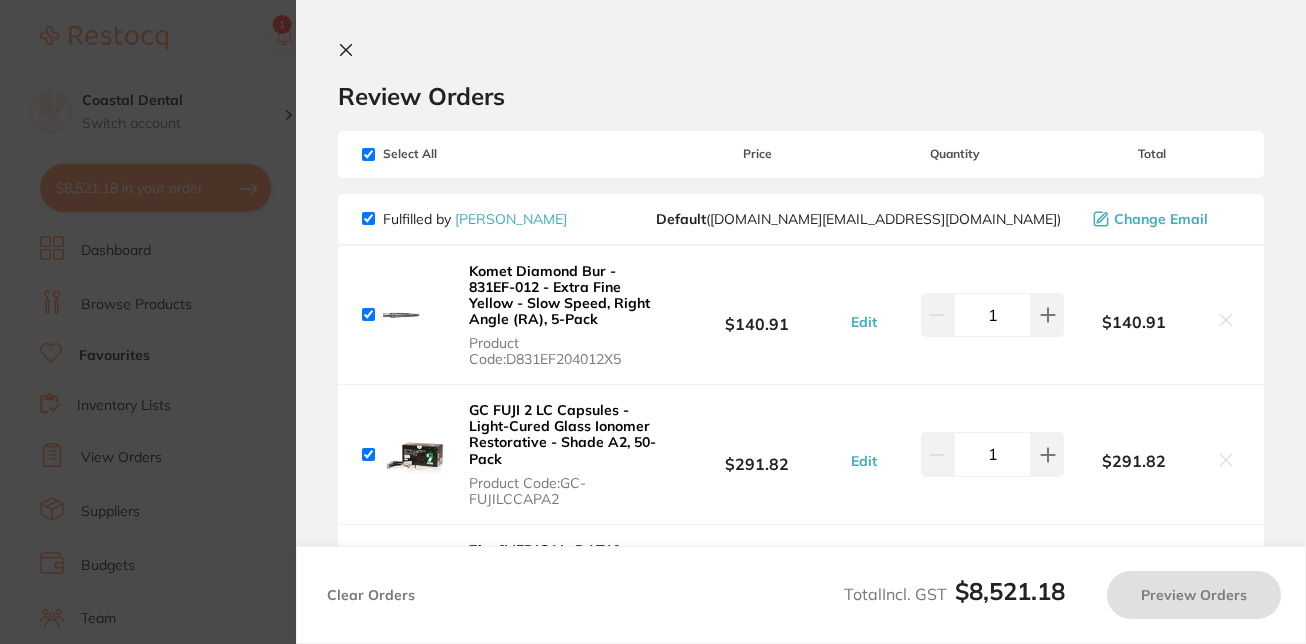 checkbox on "true" 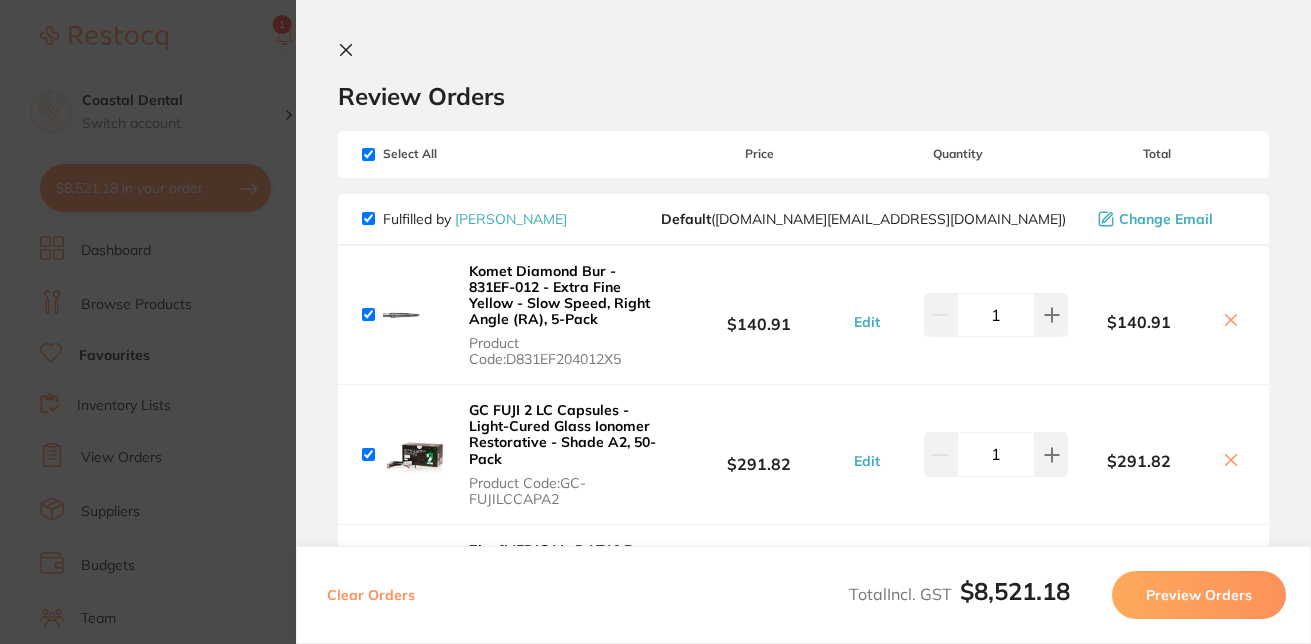 click 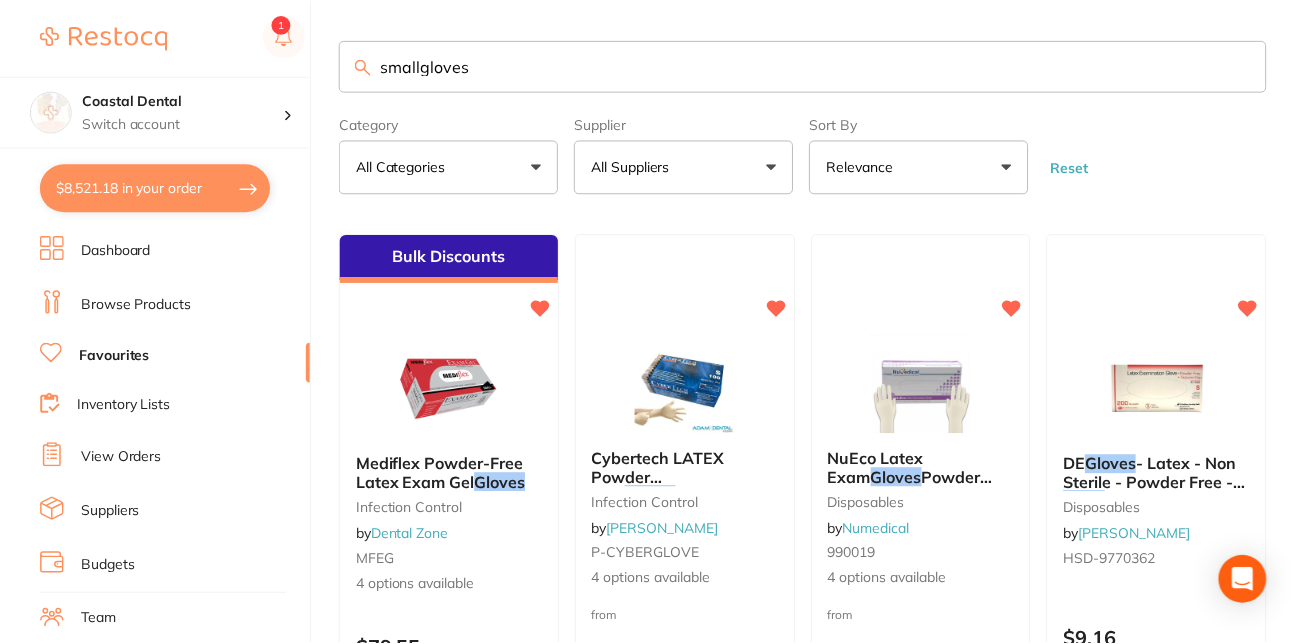 scroll, scrollTop: 48, scrollLeft: 0, axis: vertical 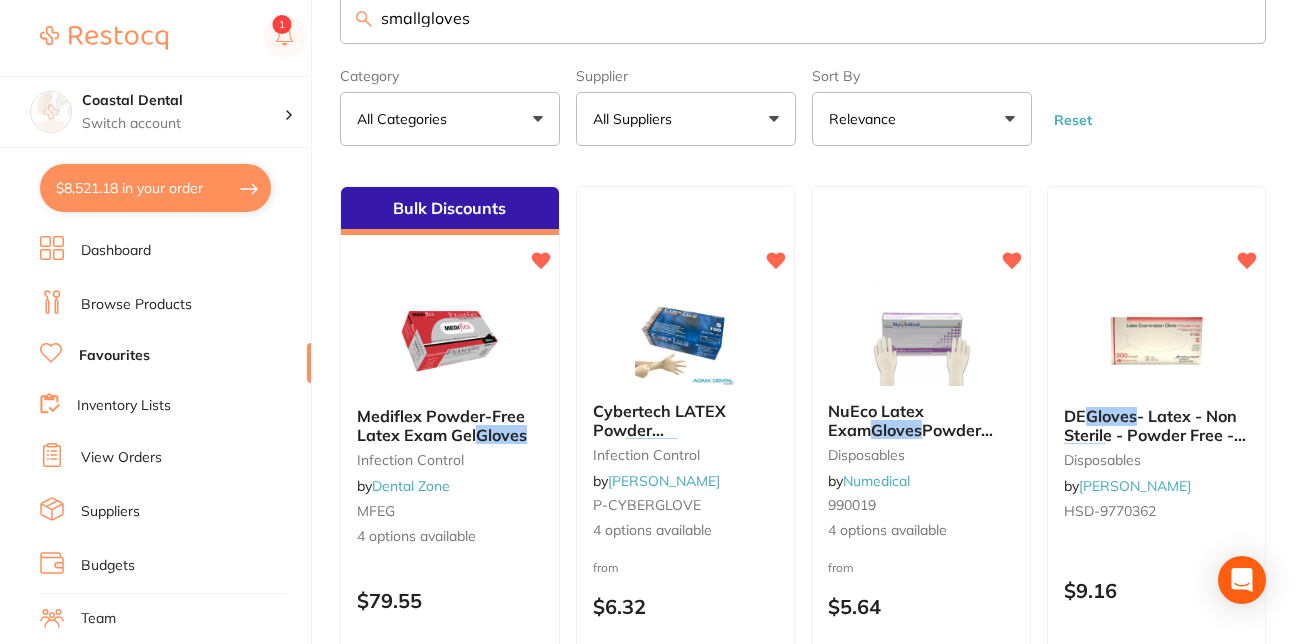 click on "smallgloves" at bounding box center [803, 18] 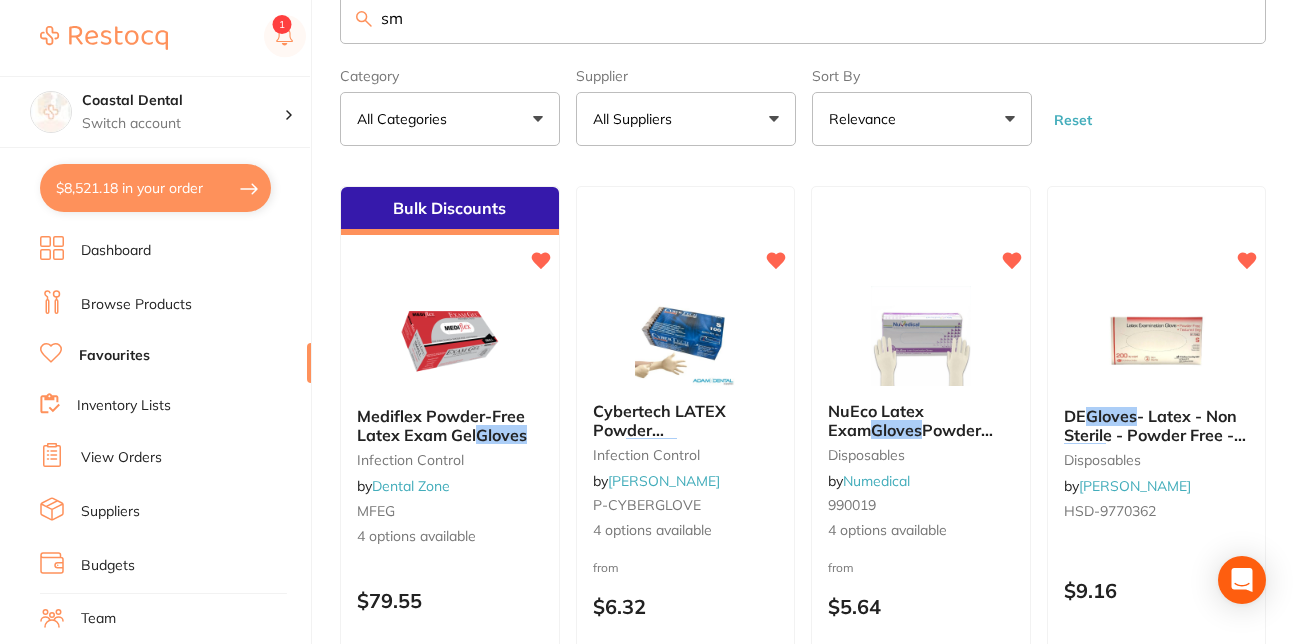 type on "s" 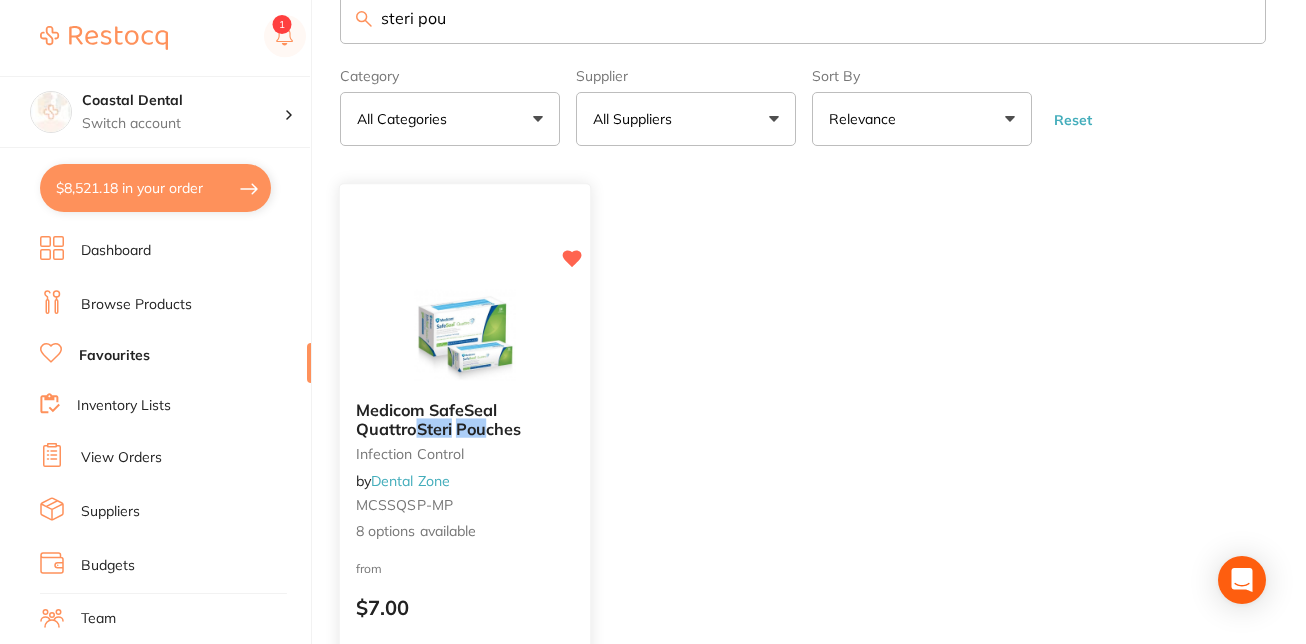 type on "steri pou" 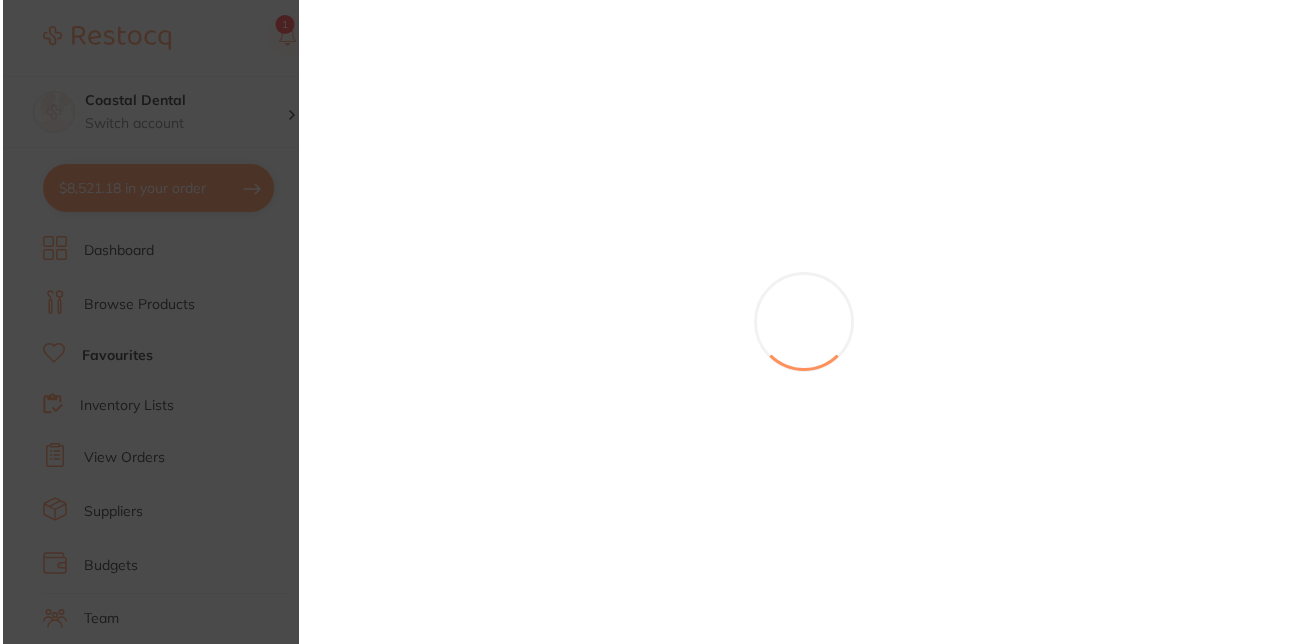 scroll, scrollTop: 0, scrollLeft: 0, axis: both 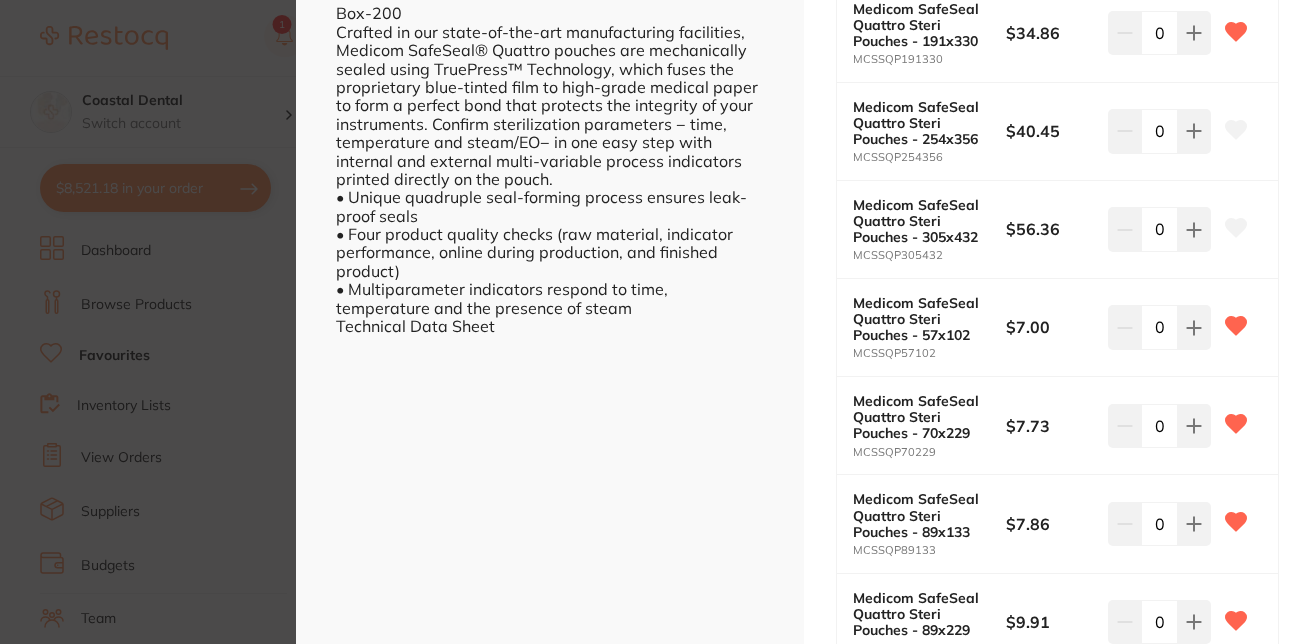 click 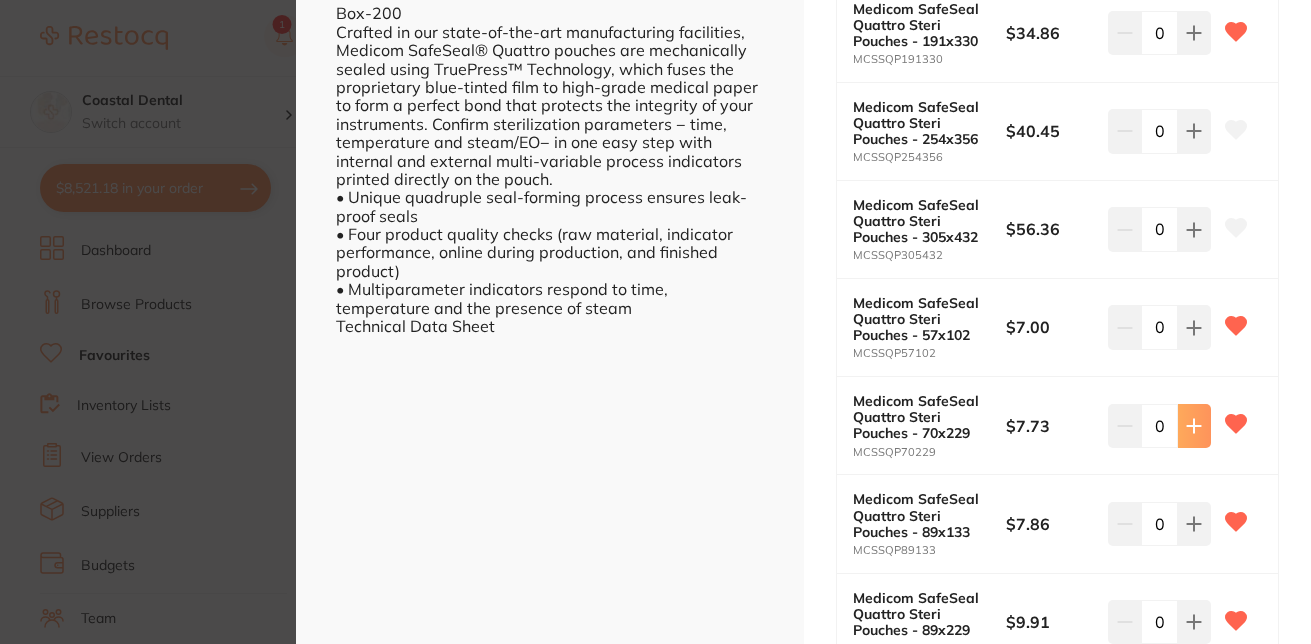 click 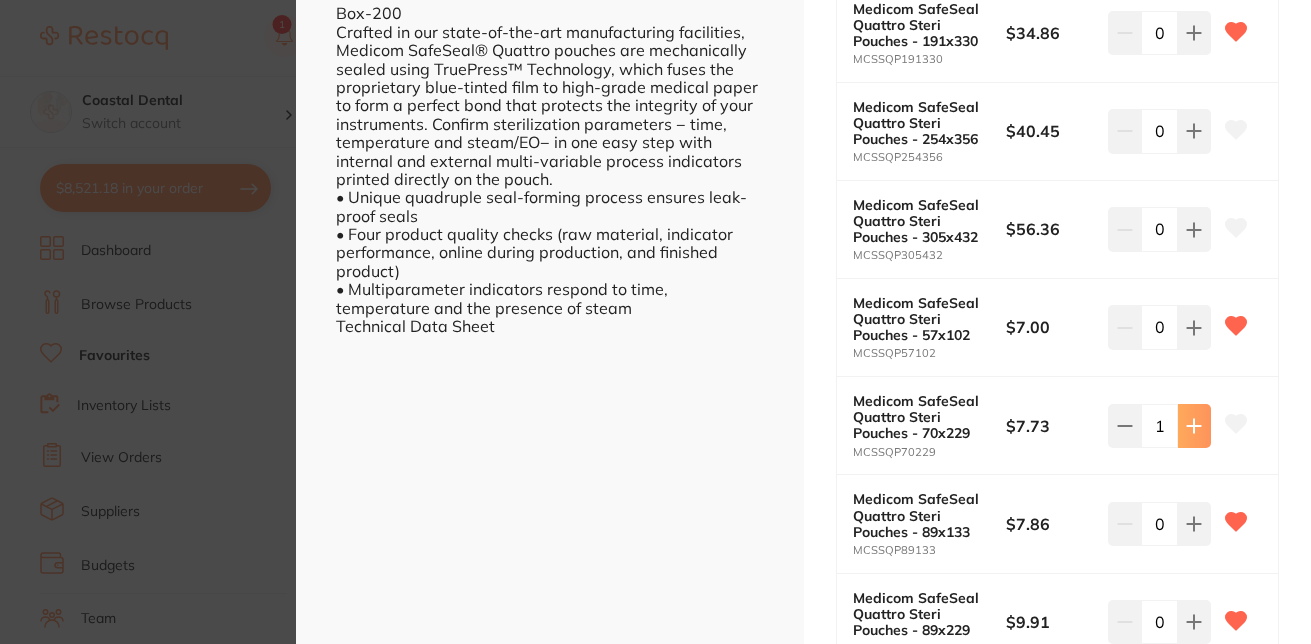 click at bounding box center (1194, -65) 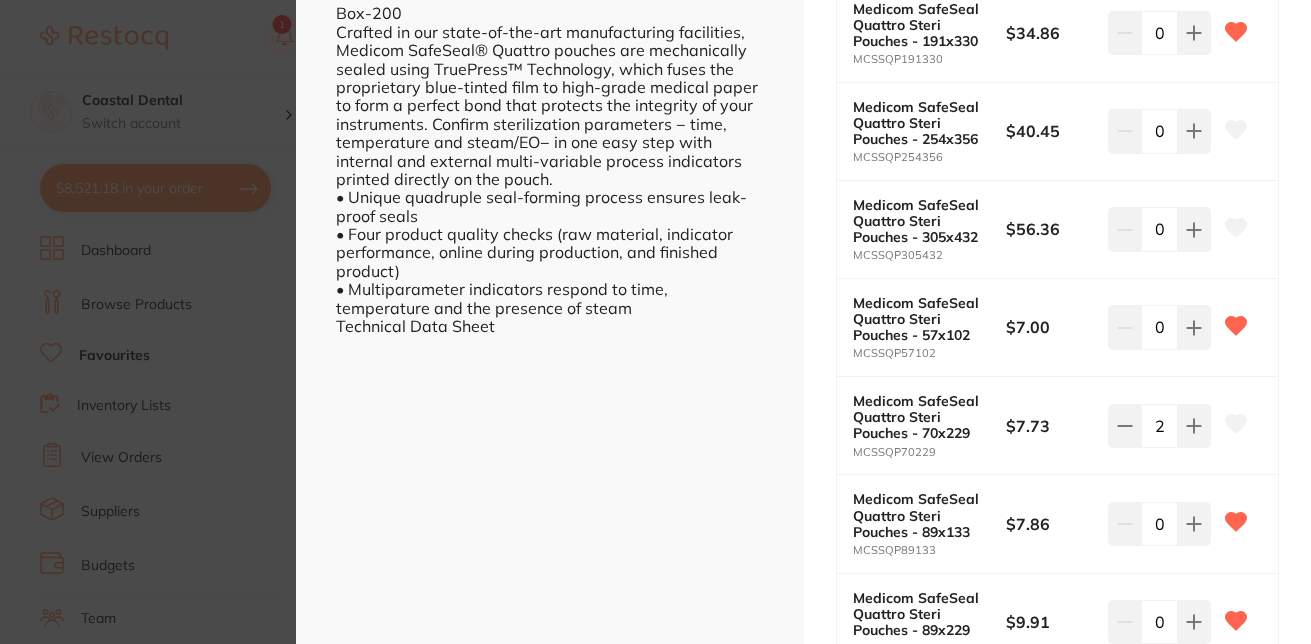 click 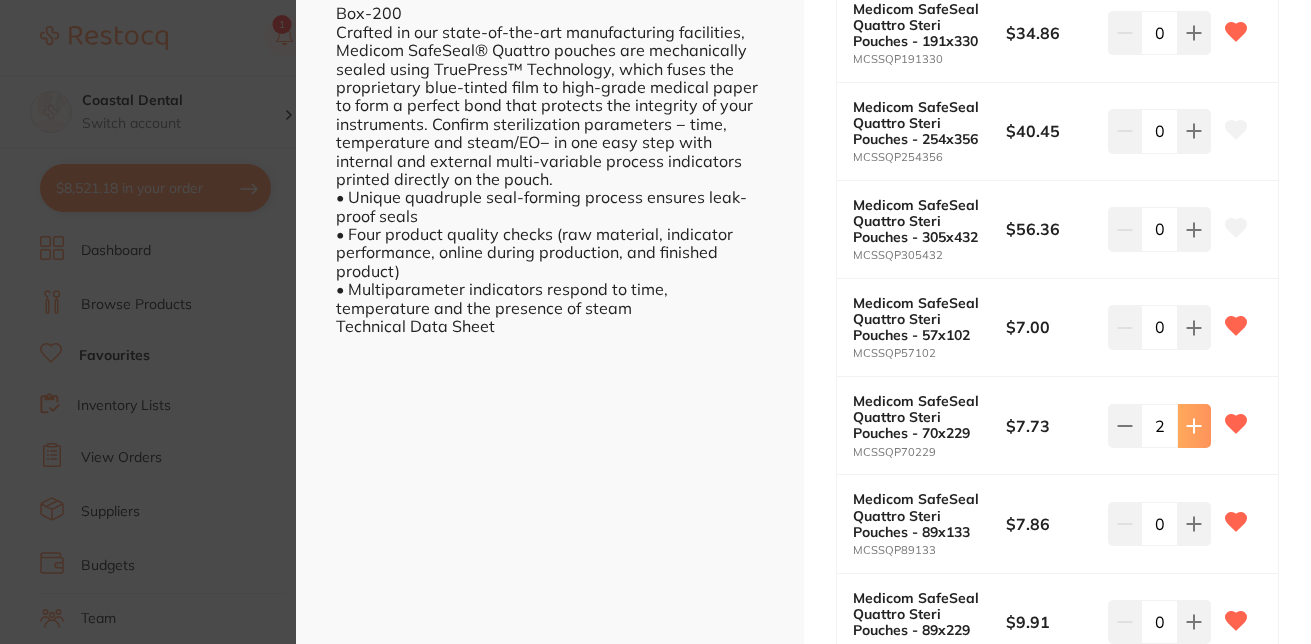 click at bounding box center (1194, -65) 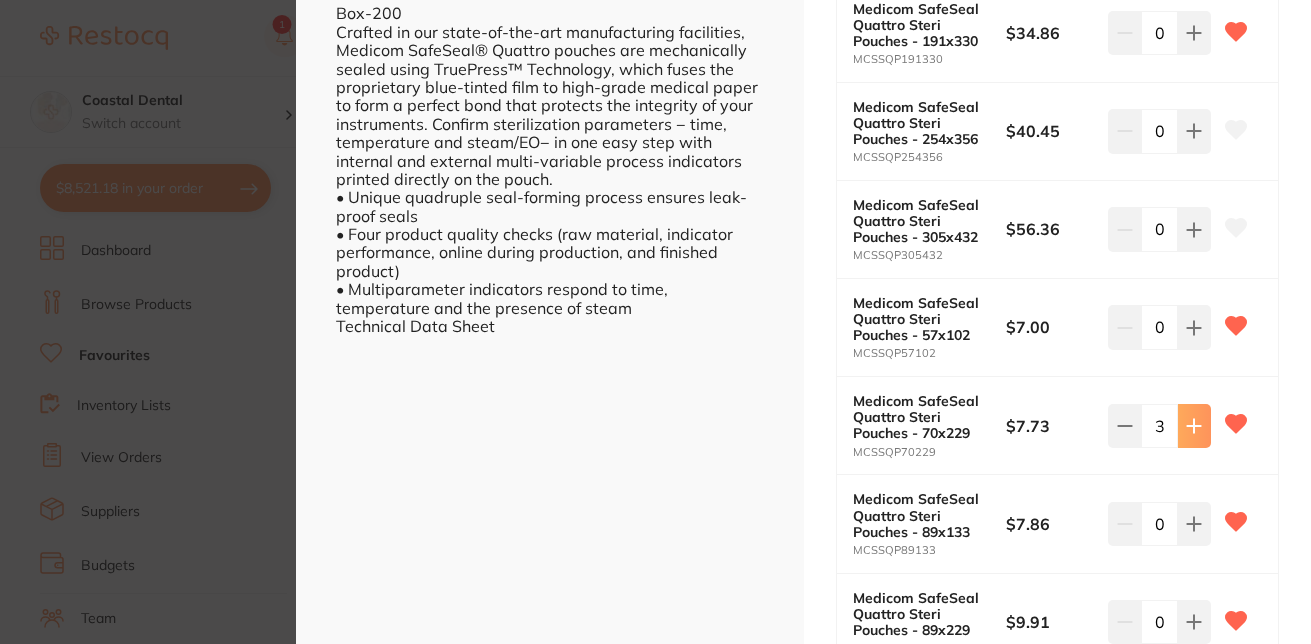 click 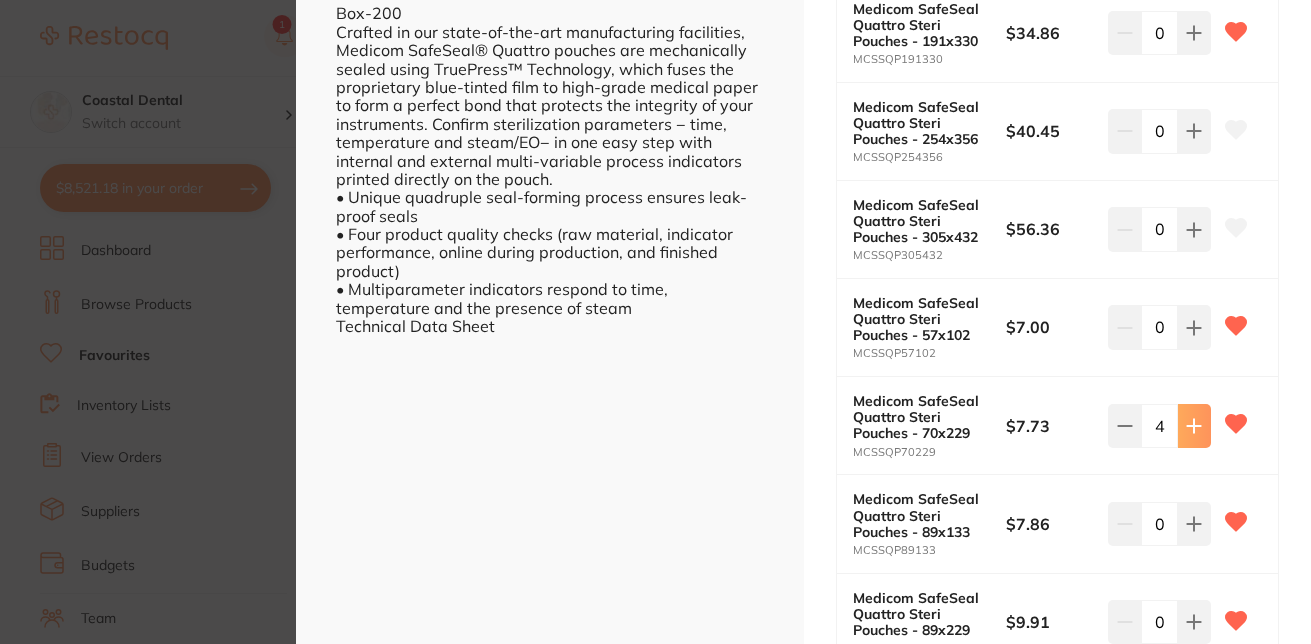 click at bounding box center (1194, -65) 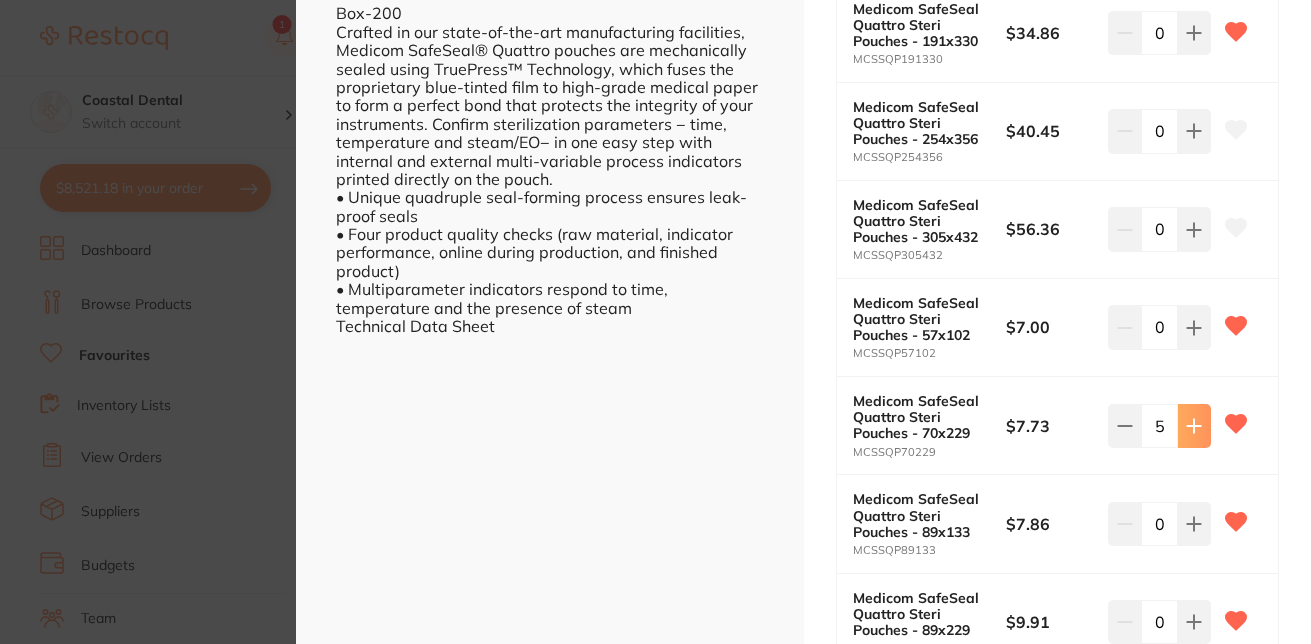 click at bounding box center [1194, -65] 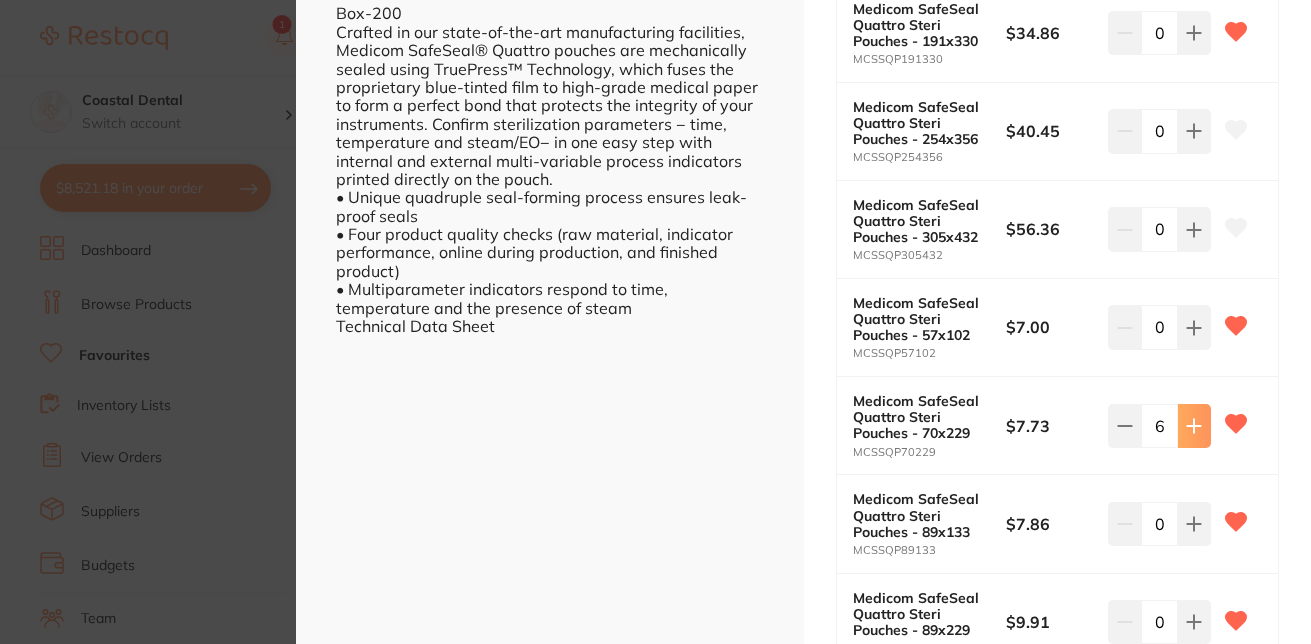 click at bounding box center [1194, -65] 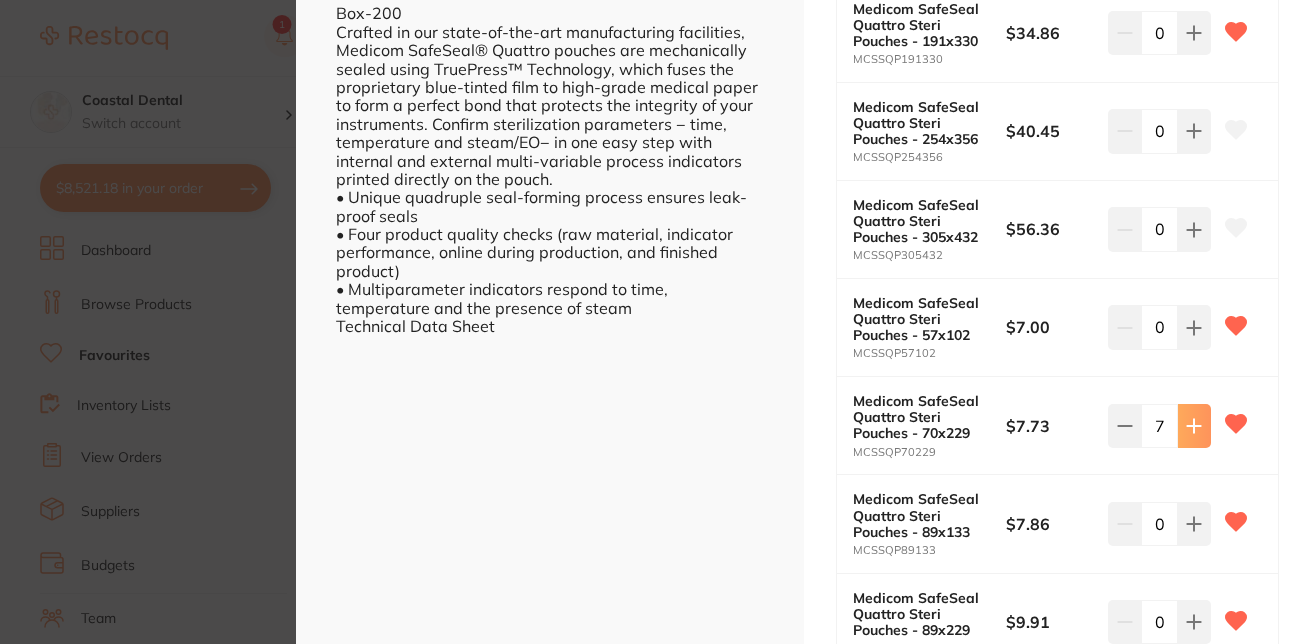 click at bounding box center (1194, -65) 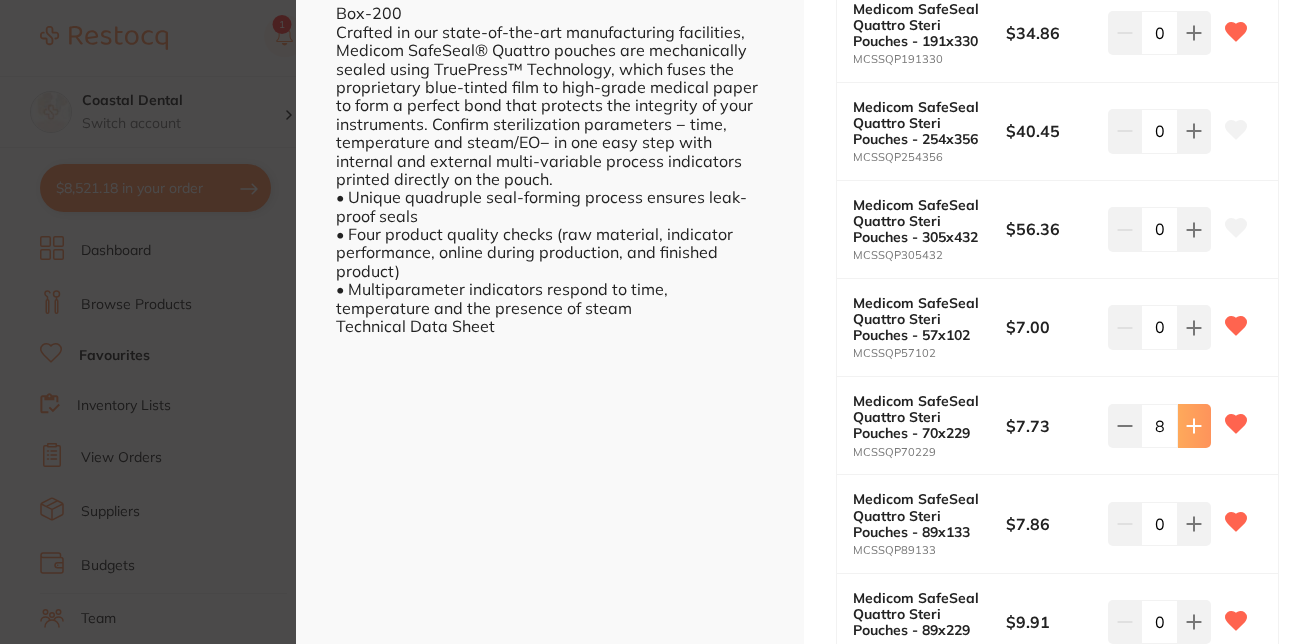 click at bounding box center (1194, -65) 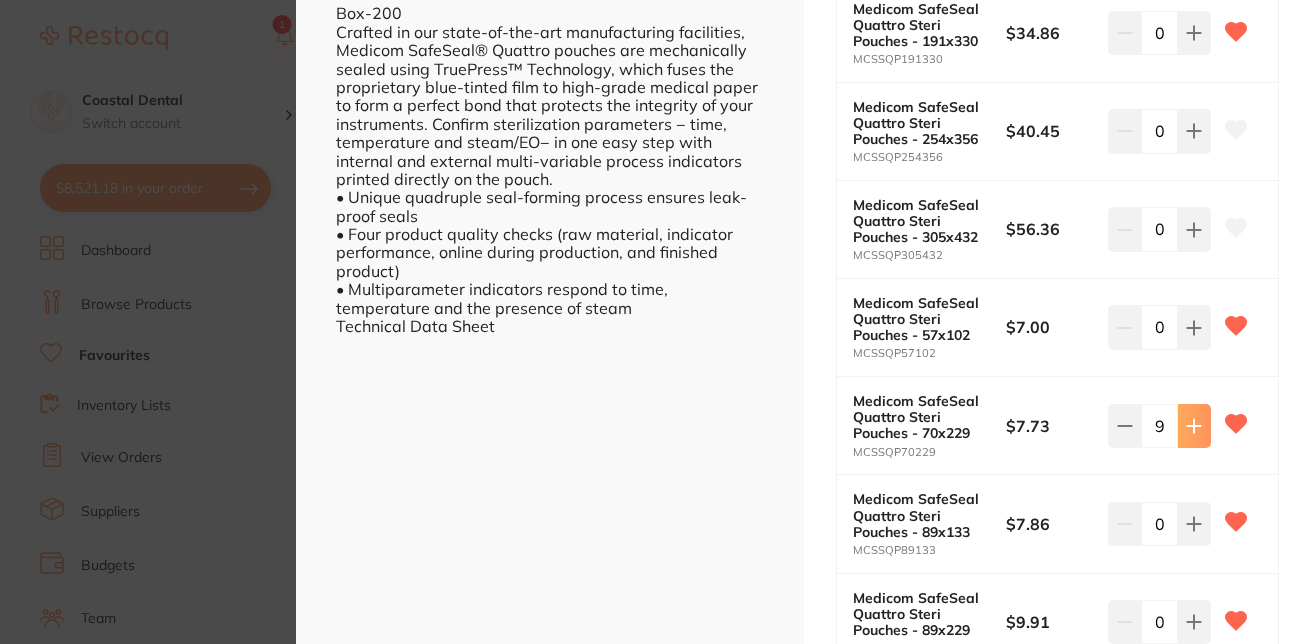 click at bounding box center [1194, -65] 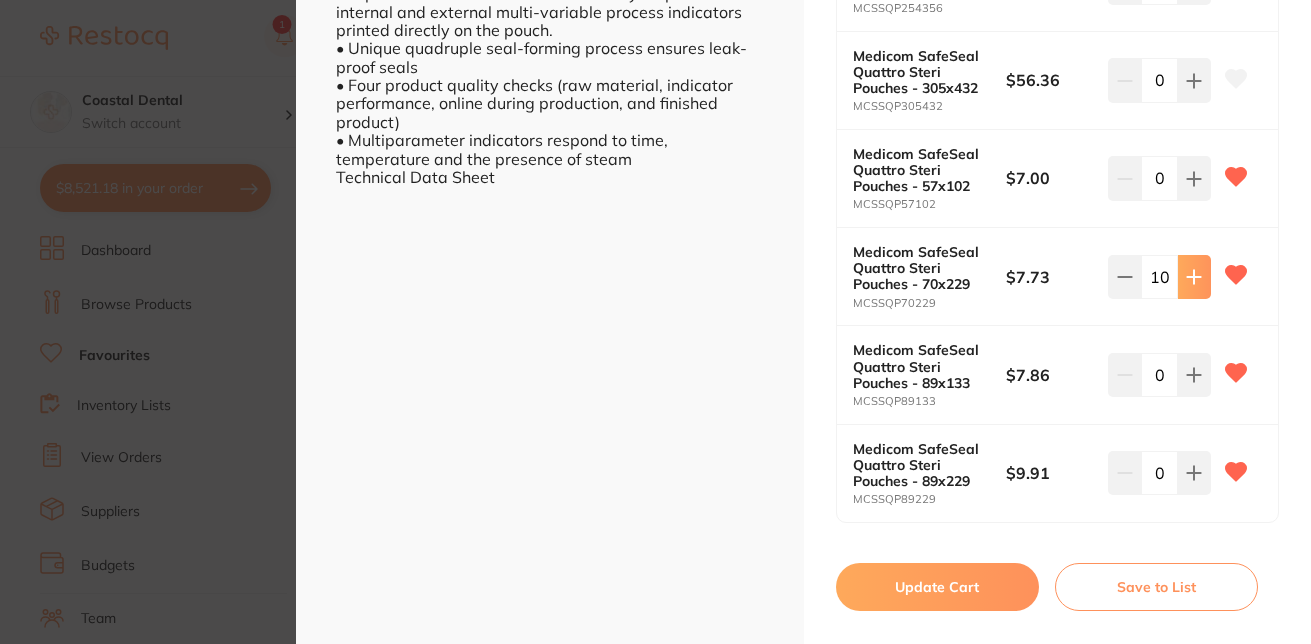 scroll, scrollTop: 779, scrollLeft: 0, axis: vertical 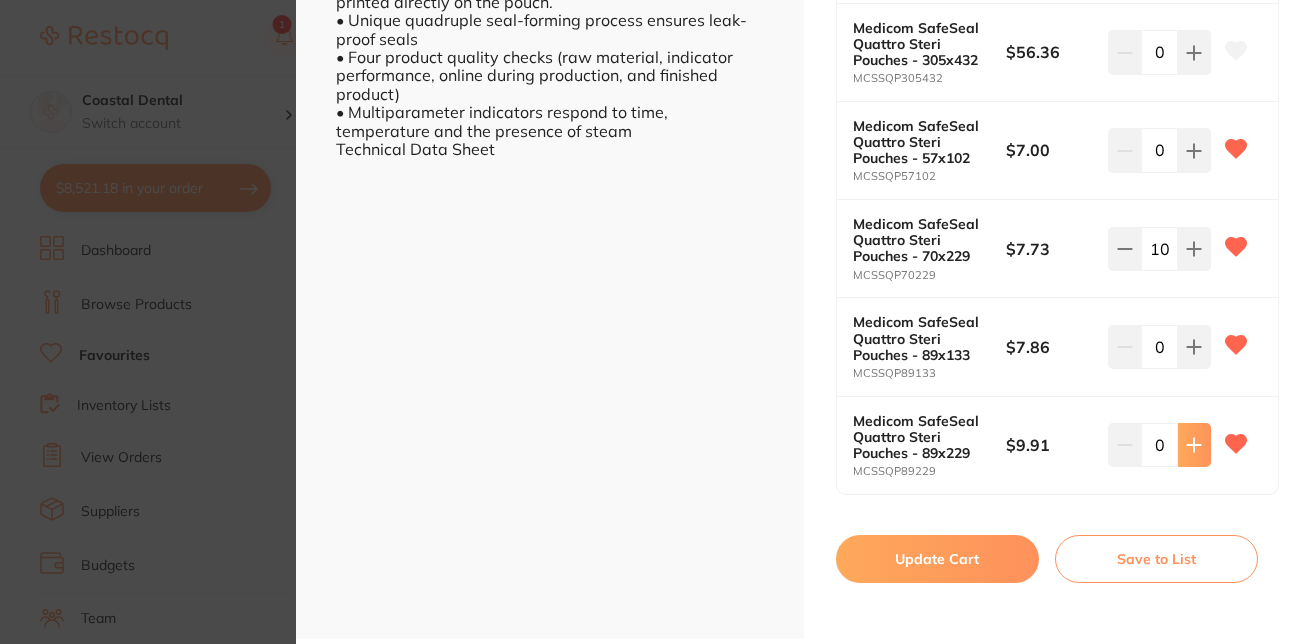 click at bounding box center [1194, -242] 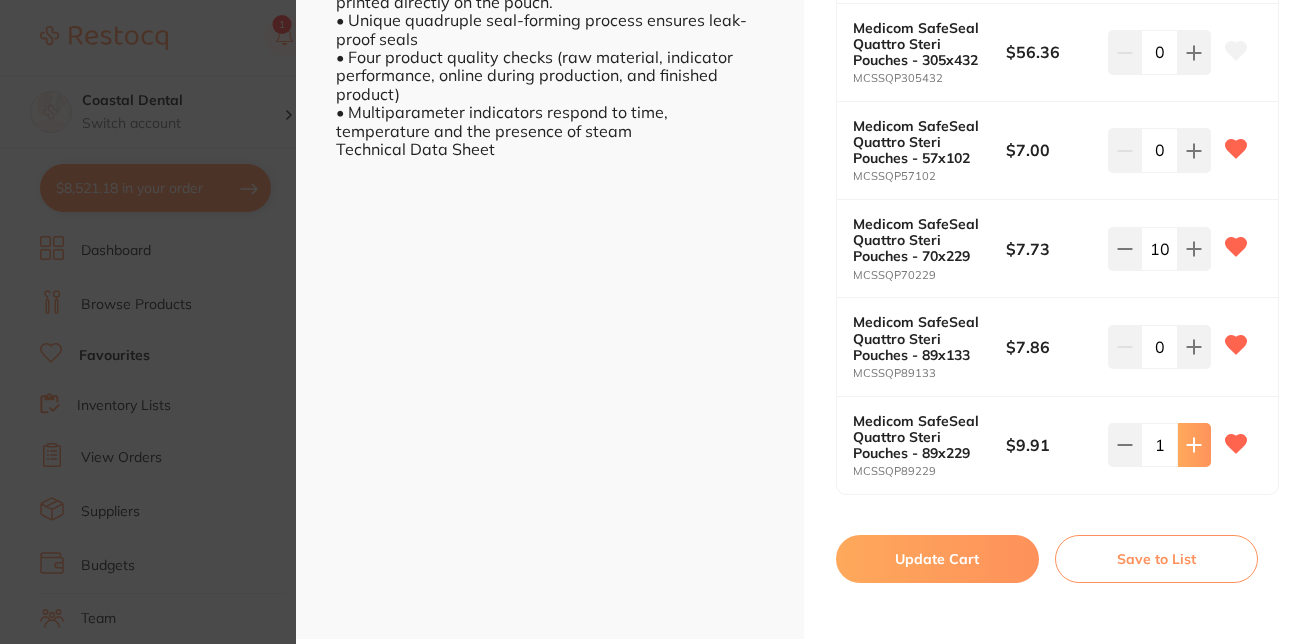 click at bounding box center (1194, -242) 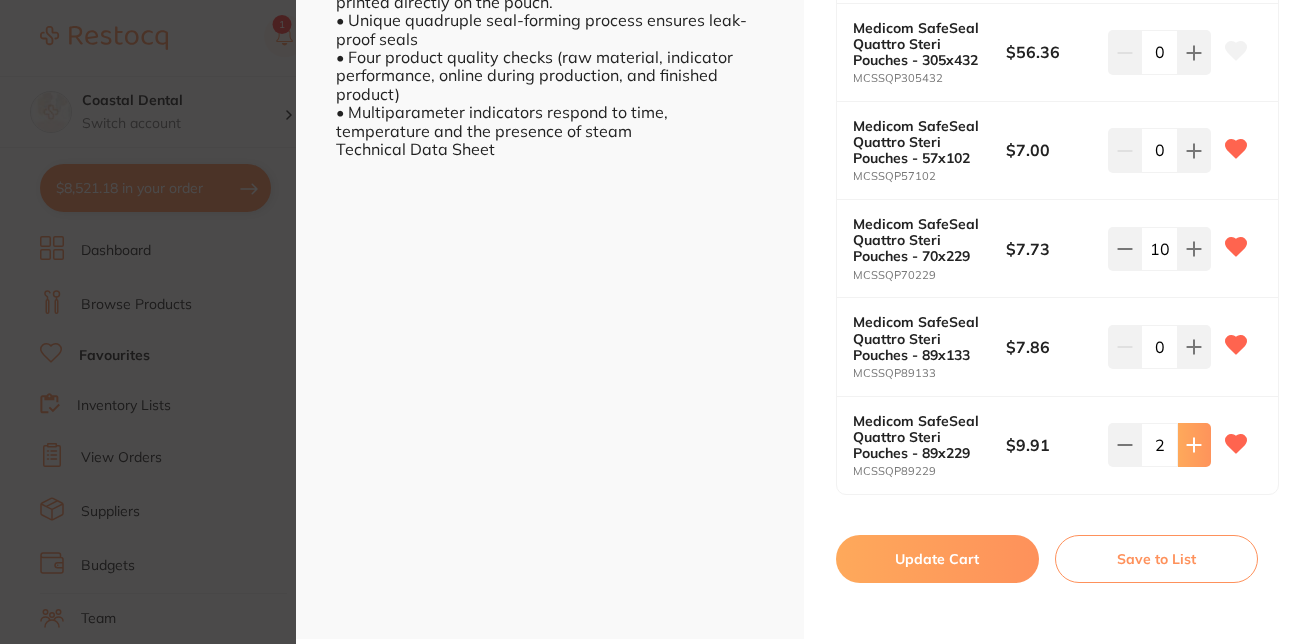 click at bounding box center [1194, -242] 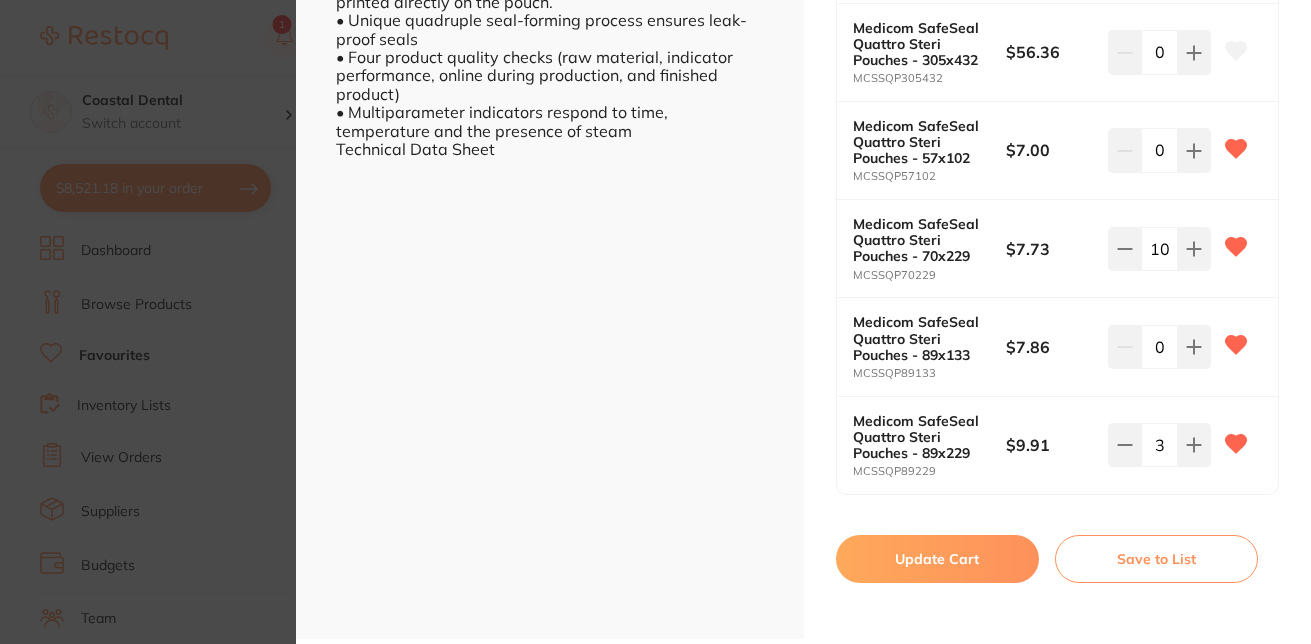 click on "Update Cart" at bounding box center (937, 559) 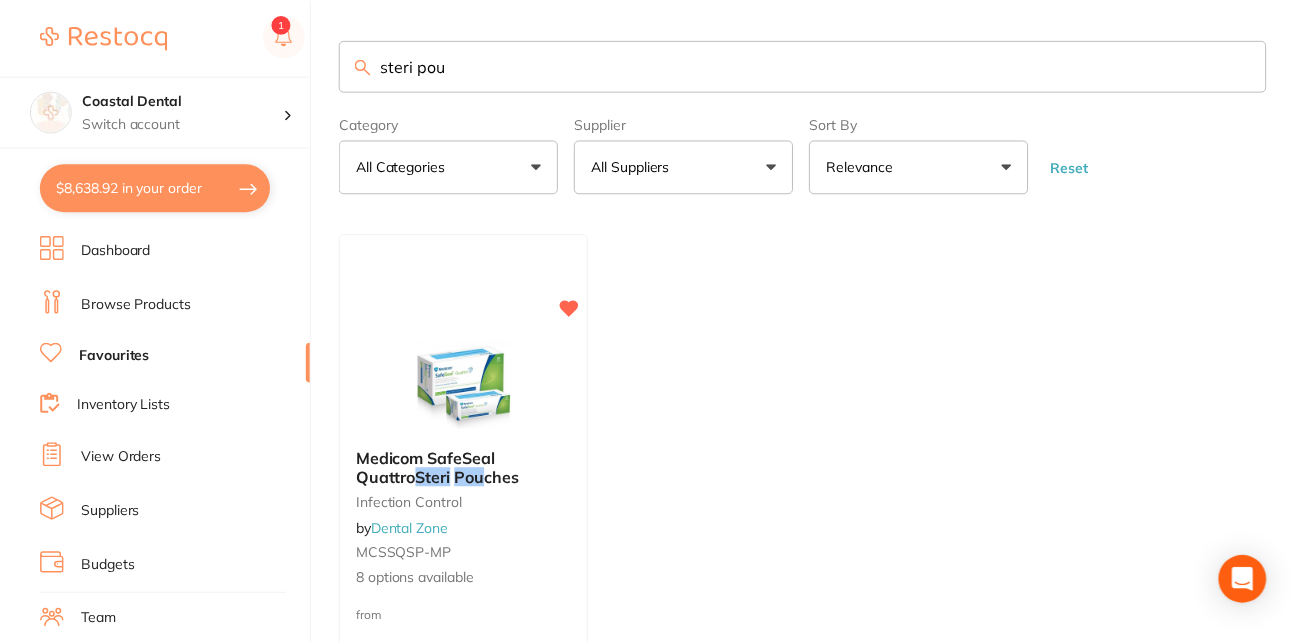 scroll, scrollTop: 48, scrollLeft: 0, axis: vertical 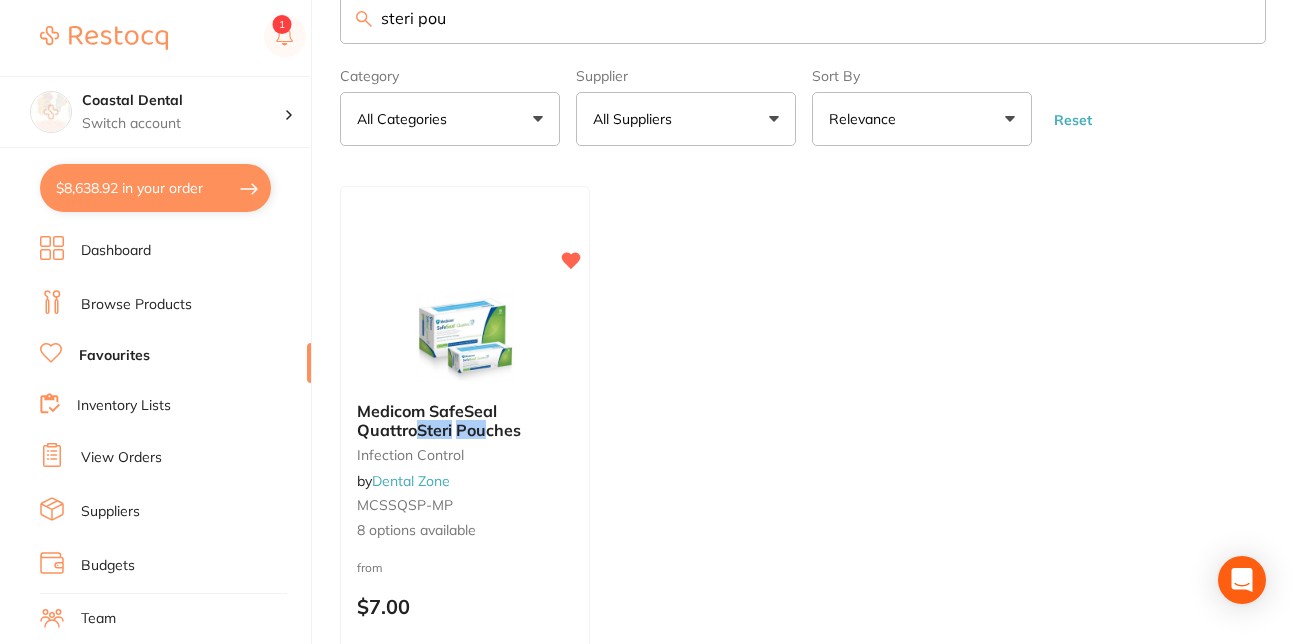 click on "steri pou" at bounding box center [803, 18] 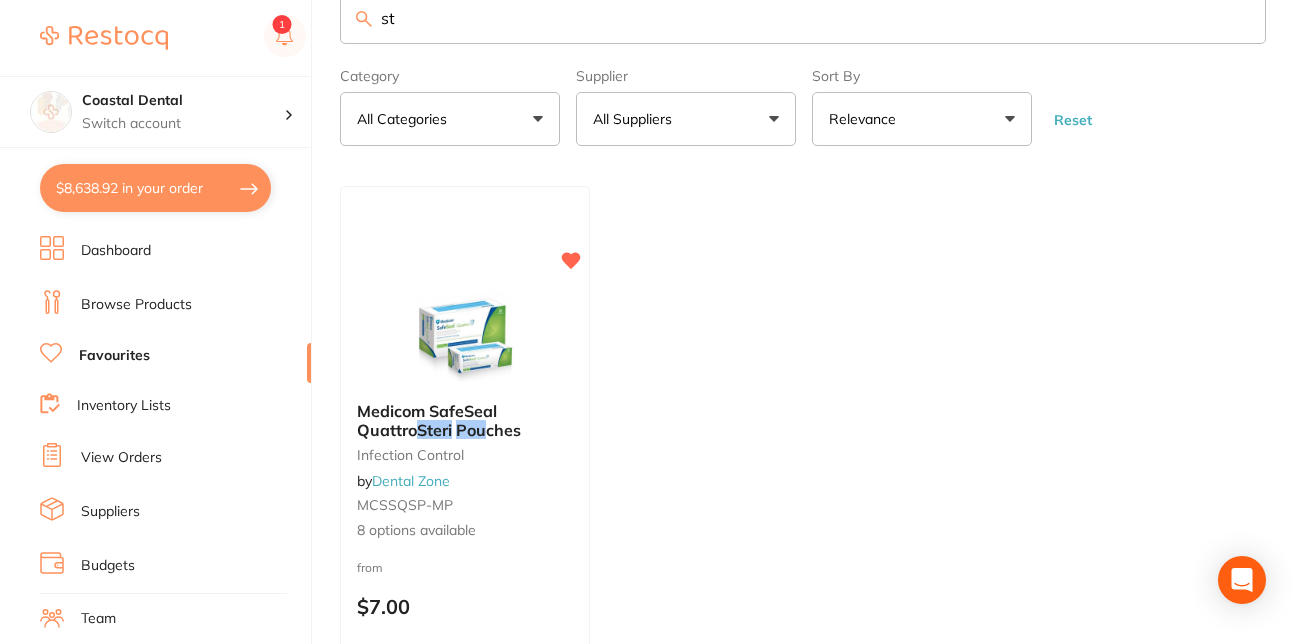 type on "s" 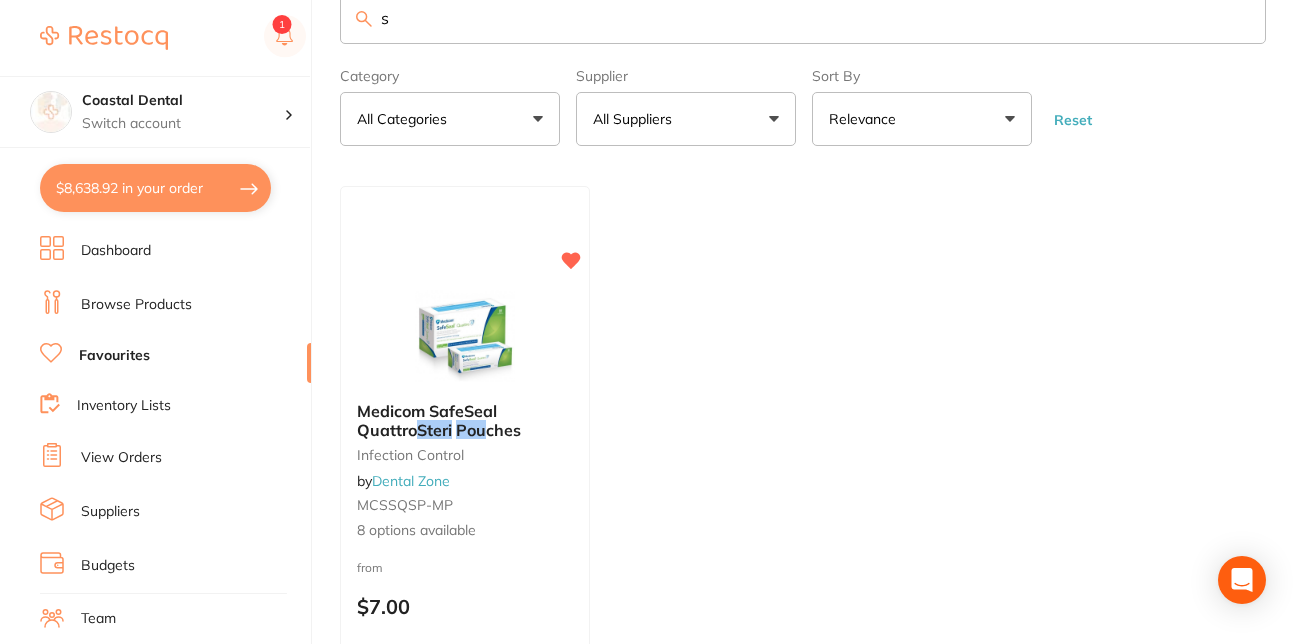type 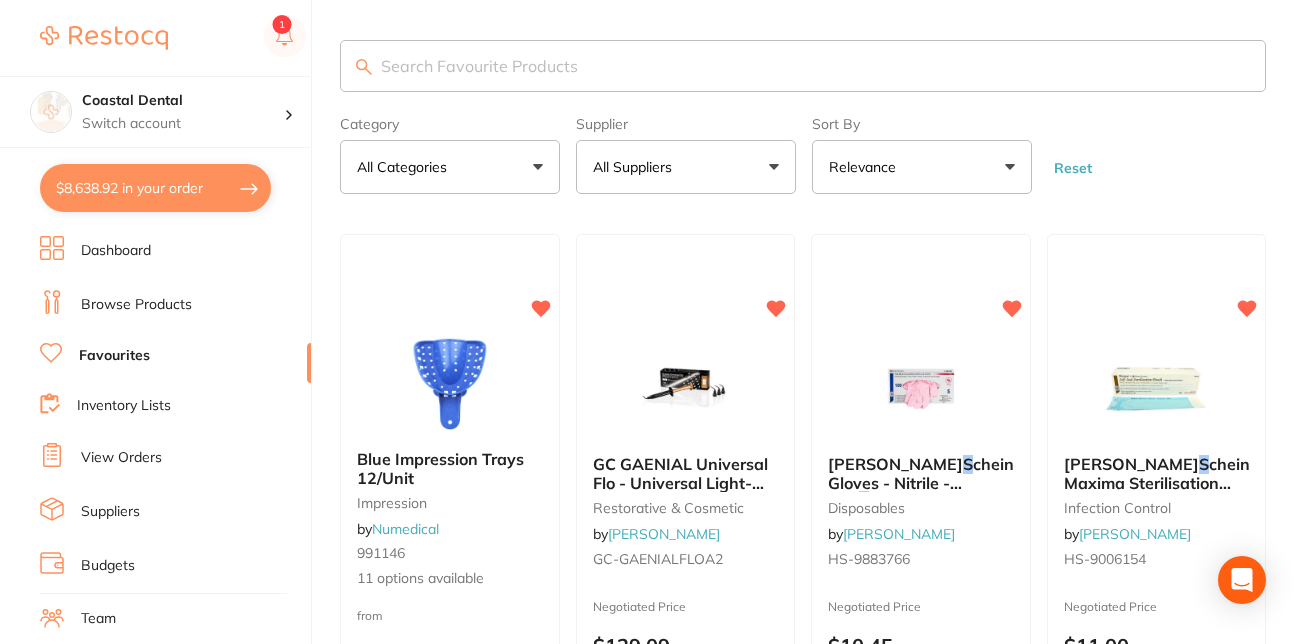 scroll, scrollTop: 48, scrollLeft: 0, axis: vertical 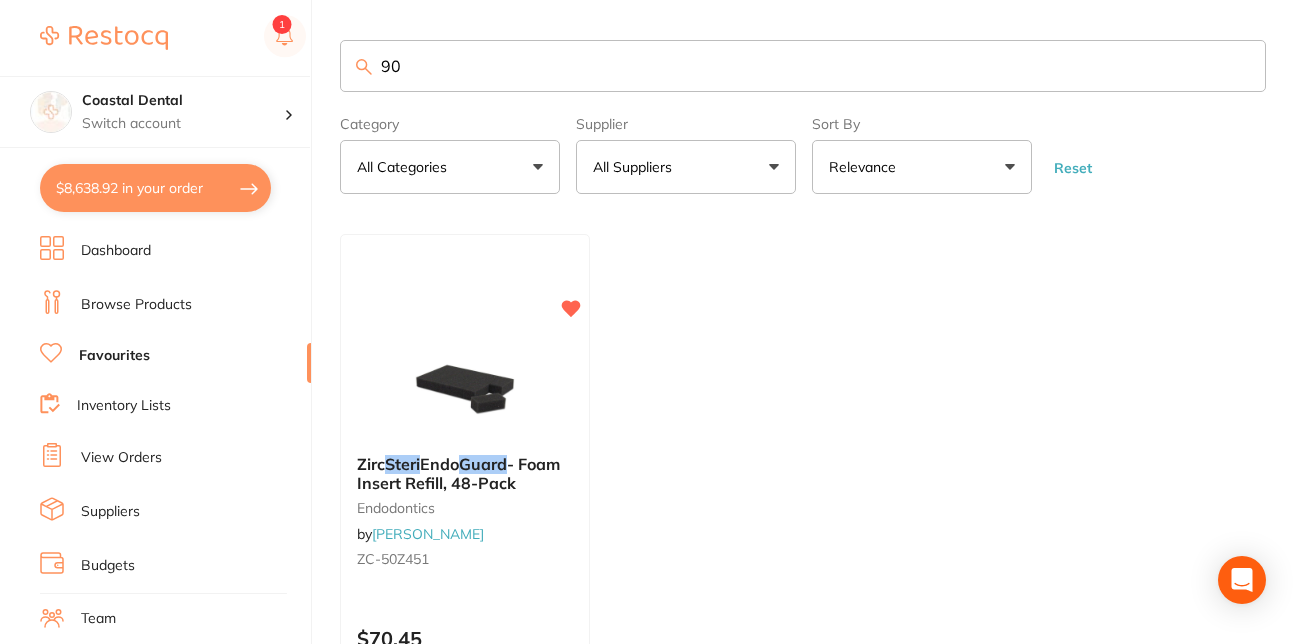 type on "9" 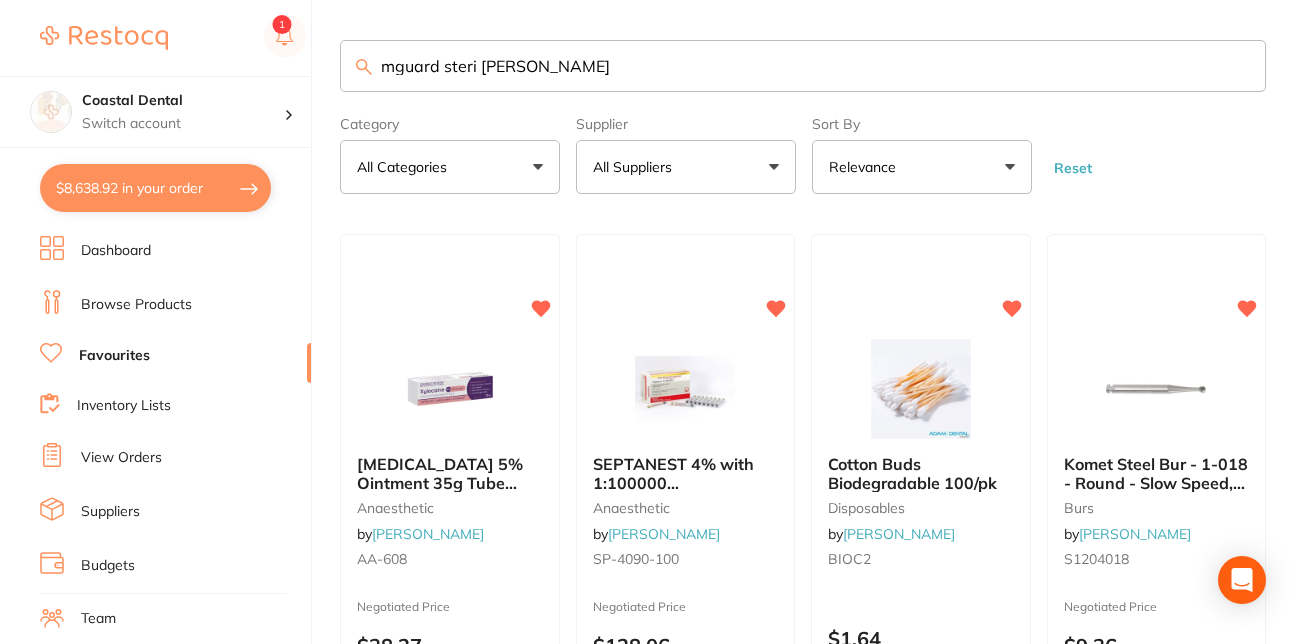 type on "mguard steri poches" 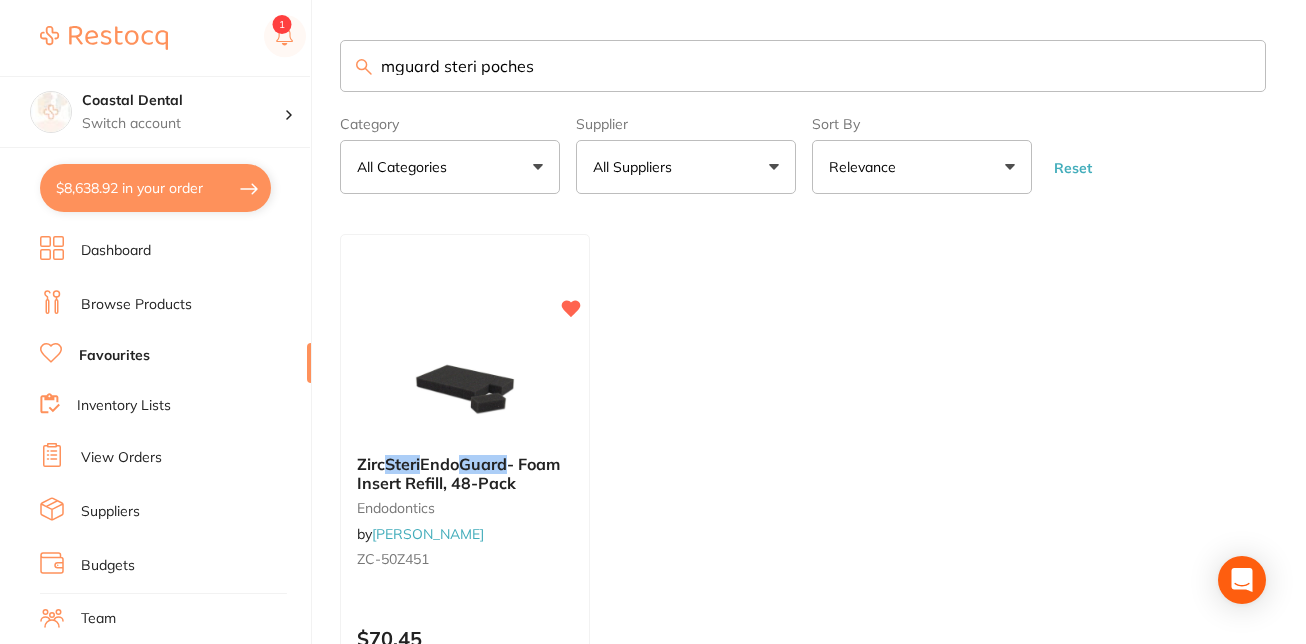click on "Browse Products" at bounding box center [175, 305] 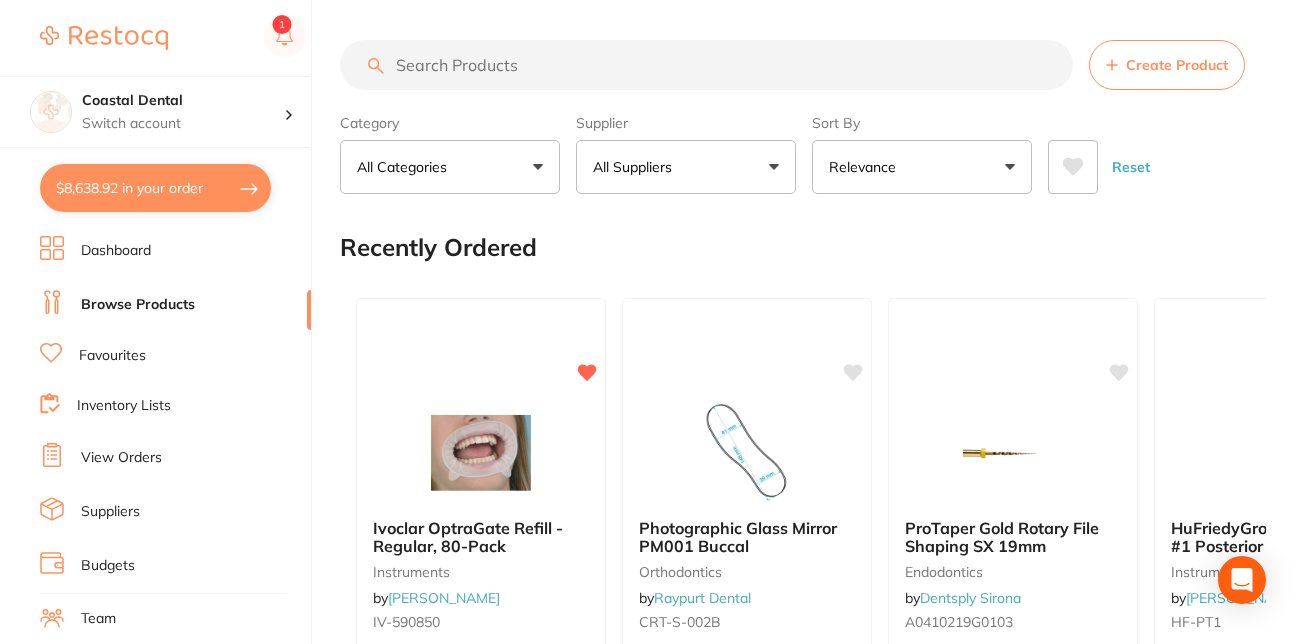 click at bounding box center [706, 65] 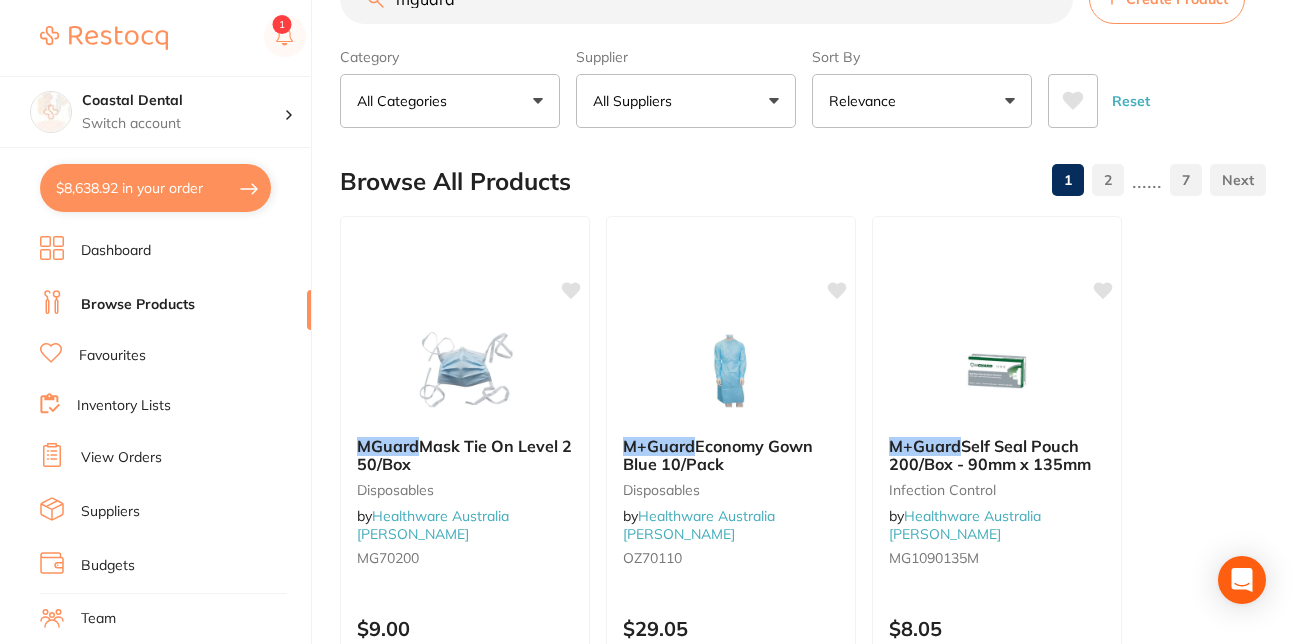 scroll, scrollTop: 83, scrollLeft: 0, axis: vertical 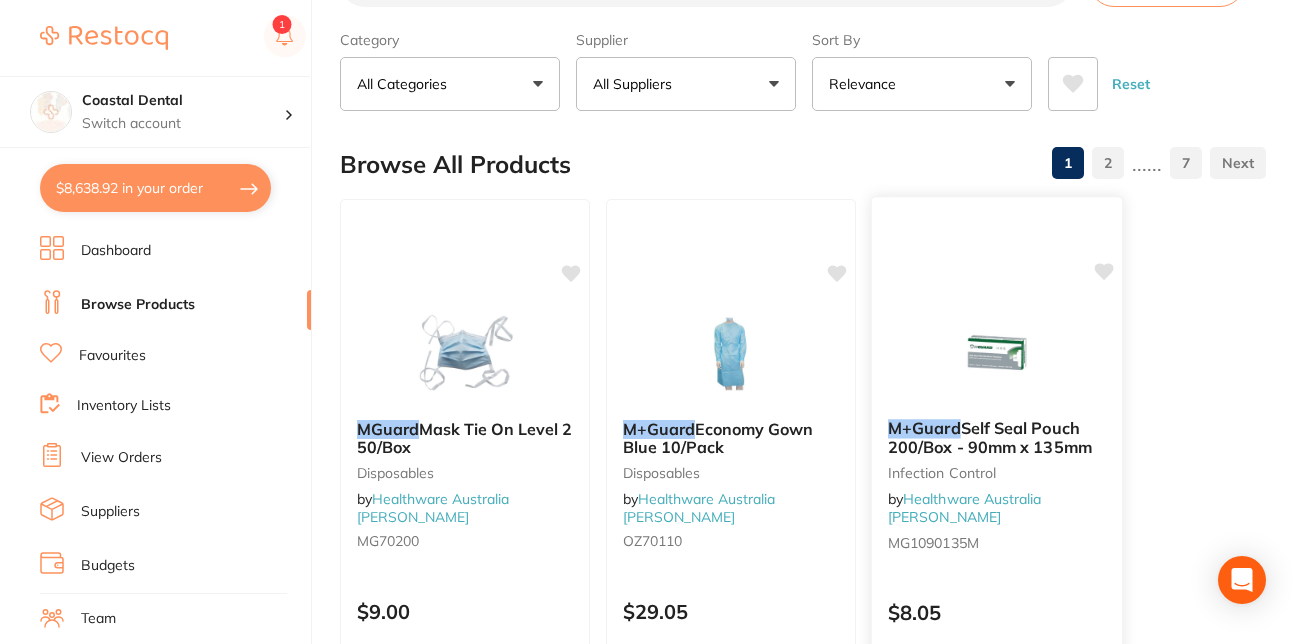 type on "mguard" 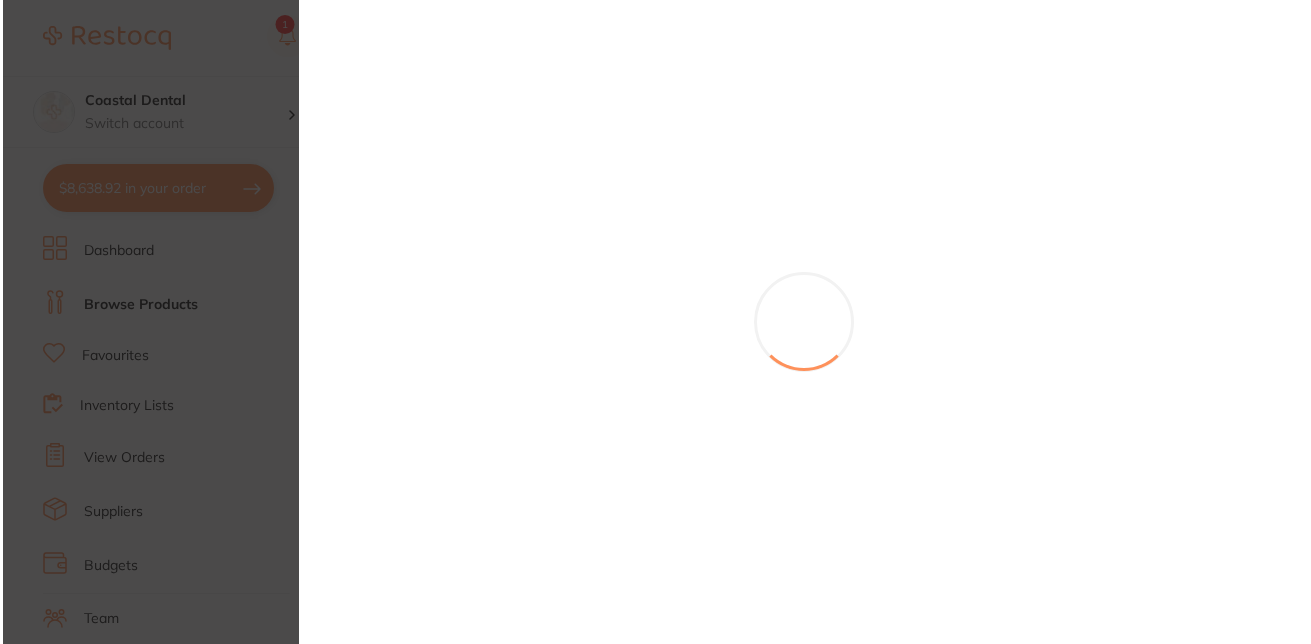 scroll, scrollTop: 0, scrollLeft: 0, axis: both 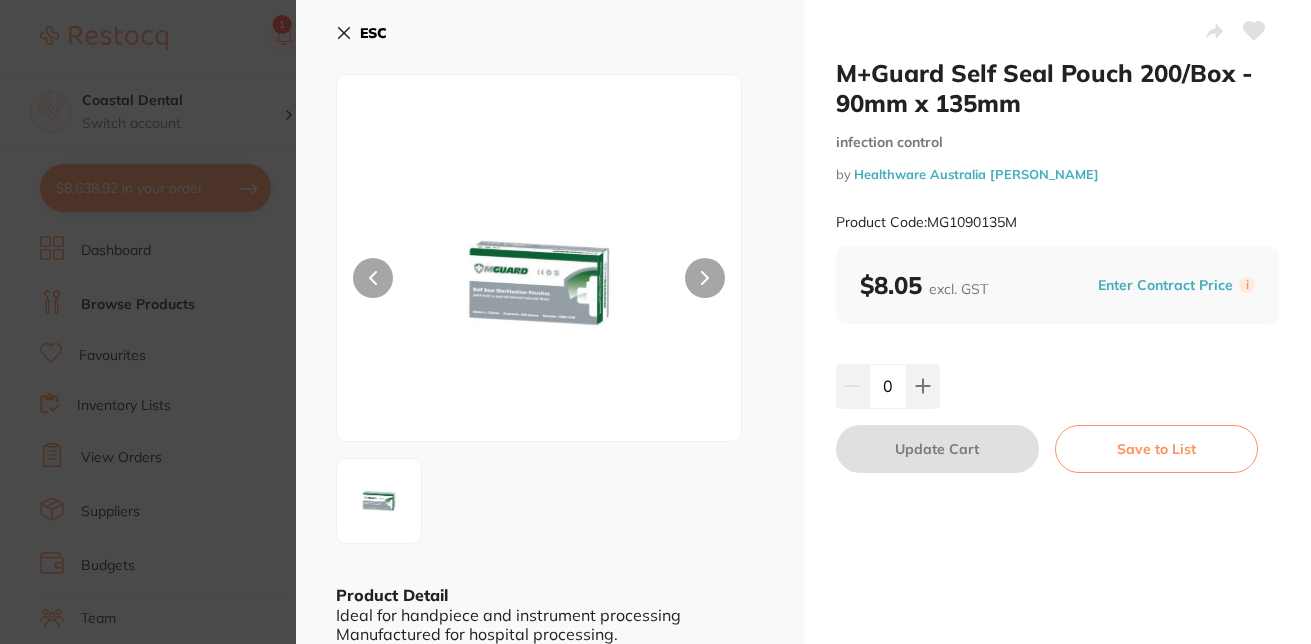 click on "ESC" at bounding box center (361, 33) 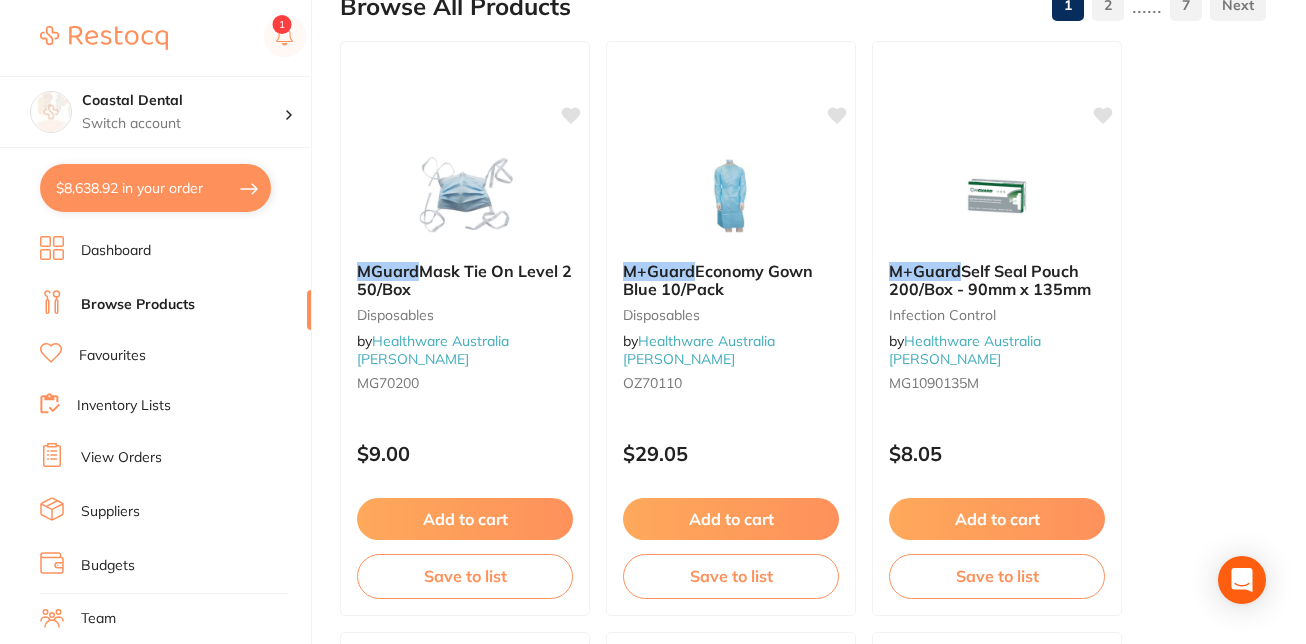 scroll, scrollTop: 250, scrollLeft: 0, axis: vertical 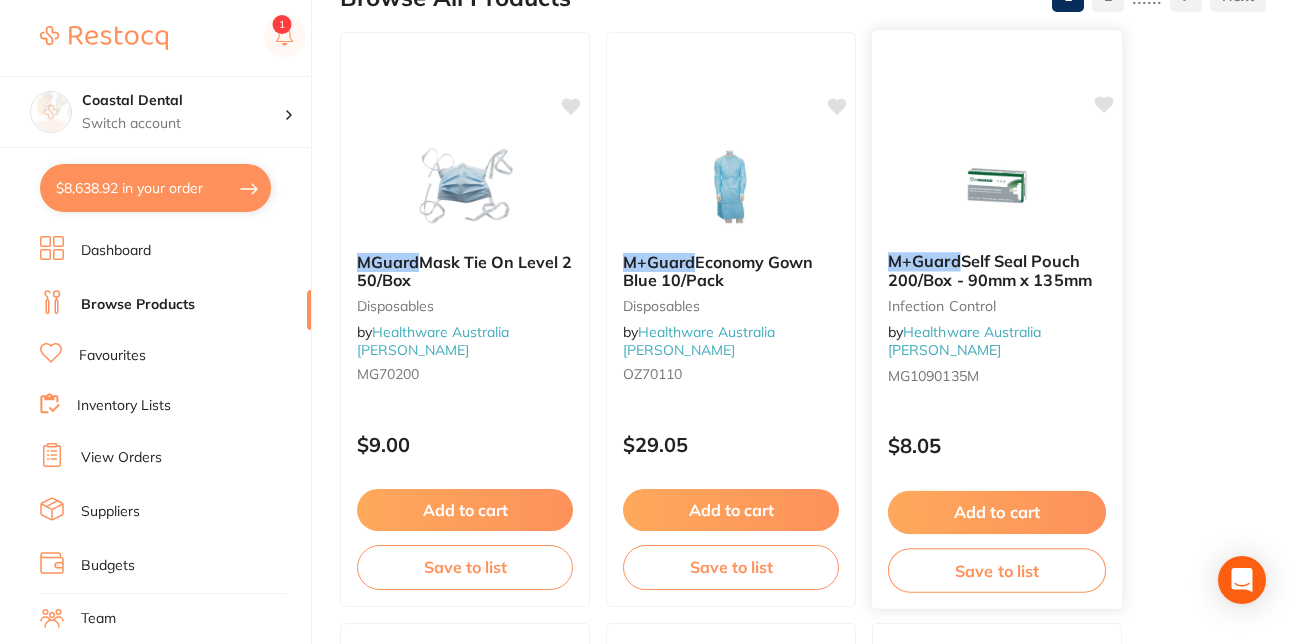 click on "$8.05" at bounding box center (997, 441) 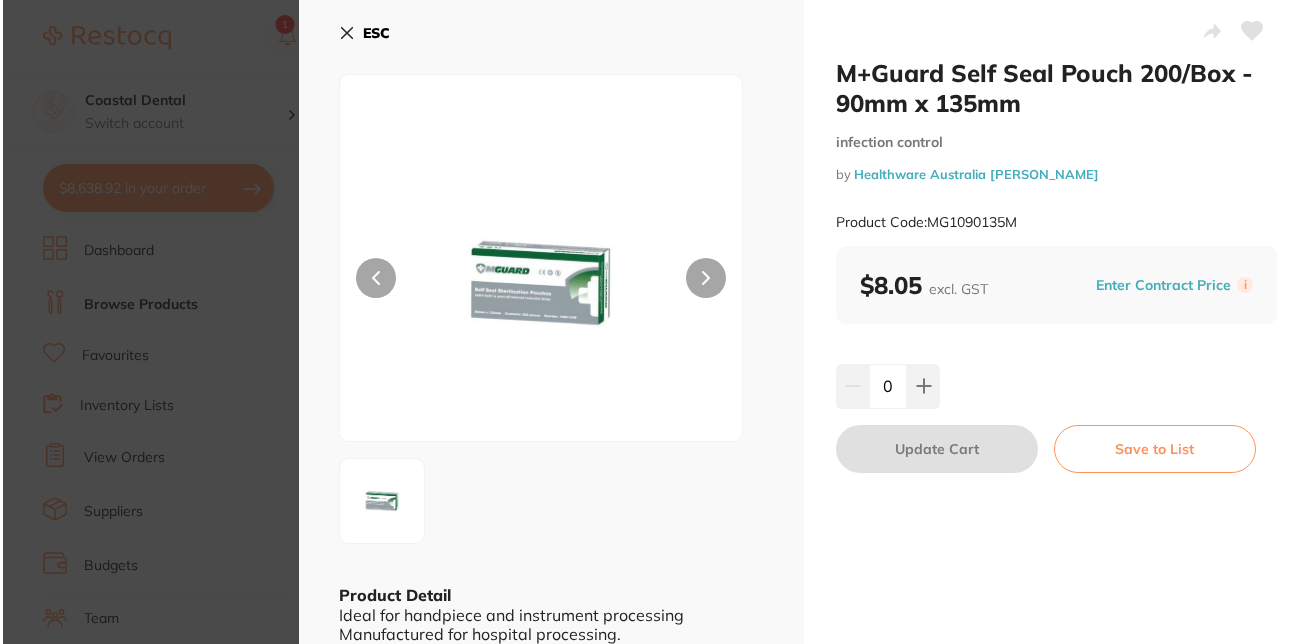 scroll, scrollTop: 0, scrollLeft: 0, axis: both 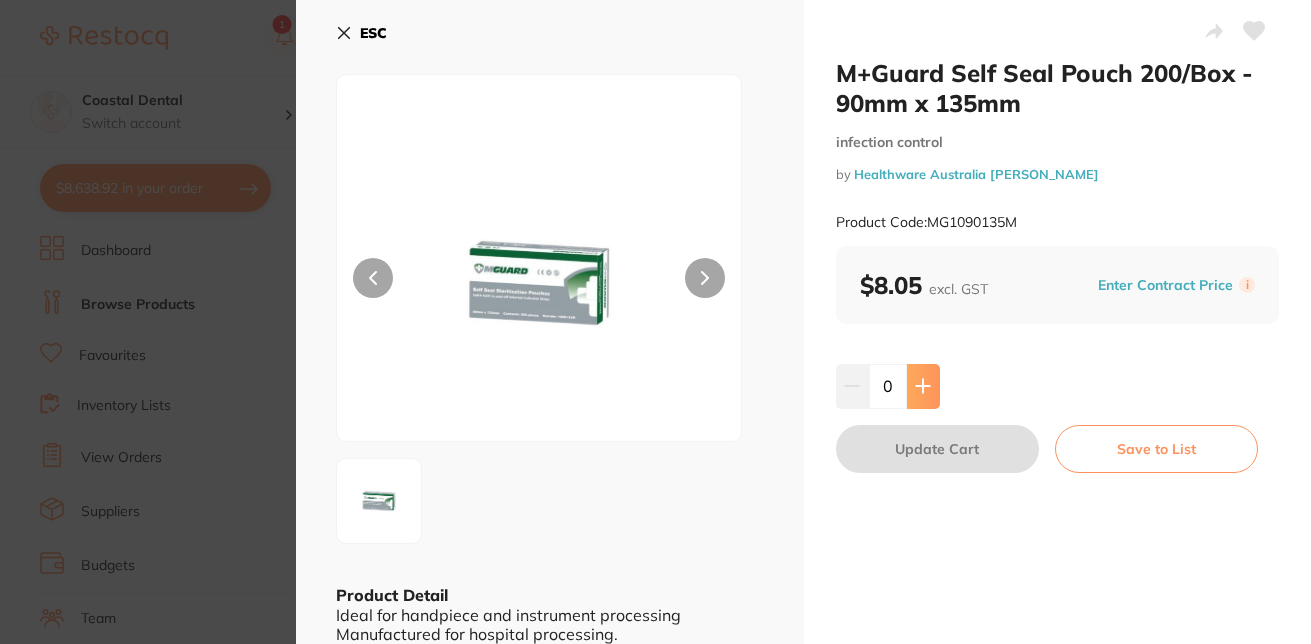 click 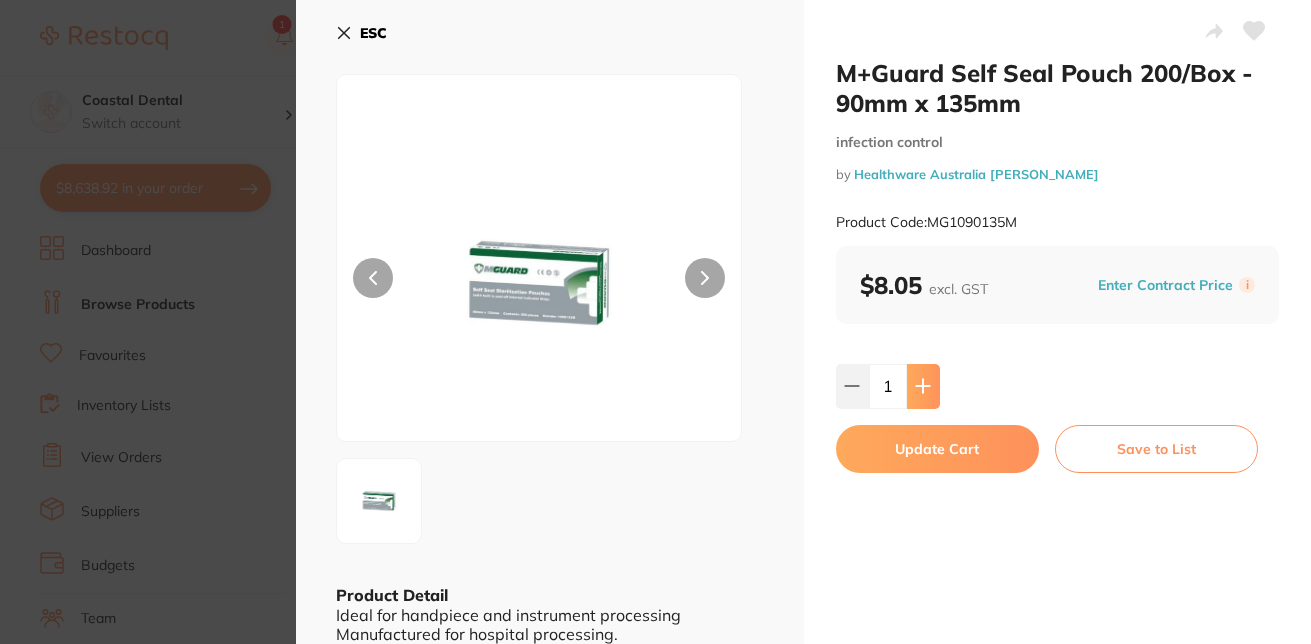 click 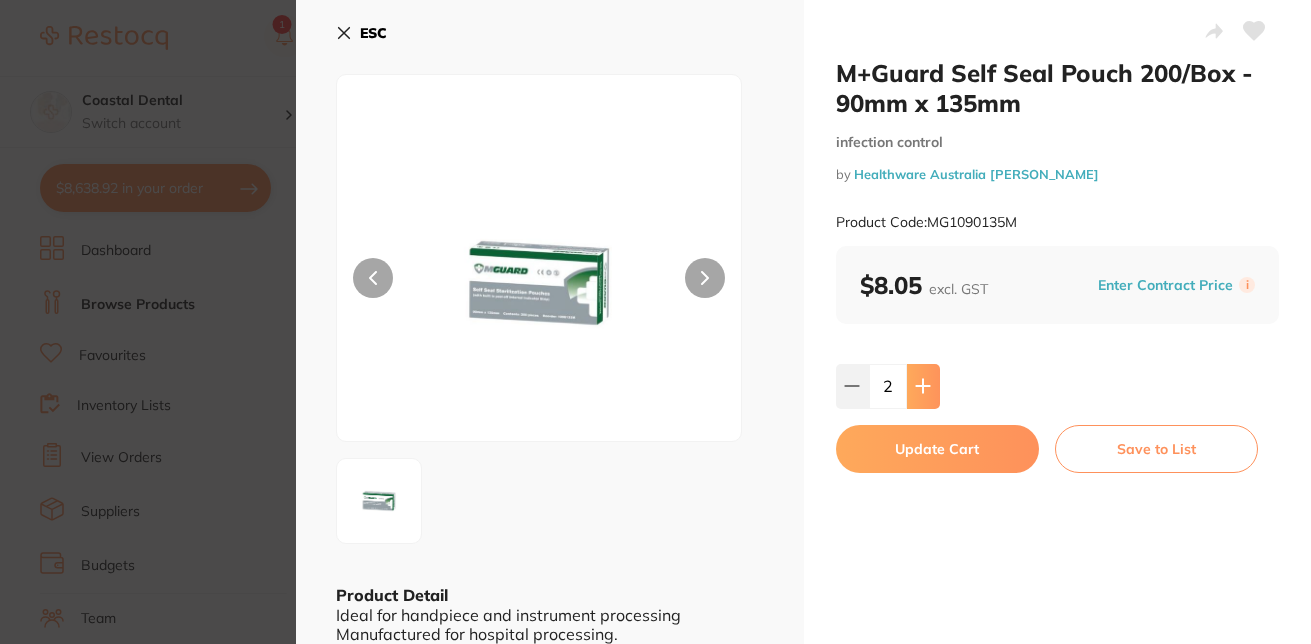 click 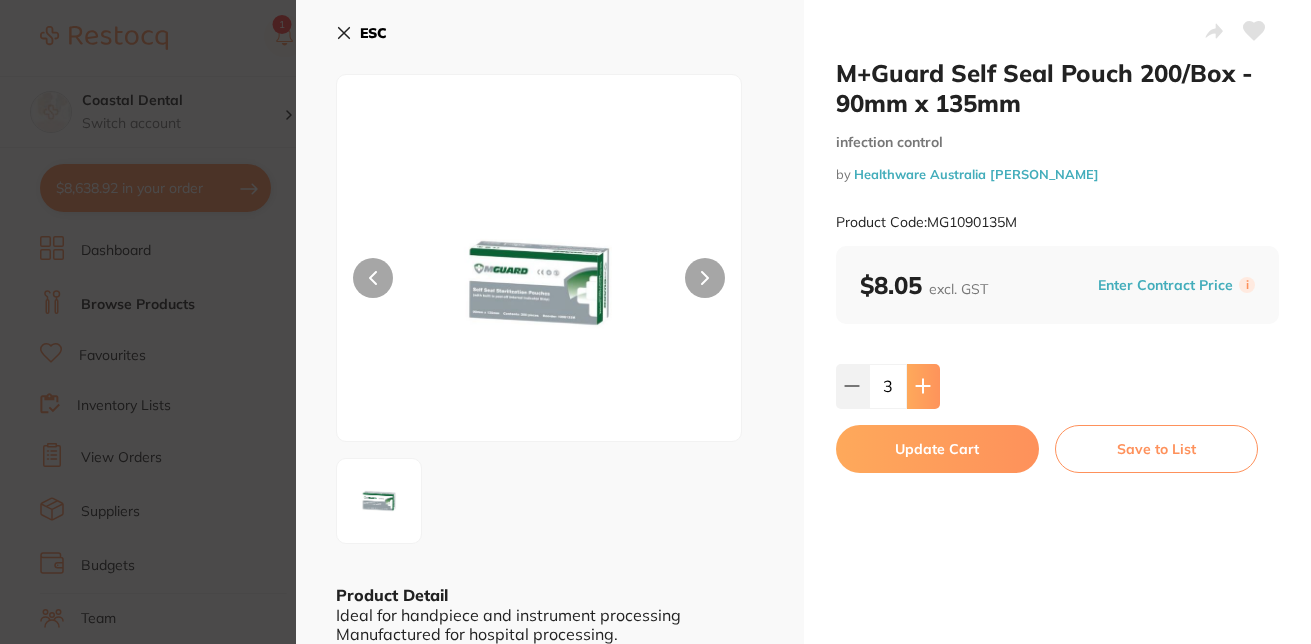 click 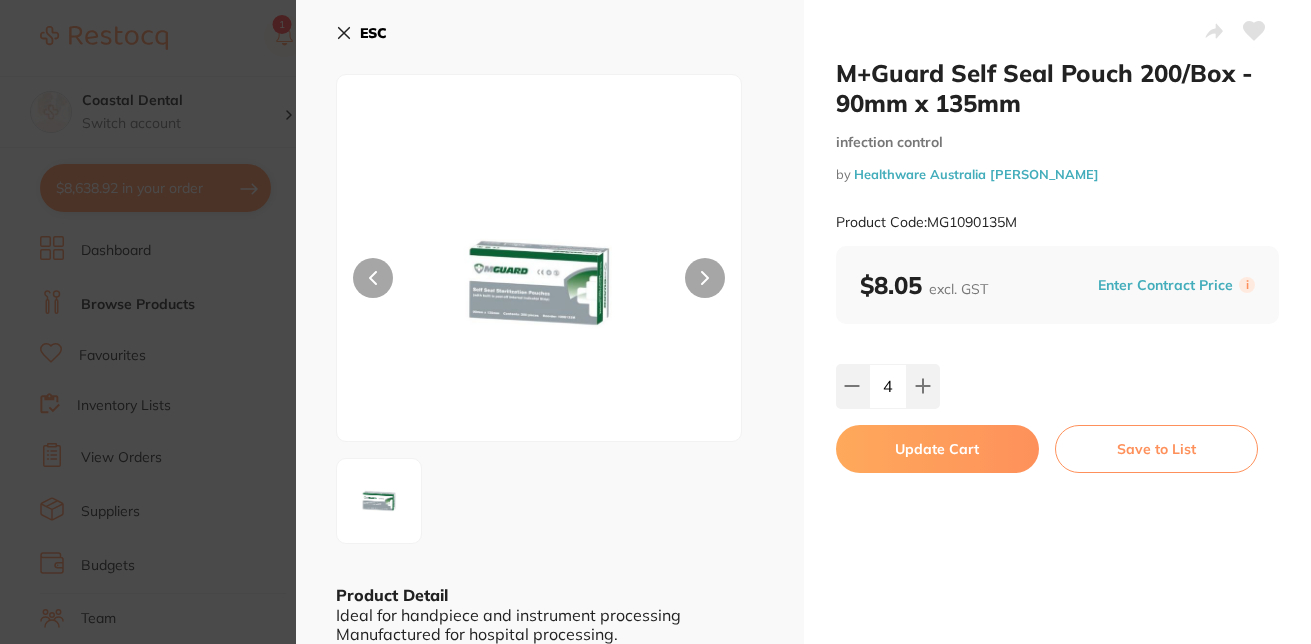 click on "Update Cart" at bounding box center [937, 449] 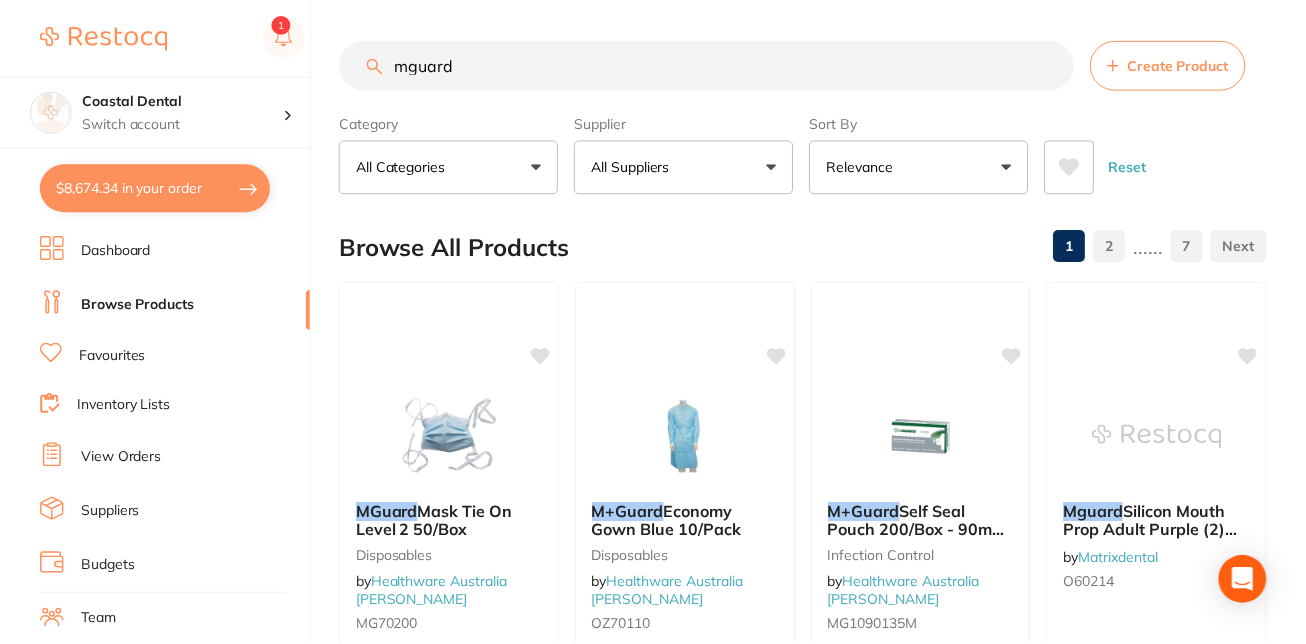scroll, scrollTop: 250, scrollLeft: 0, axis: vertical 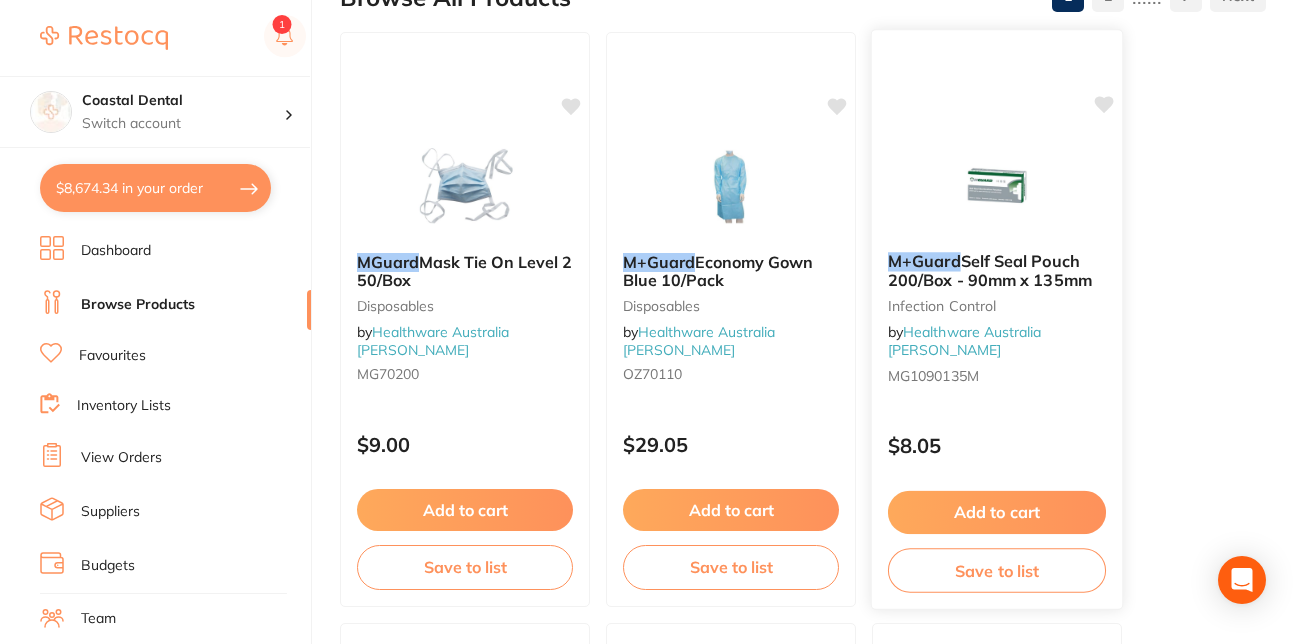 click 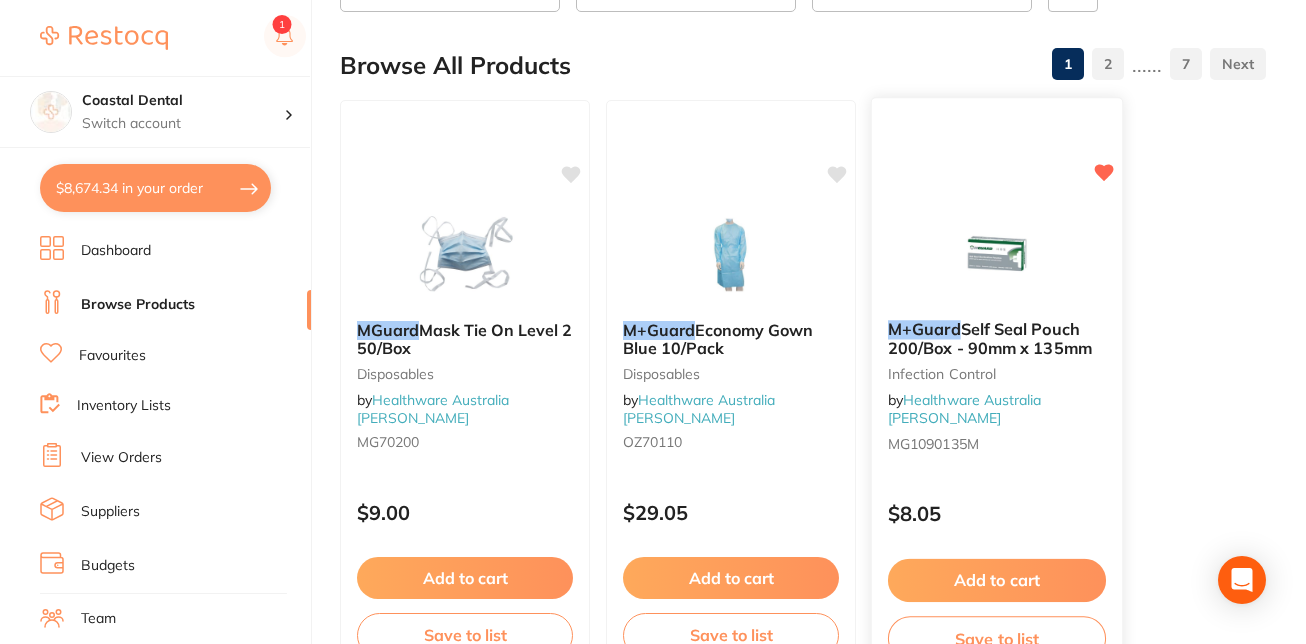 scroll, scrollTop: 0, scrollLeft: 0, axis: both 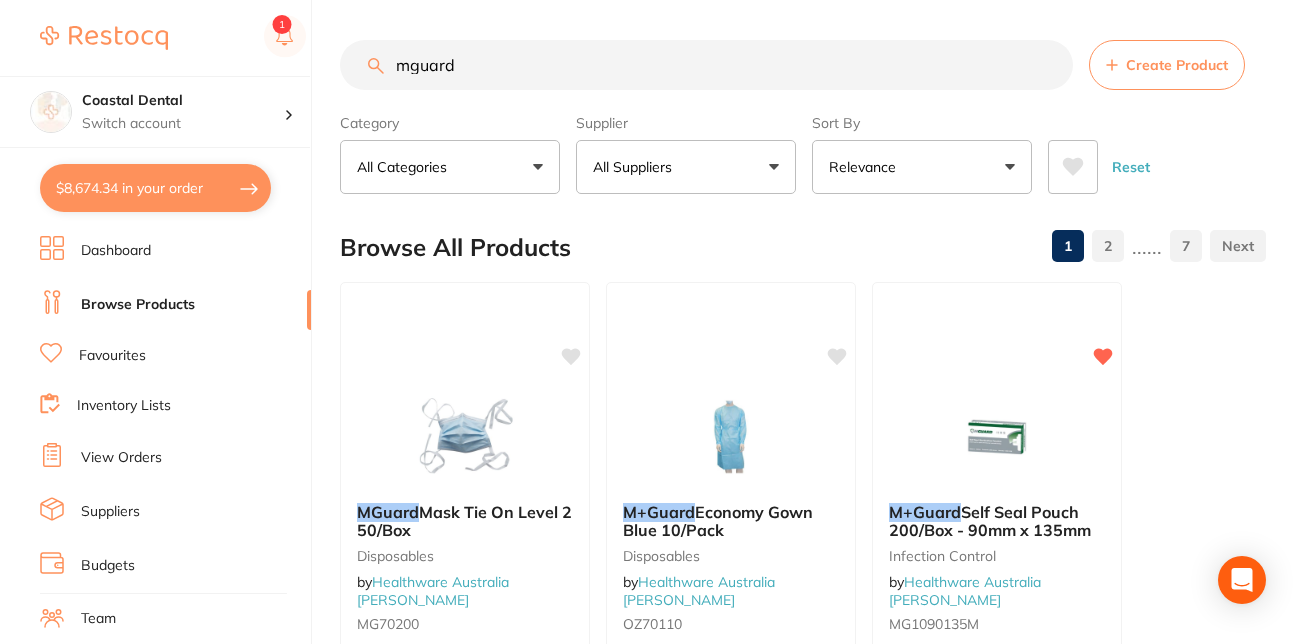 click on "Favourites" at bounding box center (112, 356) 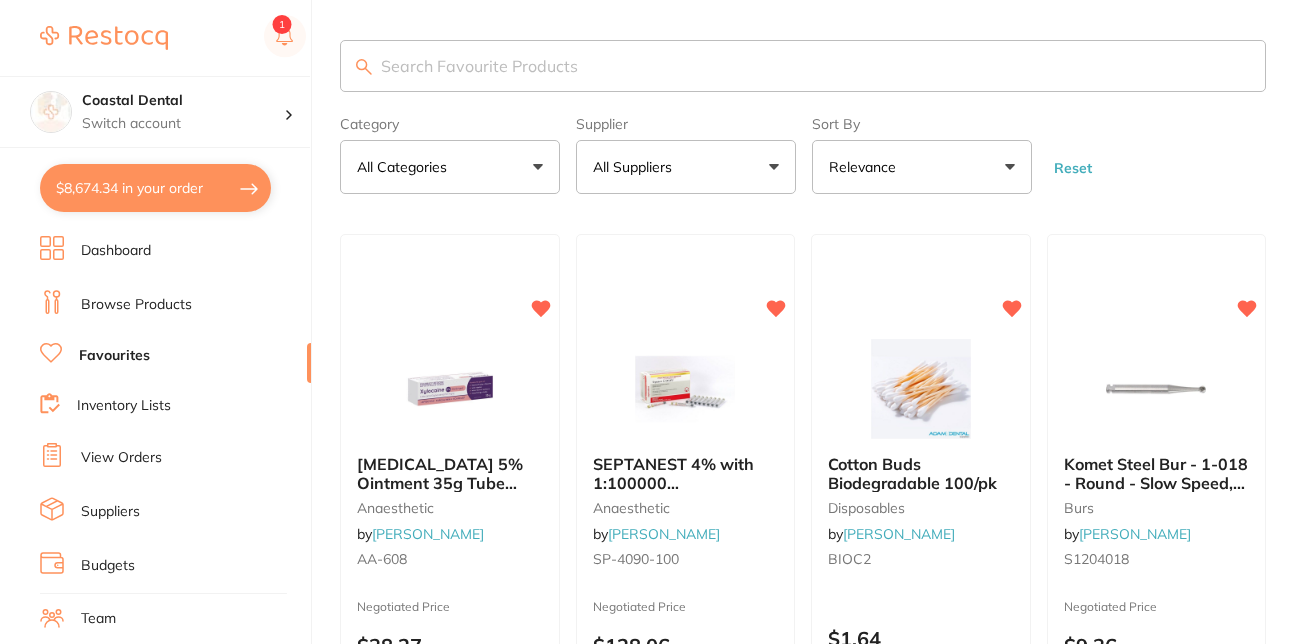 click at bounding box center [803, 66] 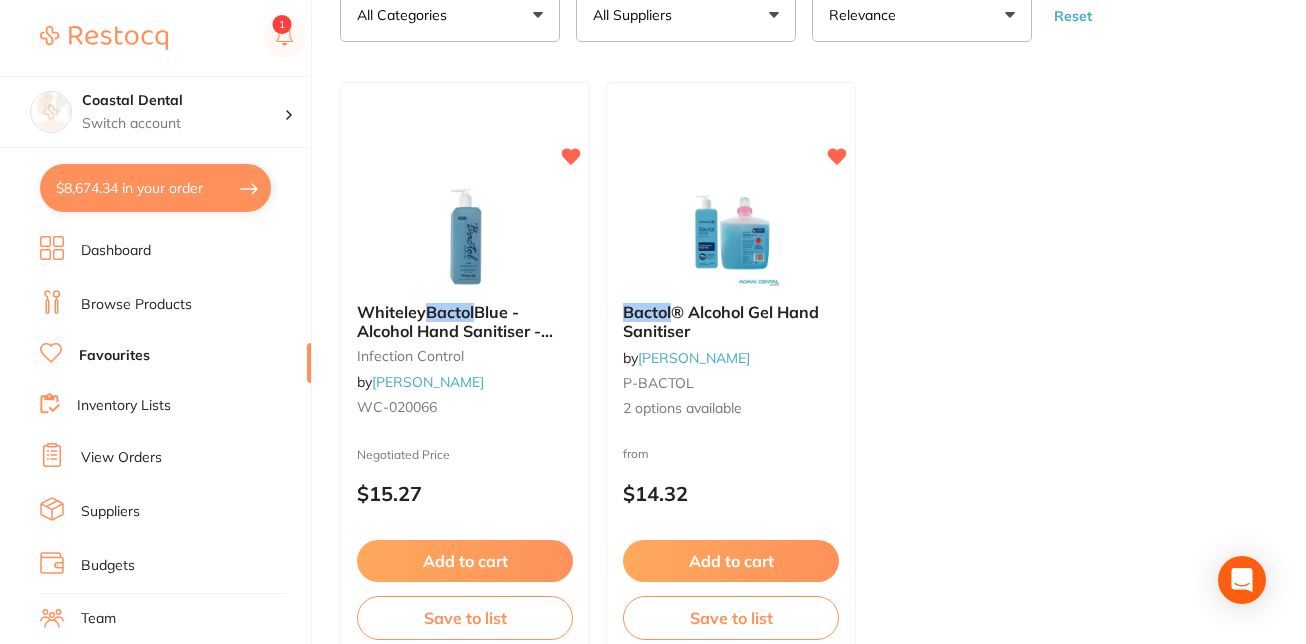 scroll, scrollTop: 157, scrollLeft: 0, axis: vertical 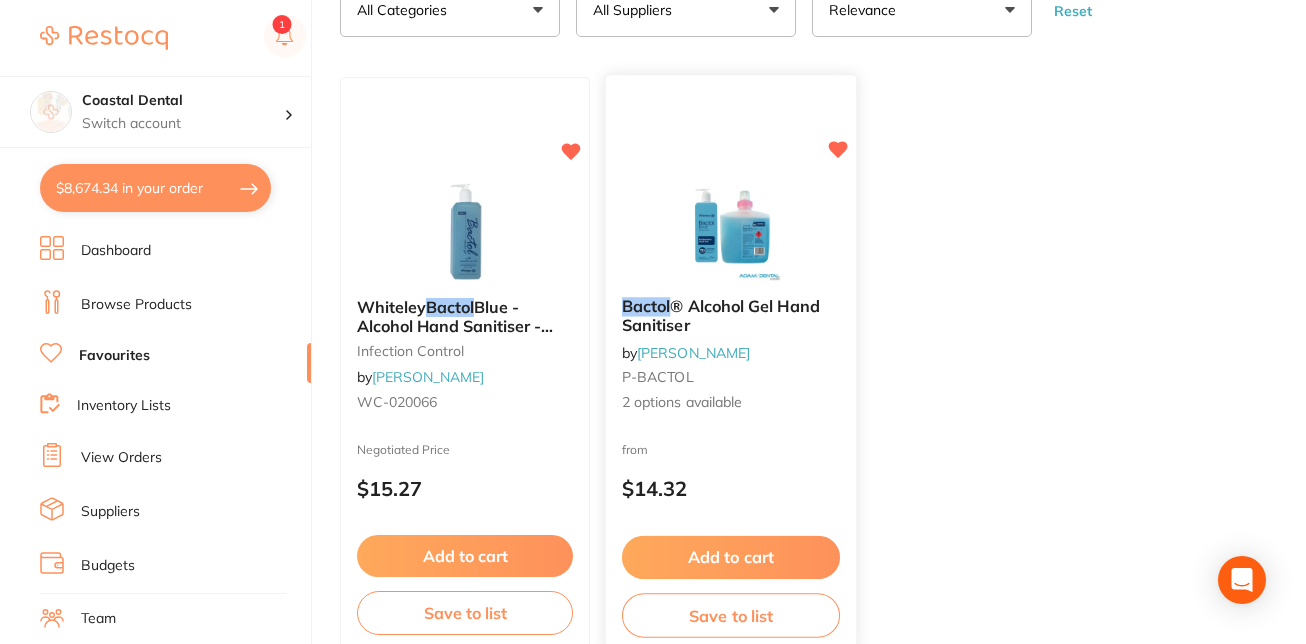 type on "bactol" 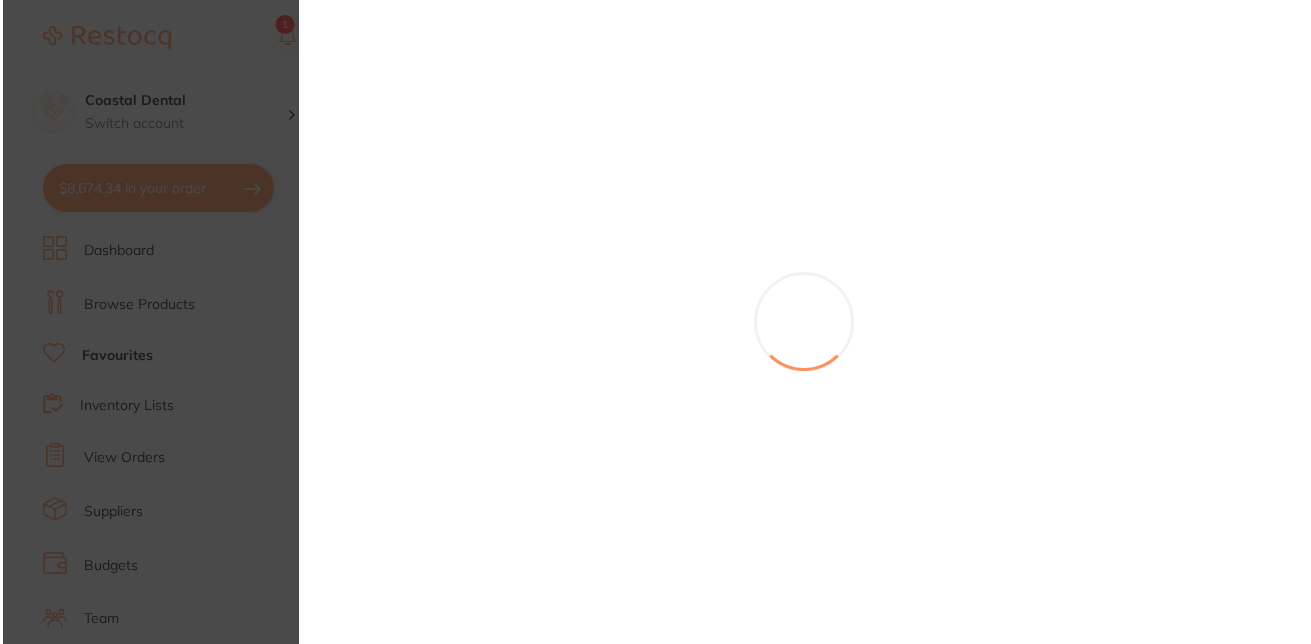 scroll, scrollTop: 0, scrollLeft: 0, axis: both 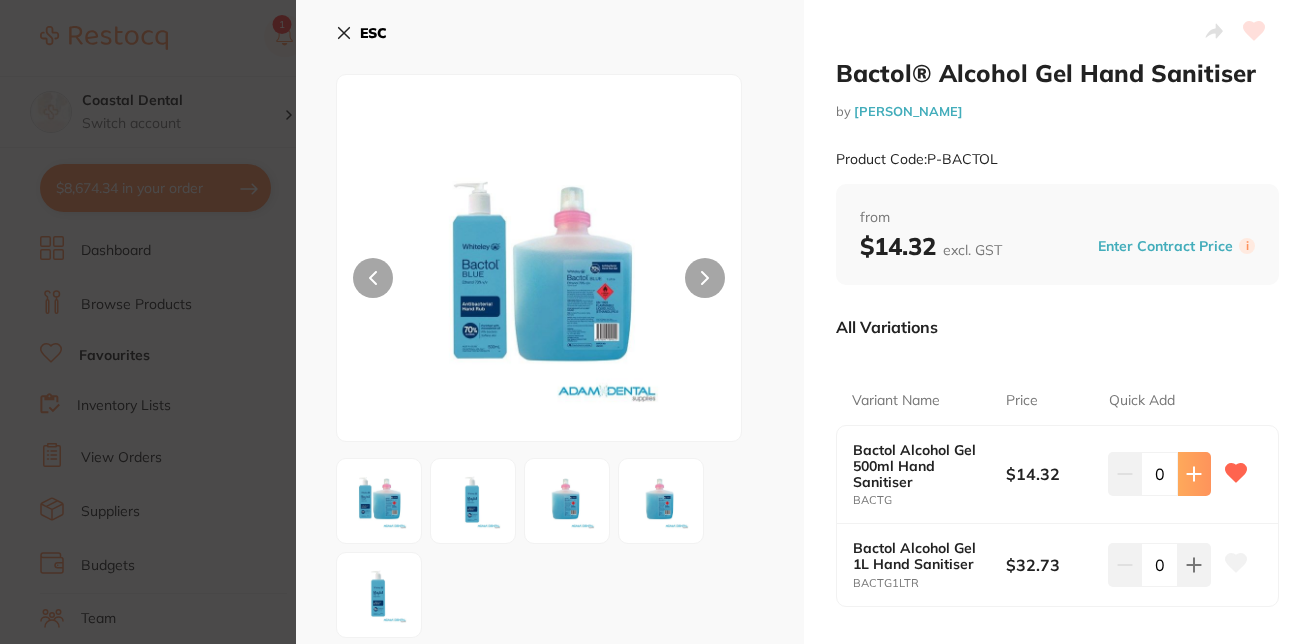 click 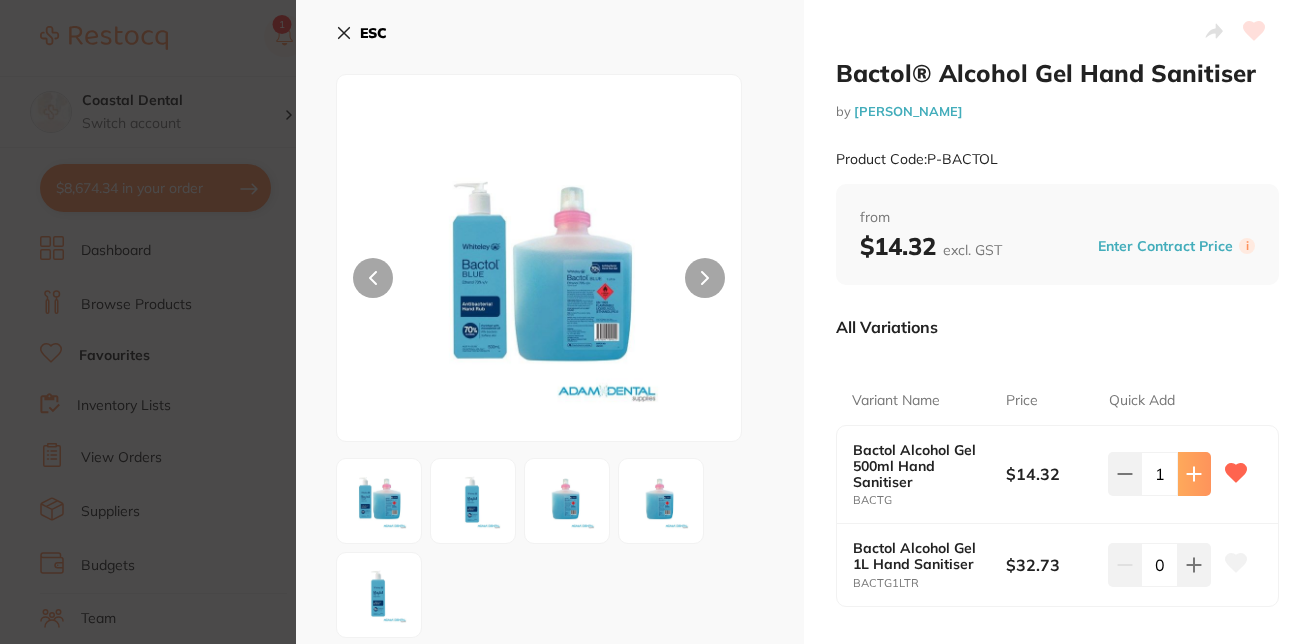 click at bounding box center [1194, 474] 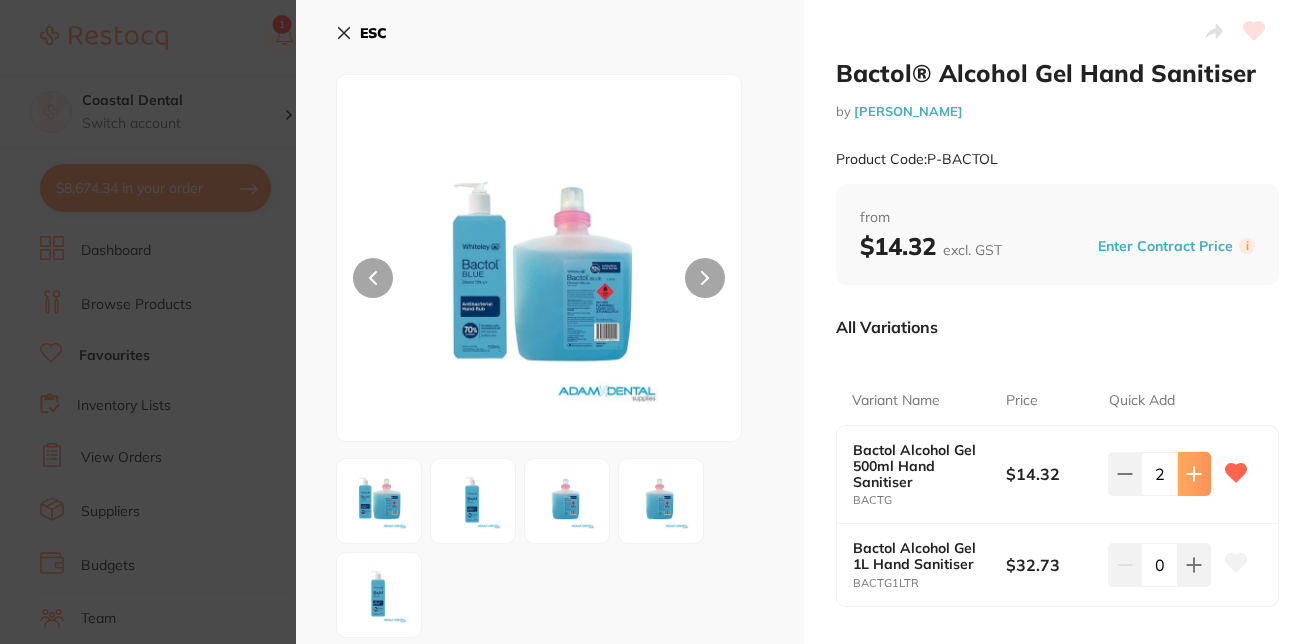 click 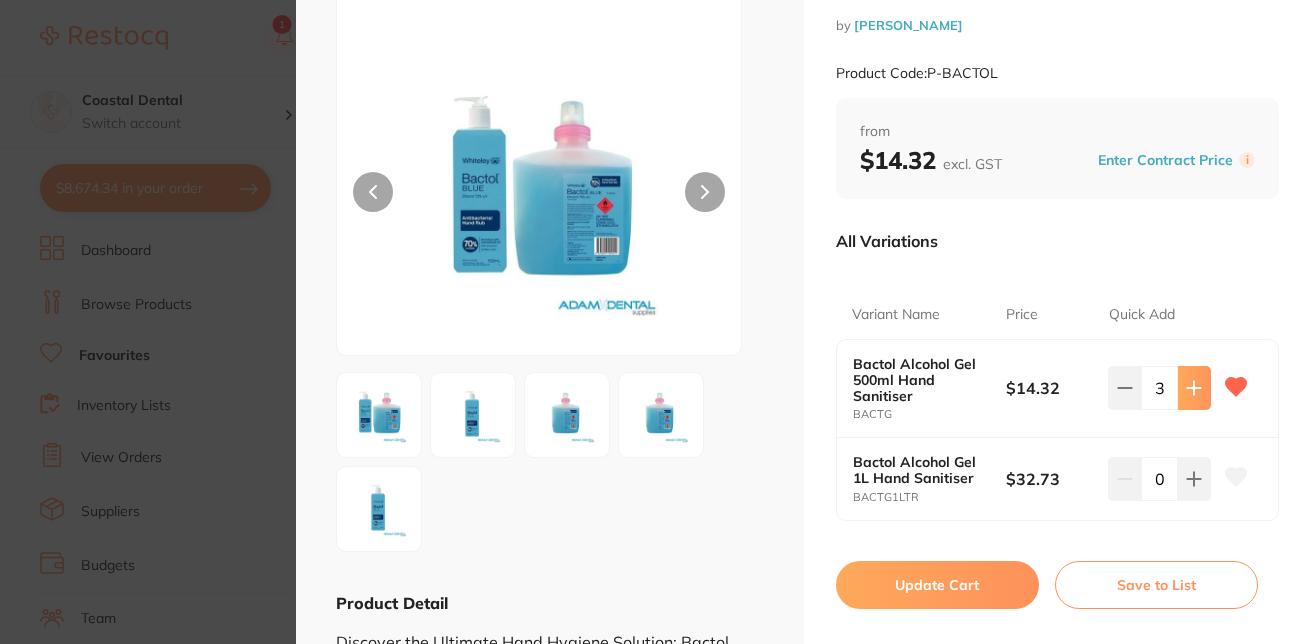 scroll, scrollTop: 196, scrollLeft: 0, axis: vertical 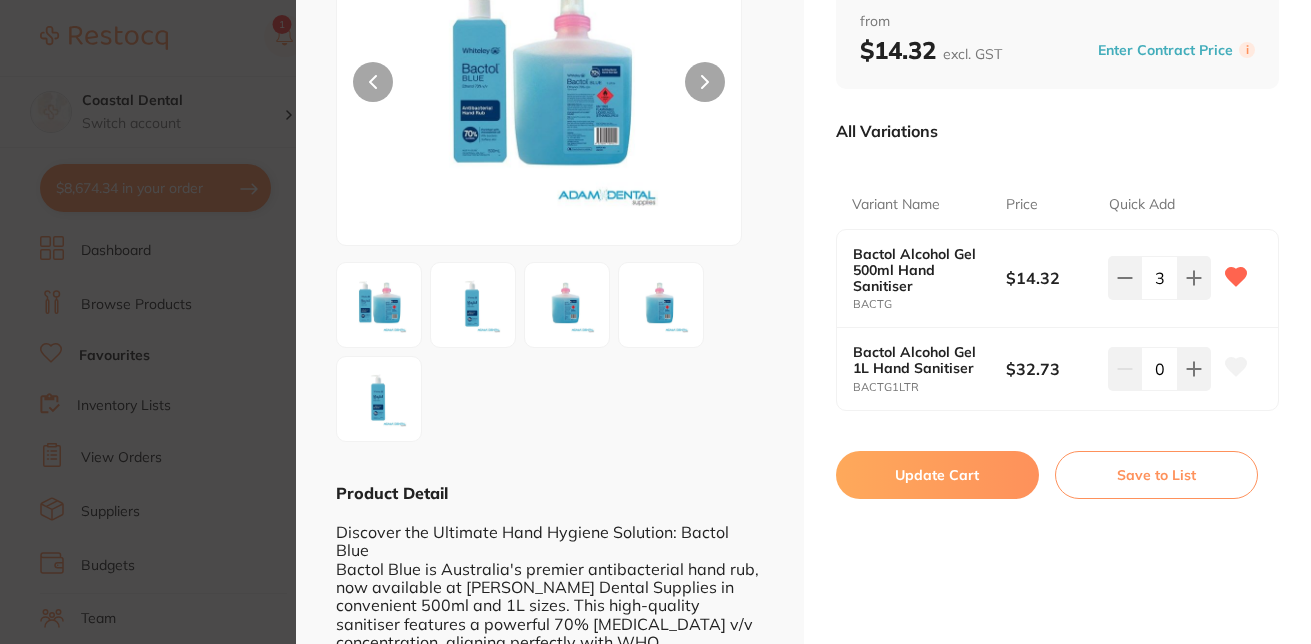 click on "Update Cart" at bounding box center (937, 475) 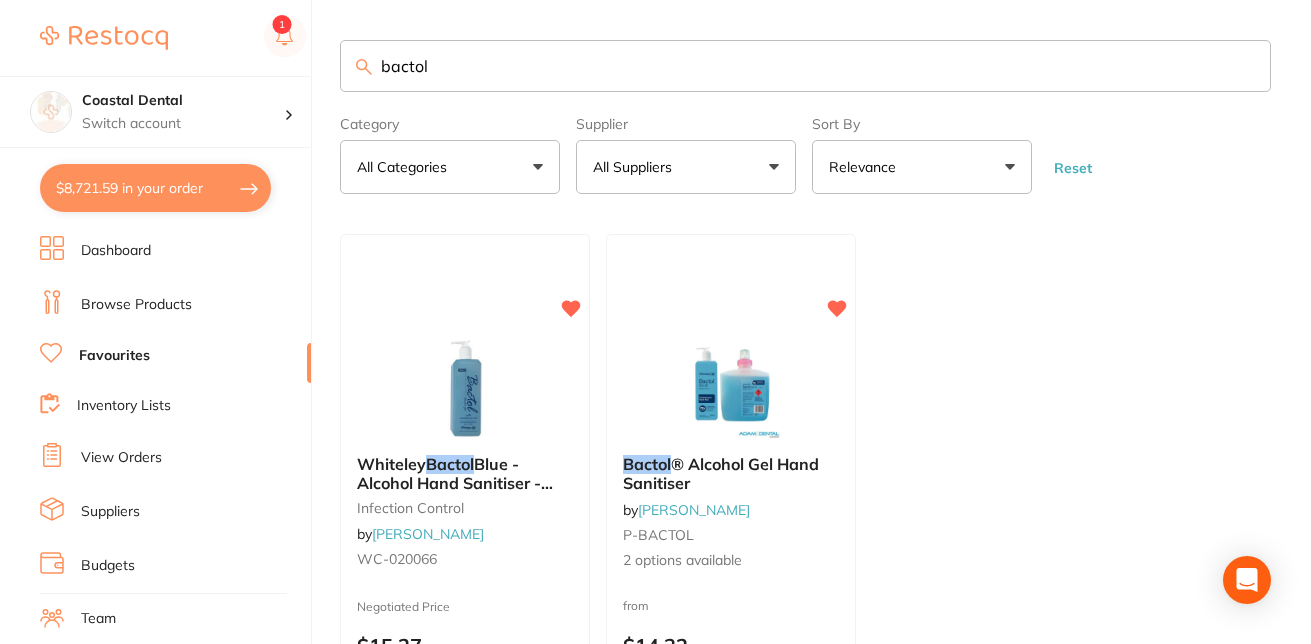 checkbox on "false" 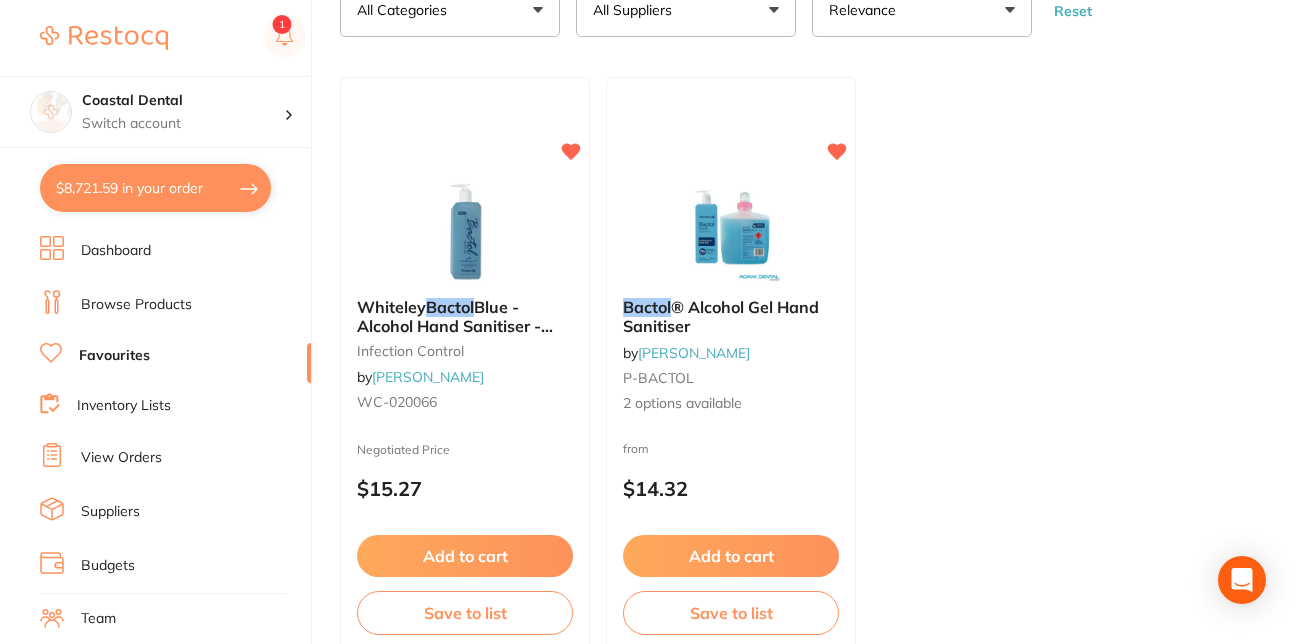 scroll, scrollTop: 0, scrollLeft: 0, axis: both 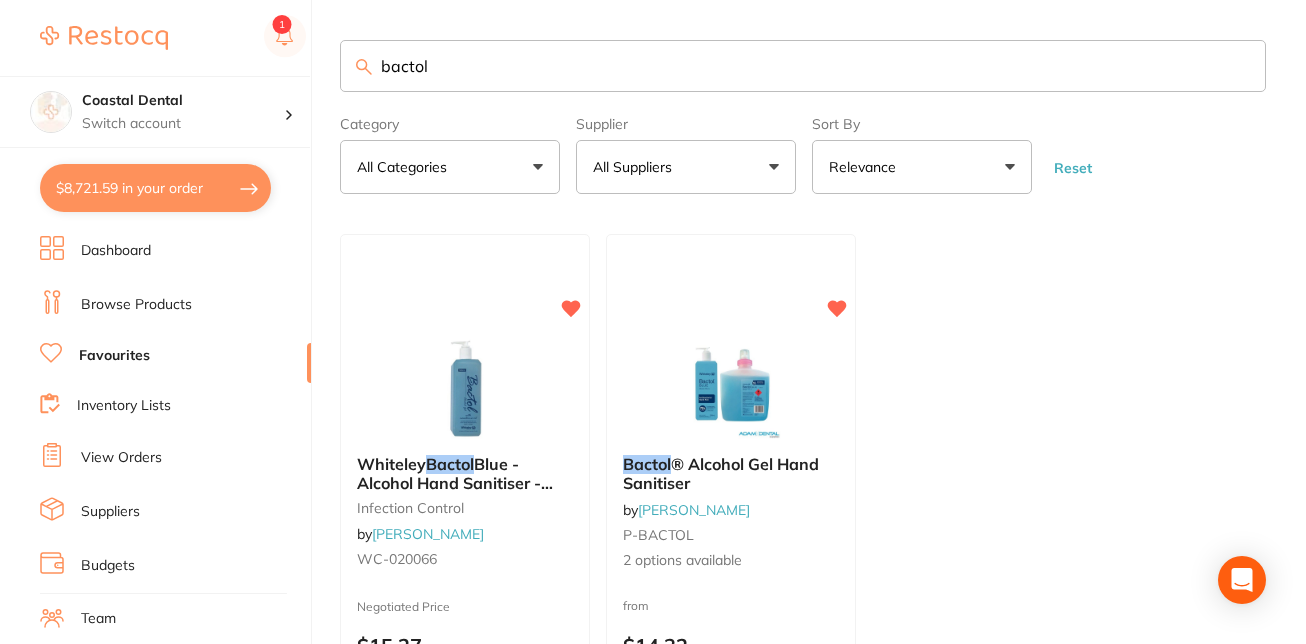 click on "bactol" at bounding box center (803, 66) 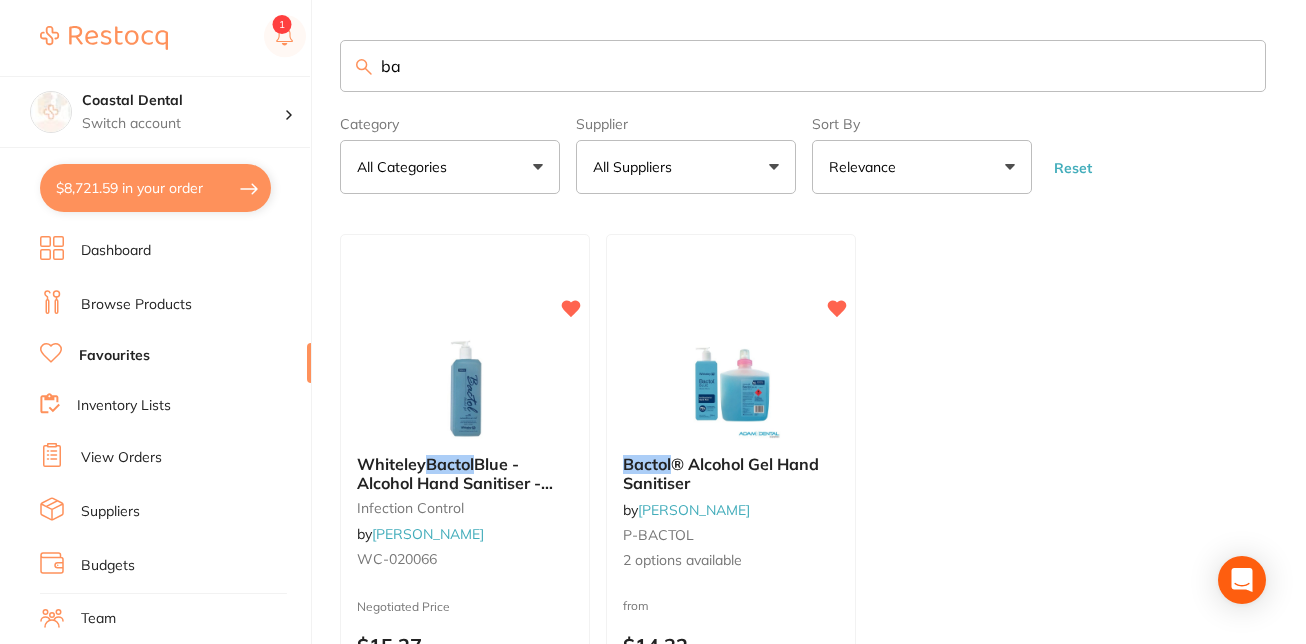 type on "b" 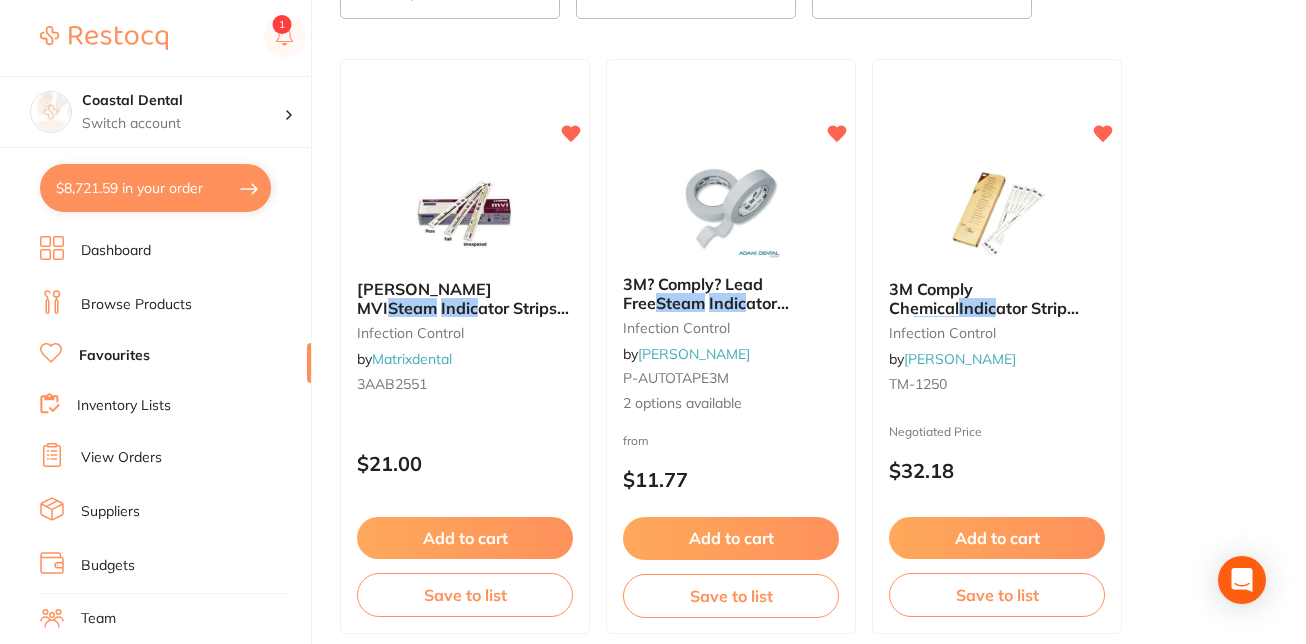 scroll, scrollTop: 176, scrollLeft: 0, axis: vertical 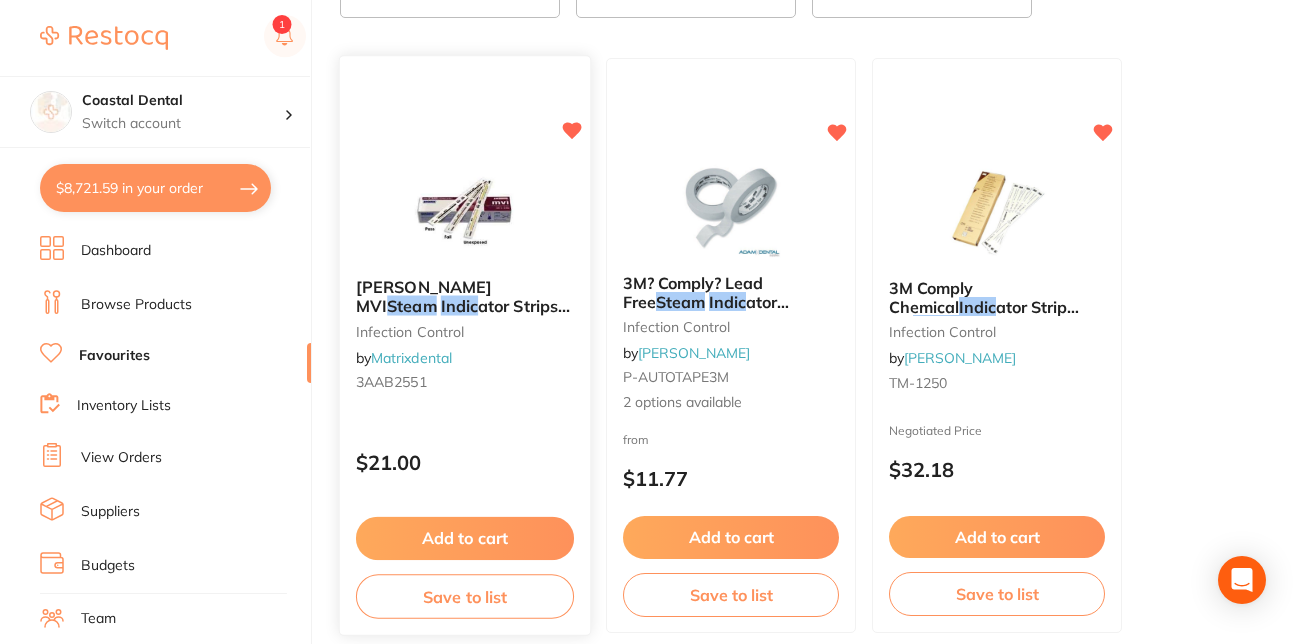 type on "steam indic" 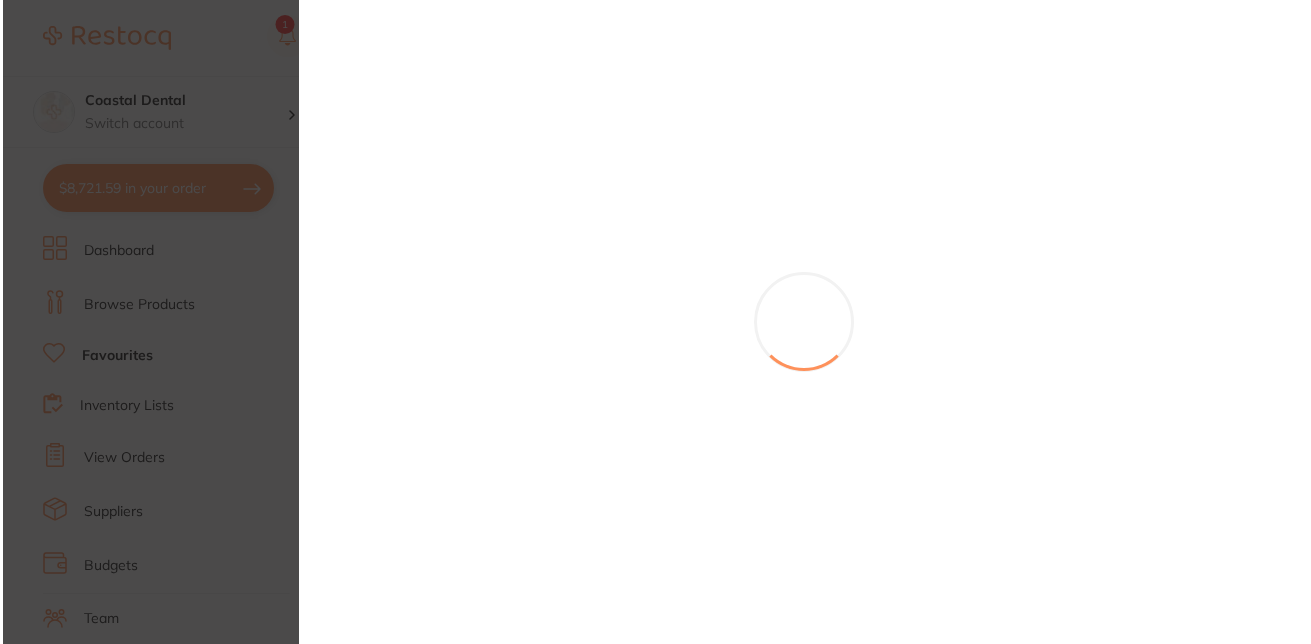 scroll, scrollTop: 0, scrollLeft: 0, axis: both 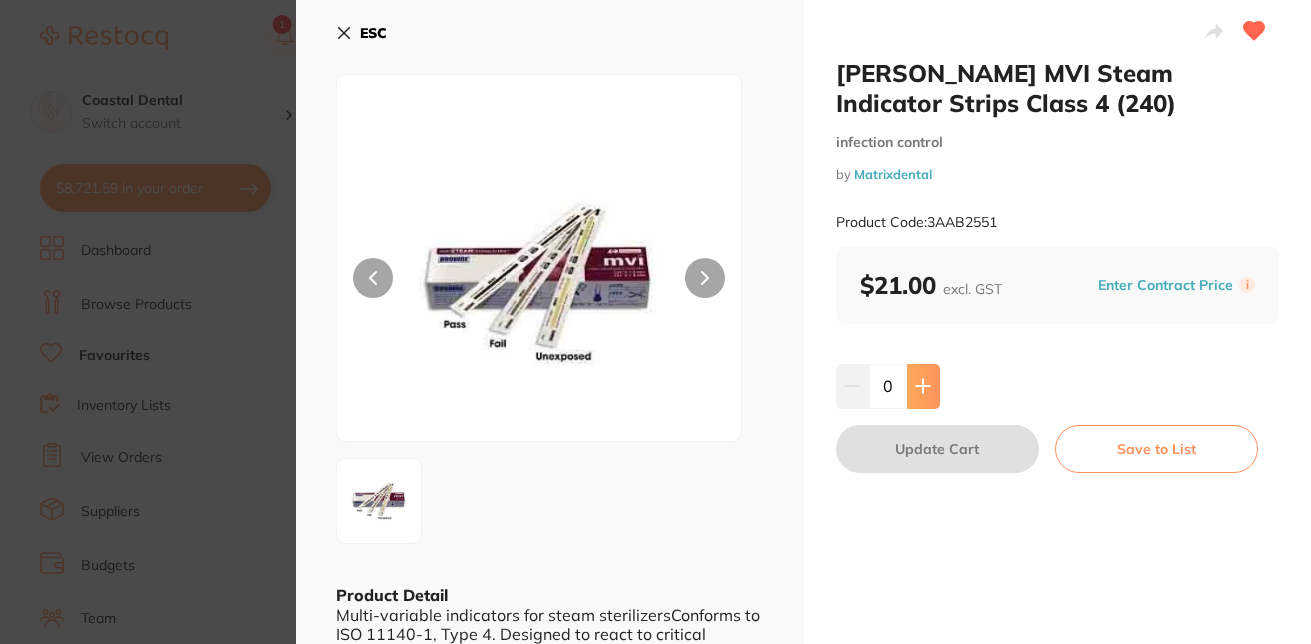 click 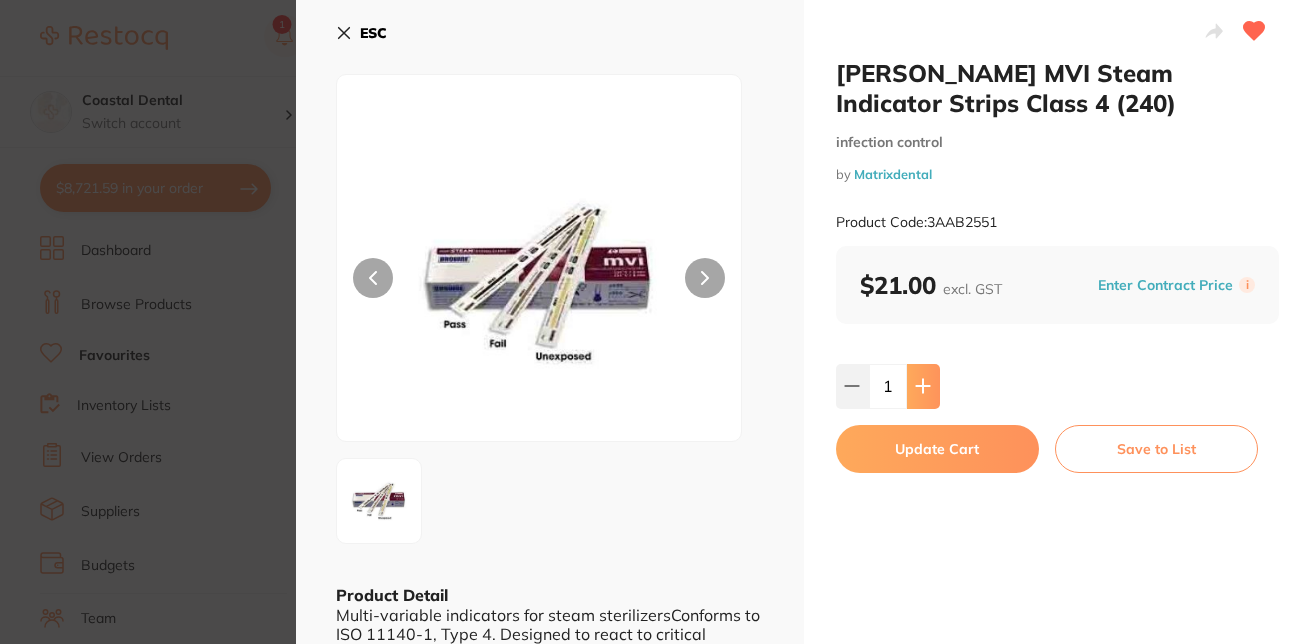 type on "1" 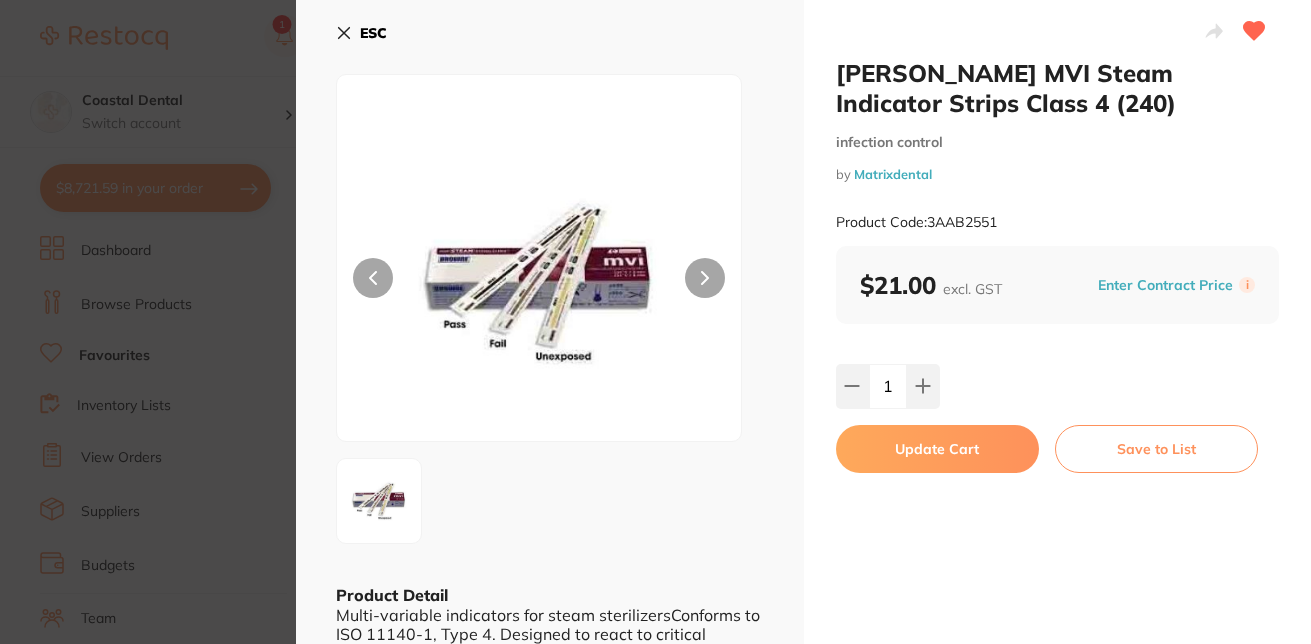 click on "Update Cart" at bounding box center (937, 449) 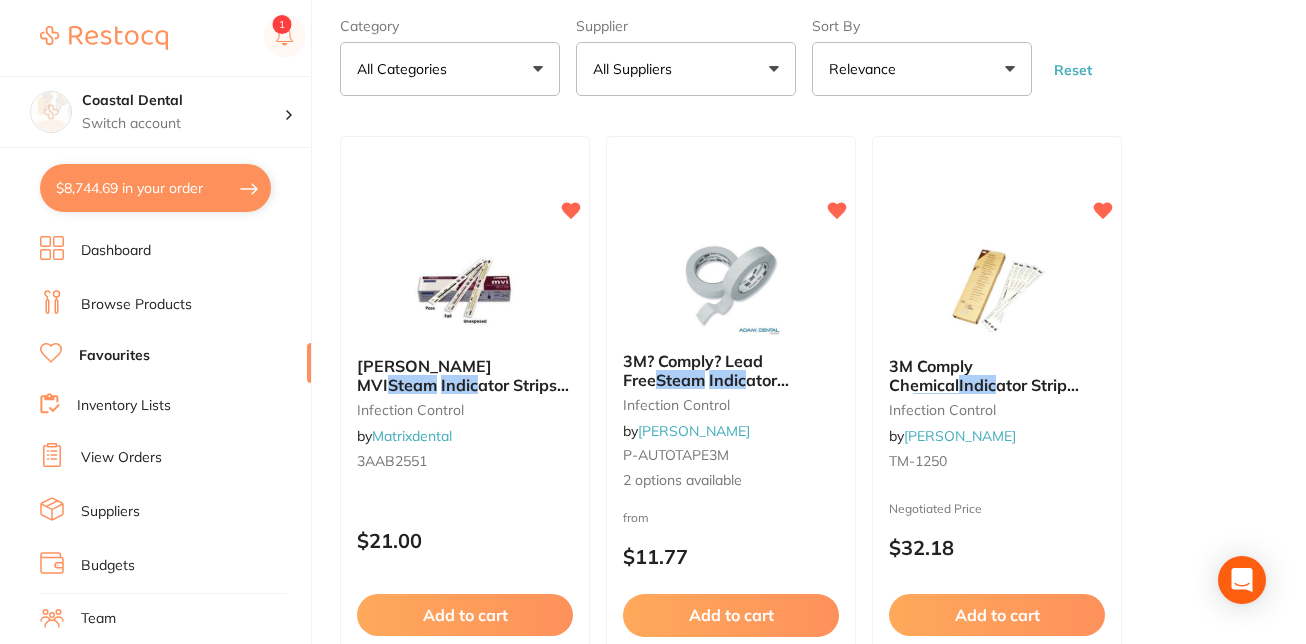 scroll, scrollTop: 0, scrollLeft: 0, axis: both 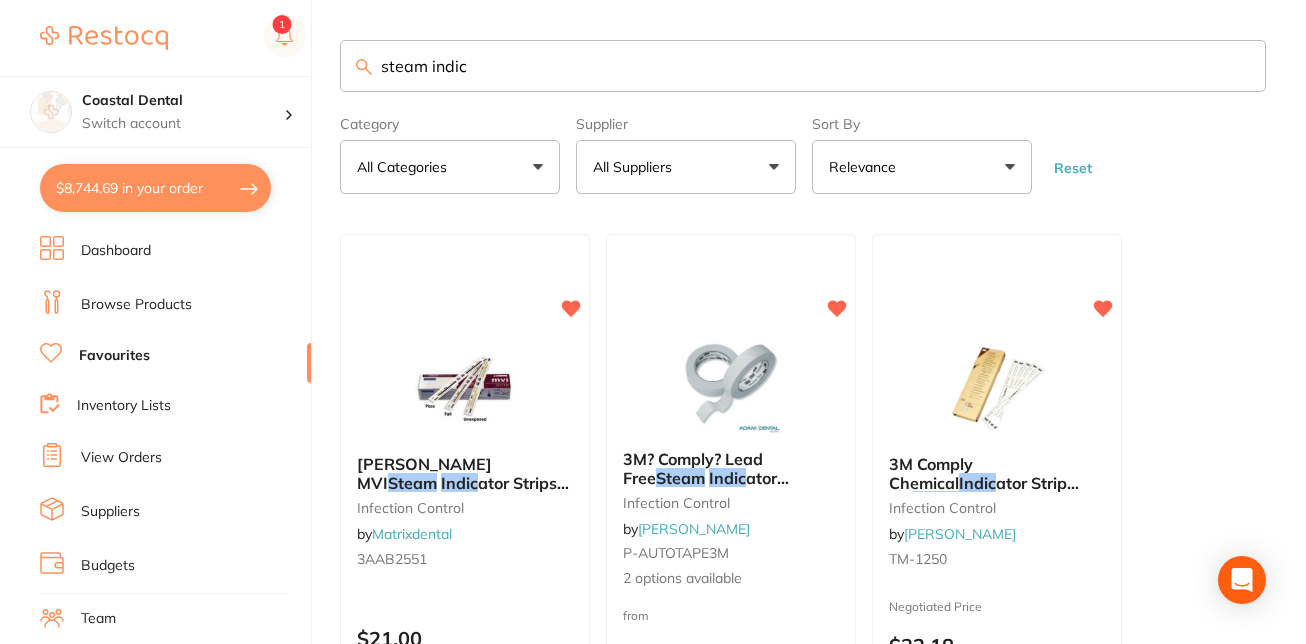 click on "steam indic" at bounding box center [803, 66] 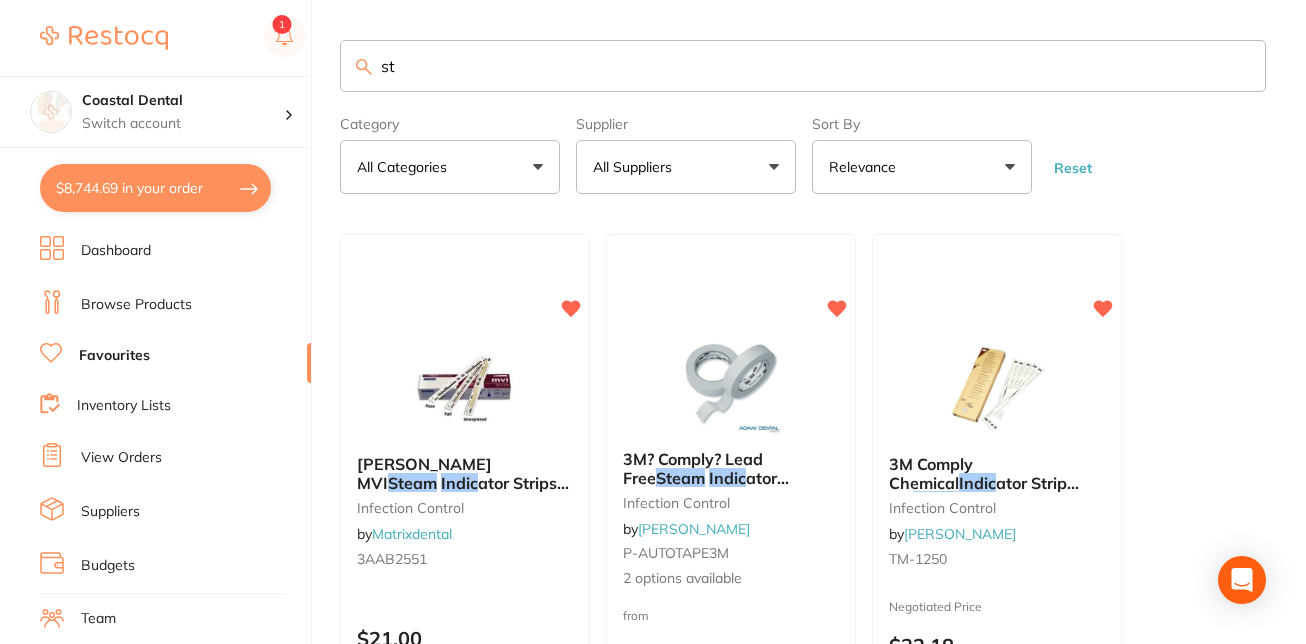 type on "s" 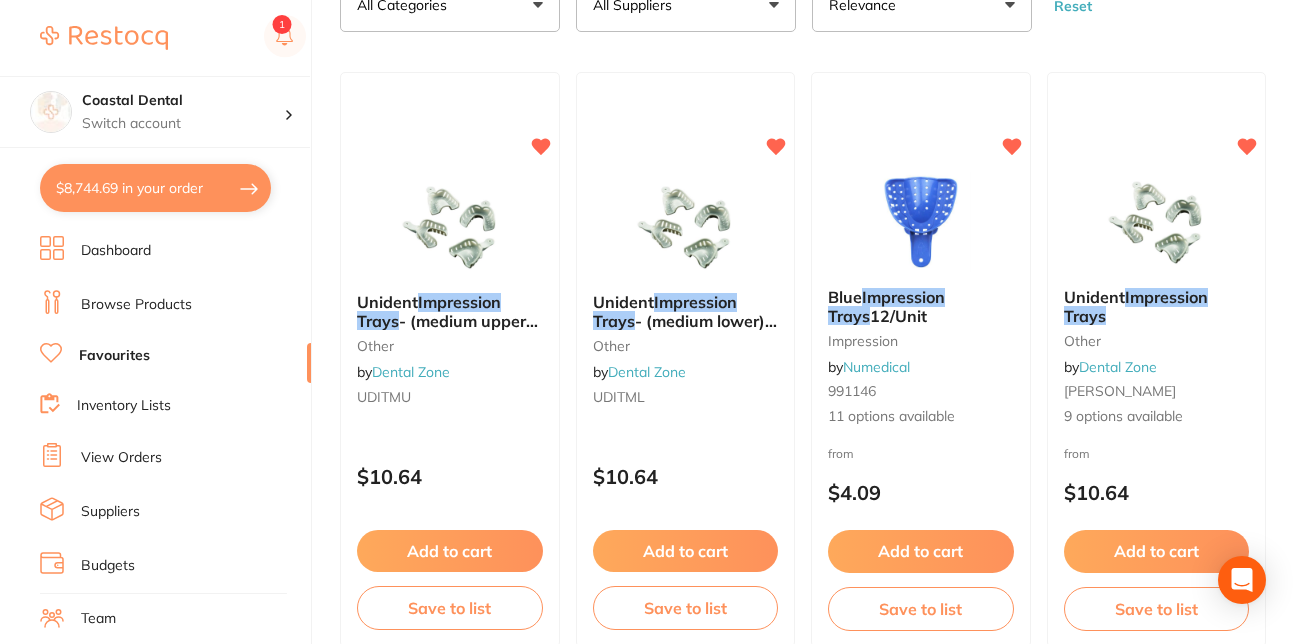 scroll, scrollTop: 176, scrollLeft: 0, axis: vertical 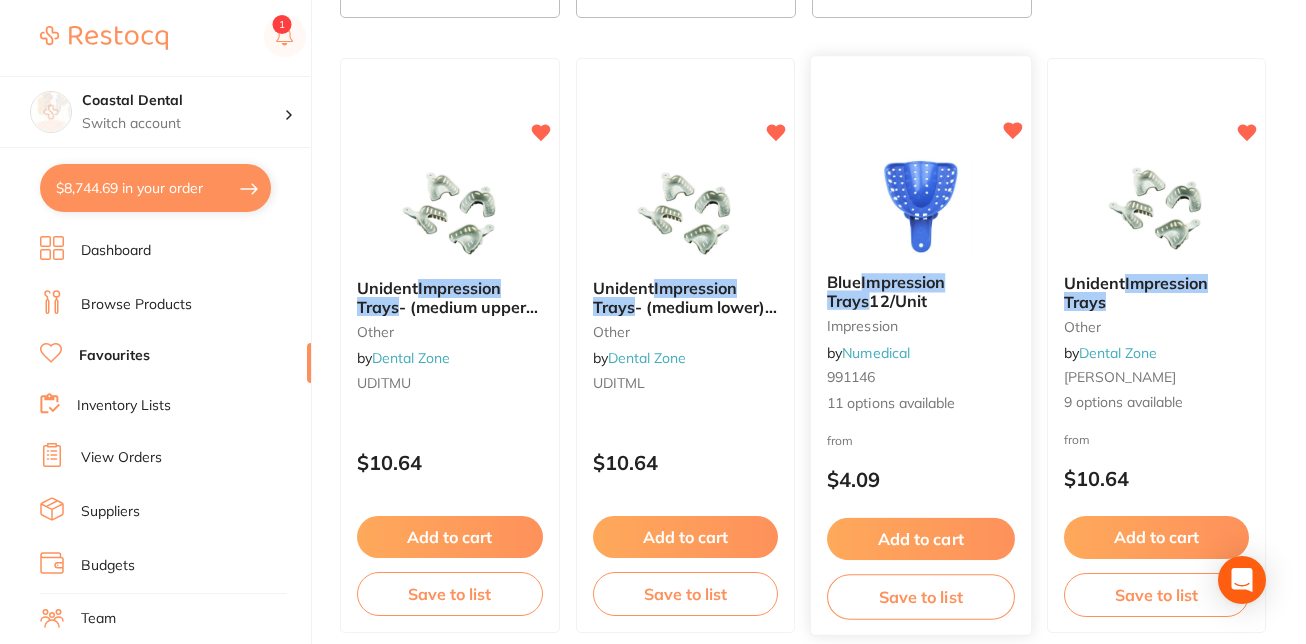 type on "impression trays" 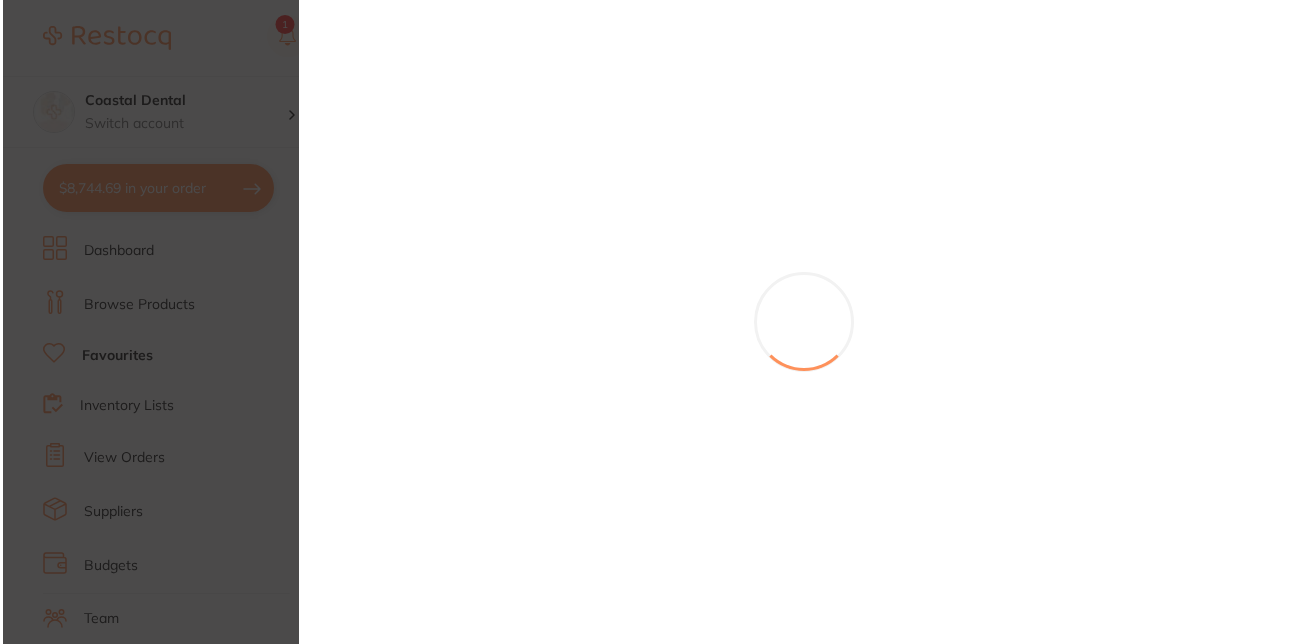 scroll, scrollTop: 0, scrollLeft: 0, axis: both 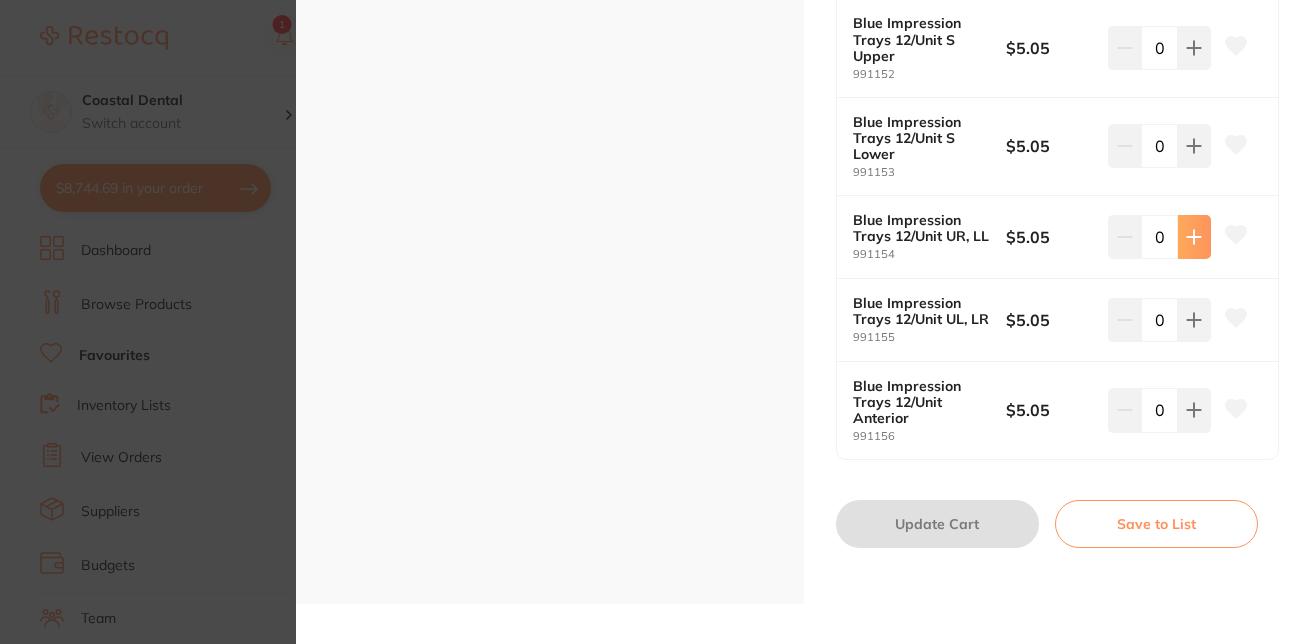 click at bounding box center (1194, -541) 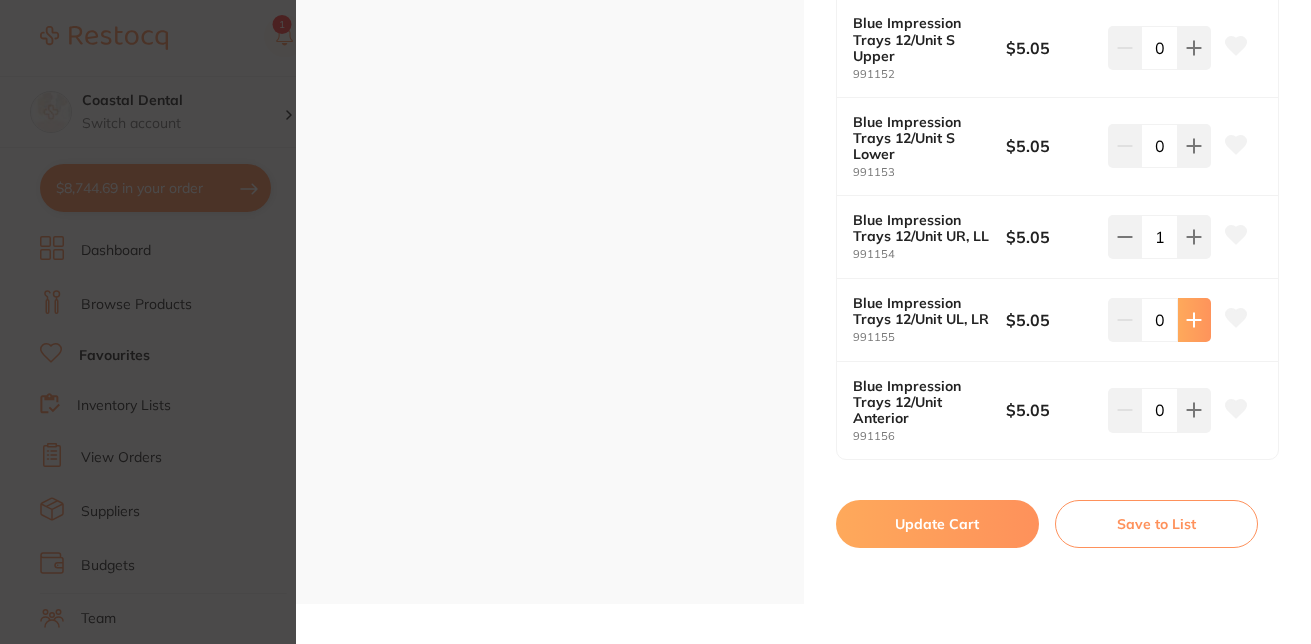 click 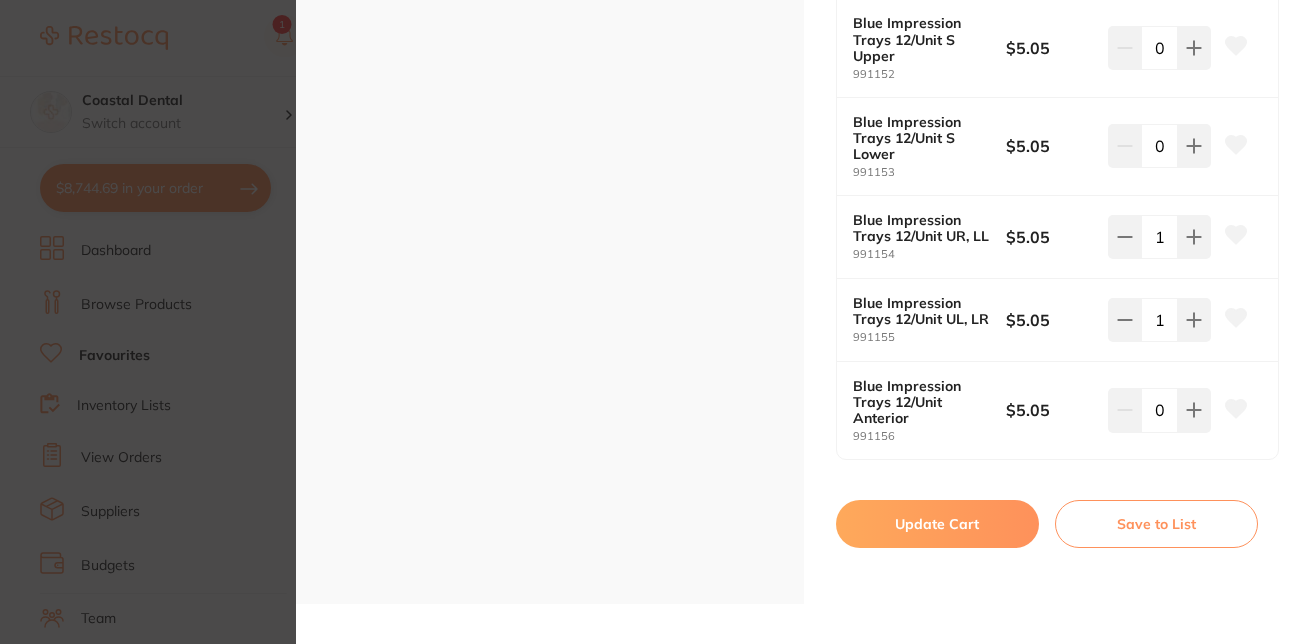 click 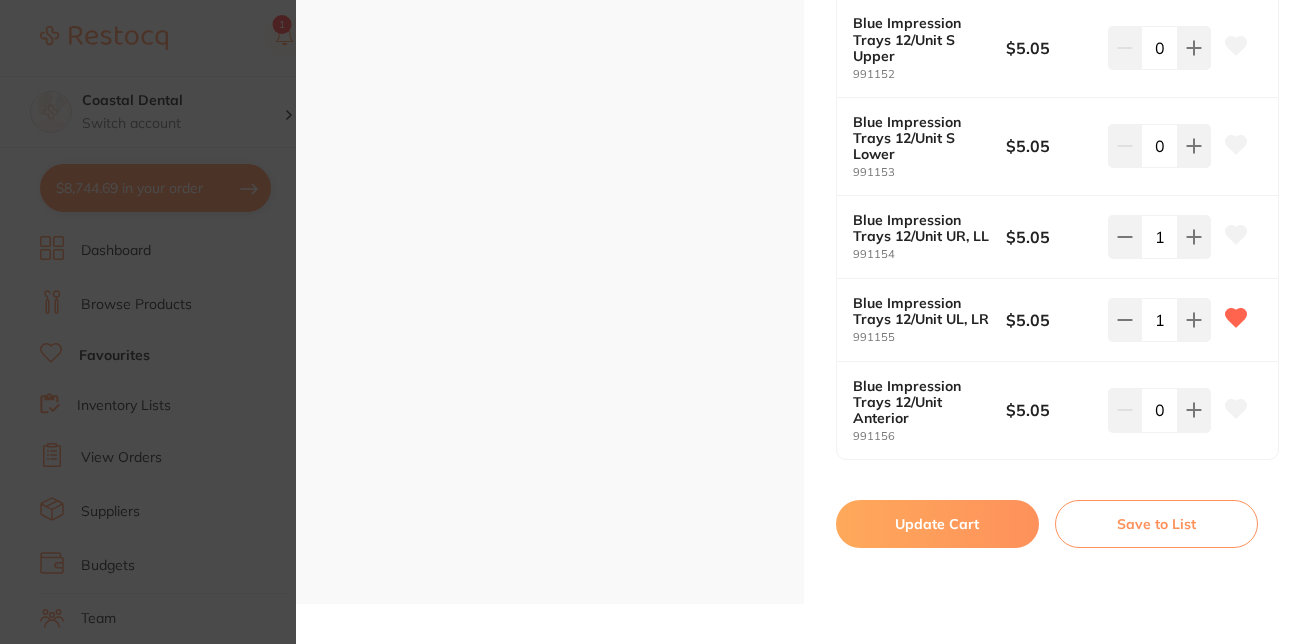 click at bounding box center (1236, 237) 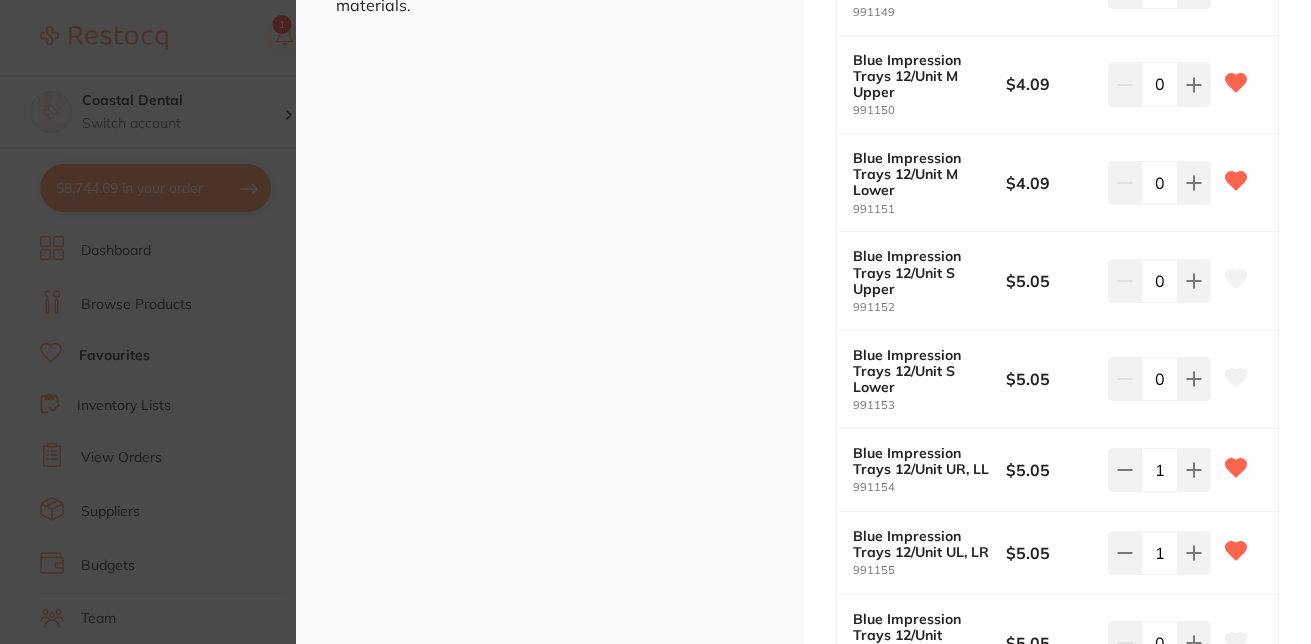 scroll, scrollTop: 810, scrollLeft: 0, axis: vertical 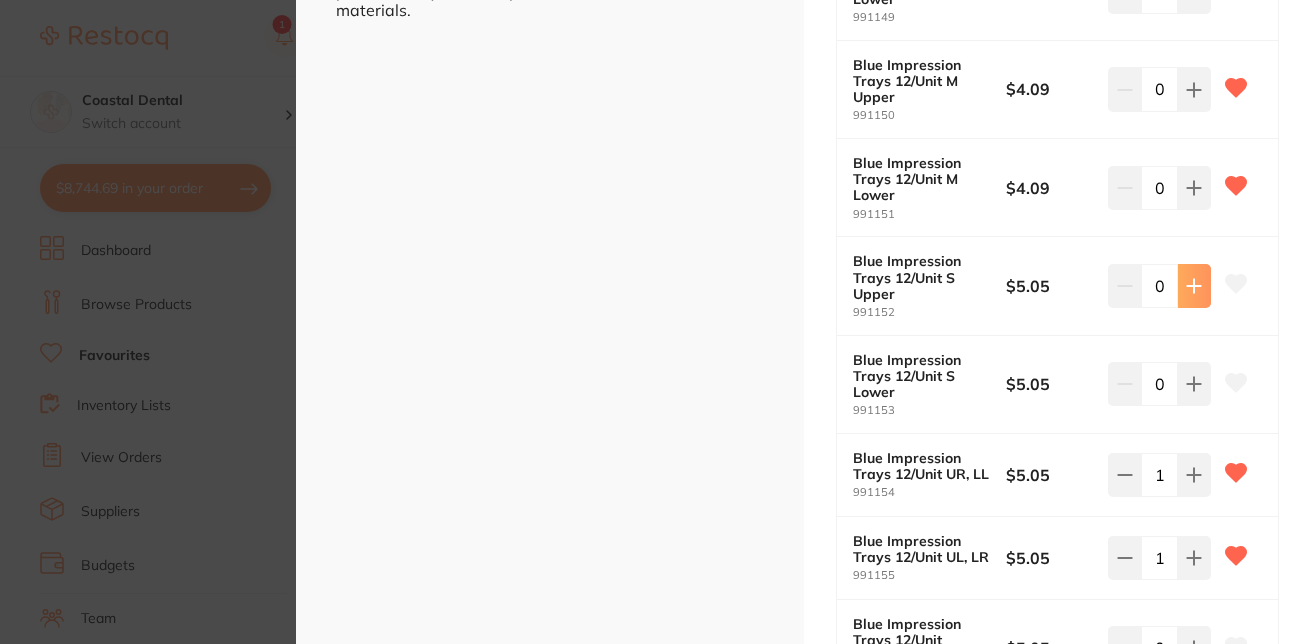 click 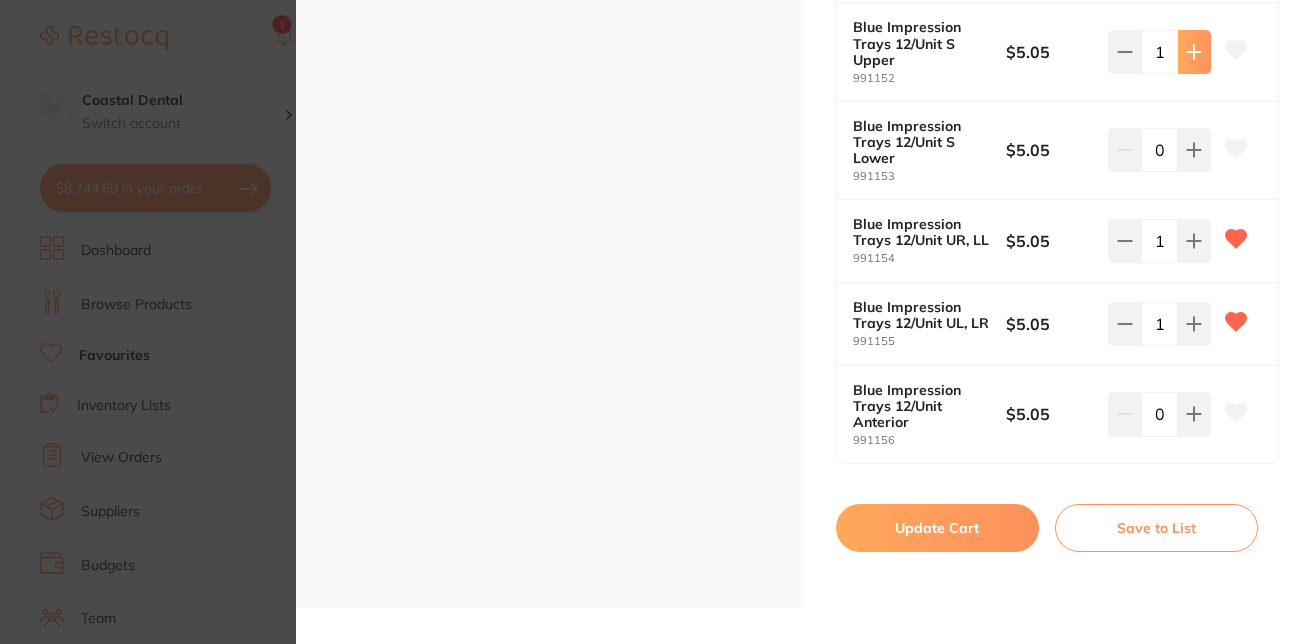 scroll, scrollTop: 1045, scrollLeft: 0, axis: vertical 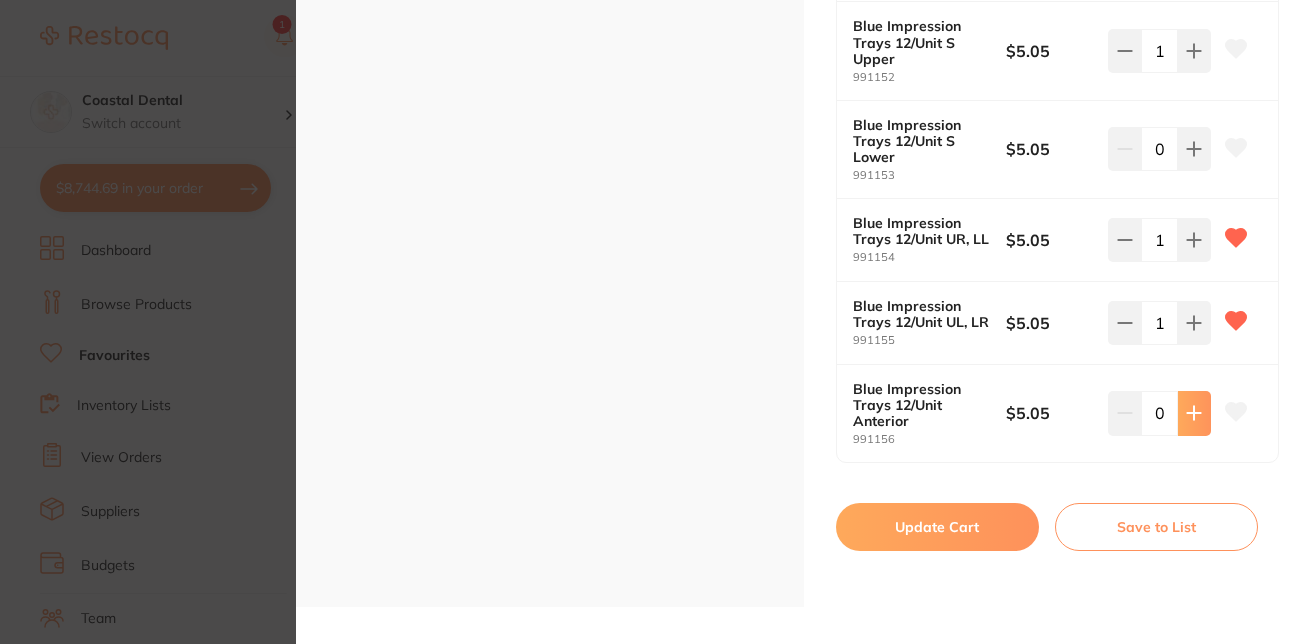 click 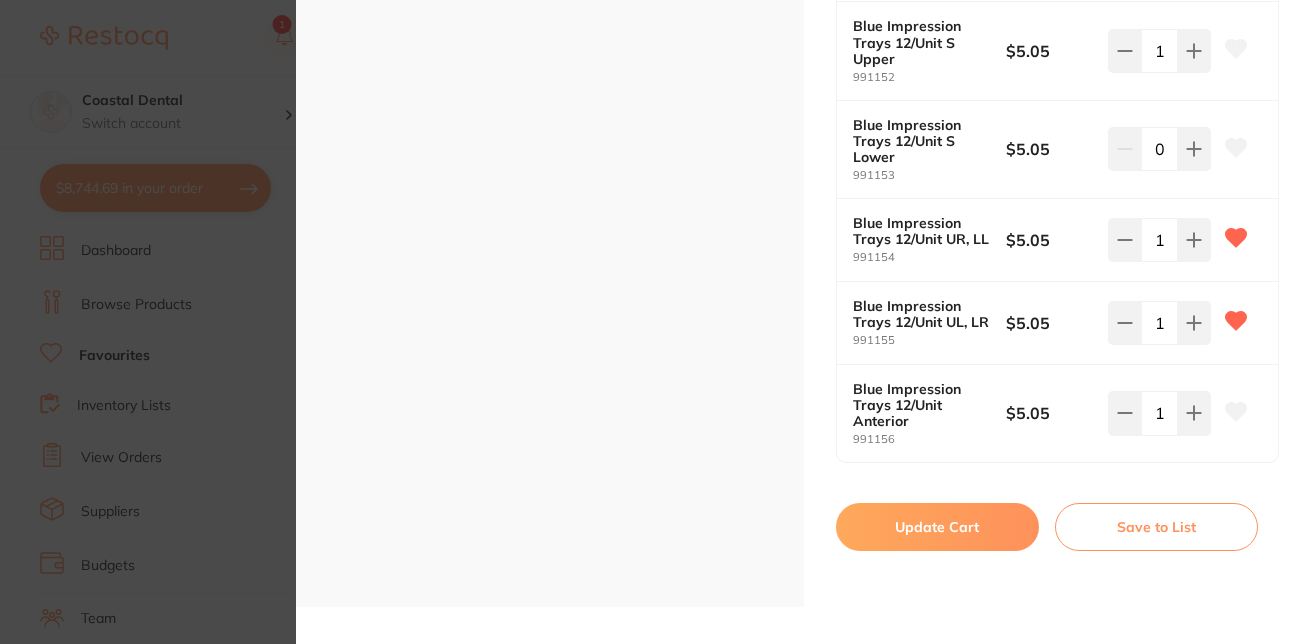 click 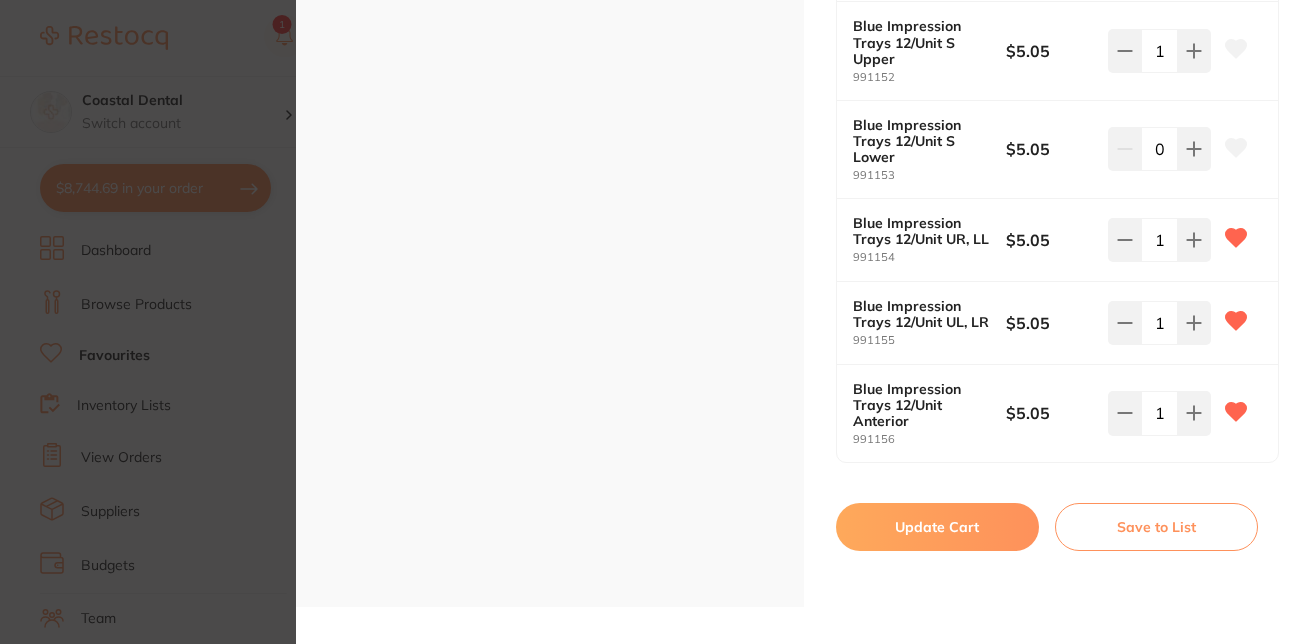 click on "Update Cart" at bounding box center [937, 527] 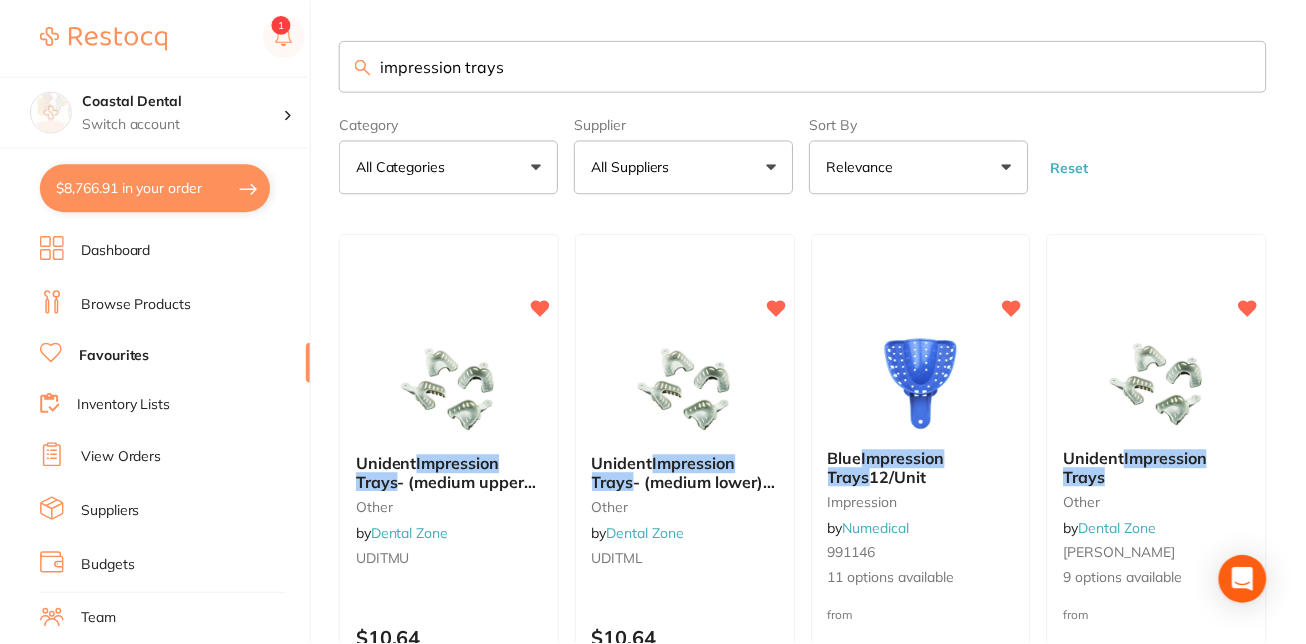 scroll, scrollTop: 176, scrollLeft: 0, axis: vertical 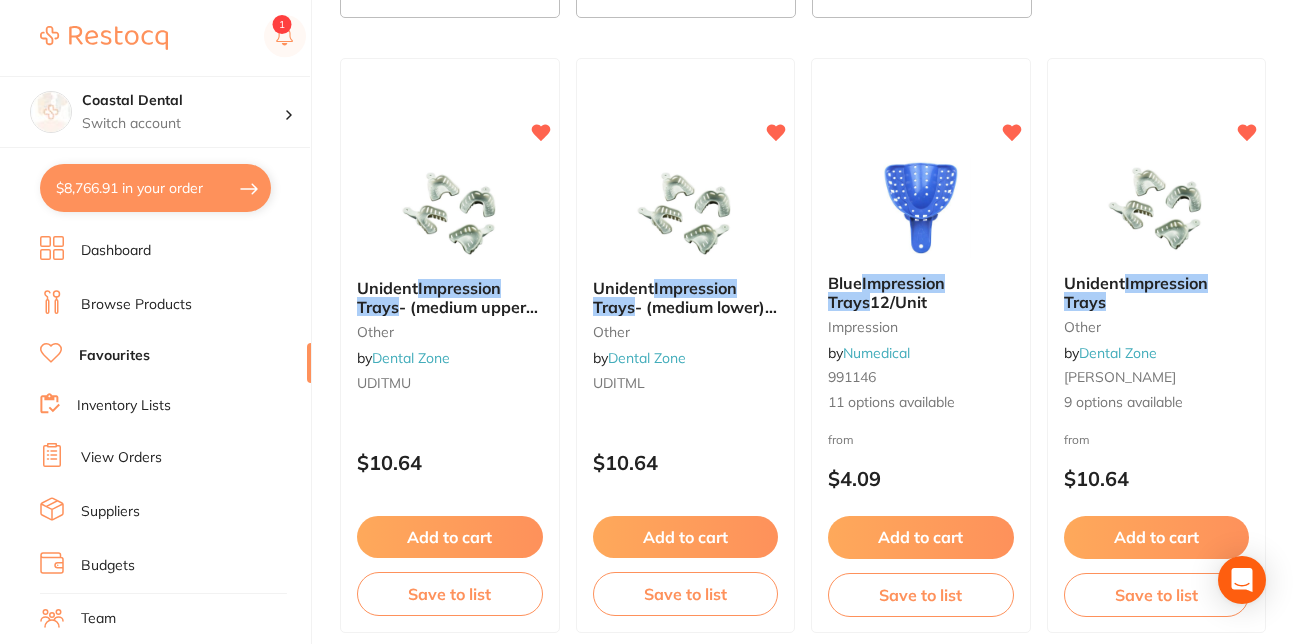 checkbox on "false" 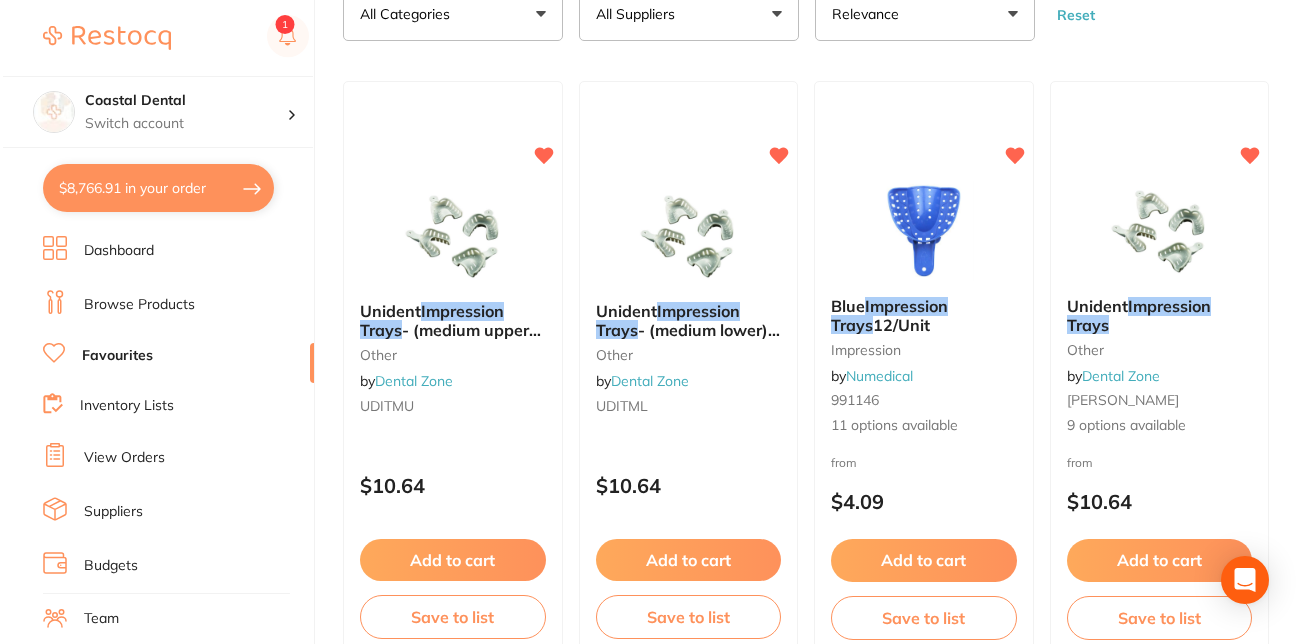 scroll, scrollTop: 0, scrollLeft: 0, axis: both 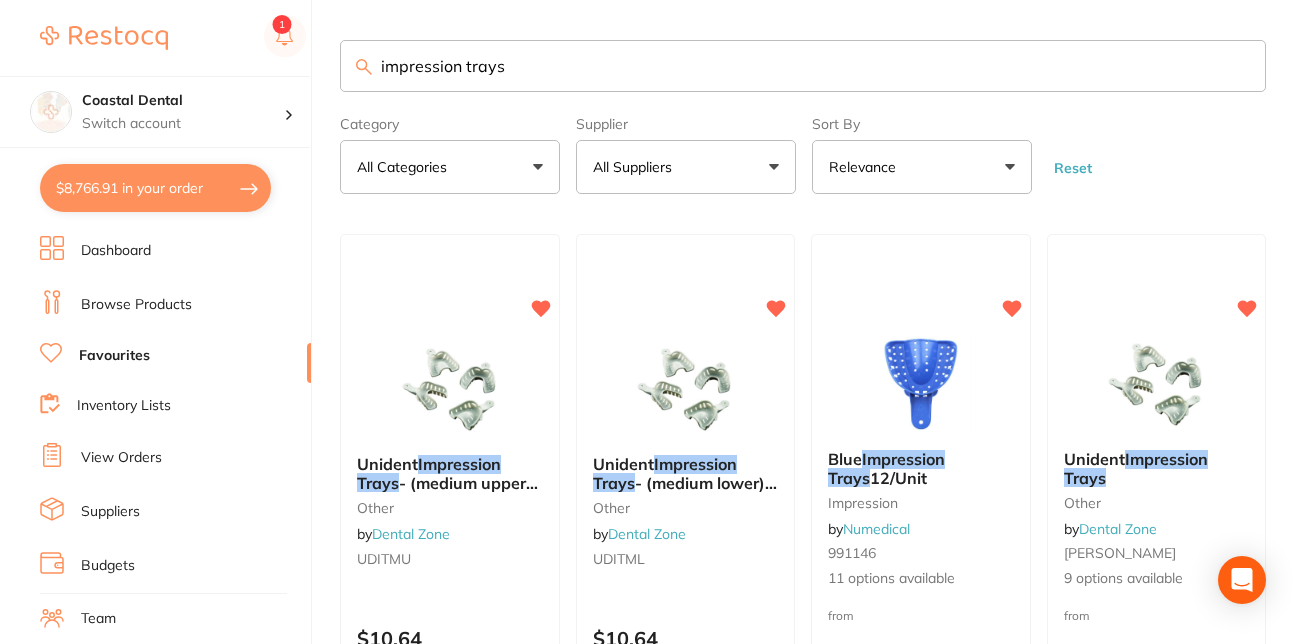 click on "impression trays" at bounding box center [803, 66] 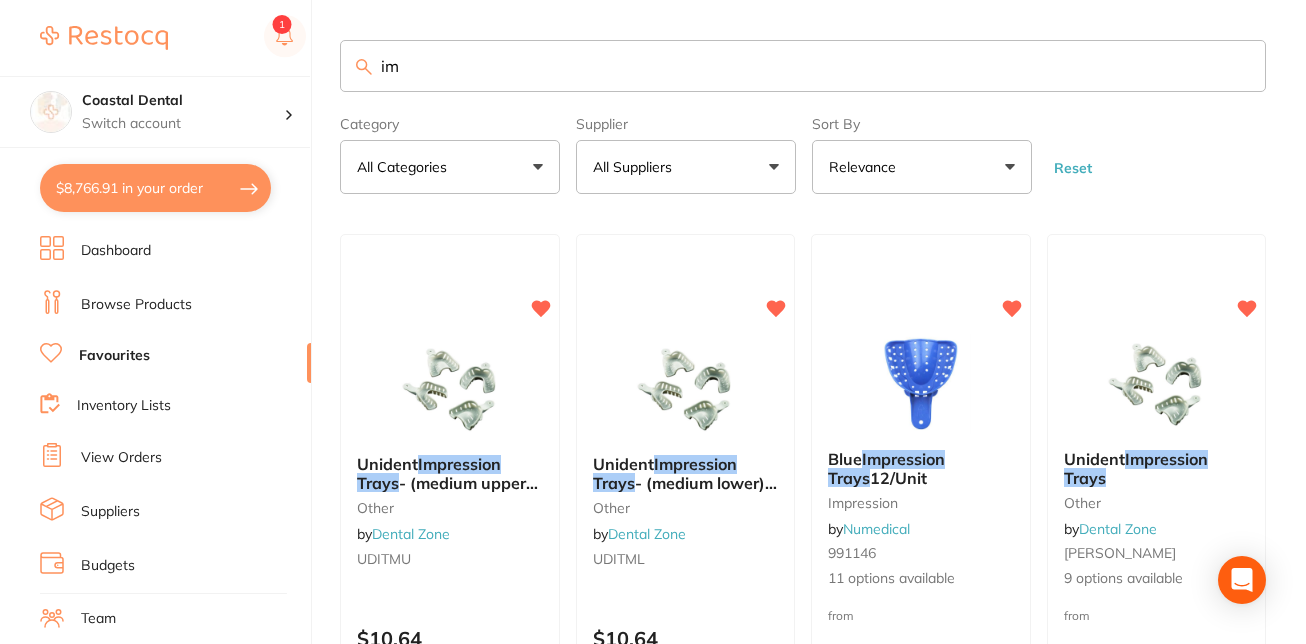 type on "i" 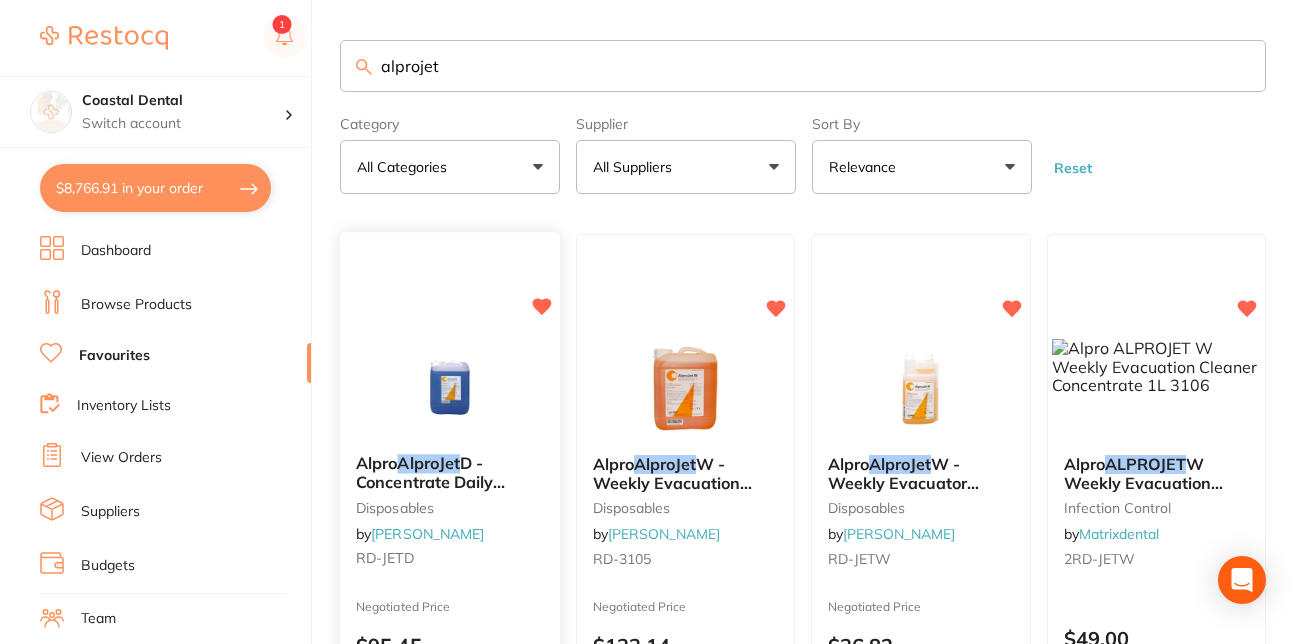 type on "alprojet" 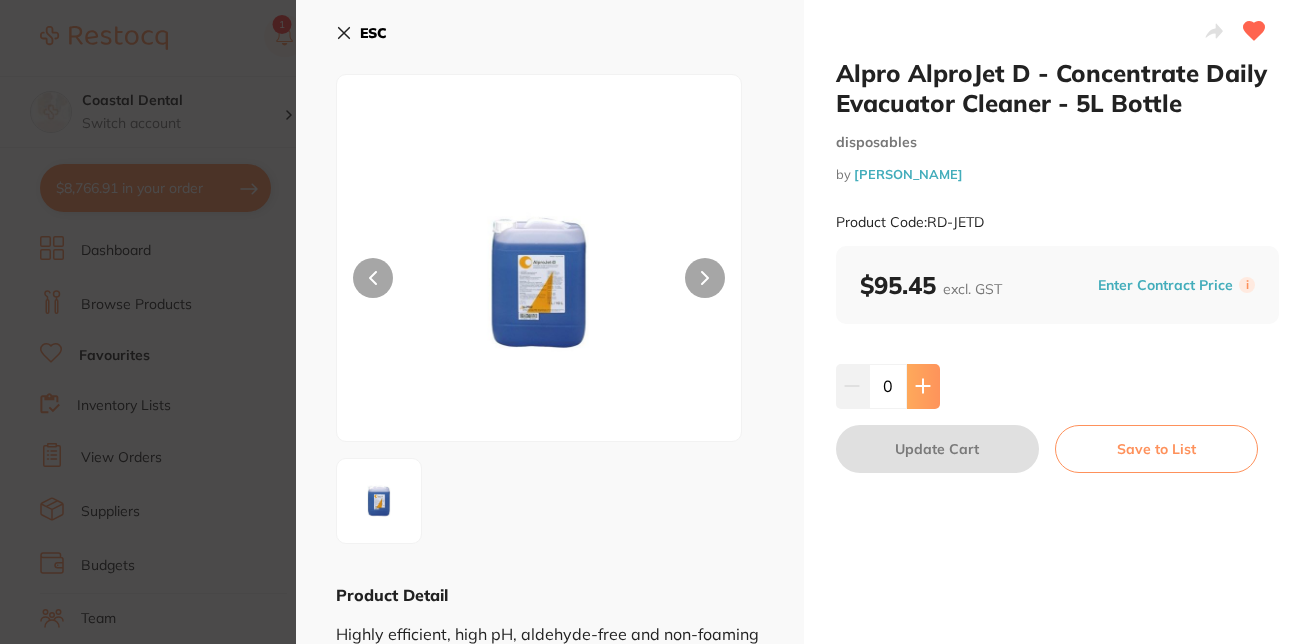 click 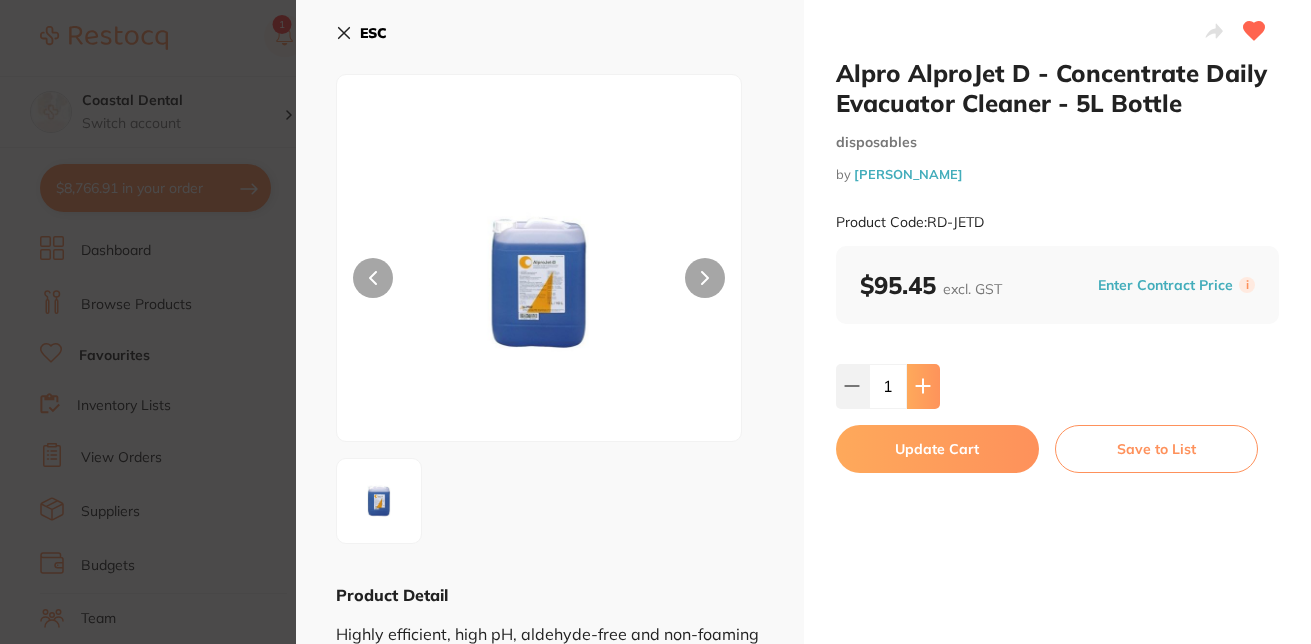 type on "1" 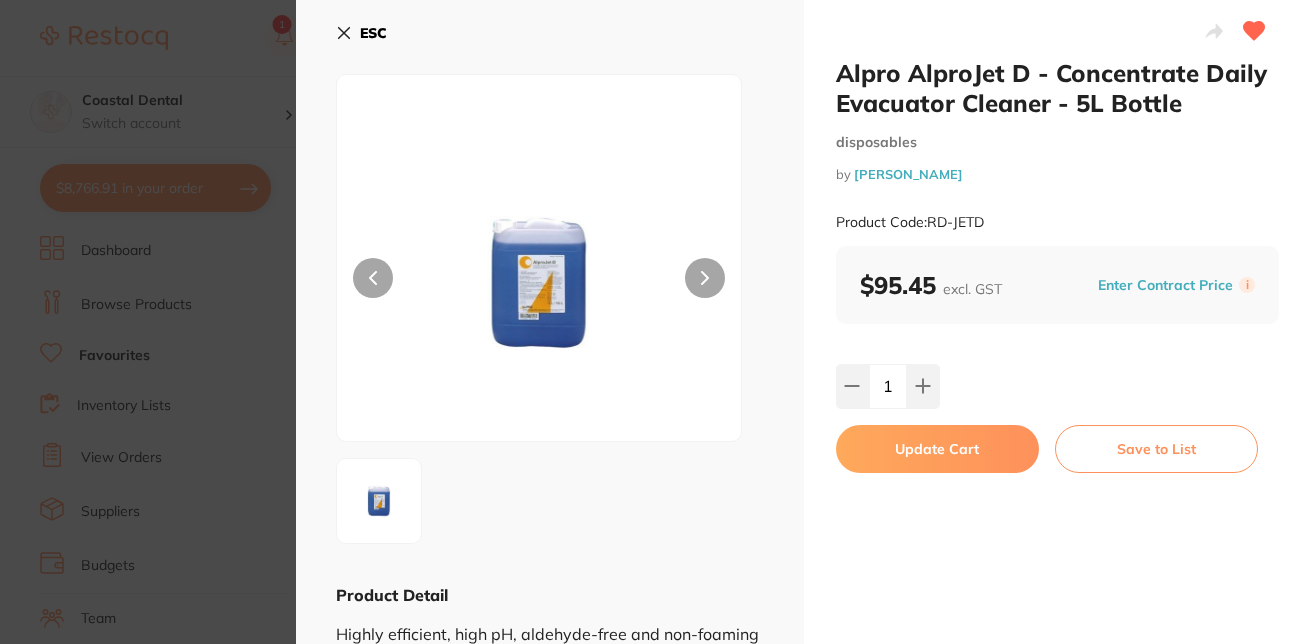 click on "Update Cart" at bounding box center (937, 449) 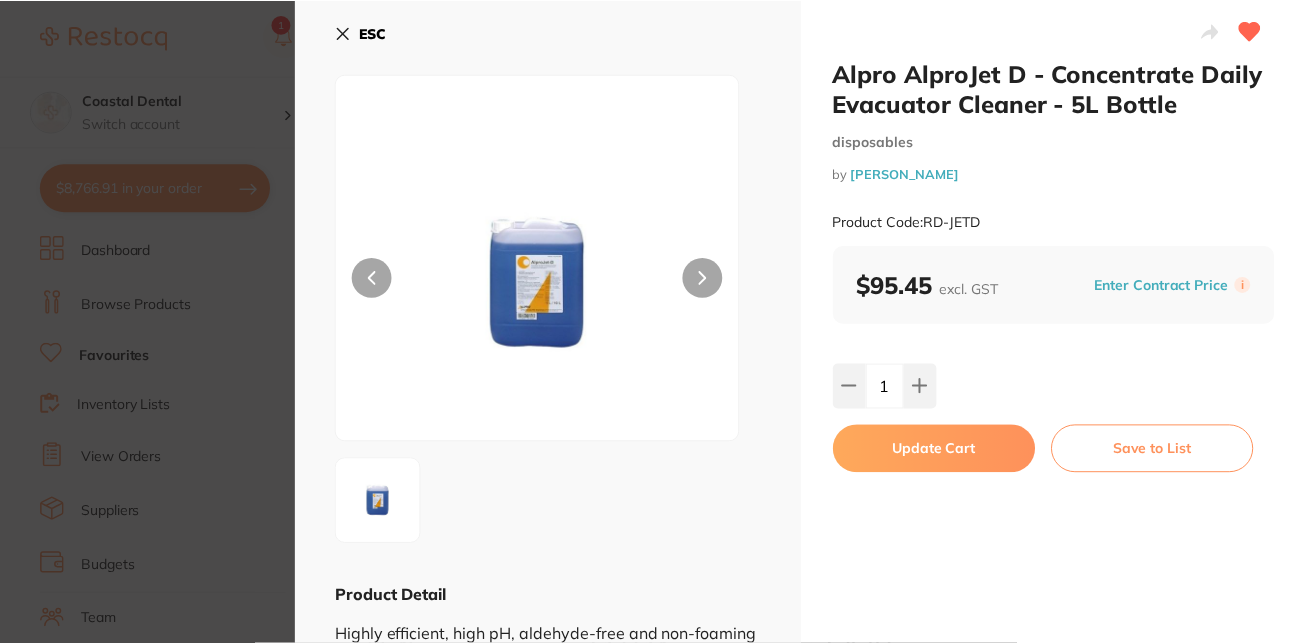 scroll, scrollTop: 6, scrollLeft: 0, axis: vertical 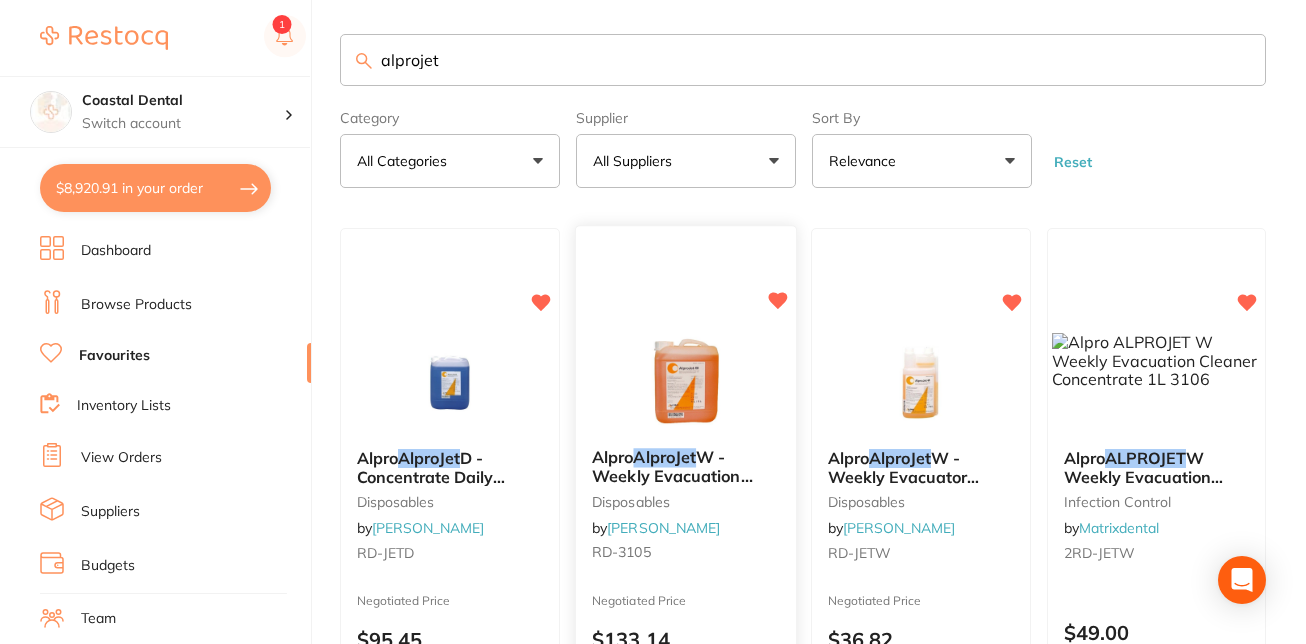 click on "disposables" at bounding box center [685, 502] 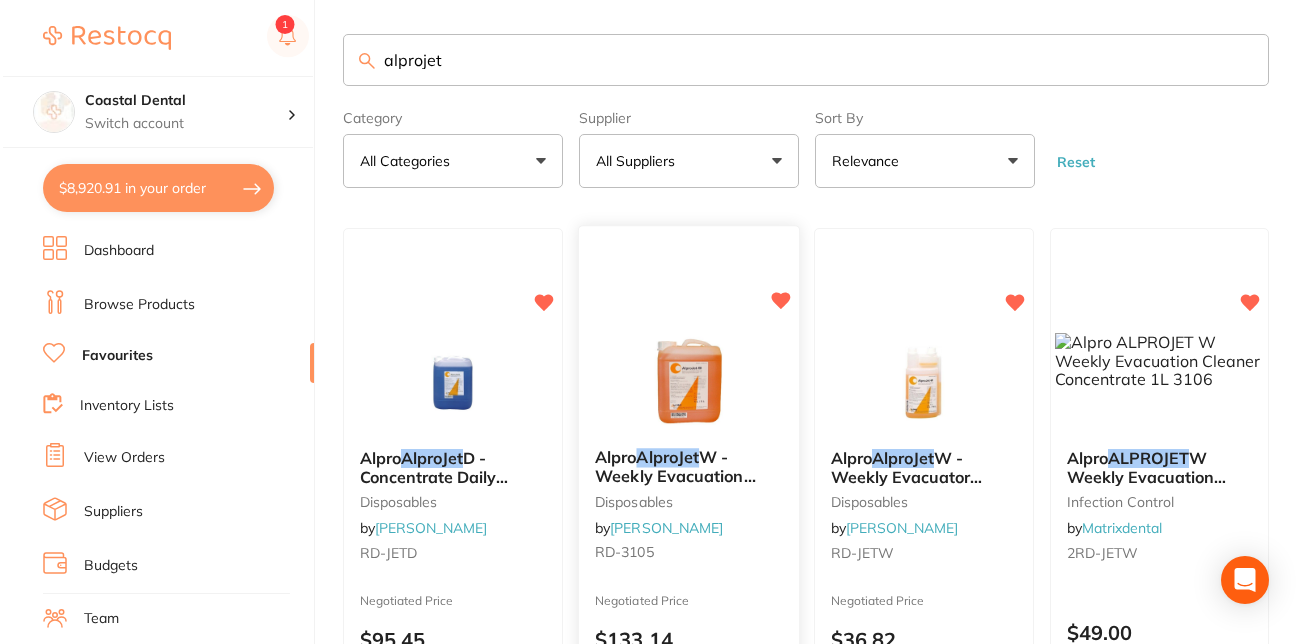 scroll, scrollTop: 0, scrollLeft: 0, axis: both 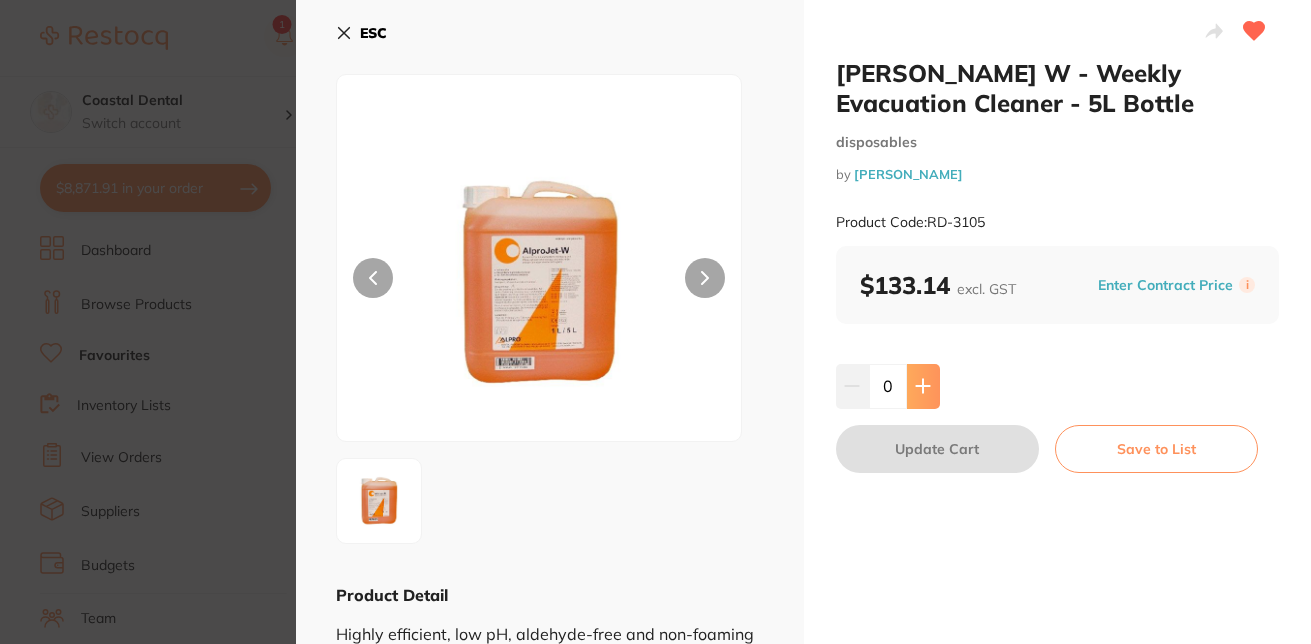 click at bounding box center [923, 386] 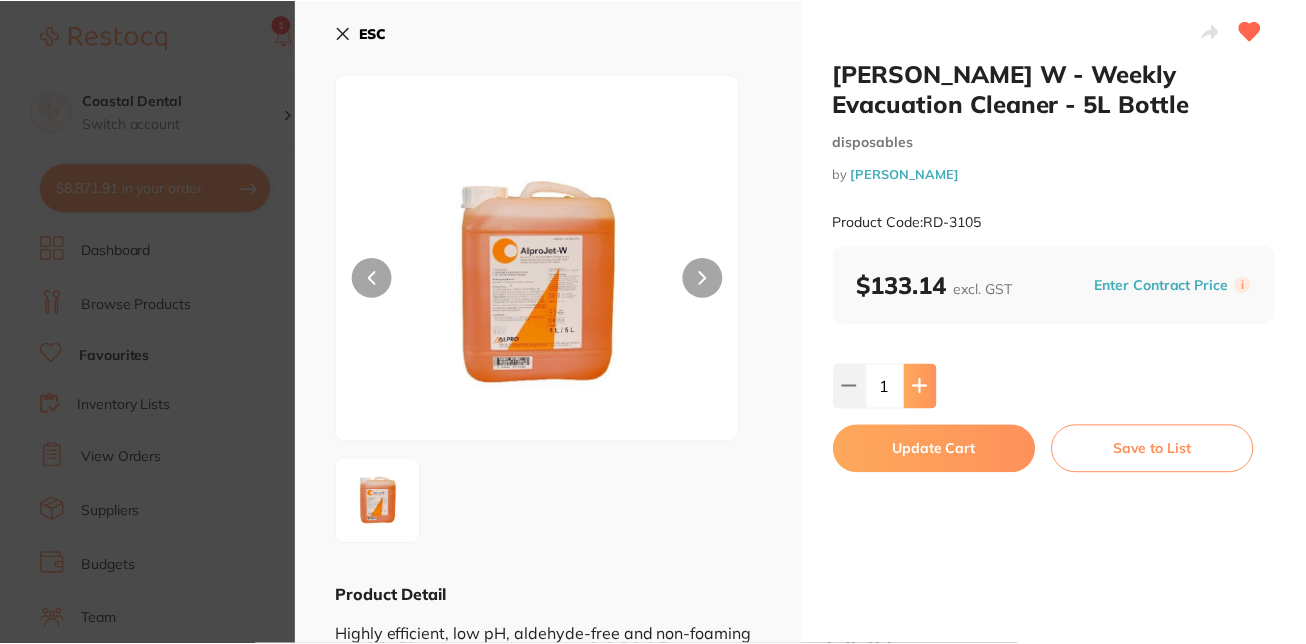 scroll, scrollTop: 6, scrollLeft: 0, axis: vertical 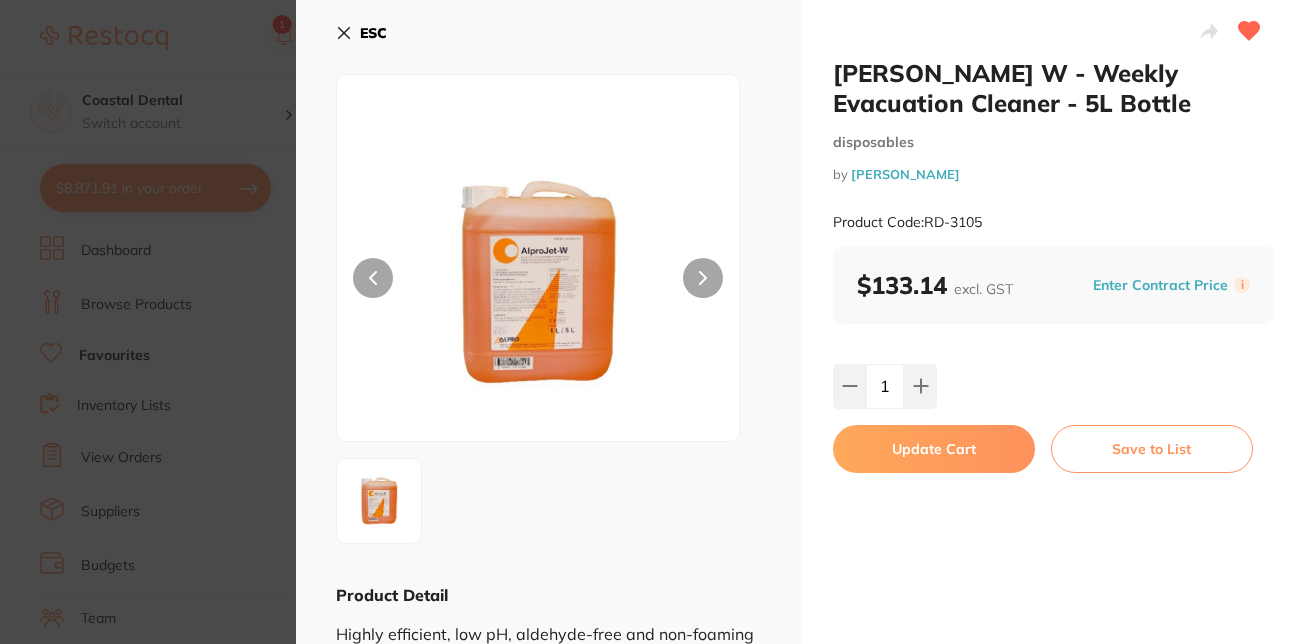 click on "Update Cart" at bounding box center [934, 449] 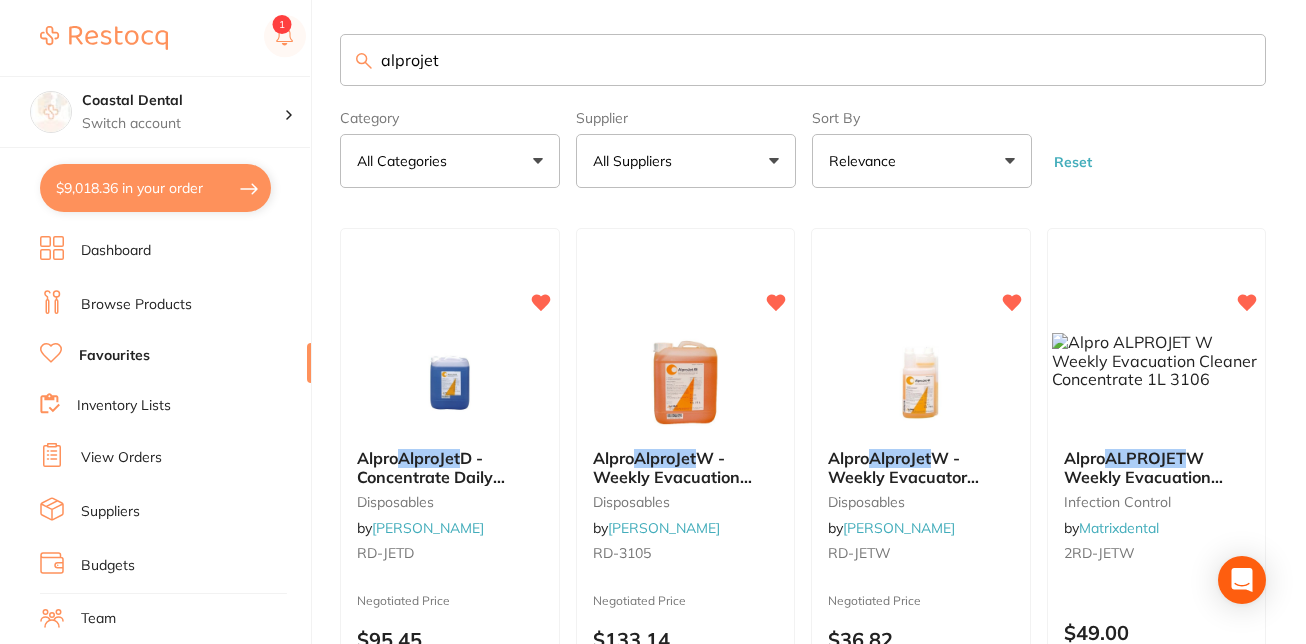 click on "alprojet" at bounding box center (803, 60) 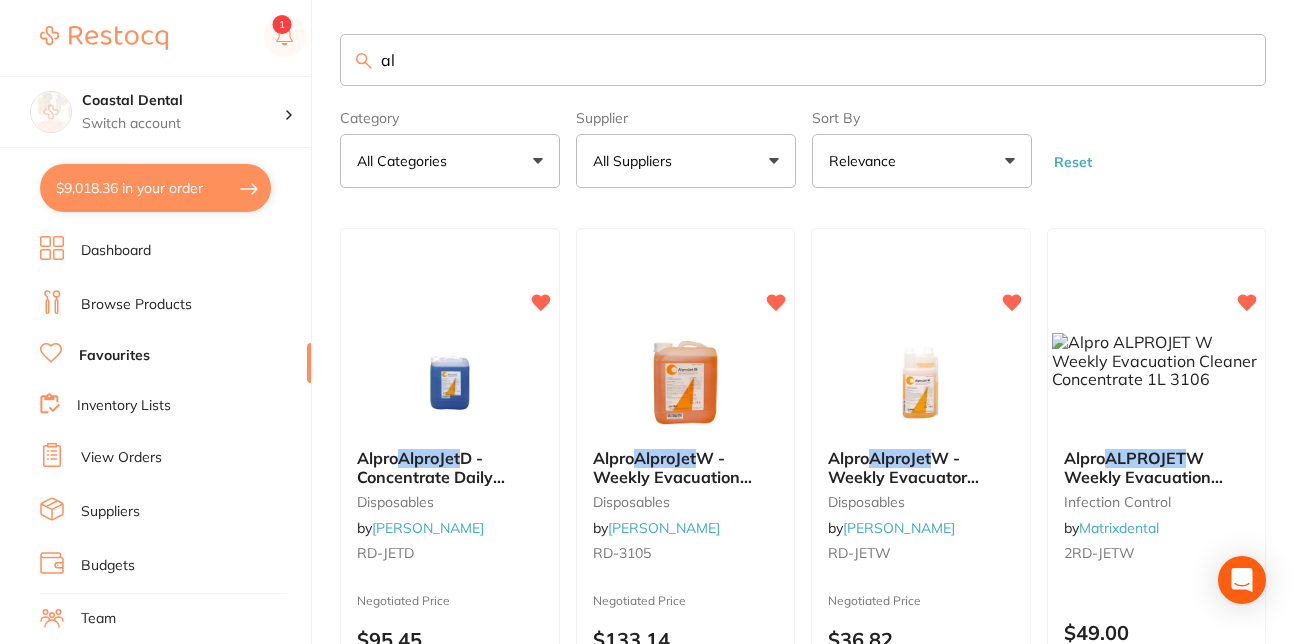 type on "a" 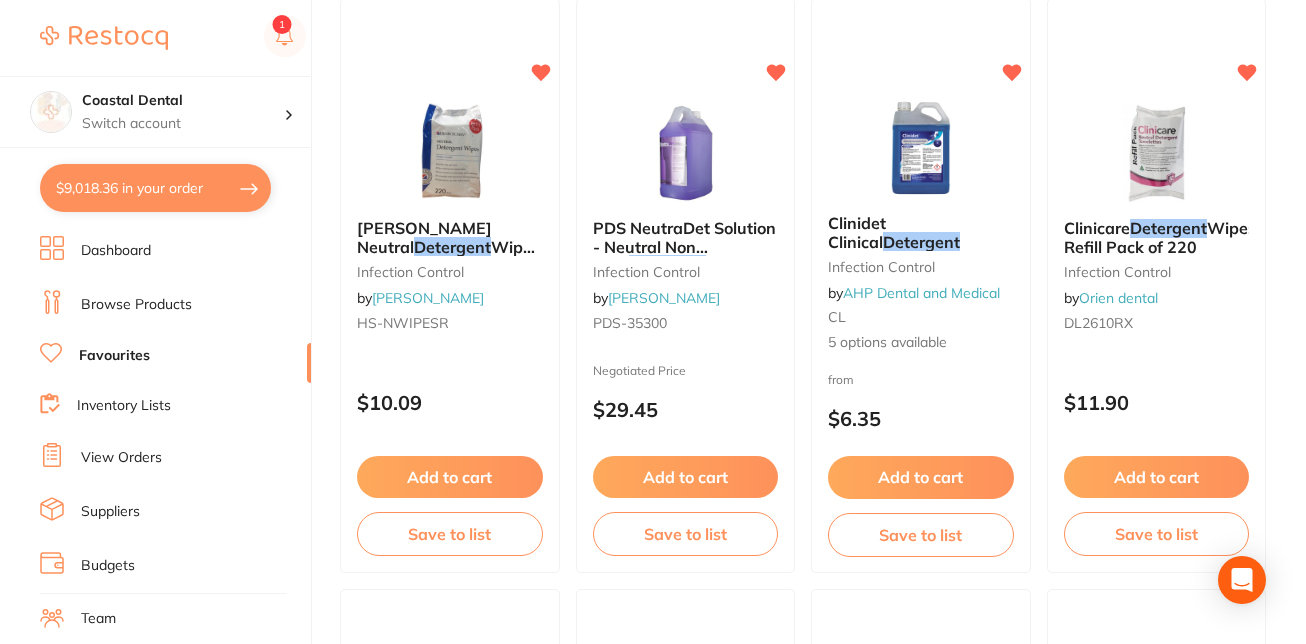 scroll, scrollTop: 259, scrollLeft: 0, axis: vertical 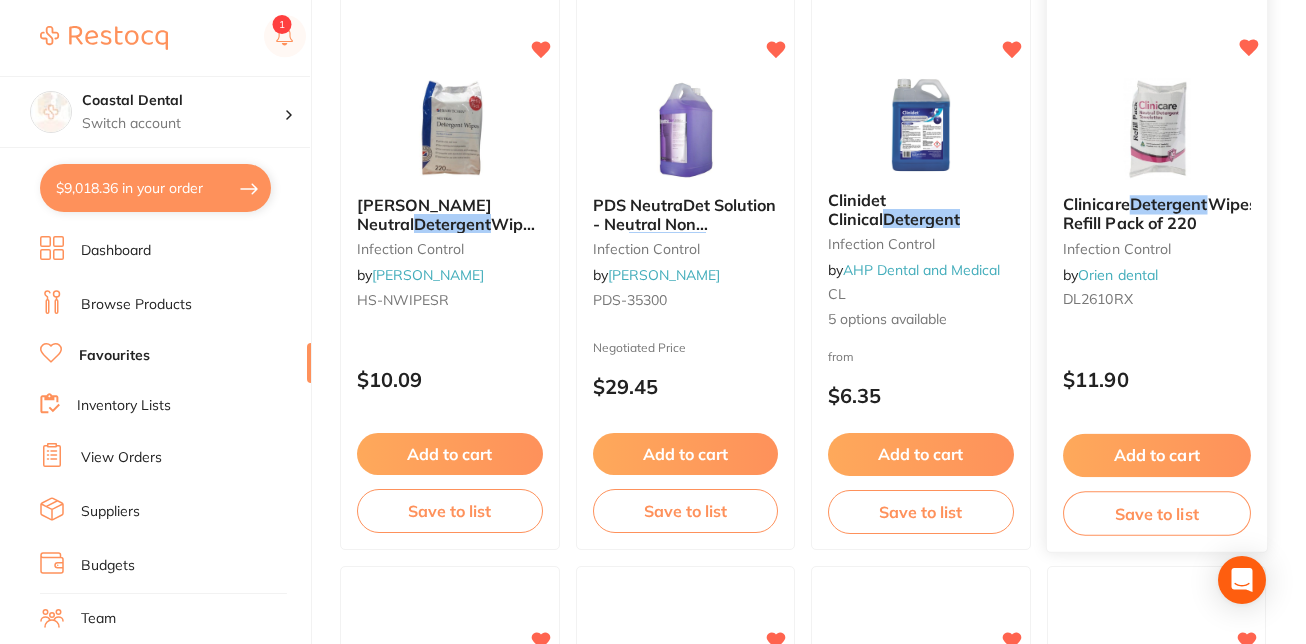 type on "detergent" 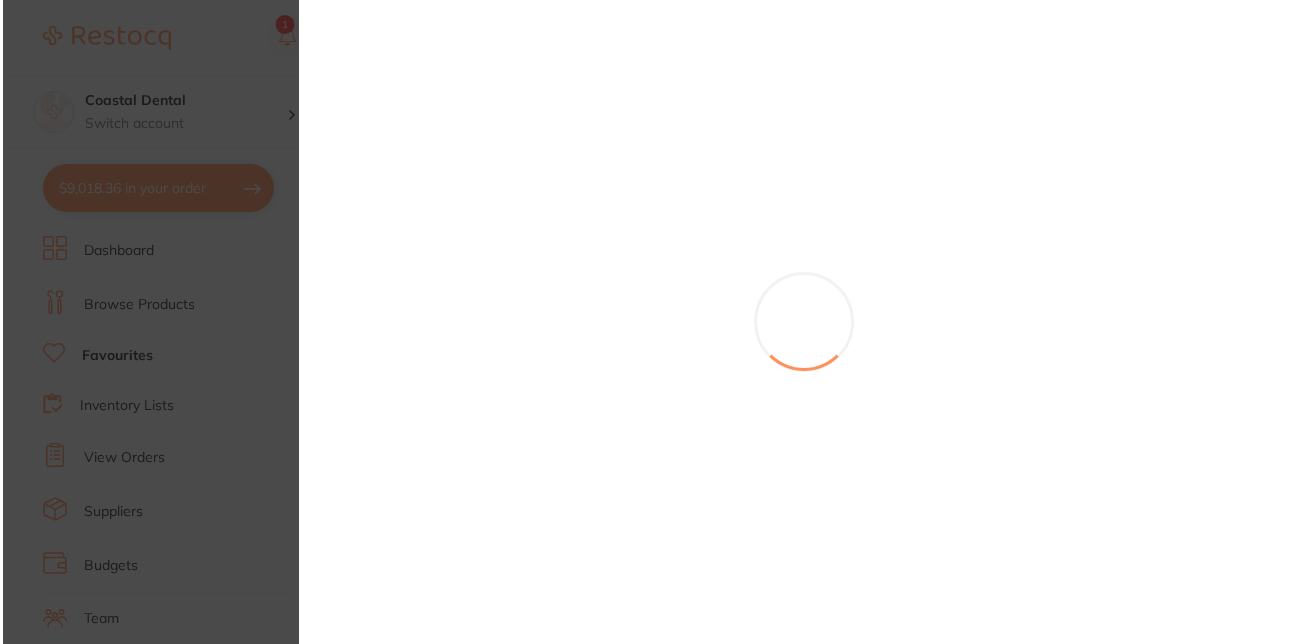 scroll, scrollTop: 0, scrollLeft: 0, axis: both 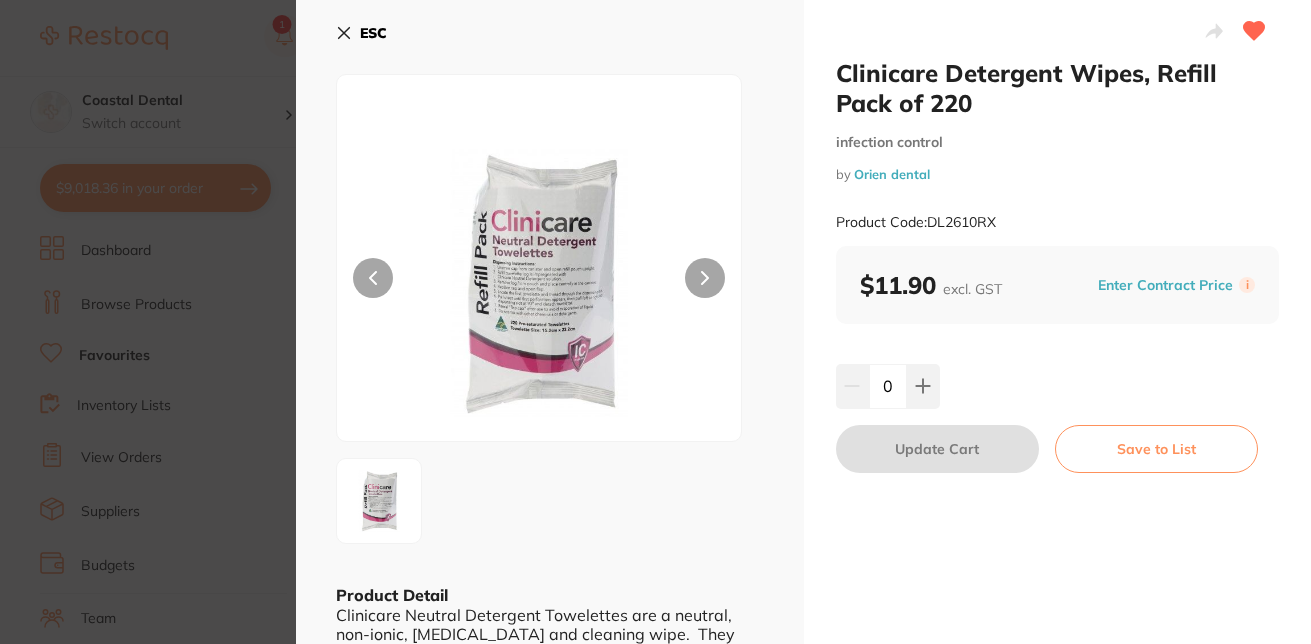 click 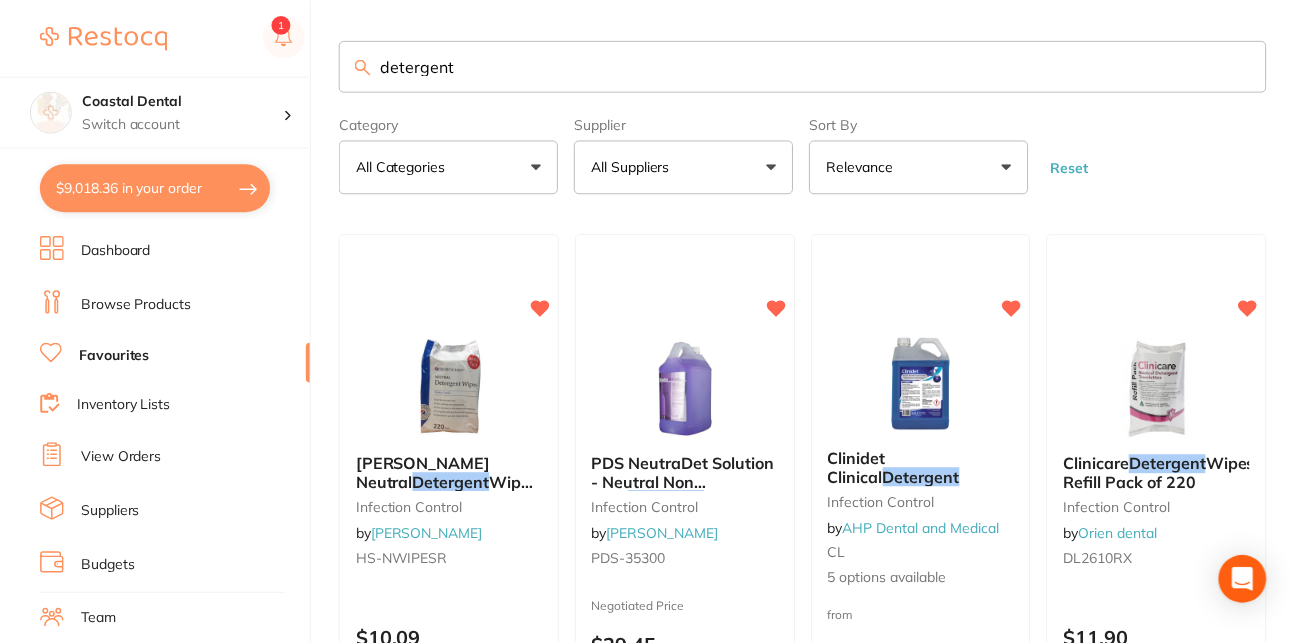 scroll, scrollTop: 259, scrollLeft: 0, axis: vertical 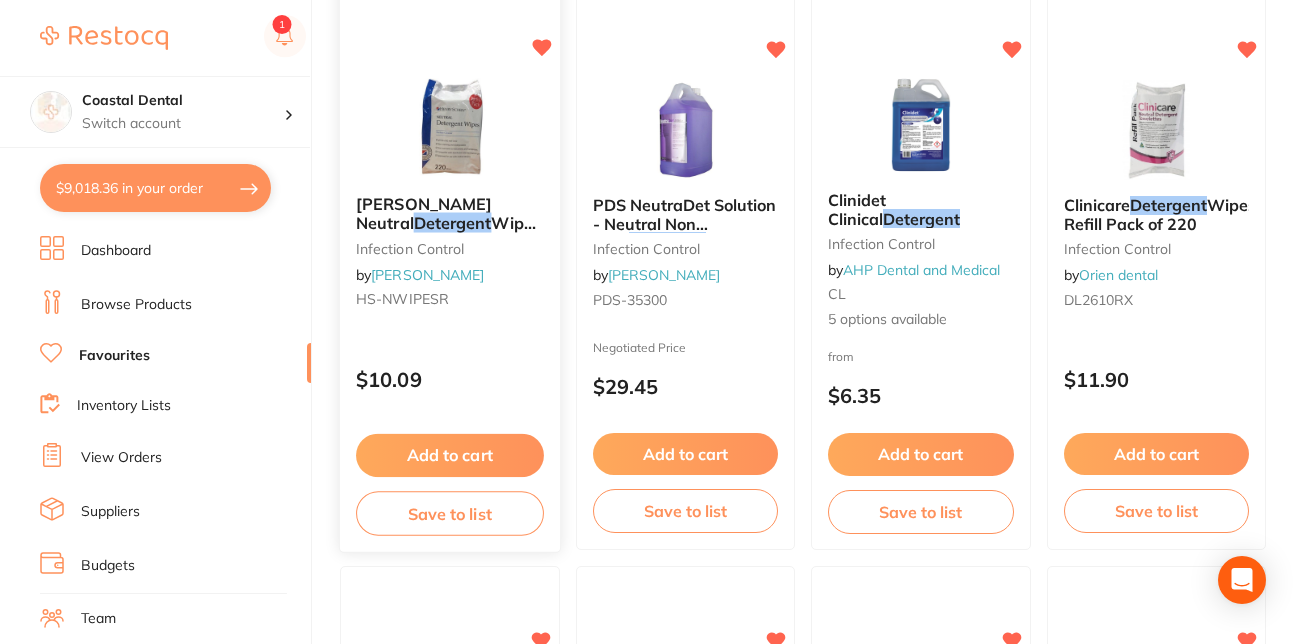 click on "$10.09" at bounding box center (450, 376) 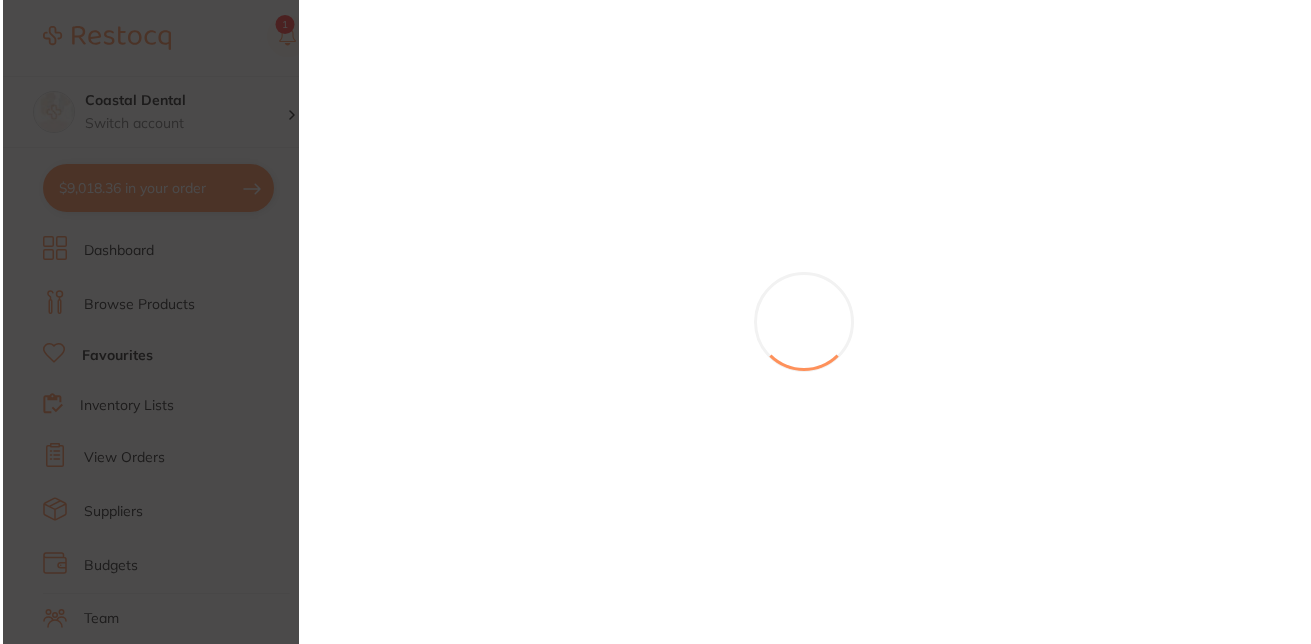 scroll, scrollTop: 0, scrollLeft: 0, axis: both 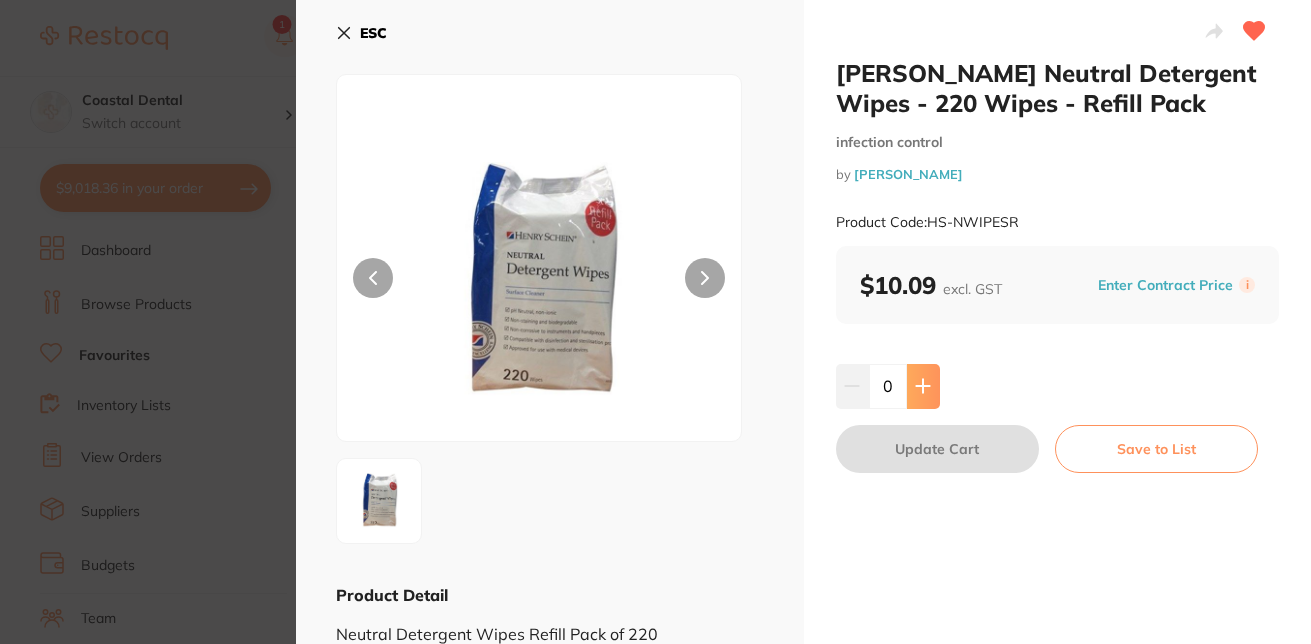 click 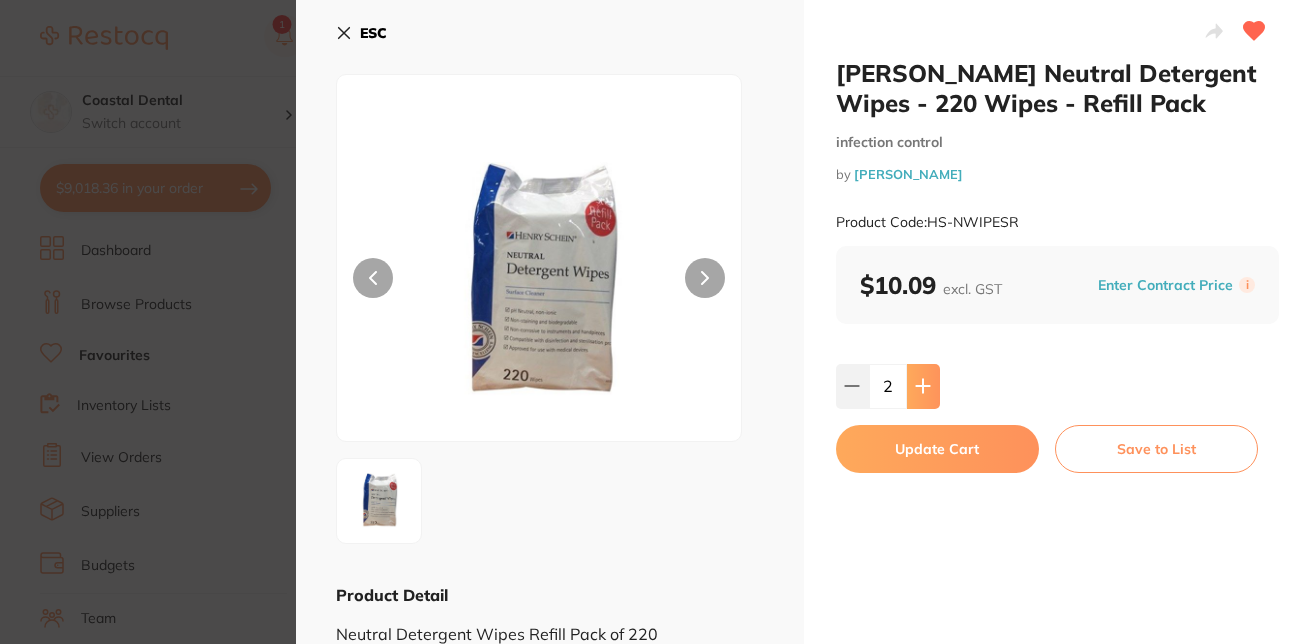 click 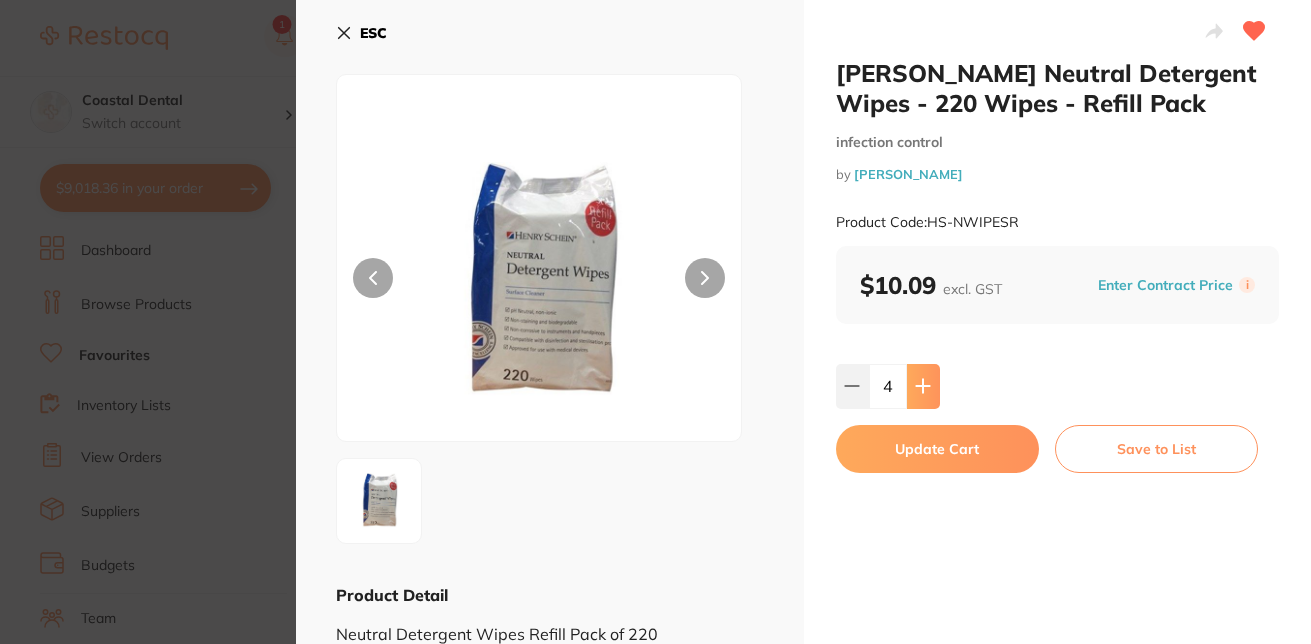 click at bounding box center [923, 386] 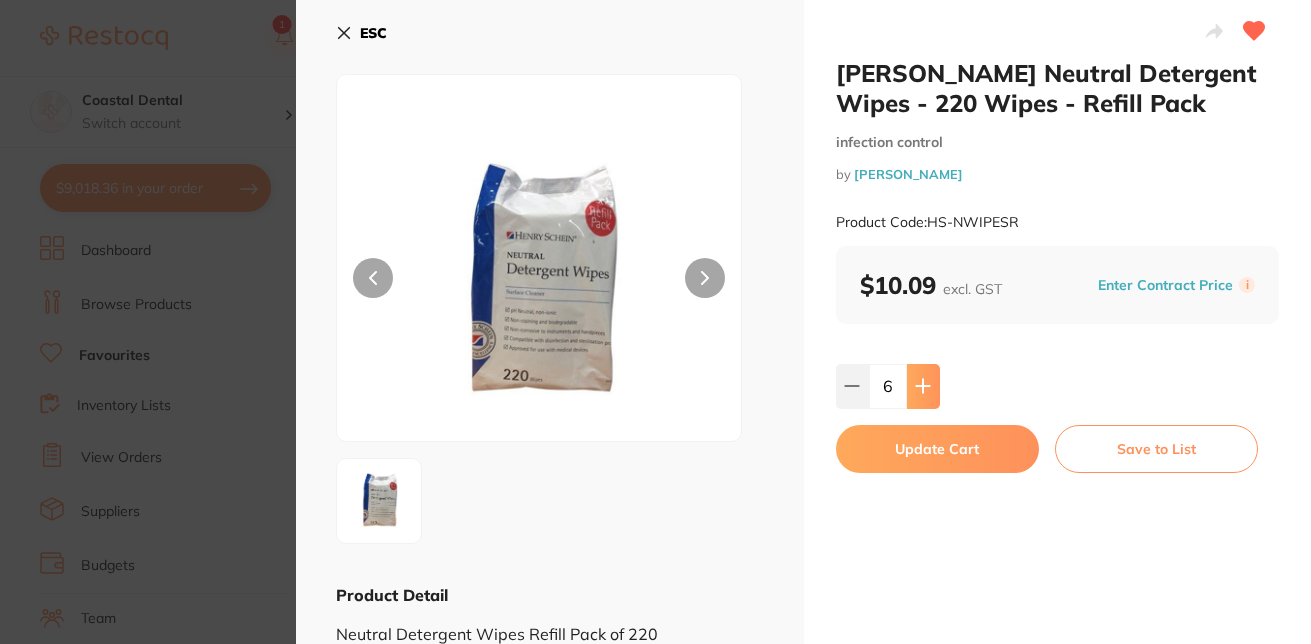click 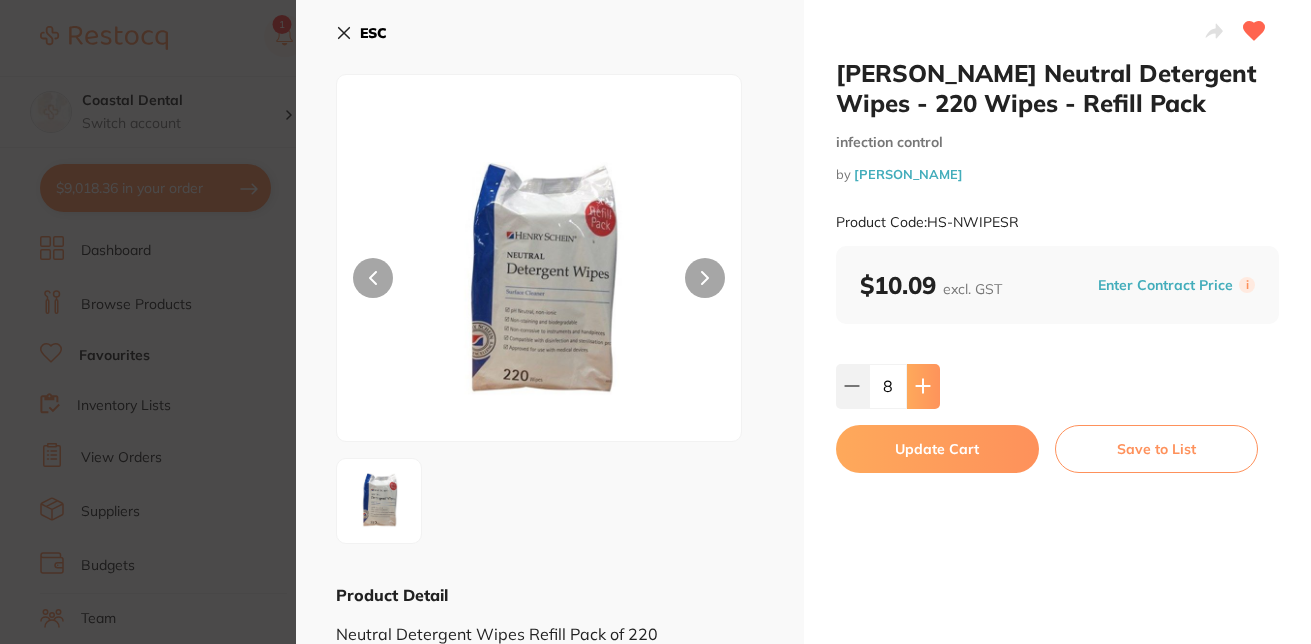 click at bounding box center [923, 386] 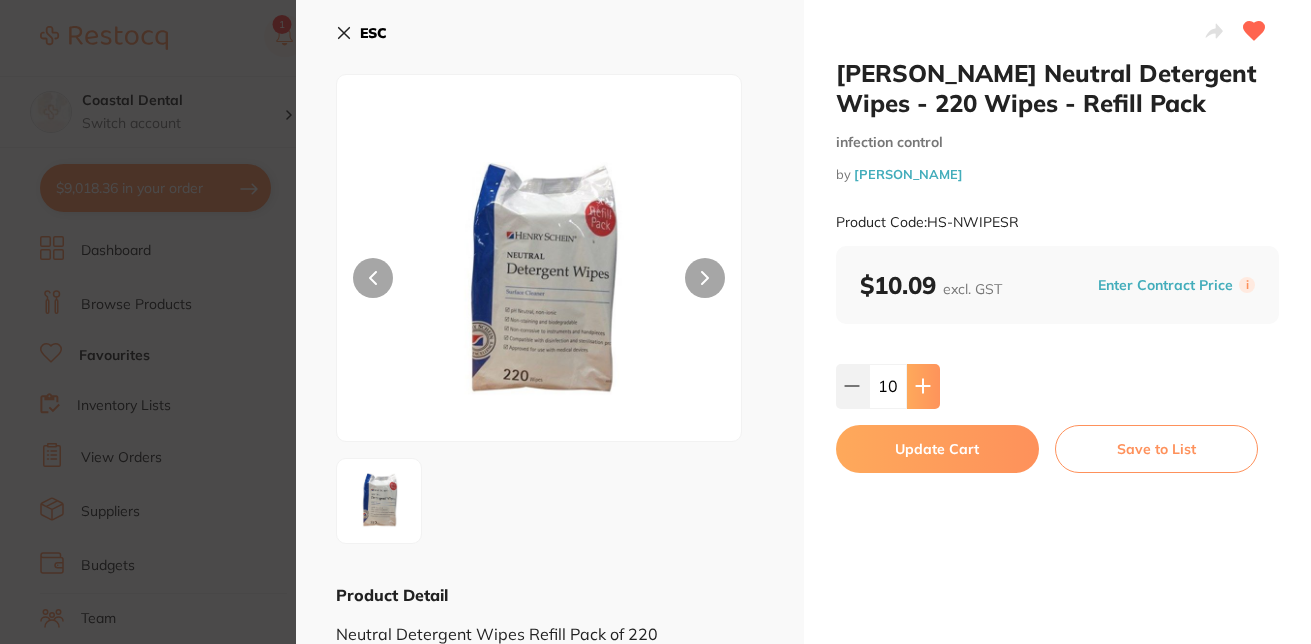 click 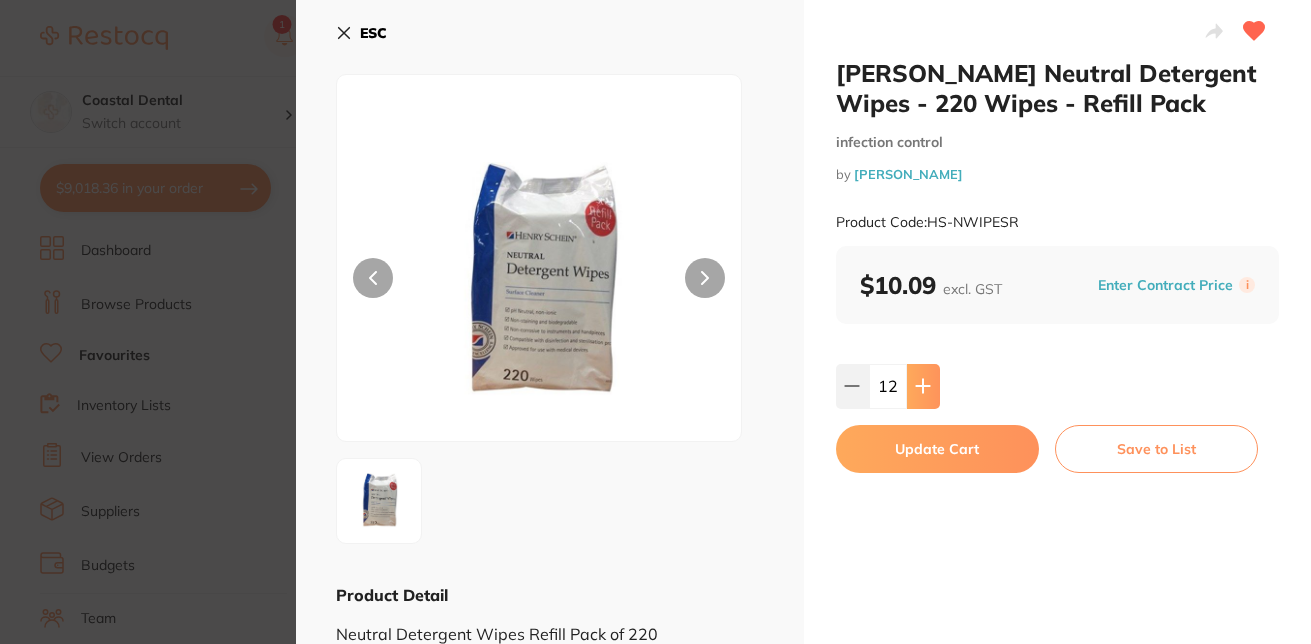 click at bounding box center [923, 386] 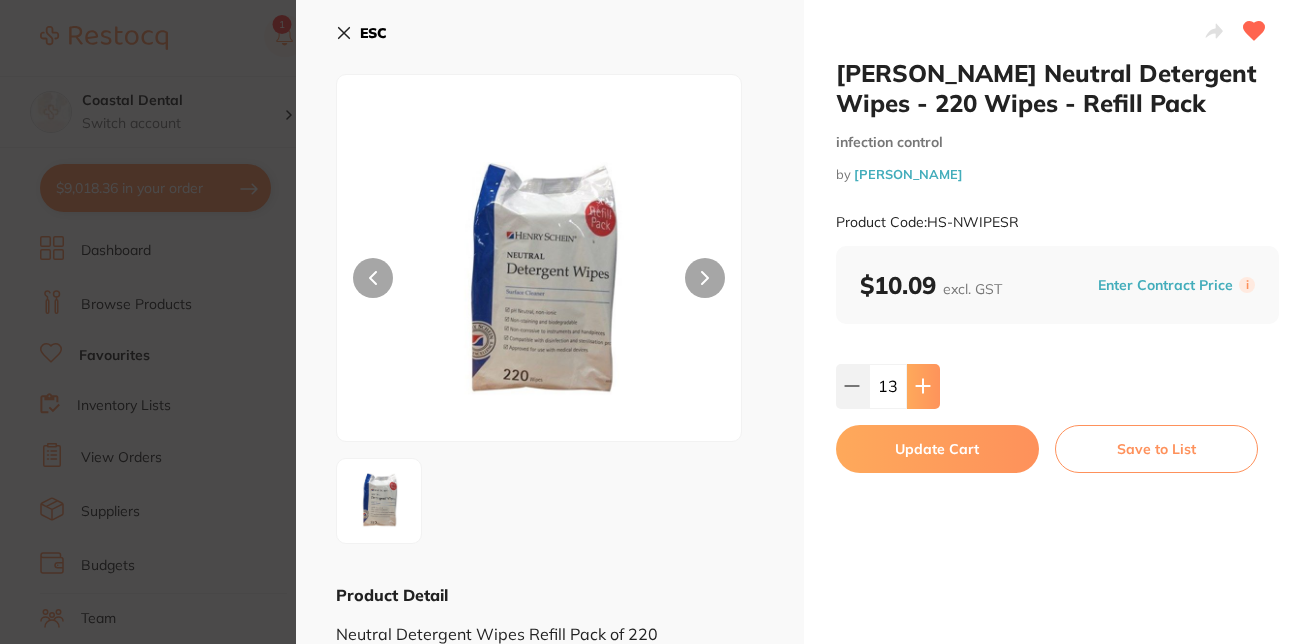 click 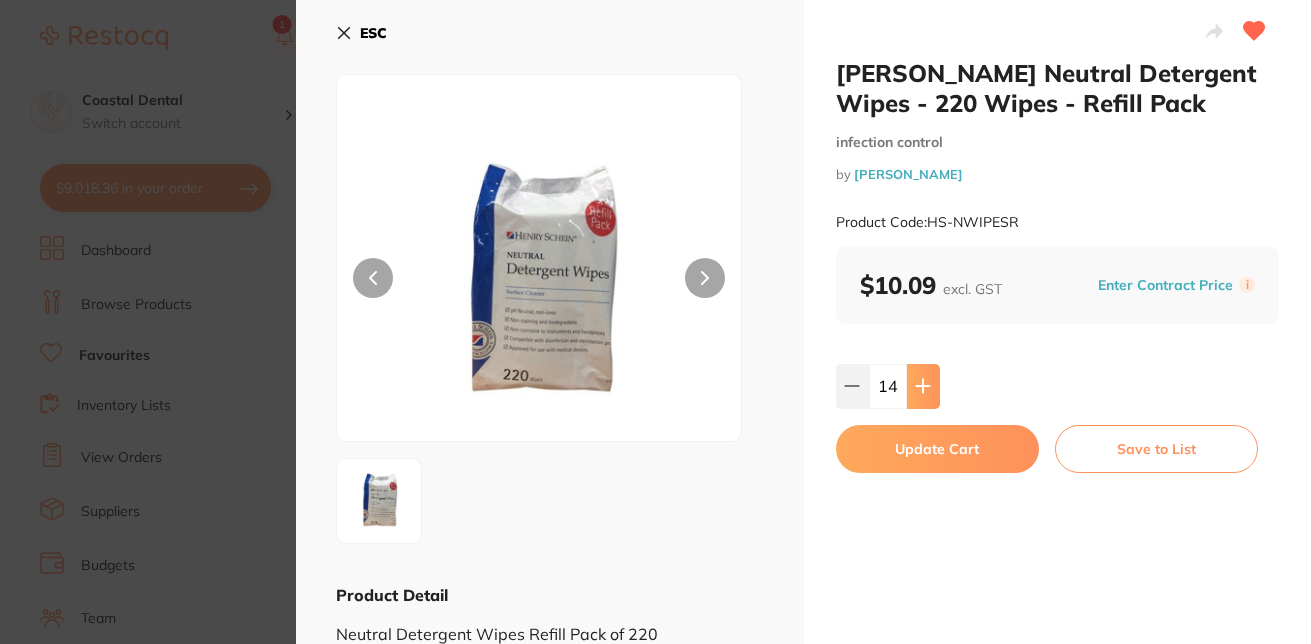 click 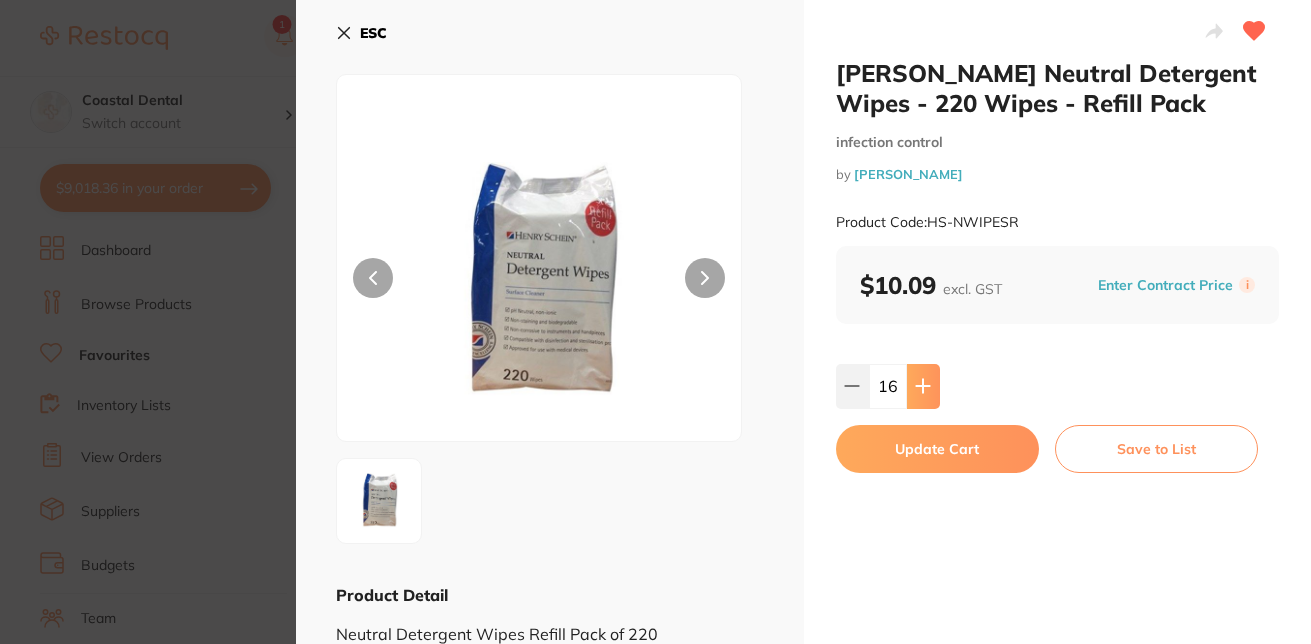 click 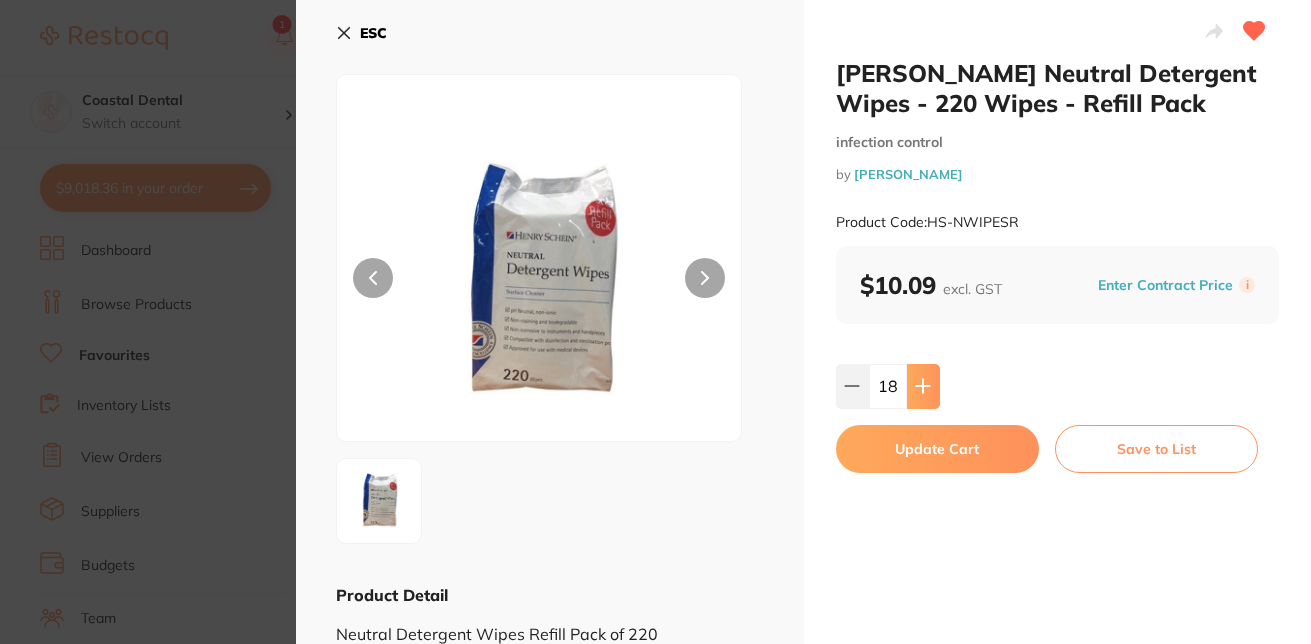 click 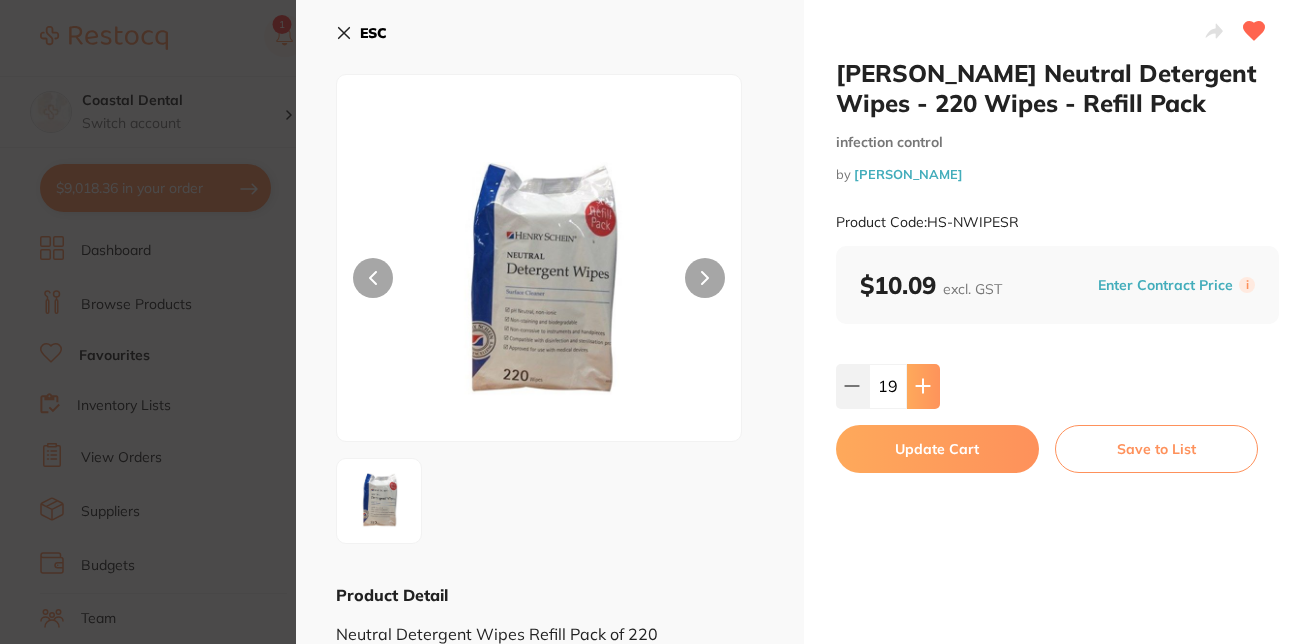 click 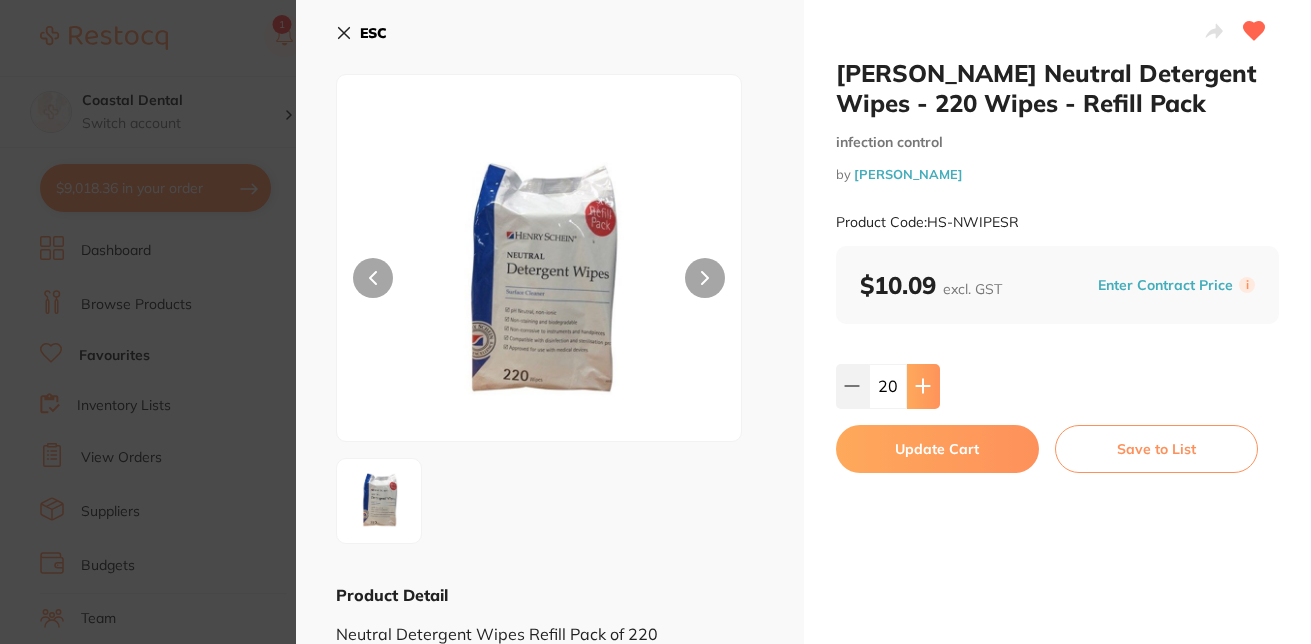 click 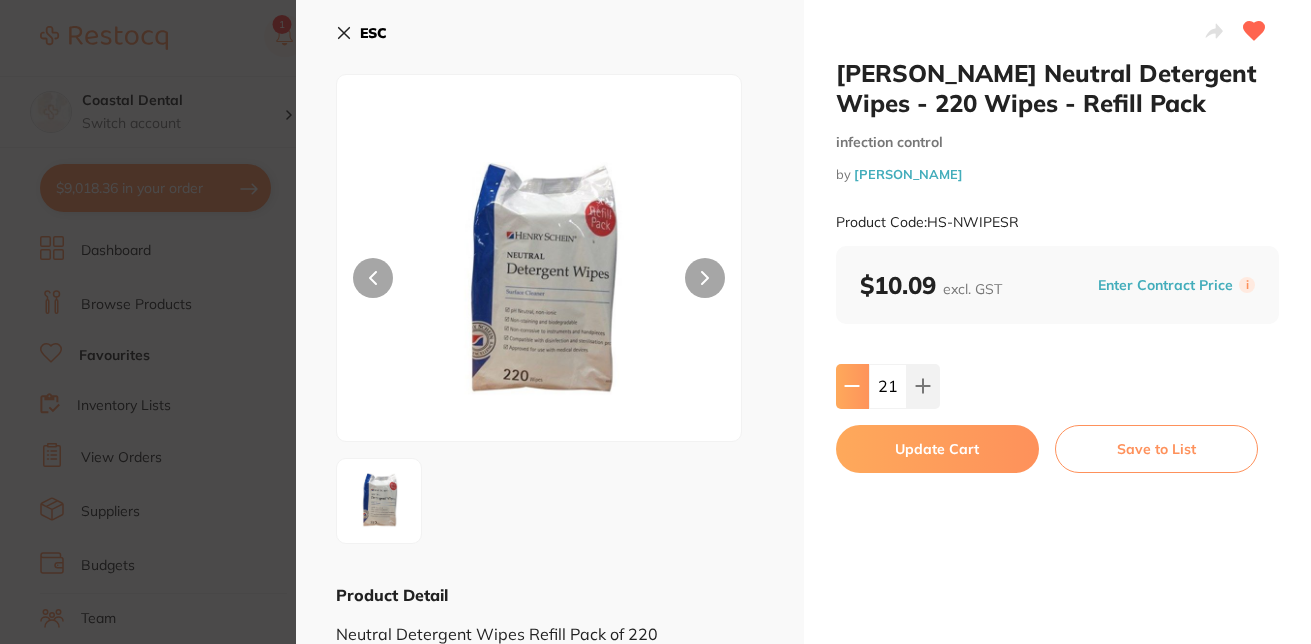 click at bounding box center (852, 386) 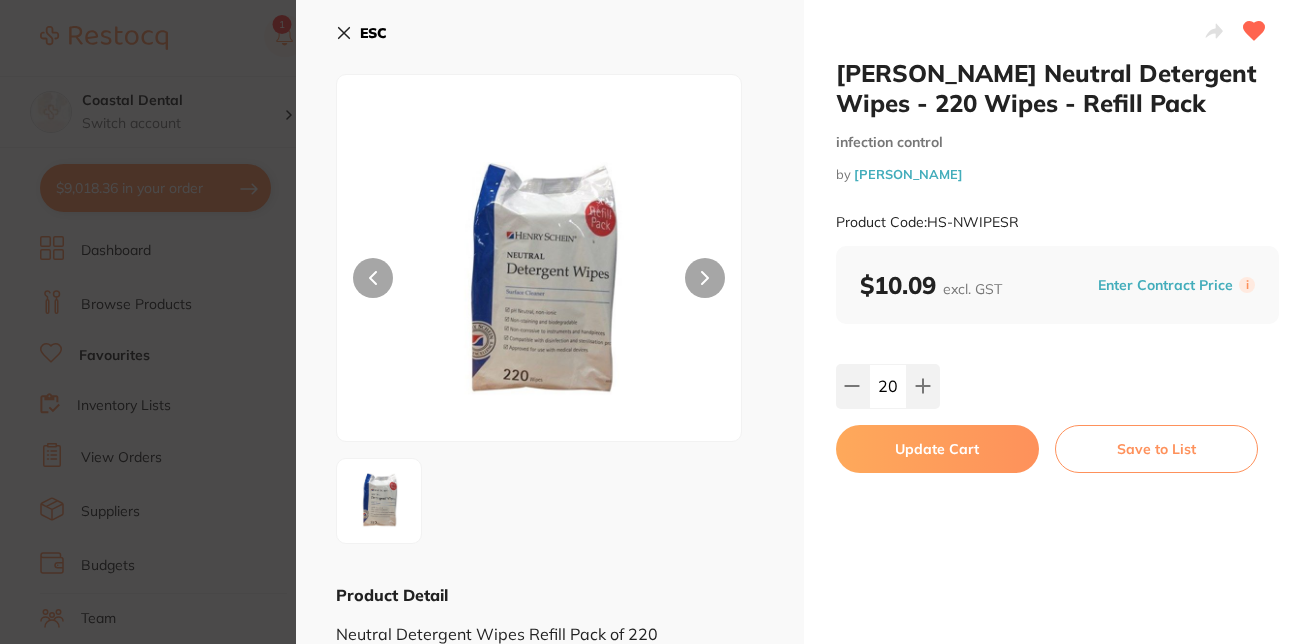 click on "Update Cart" at bounding box center (937, 449) 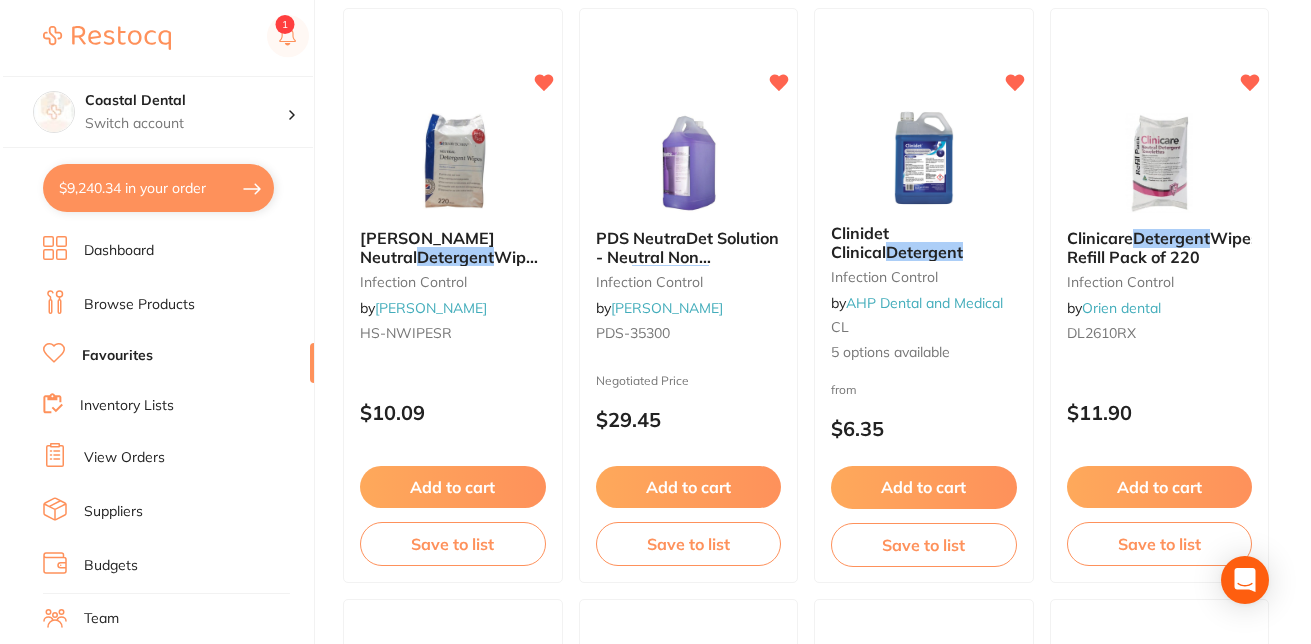 scroll, scrollTop: 0, scrollLeft: 0, axis: both 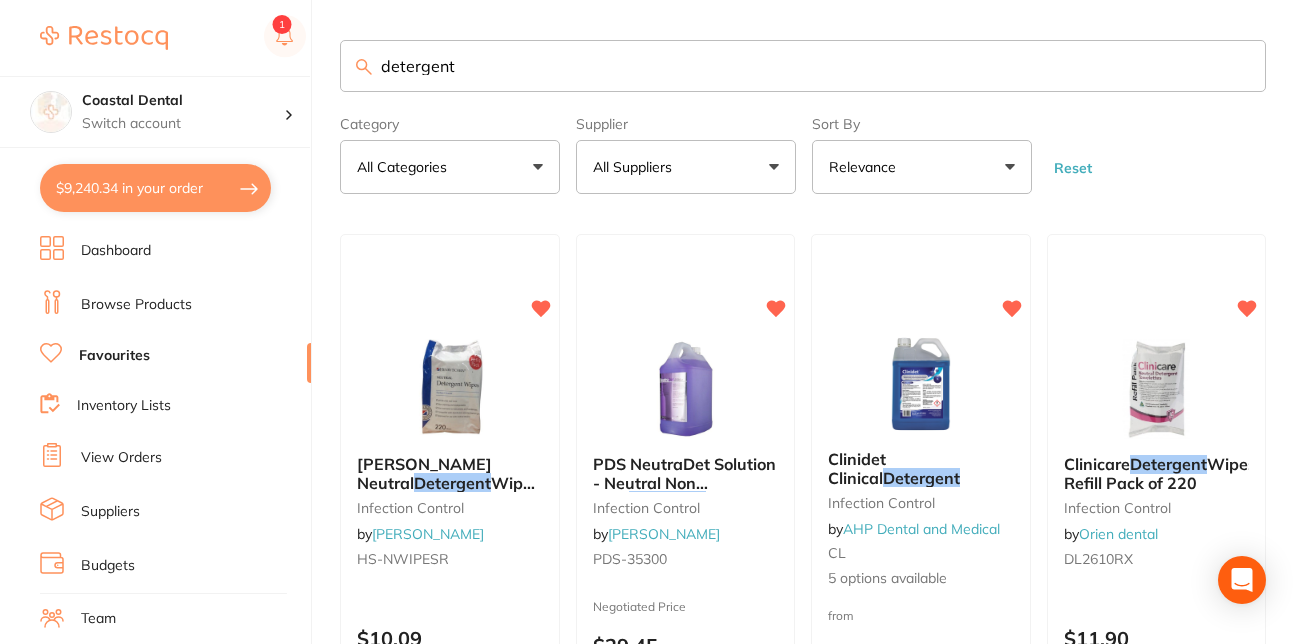 click on "detergent" at bounding box center (803, 66) 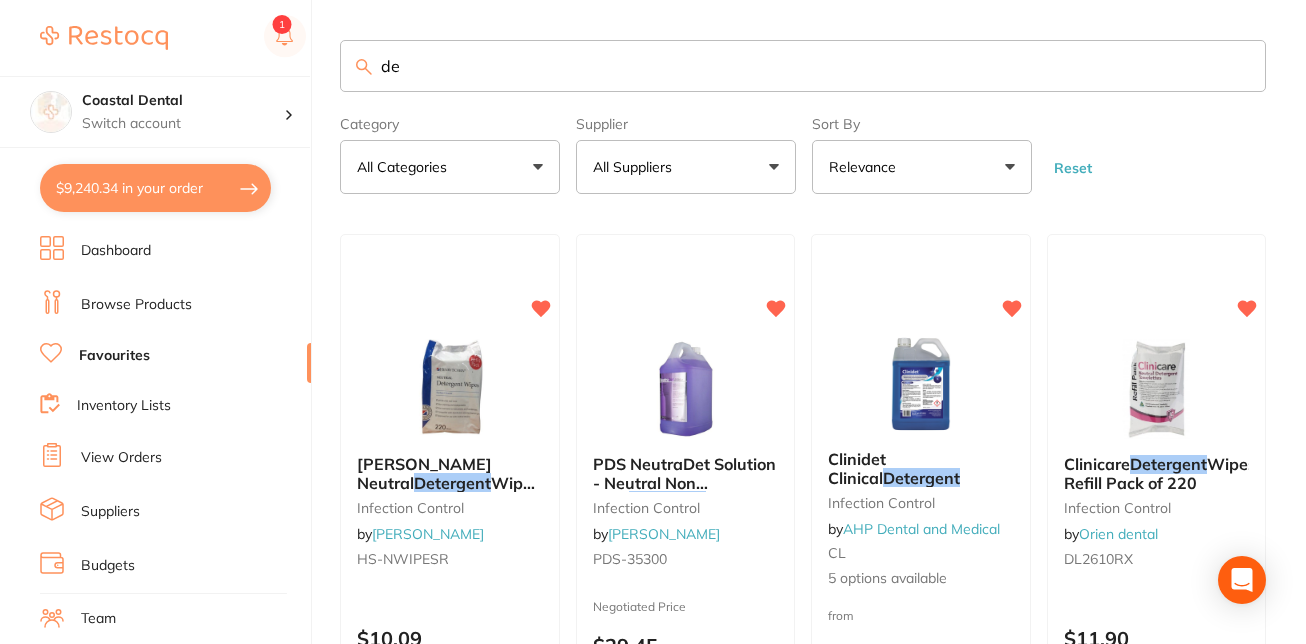 type on "d" 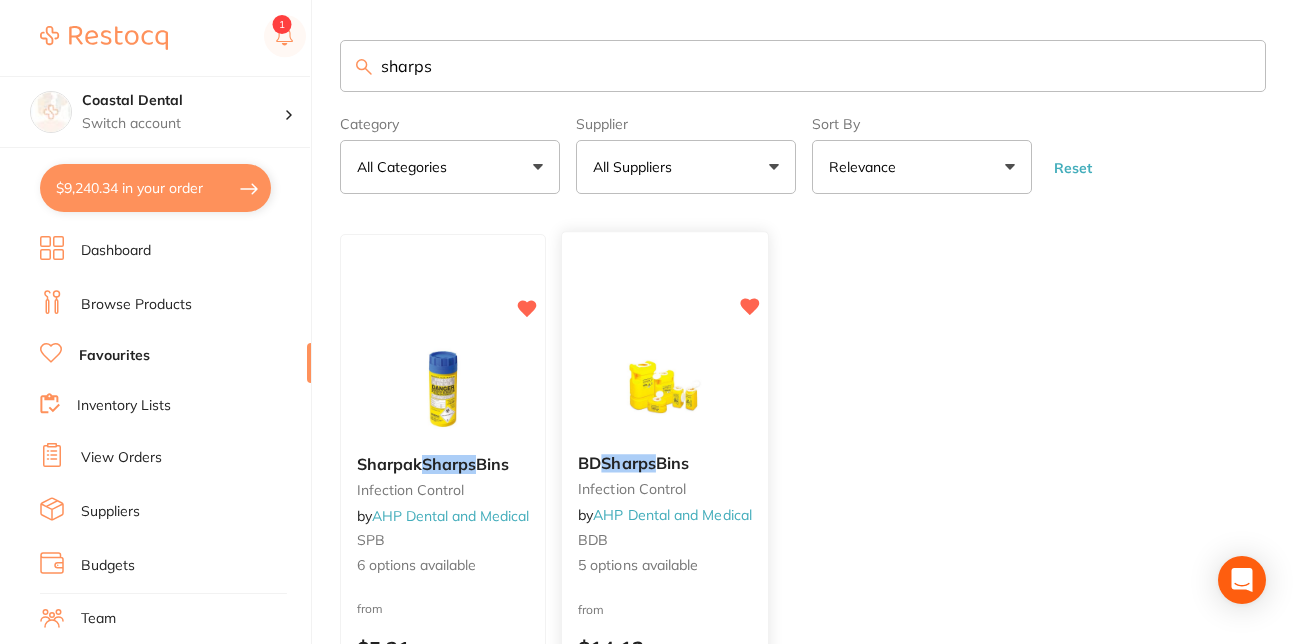 type on "sharps" 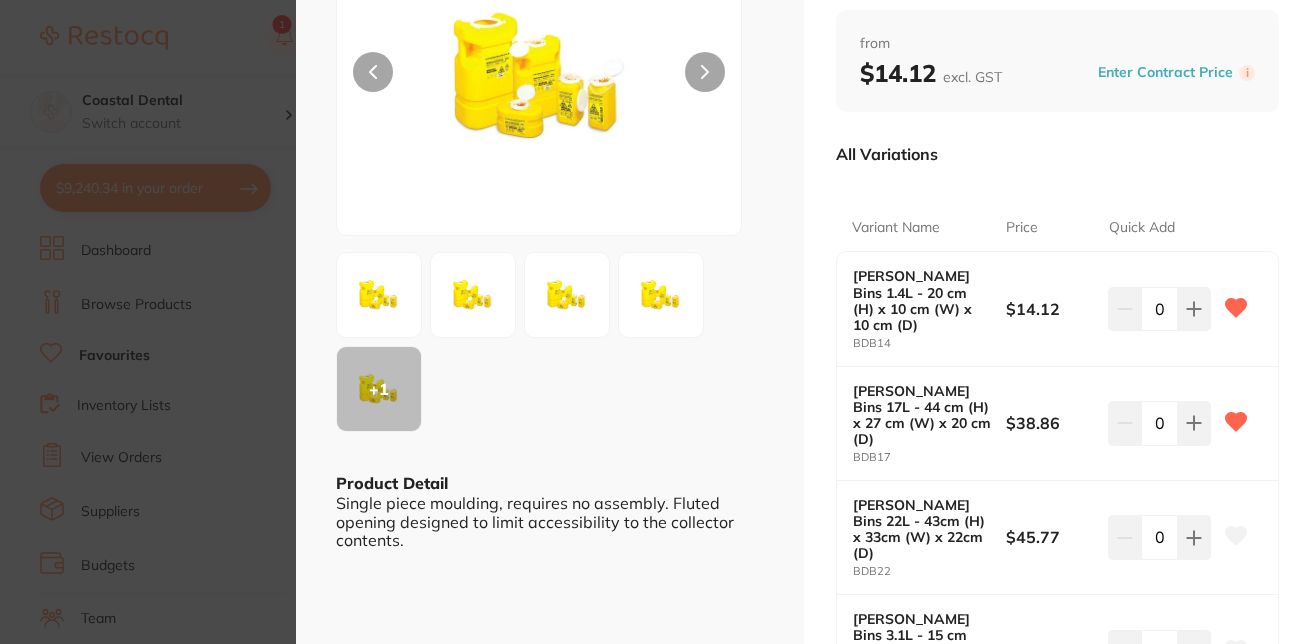 scroll, scrollTop: 219, scrollLeft: 0, axis: vertical 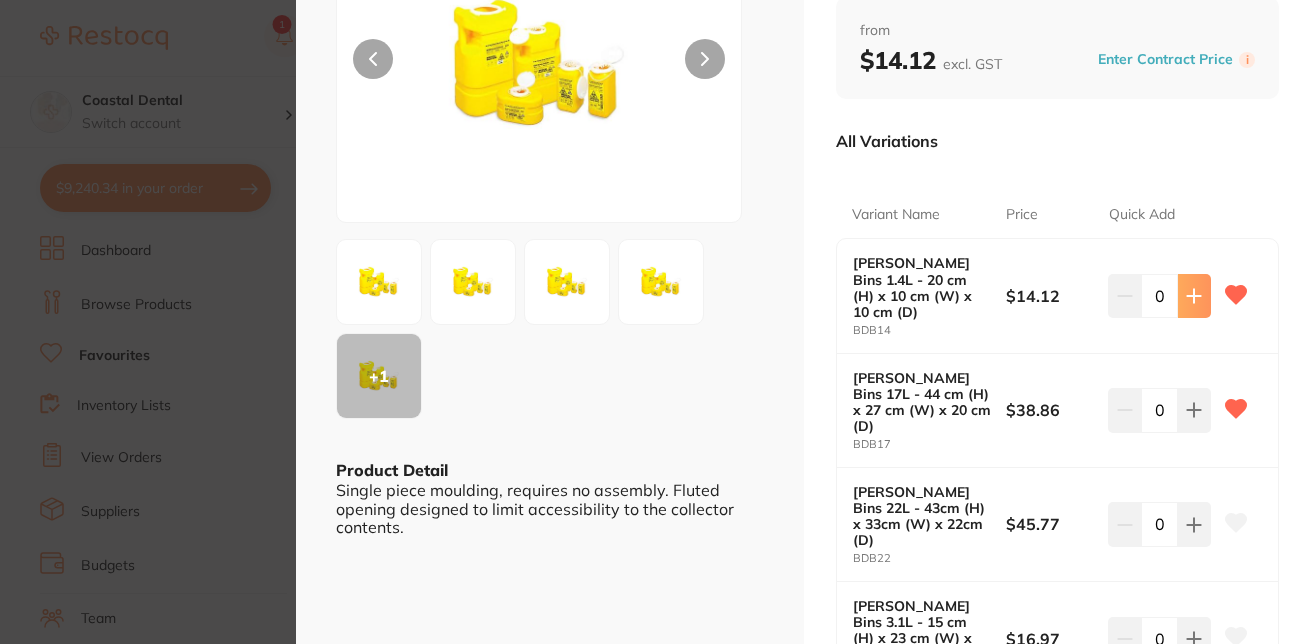 click at bounding box center (1194, 296) 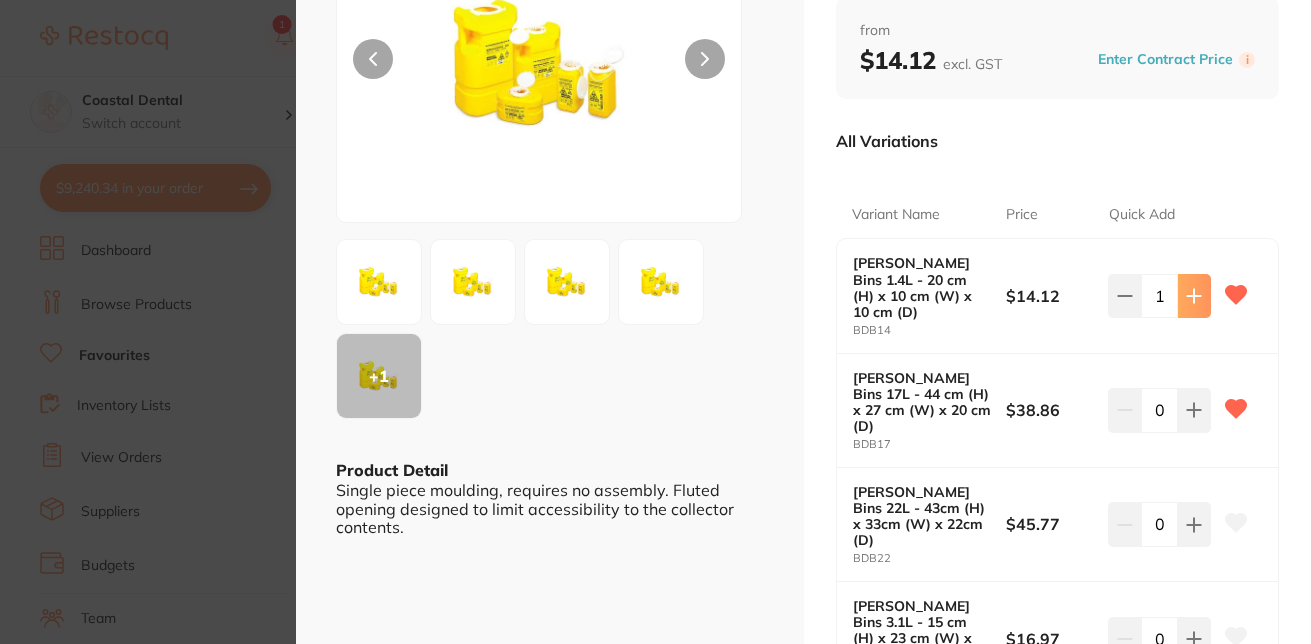 click 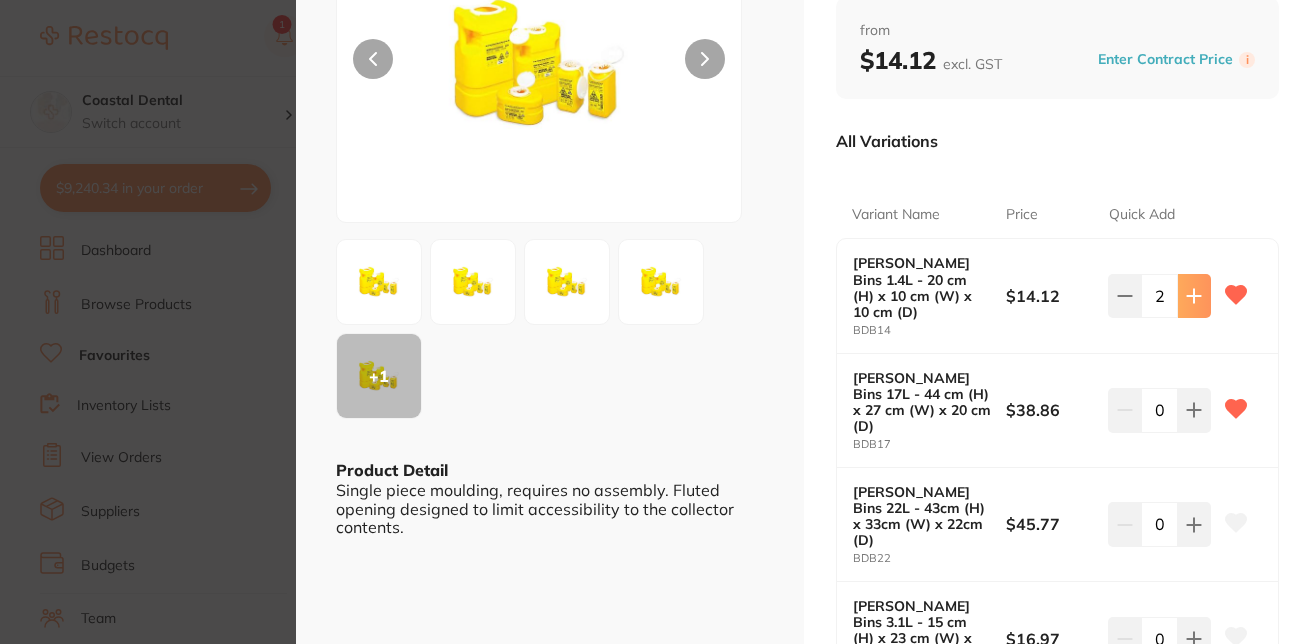 click 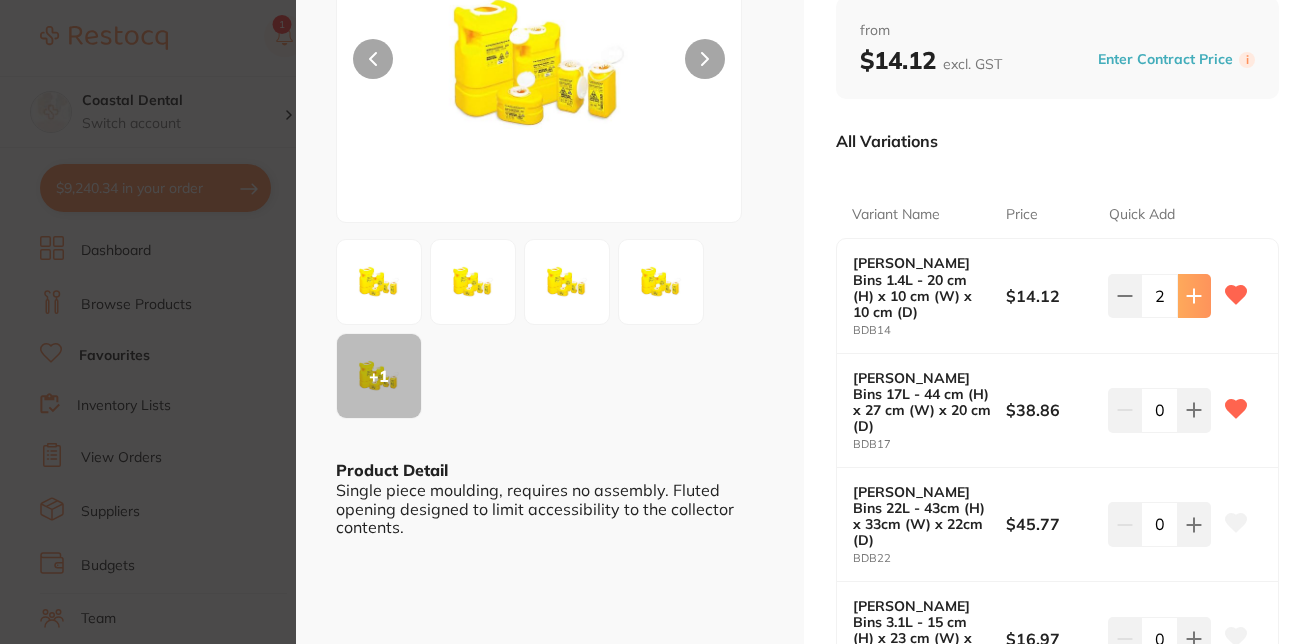 type on "3" 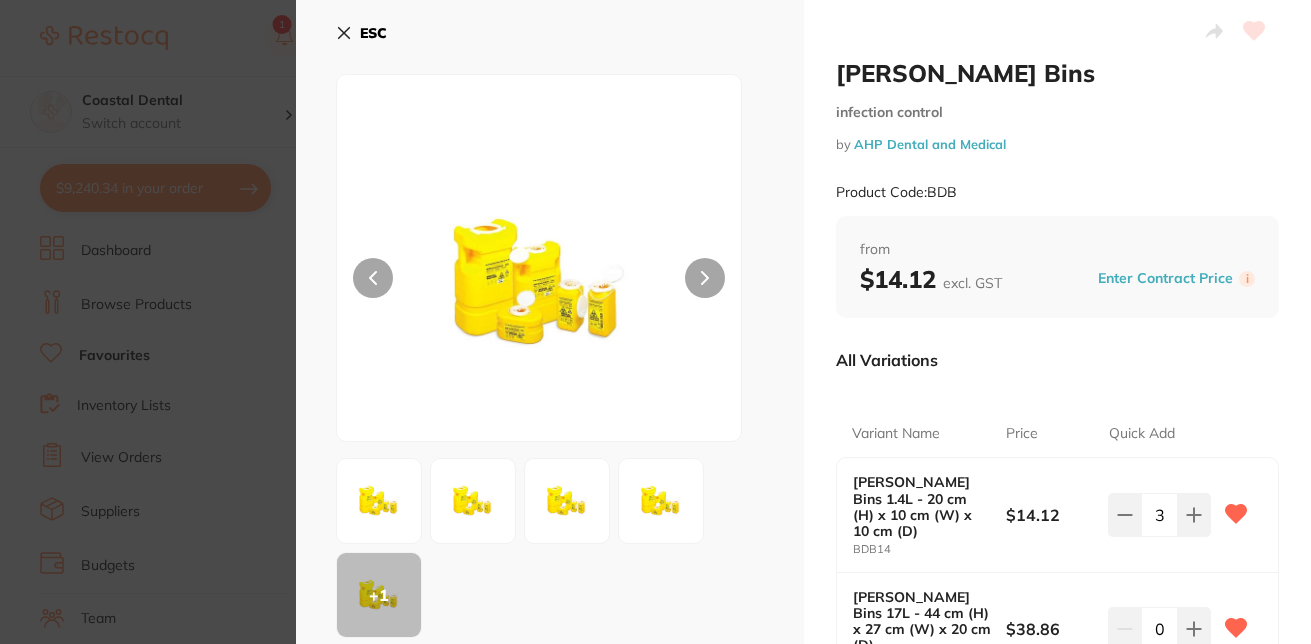 scroll, scrollTop: 0, scrollLeft: 0, axis: both 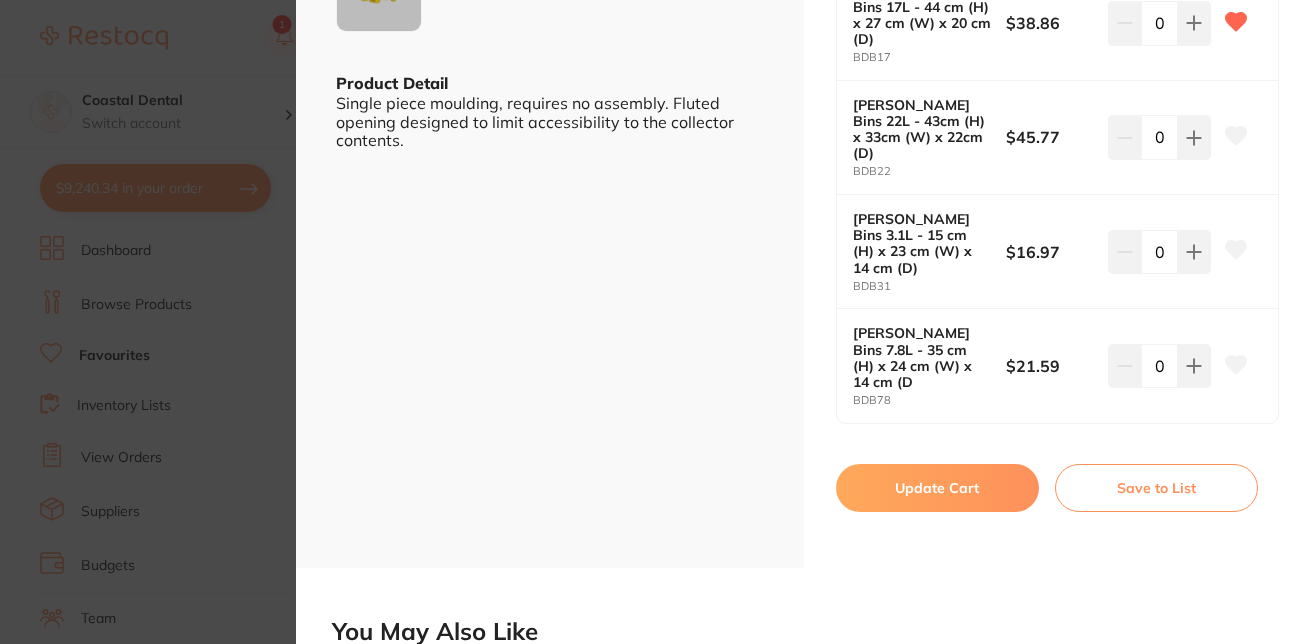 click on "Update Cart" at bounding box center (937, 488) 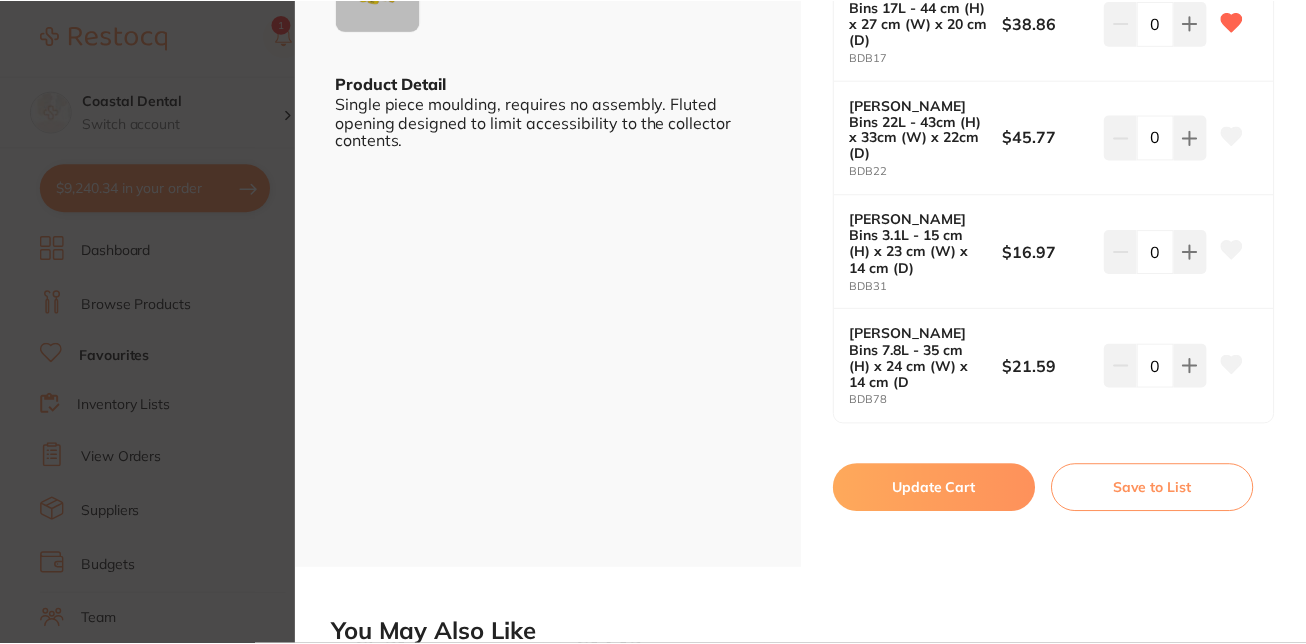 scroll, scrollTop: 22, scrollLeft: 0, axis: vertical 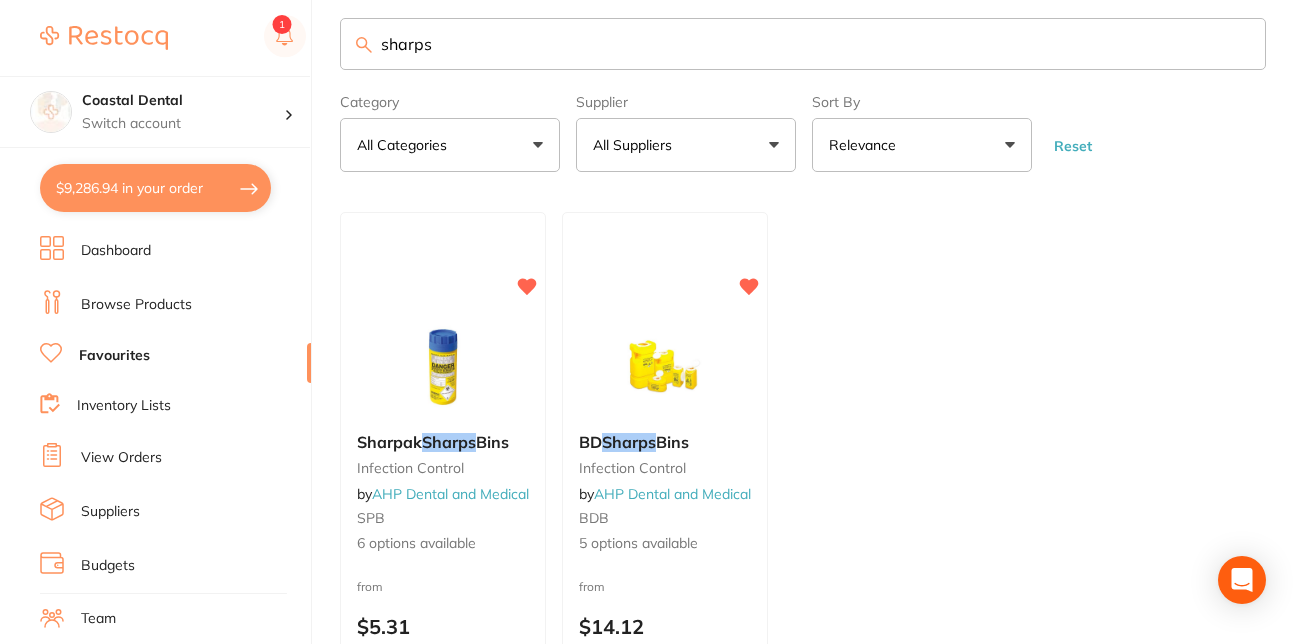 click on "sharps" at bounding box center [803, 44] 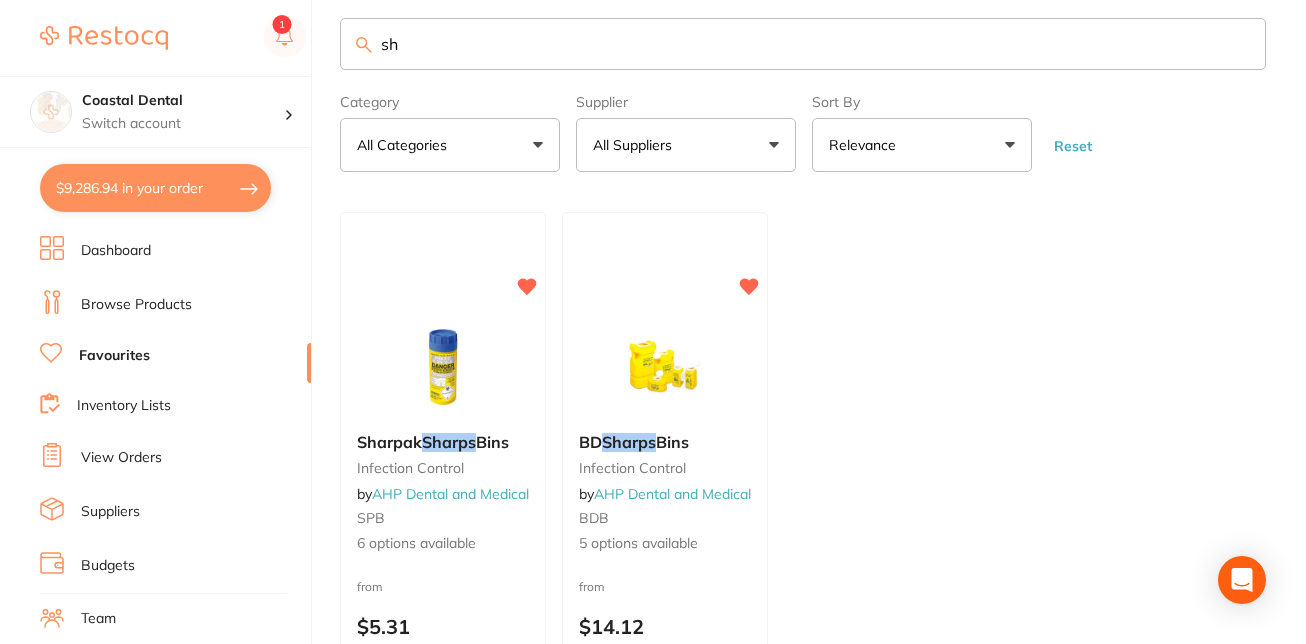 type on "s" 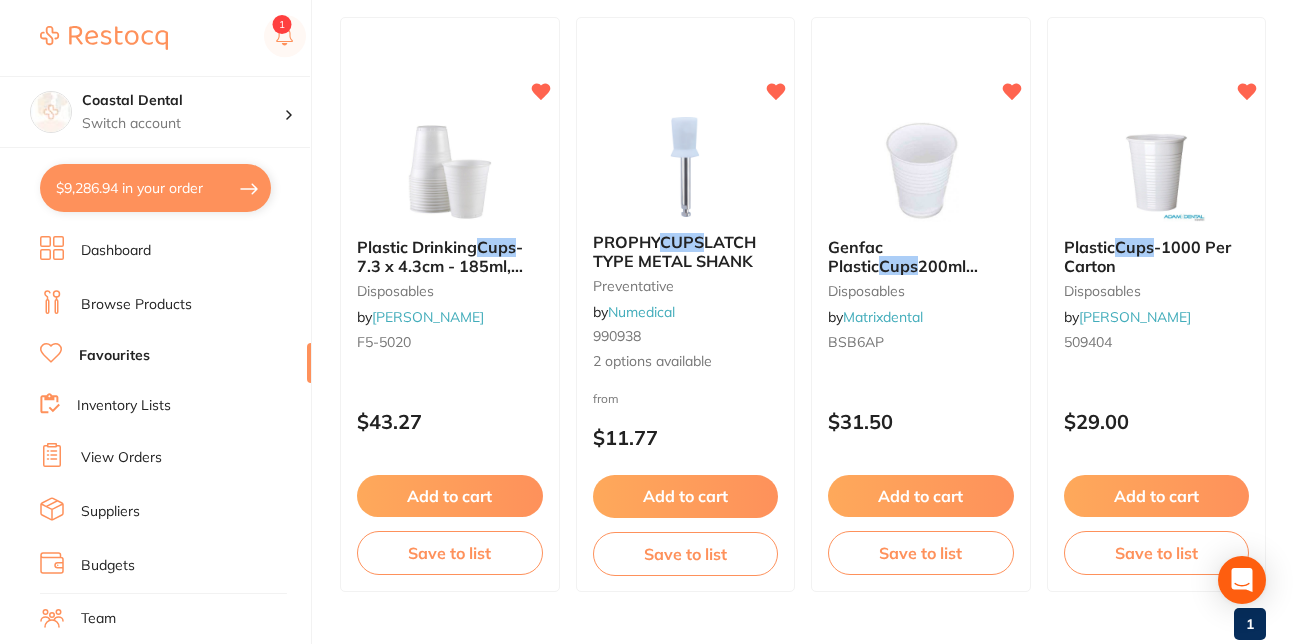 scroll, scrollTop: 228, scrollLeft: 0, axis: vertical 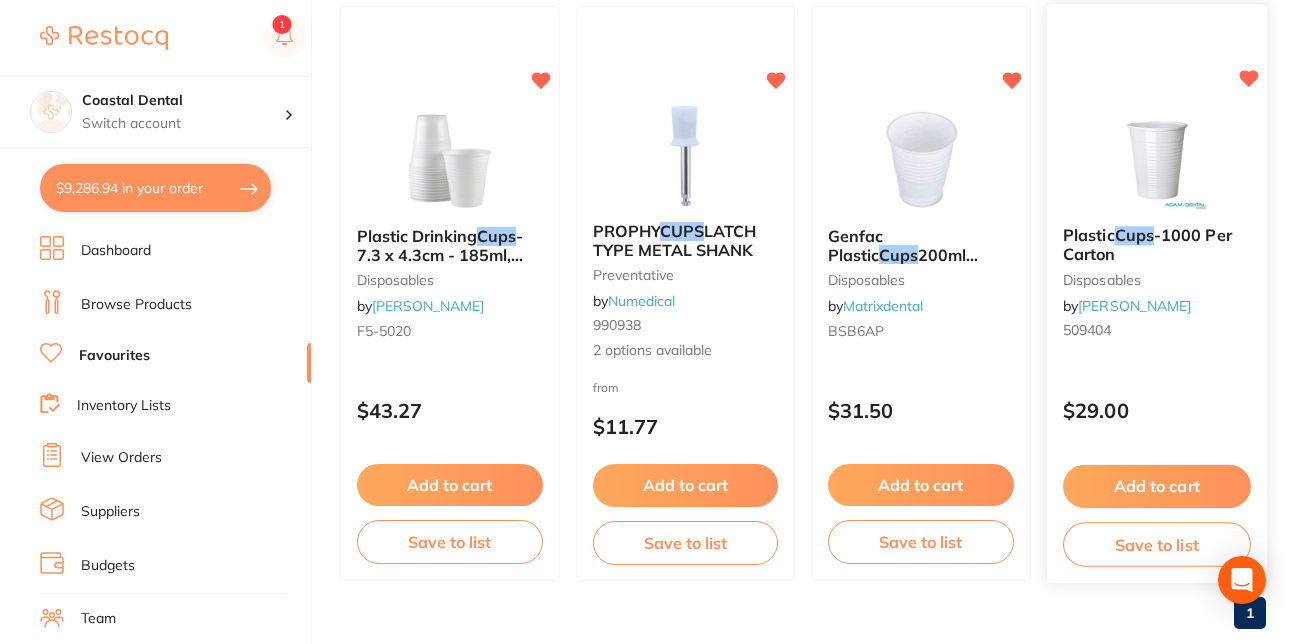 type on "cups" 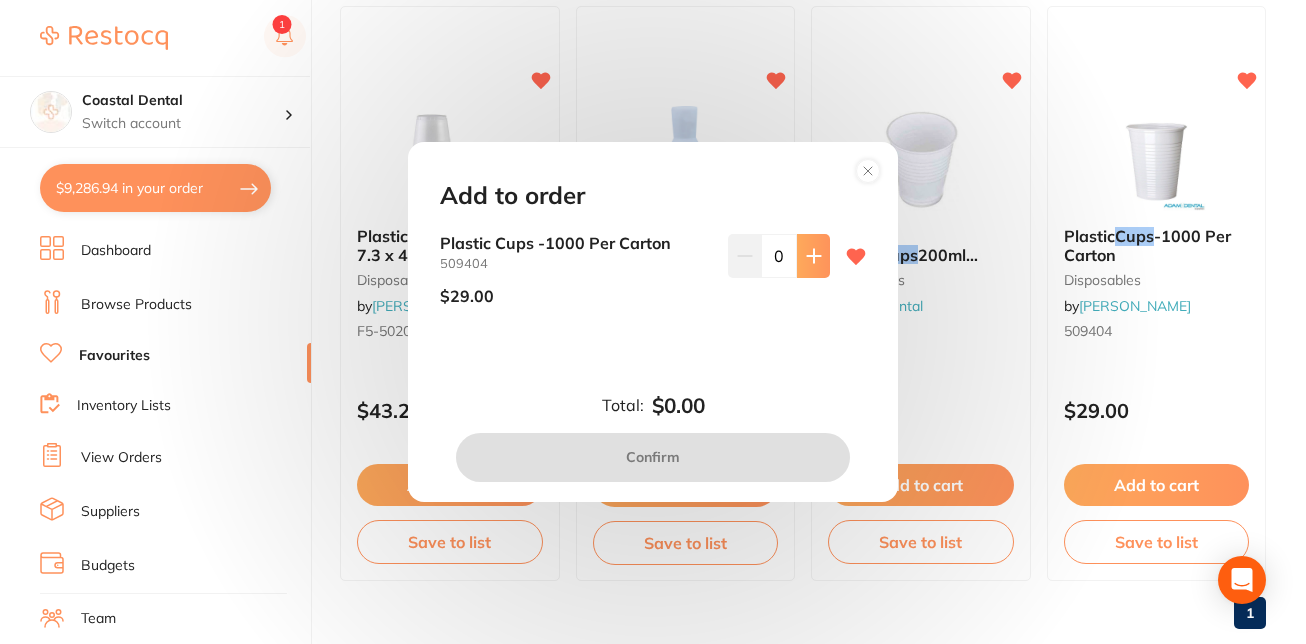 click 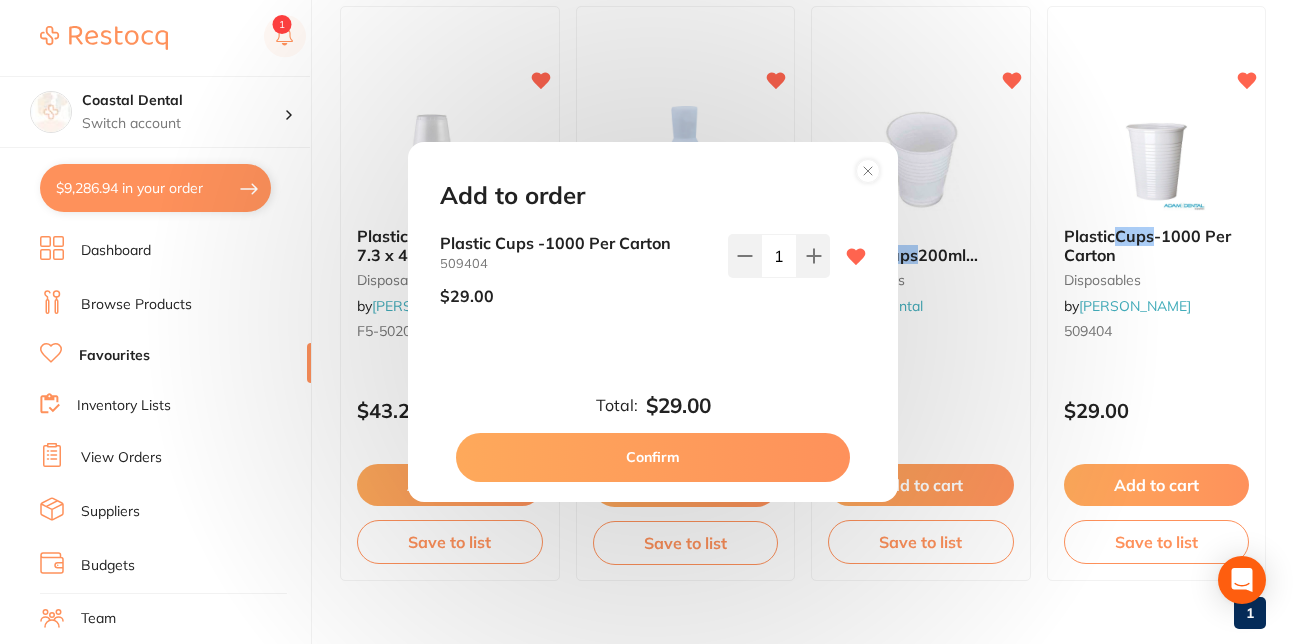 click on "Confirm" at bounding box center (653, 457) 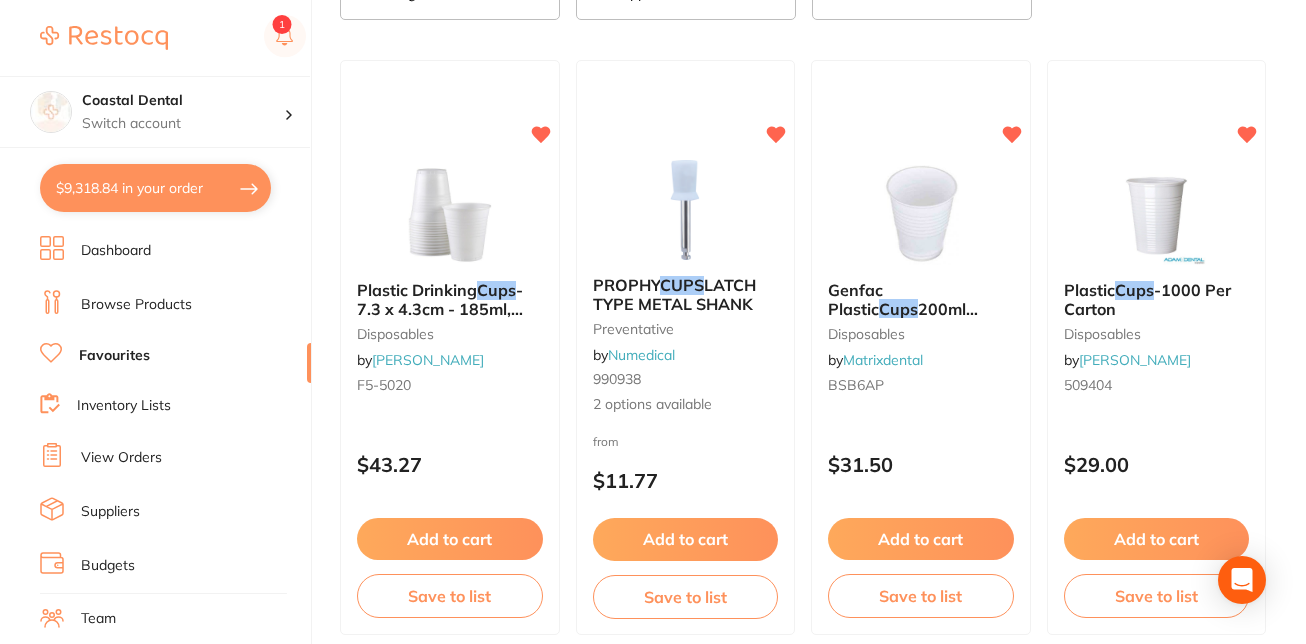 scroll, scrollTop: 0, scrollLeft: 0, axis: both 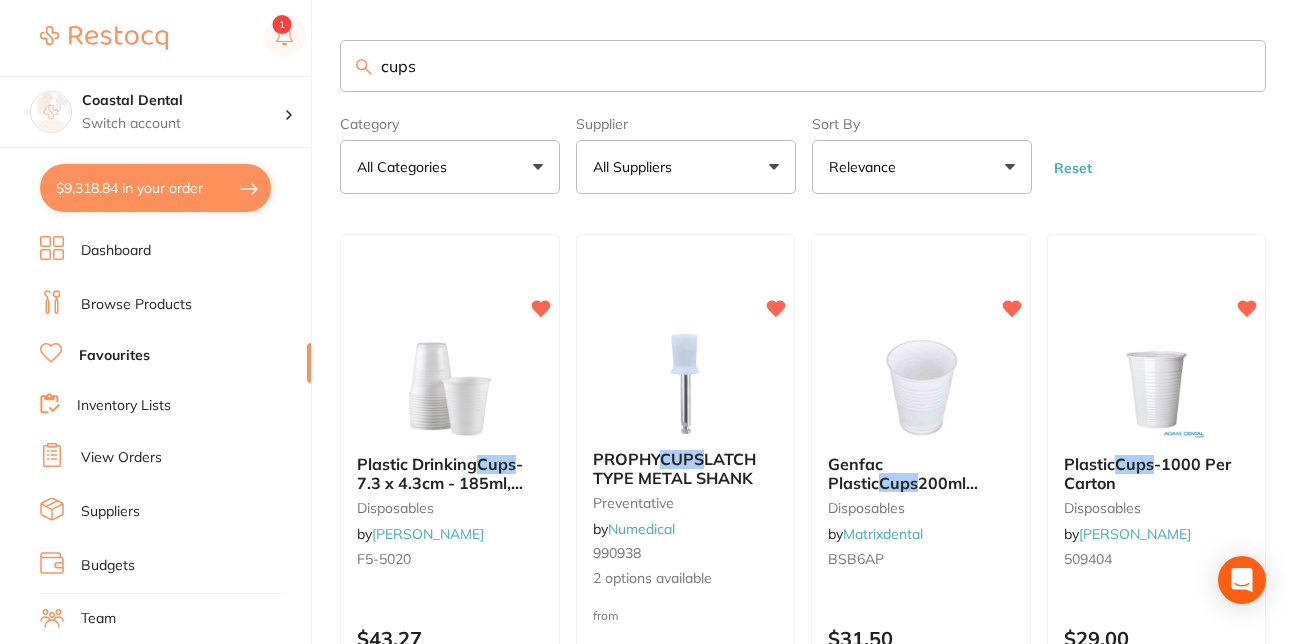 click on "cups" at bounding box center (803, 66) 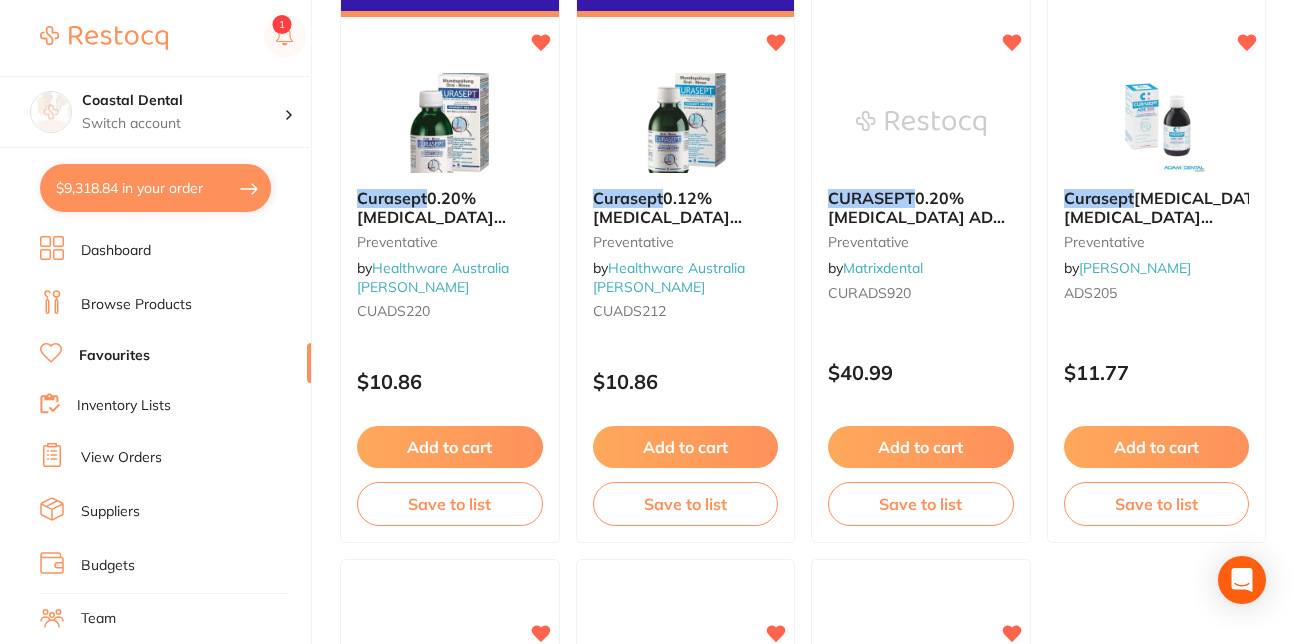 scroll, scrollTop: 271, scrollLeft: 0, axis: vertical 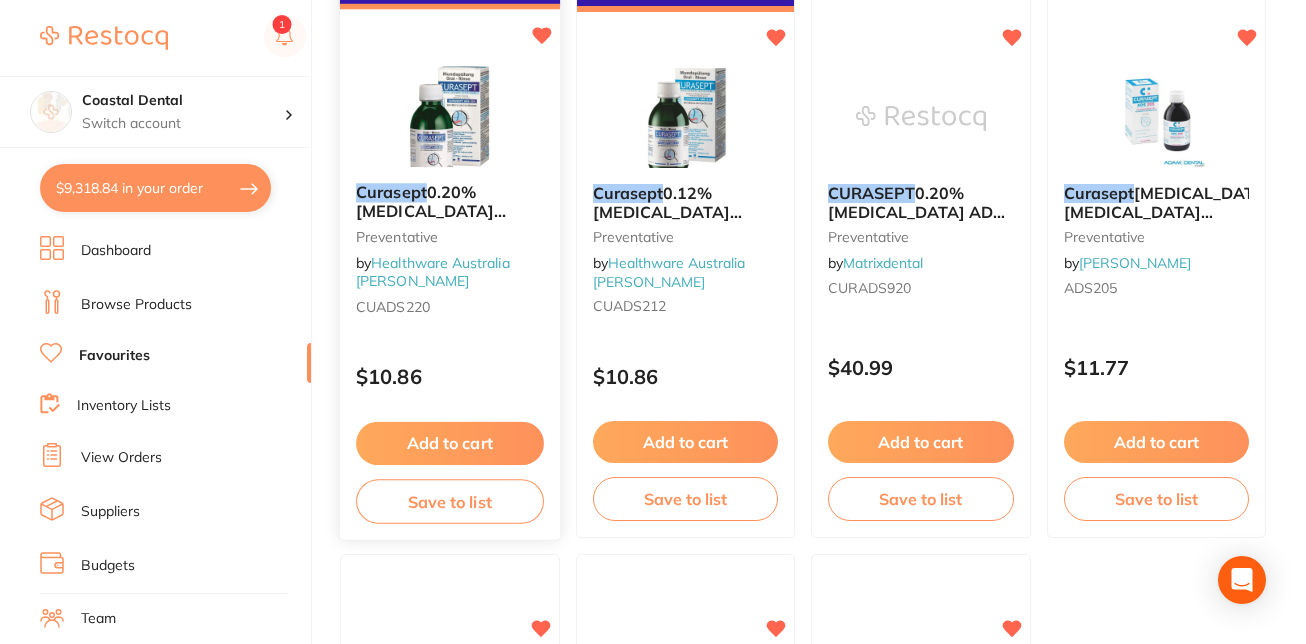 type on "curasept" 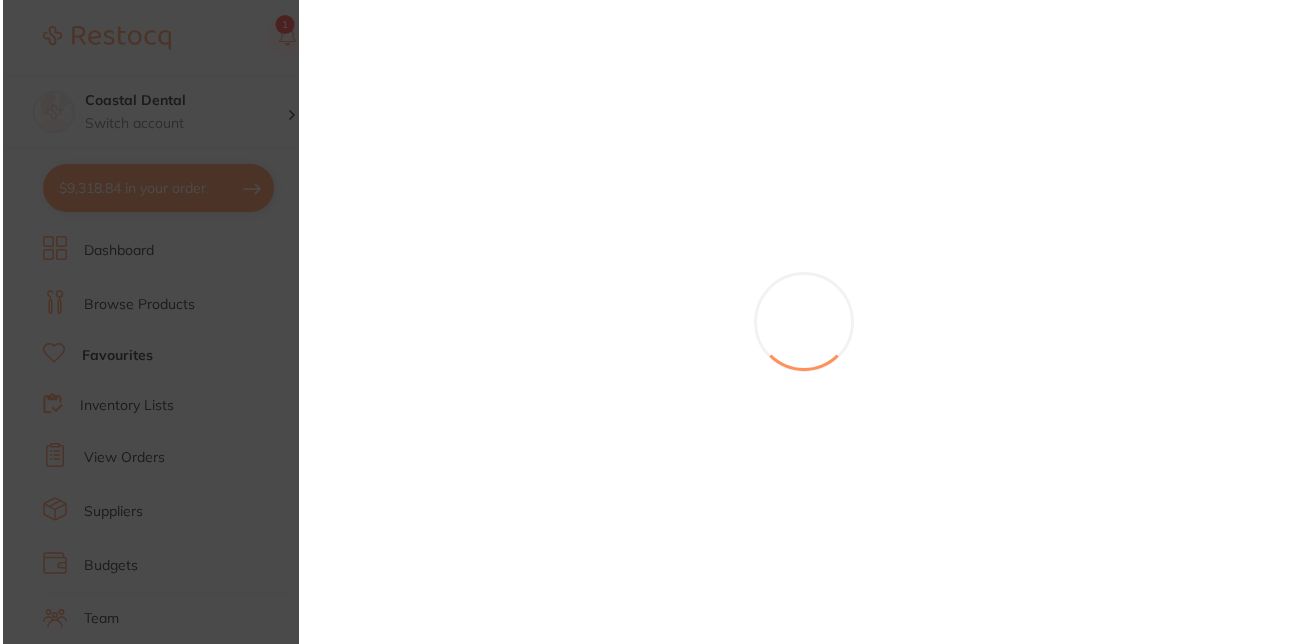 scroll, scrollTop: 0, scrollLeft: 0, axis: both 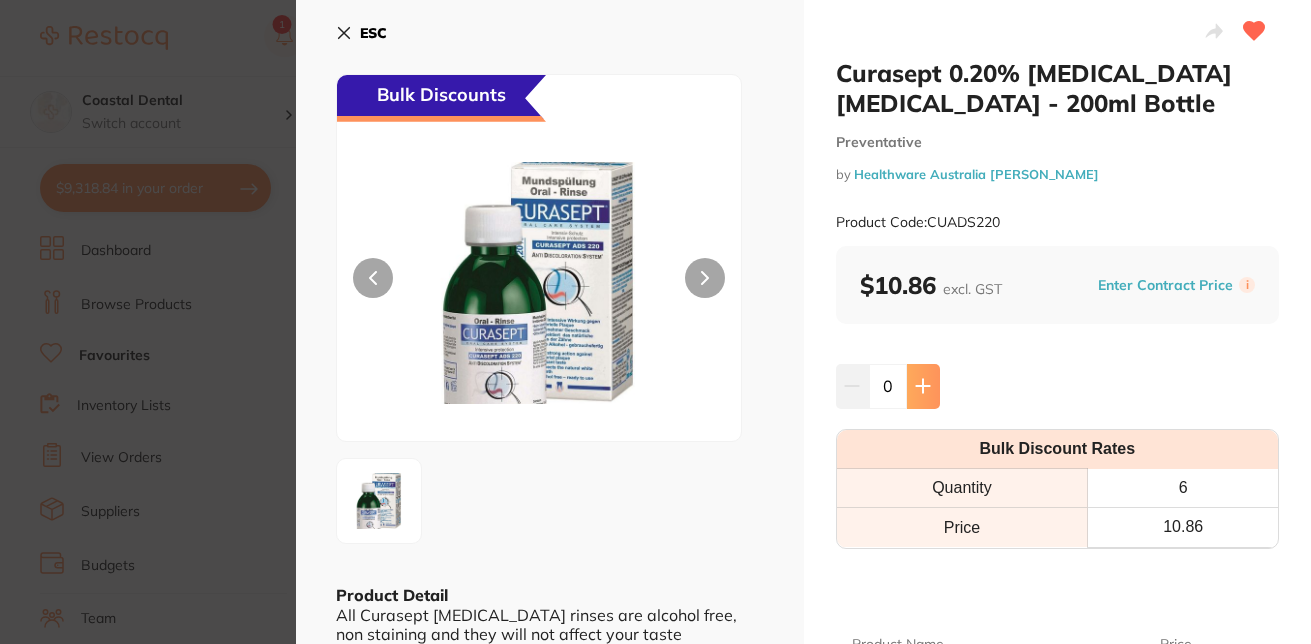 click at bounding box center [923, 386] 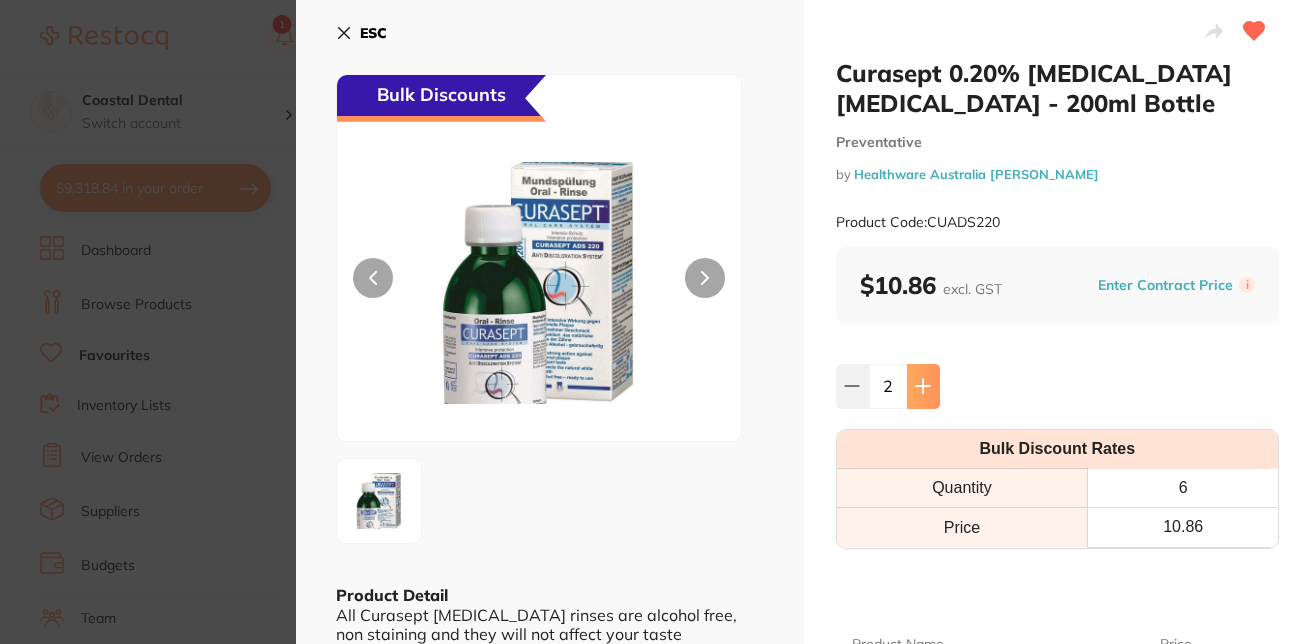 click at bounding box center (923, 386) 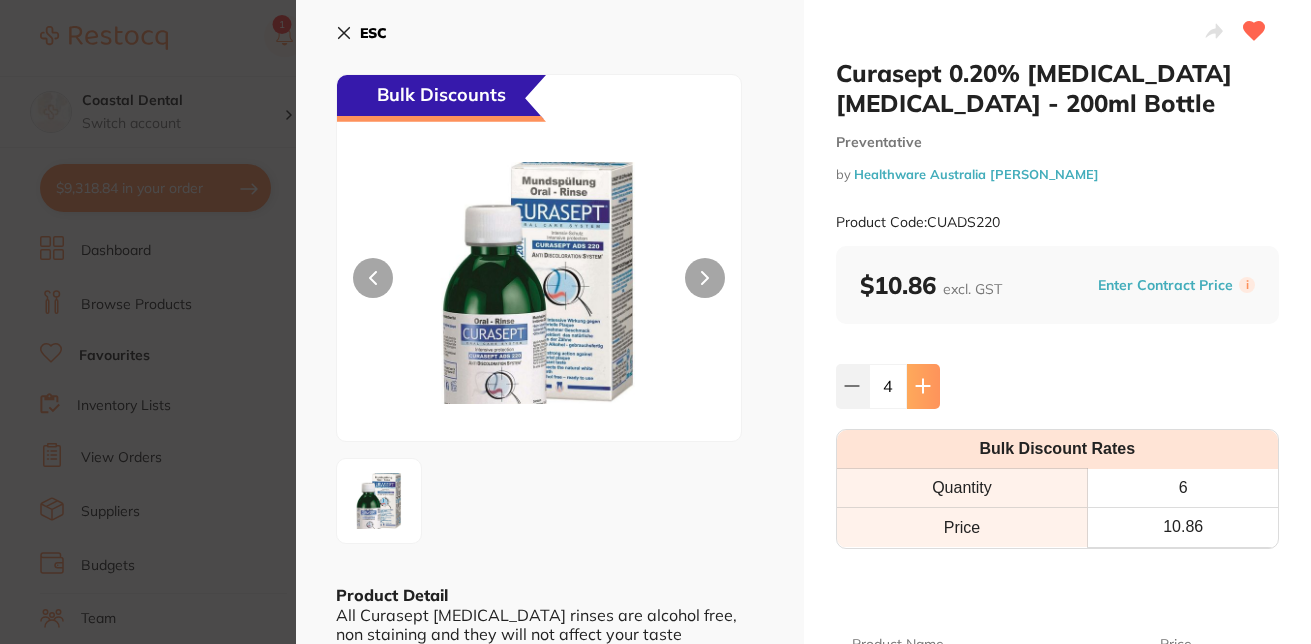 click at bounding box center (923, 386) 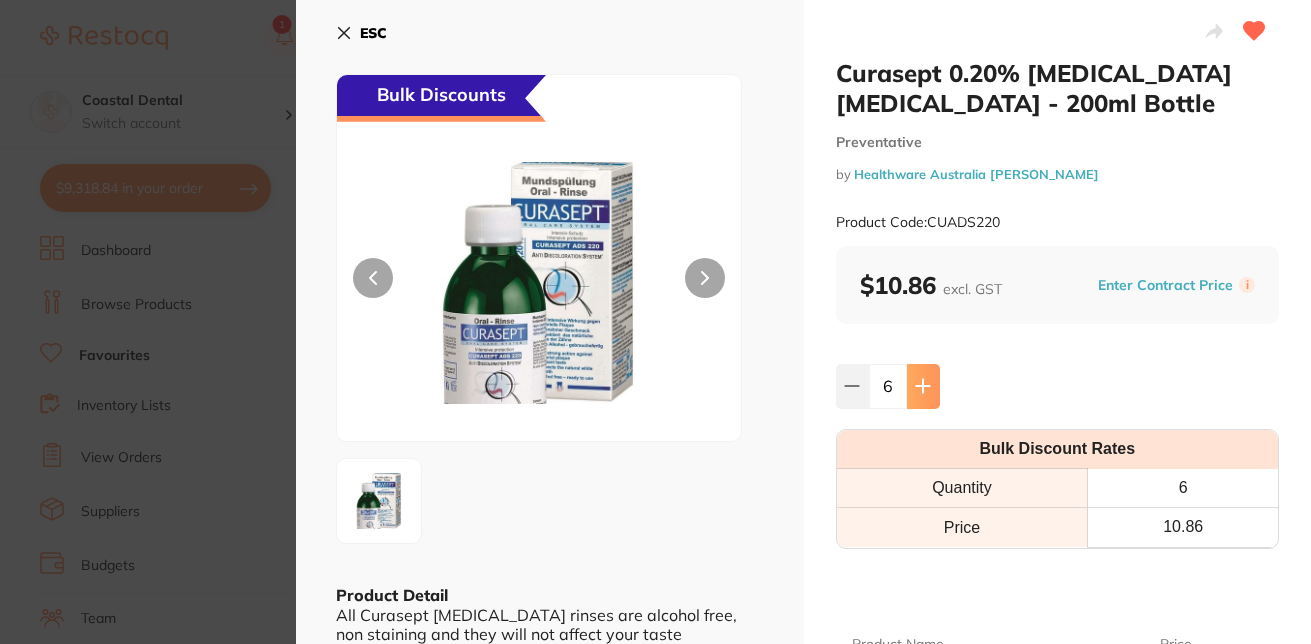 click 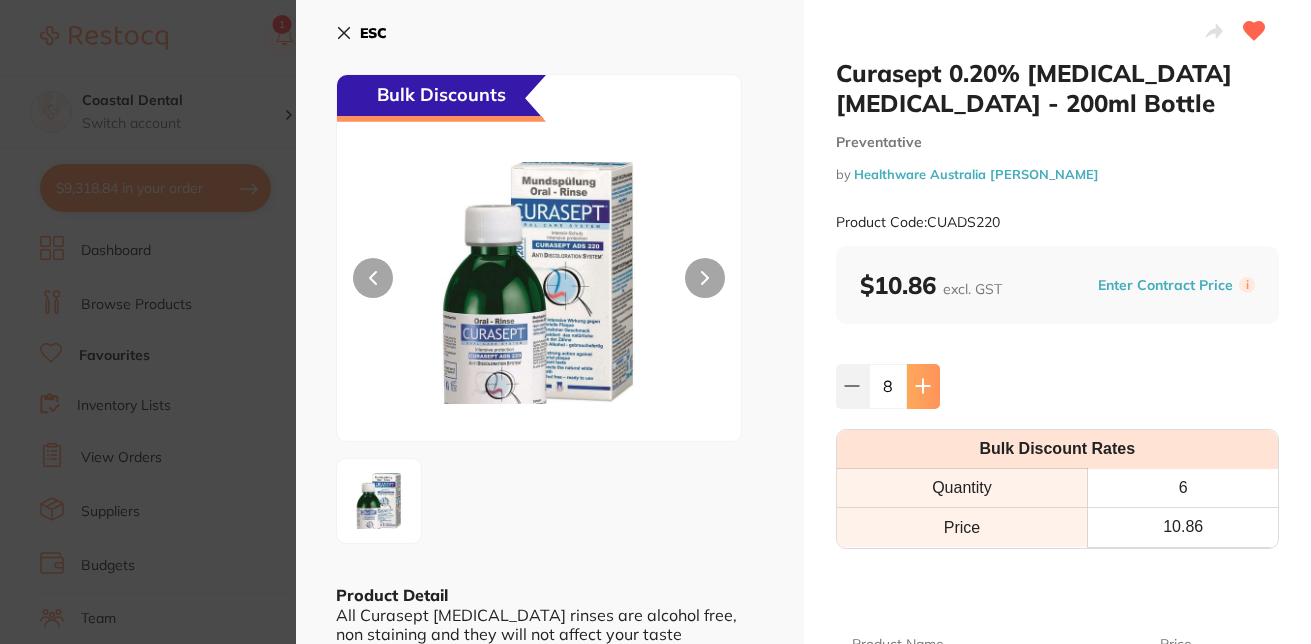 click 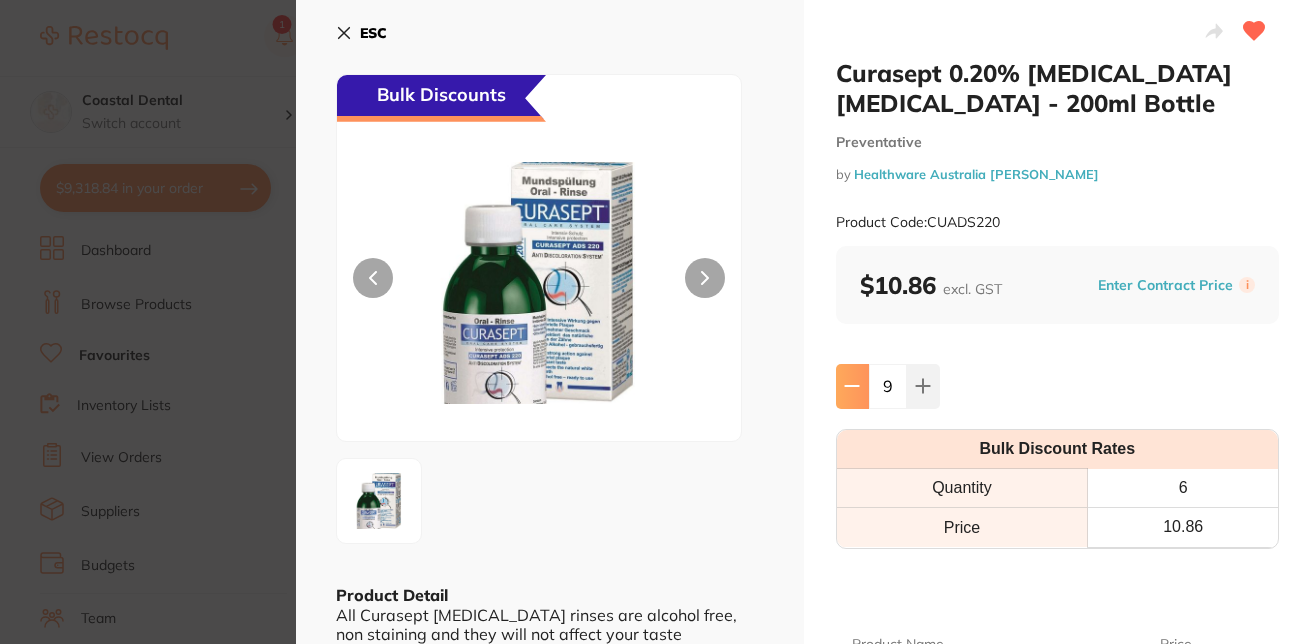 click at bounding box center [852, 386] 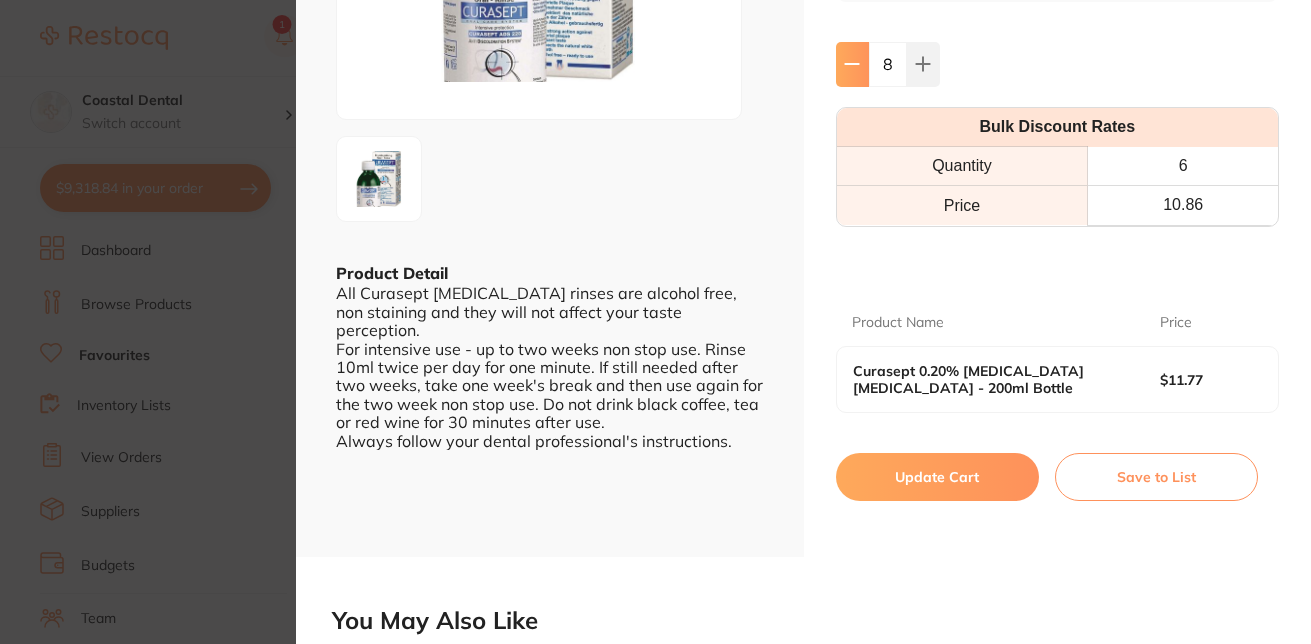 scroll, scrollTop: 324, scrollLeft: 0, axis: vertical 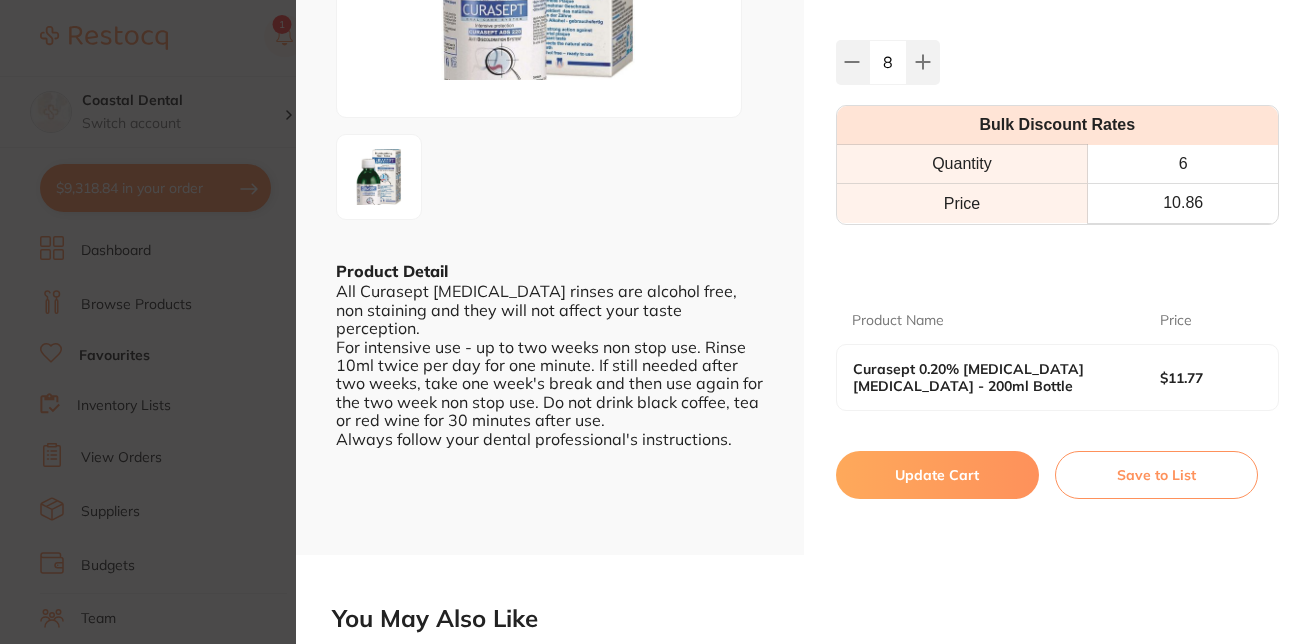 click on "Update Cart" at bounding box center (937, 475) 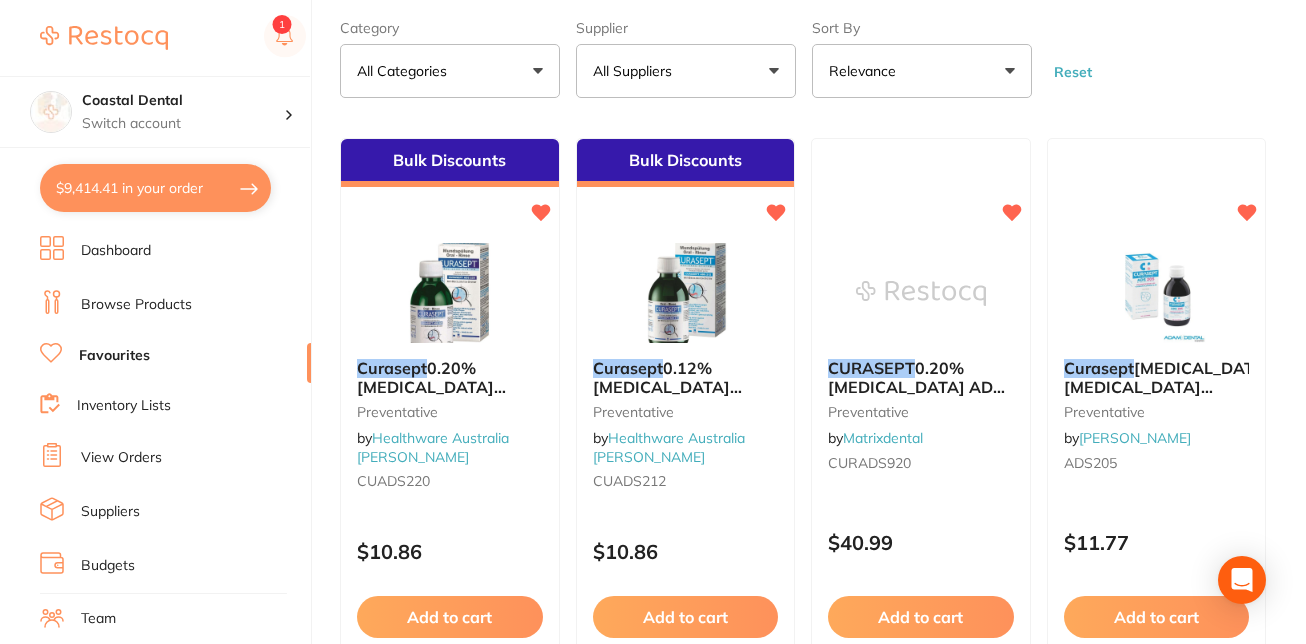 scroll, scrollTop: 0, scrollLeft: 0, axis: both 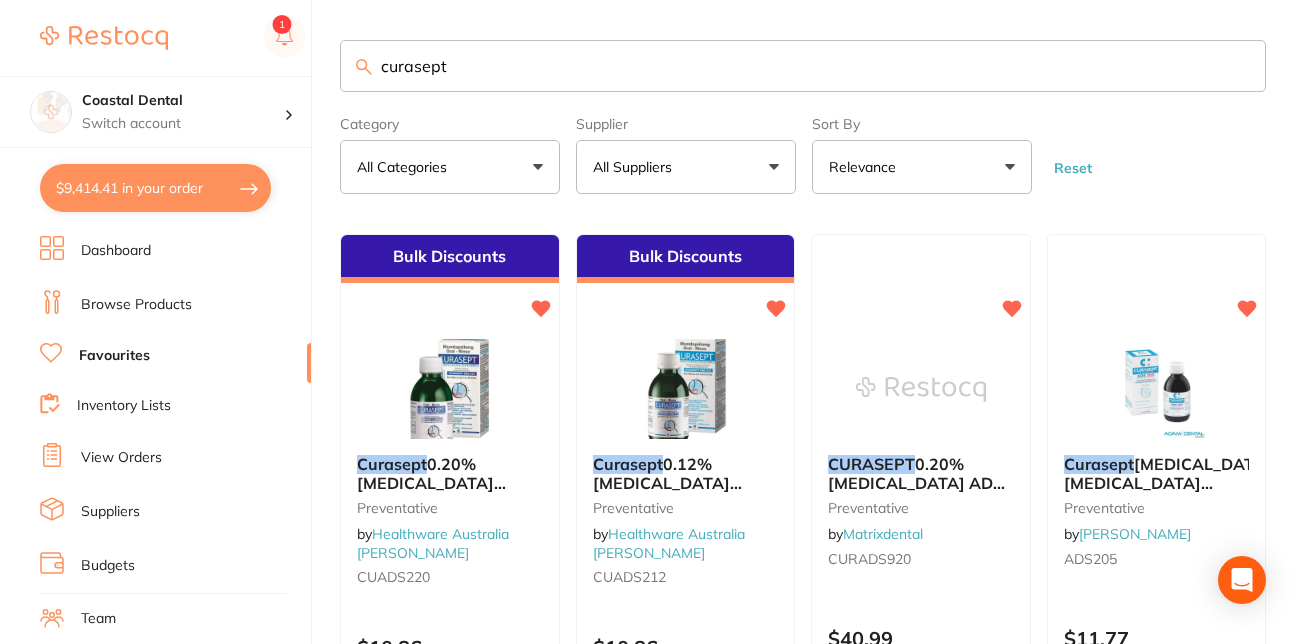 click on "curasept" at bounding box center [803, 66] 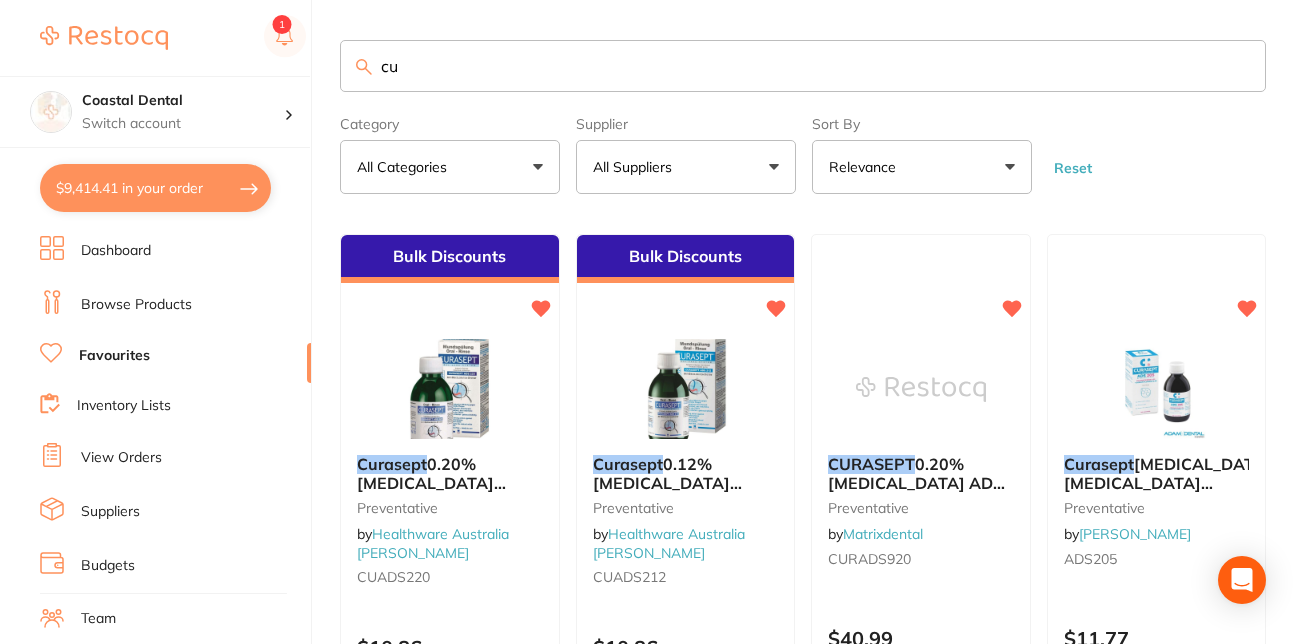 type on "c" 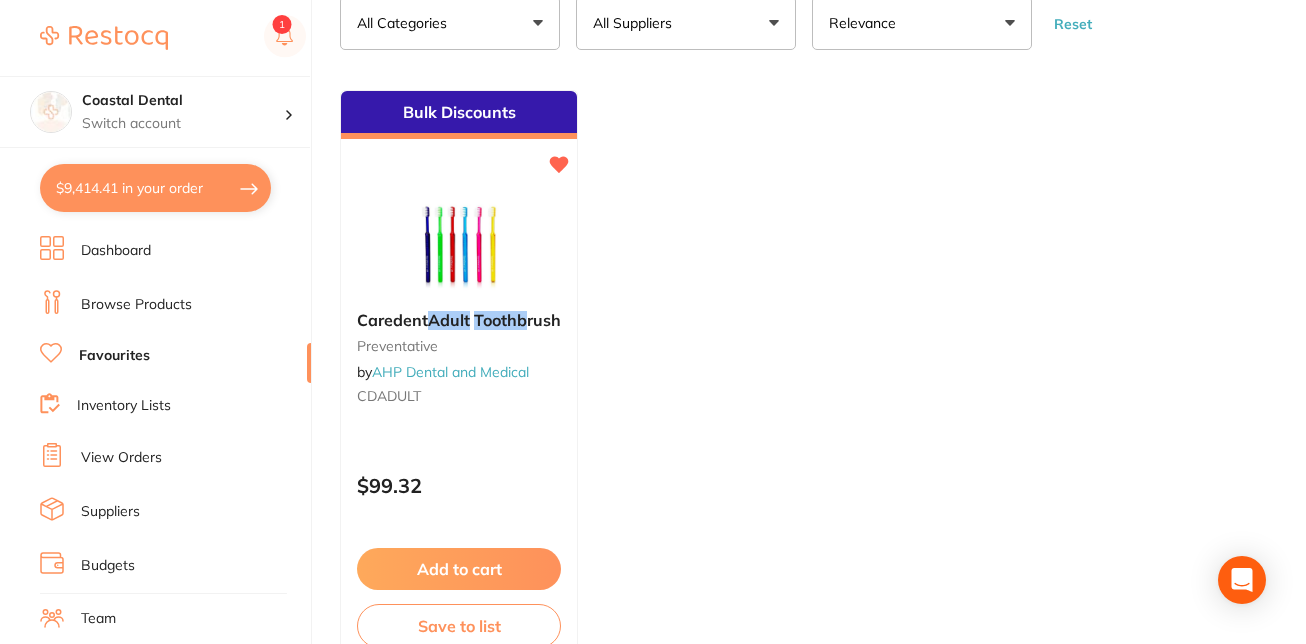 scroll, scrollTop: 147, scrollLeft: 0, axis: vertical 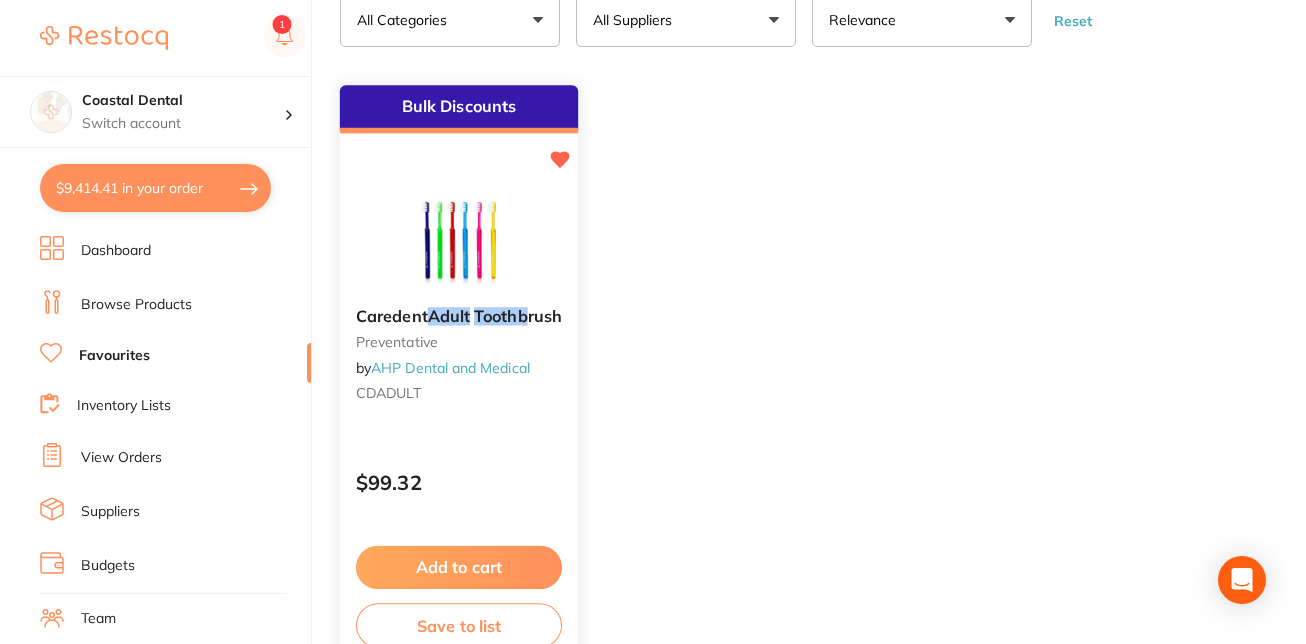 type on "adukt toothb" 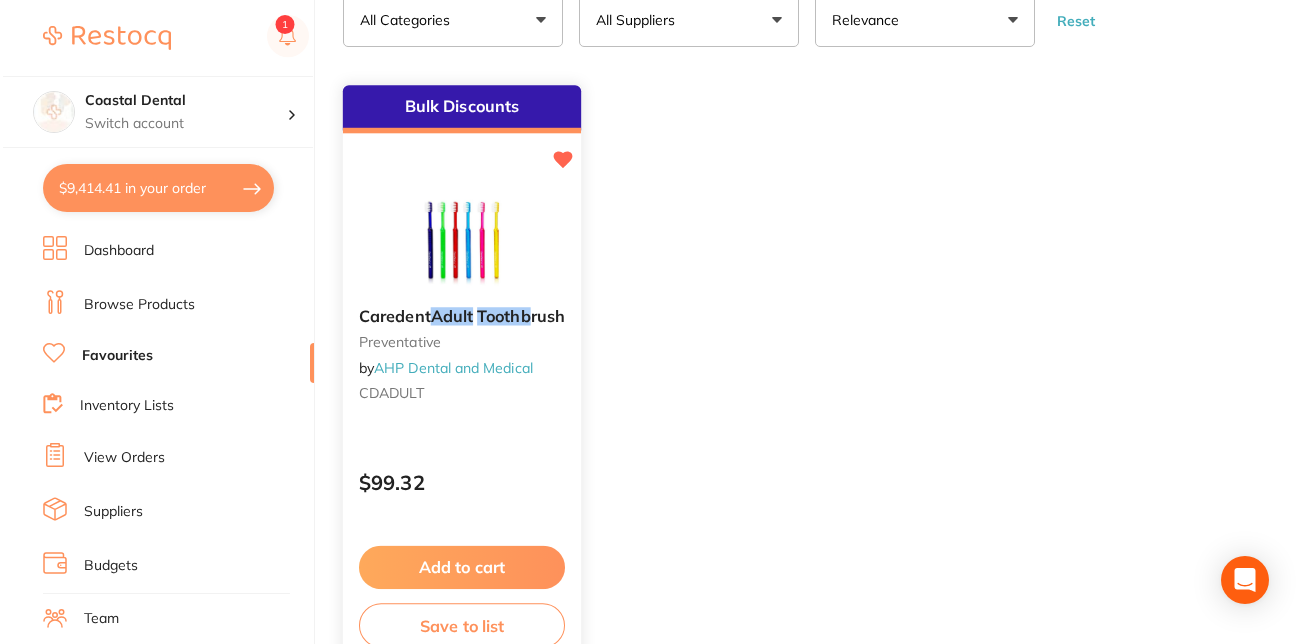 scroll, scrollTop: 0, scrollLeft: 0, axis: both 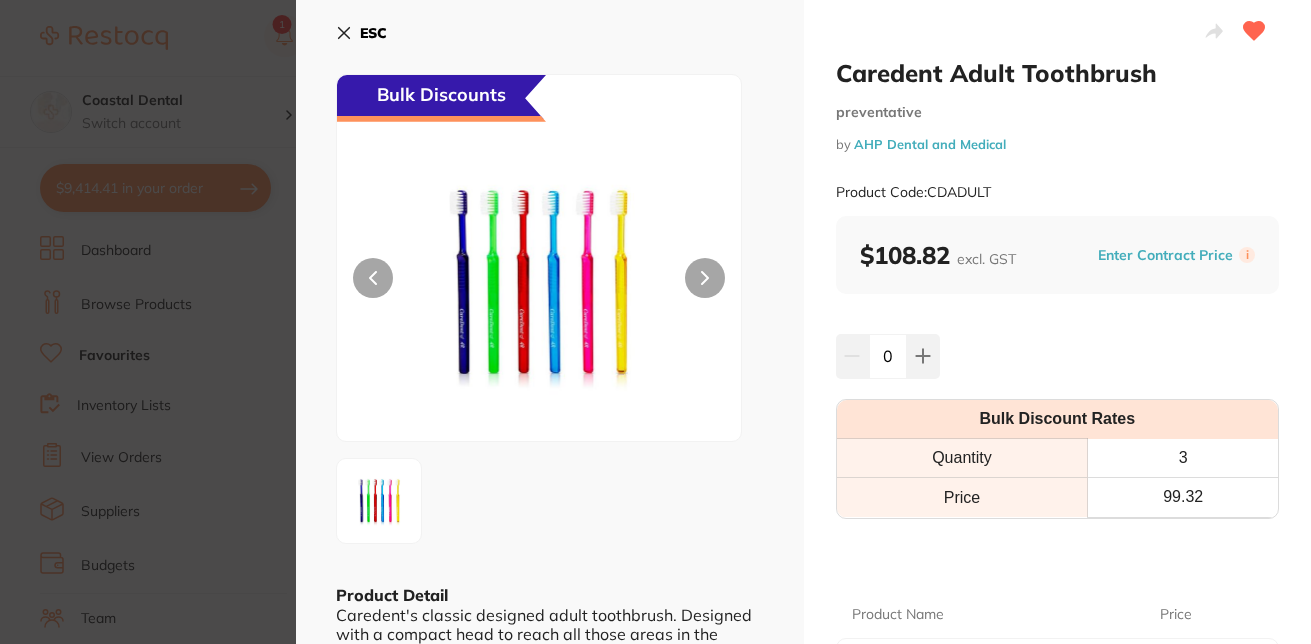 click on "ESC" at bounding box center (361, 33) 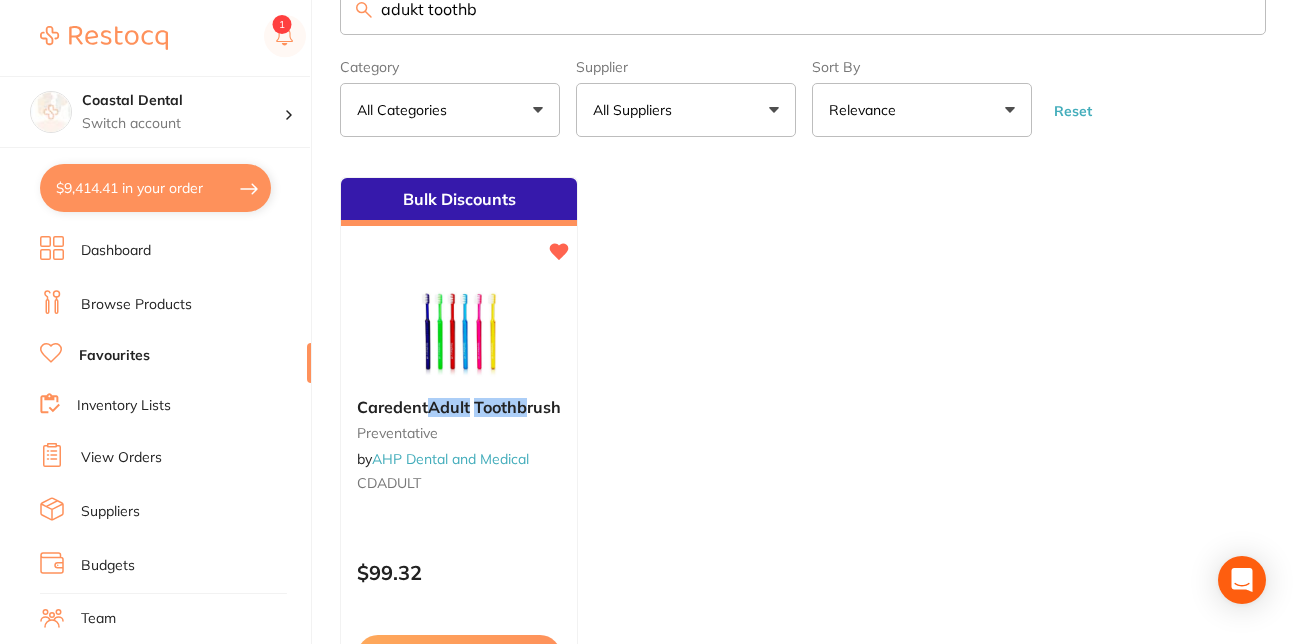 scroll, scrollTop: 0, scrollLeft: 0, axis: both 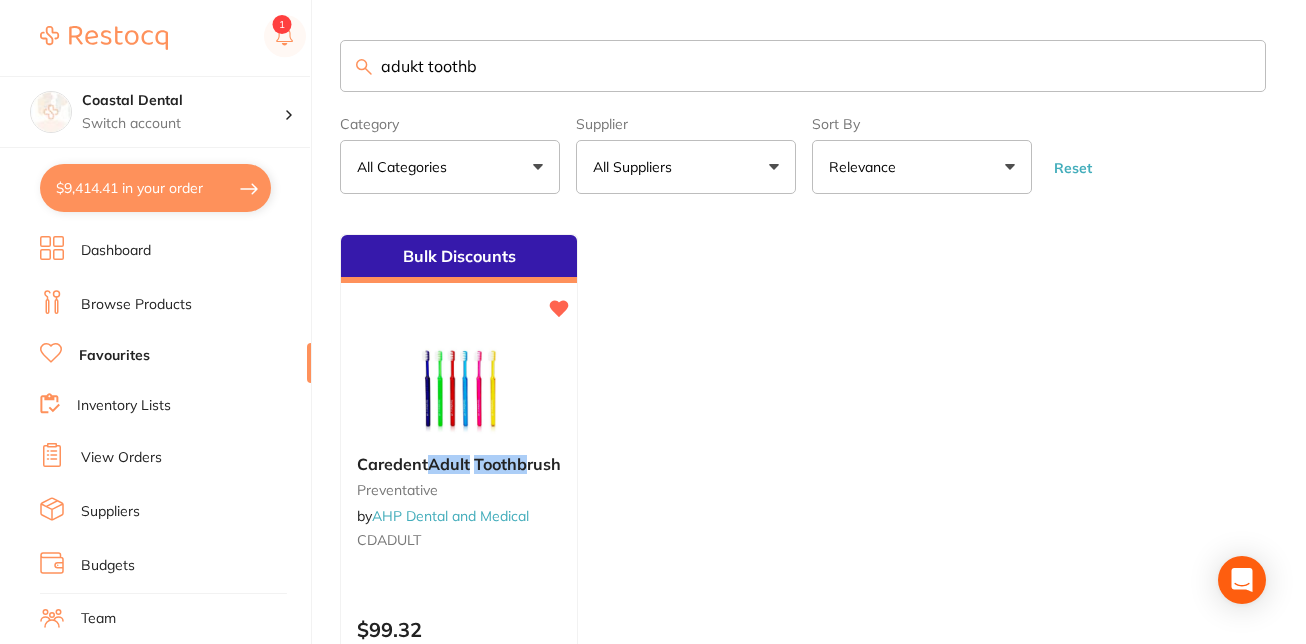 click on "Browse Products" at bounding box center [136, 305] 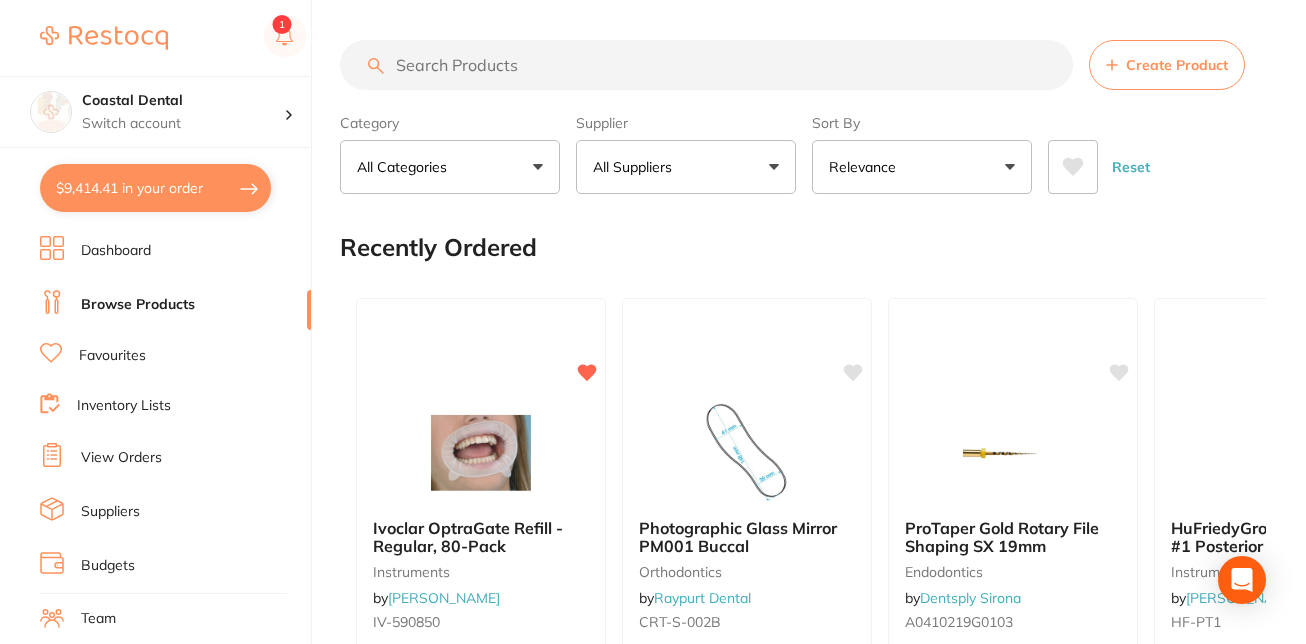 click at bounding box center (706, 65) 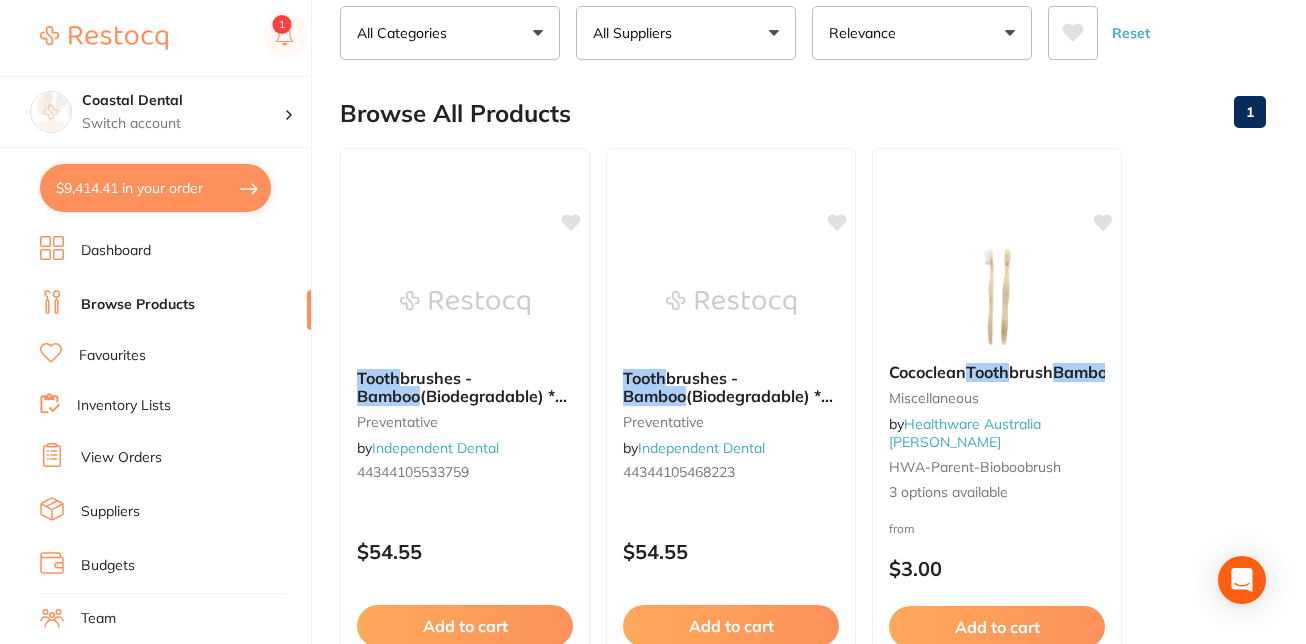 scroll, scrollTop: 136, scrollLeft: 0, axis: vertical 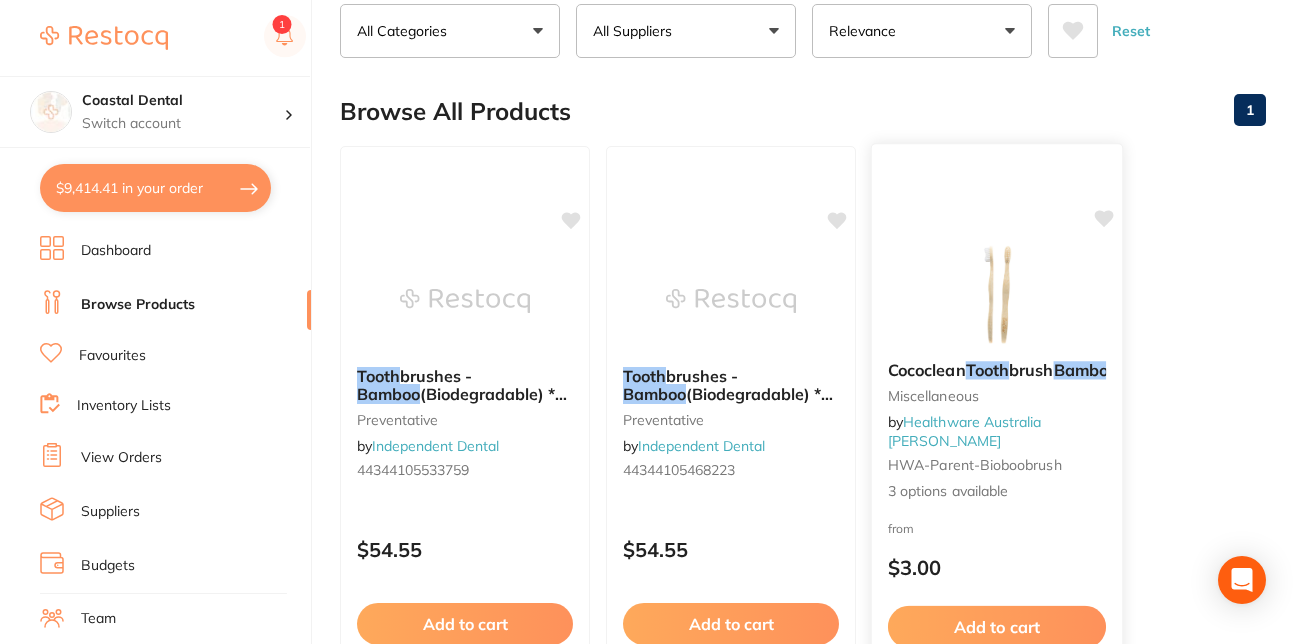 type on "bamboo tooth" 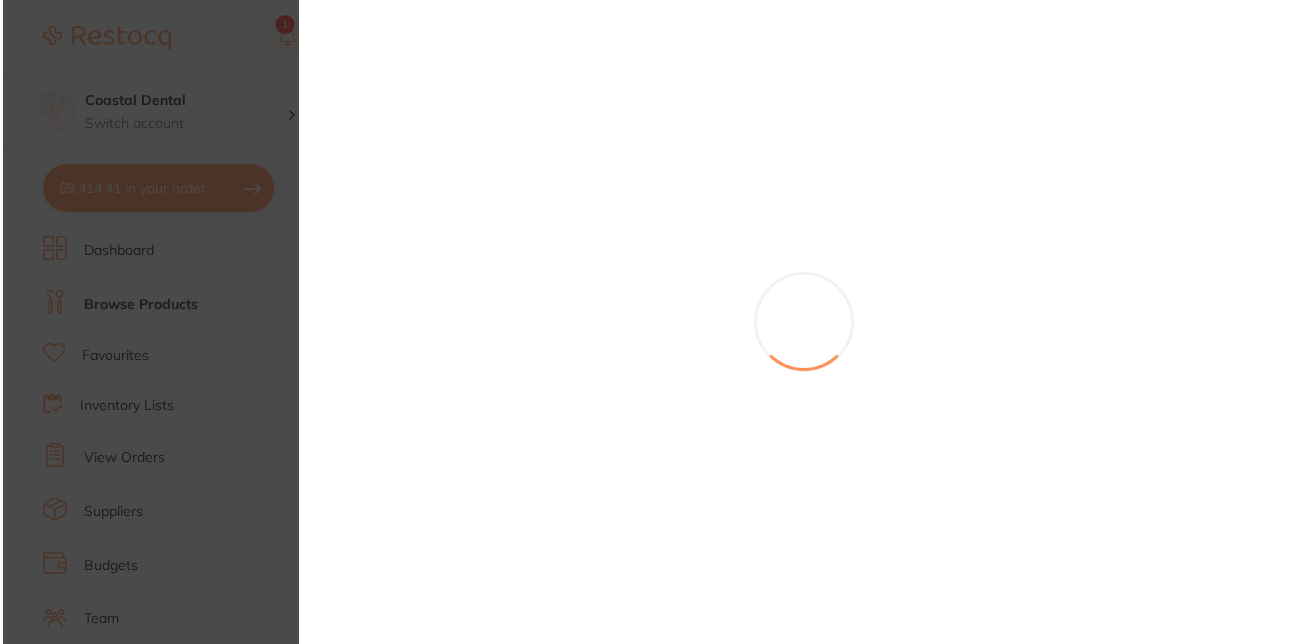 scroll, scrollTop: 0, scrollLeft: 0, axis: both 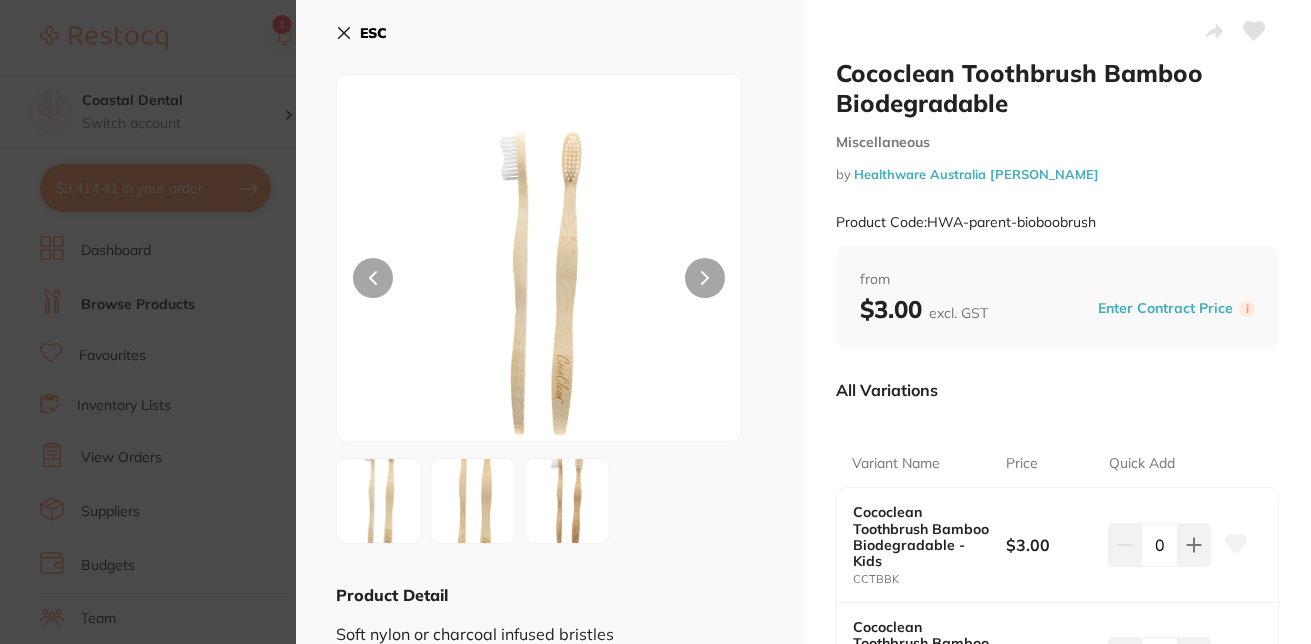 click on "ESC" at bounding box center [361, 33] 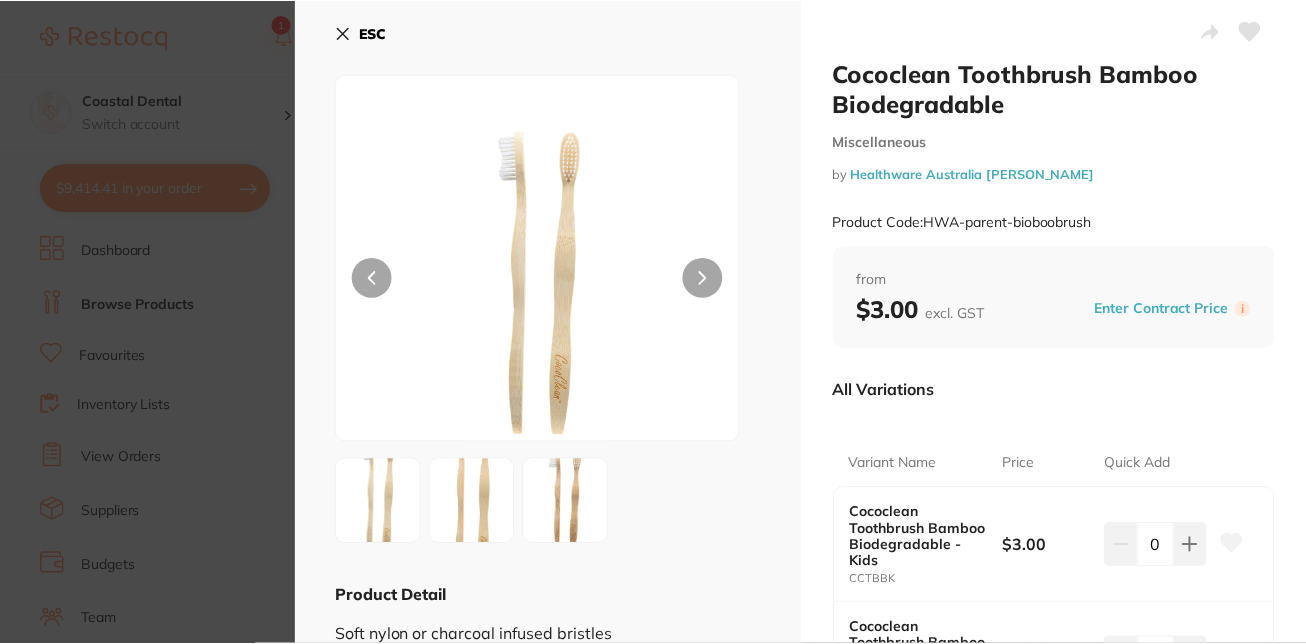 scroll, scrollTop: 136, scrollLeft: 0, axis: vertical 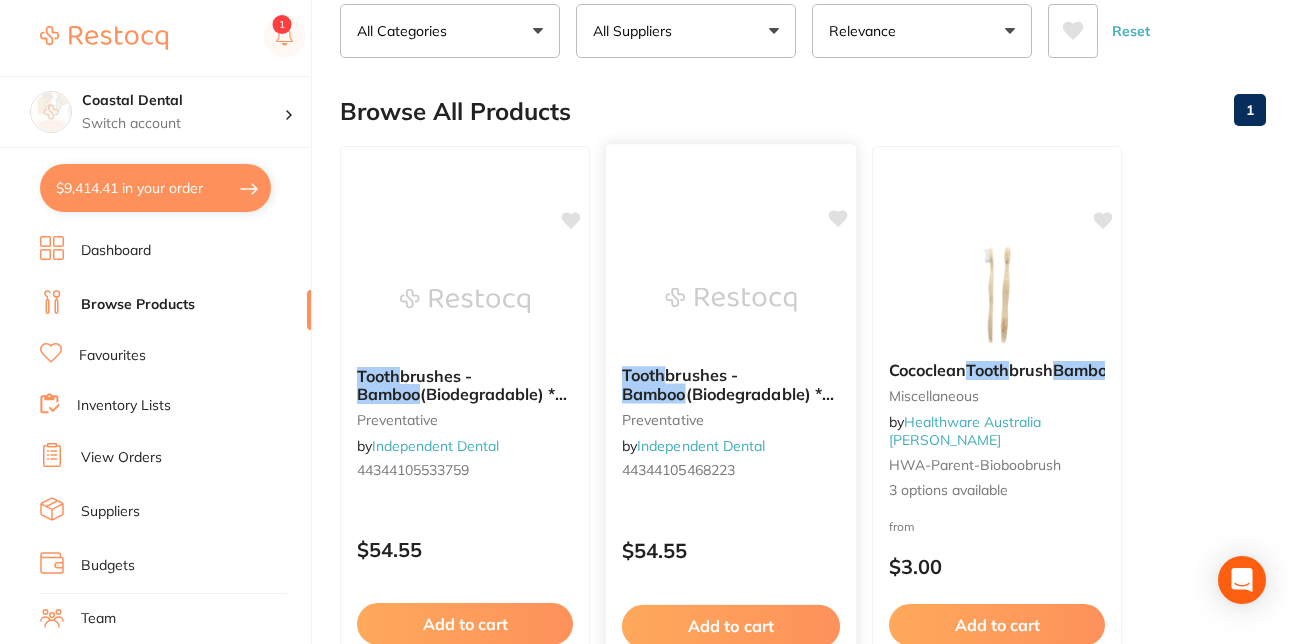 click on "Tooth brushes -  Bamboo  (Biodegradable) ** CLEARANCE **No - Adult   preventative by  Independent Dental 44344105468223 $54.55 Add to cart Save to list" at bounding box center (731, 433) 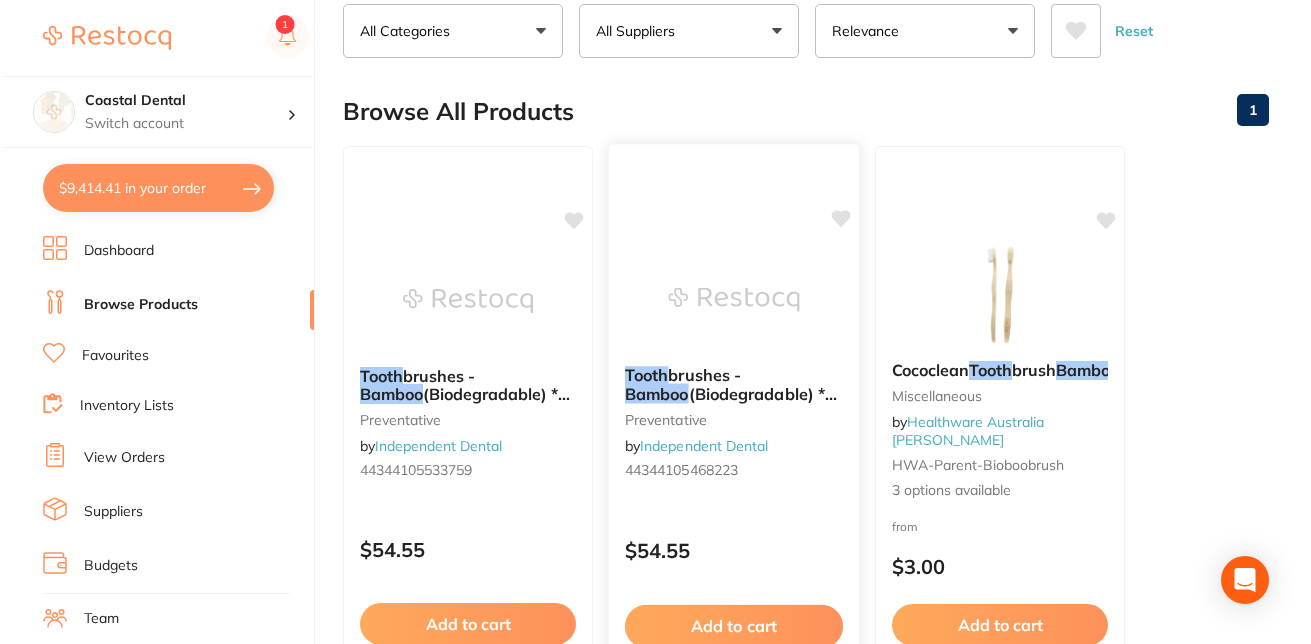 scroll, scrollTop: 0, scrollLeft: 0, axis: both 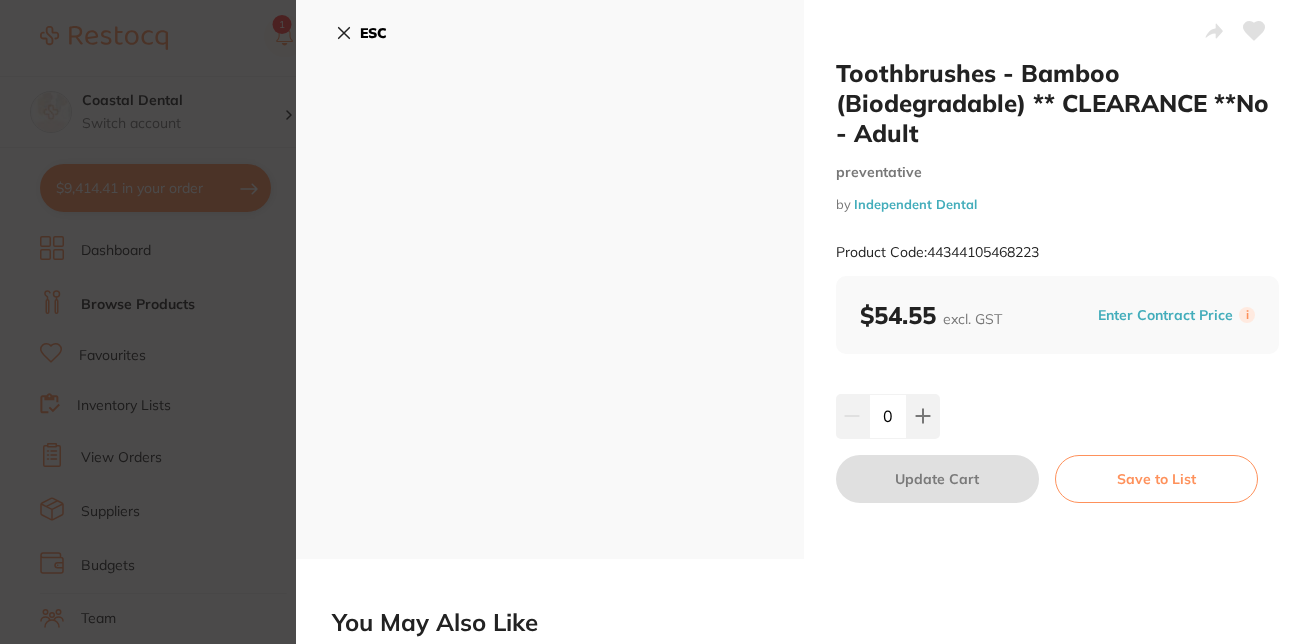 click on "ESC" at bounding box center [361, 33] 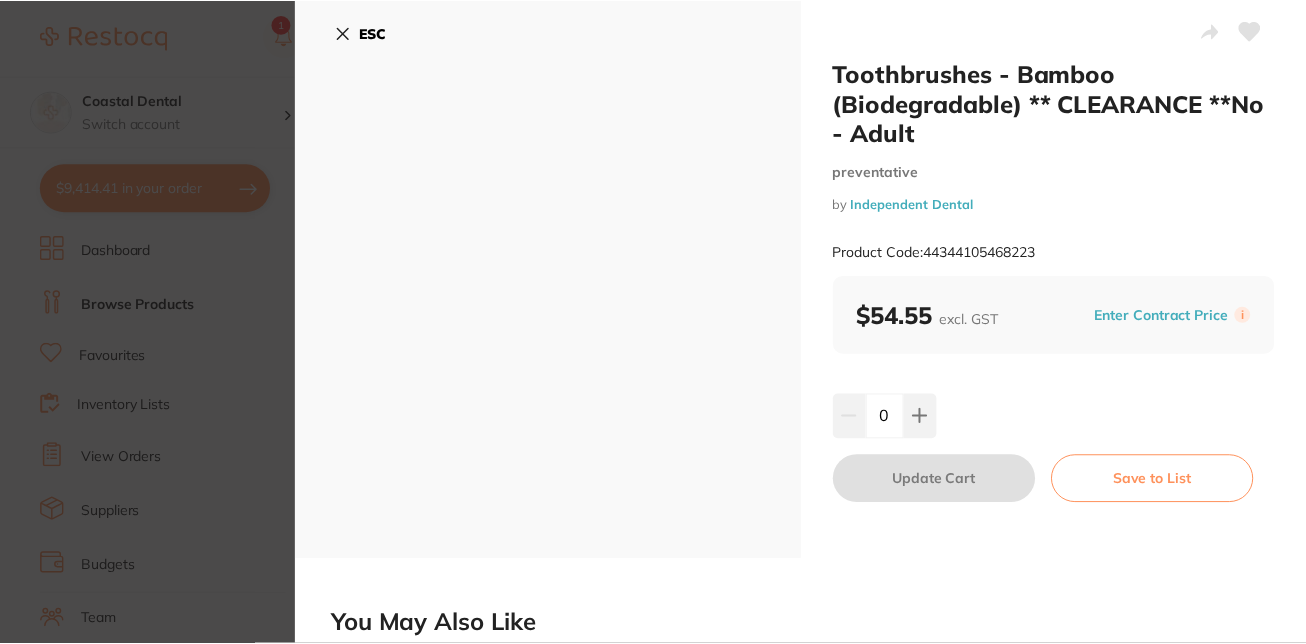 scroll, scrollTop: 136, scrollLeft: 0, axis: vertical 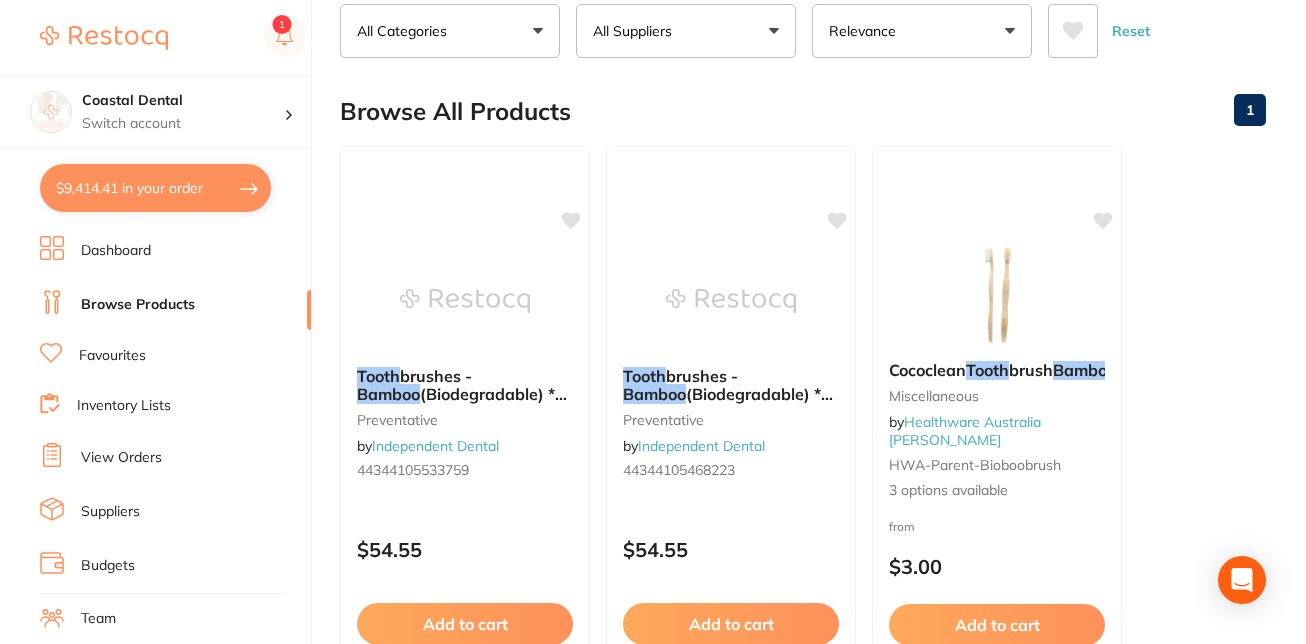 click on "Favourites" at bounding box center [112, 356] 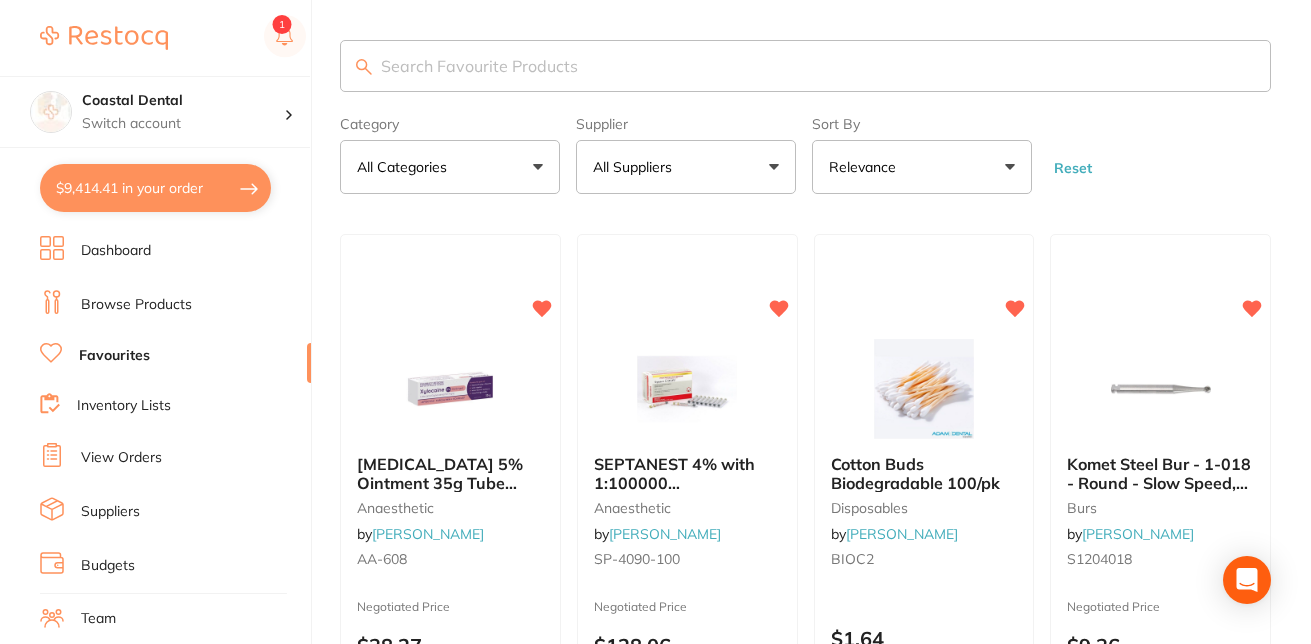 click at bounding box center [805, 66] 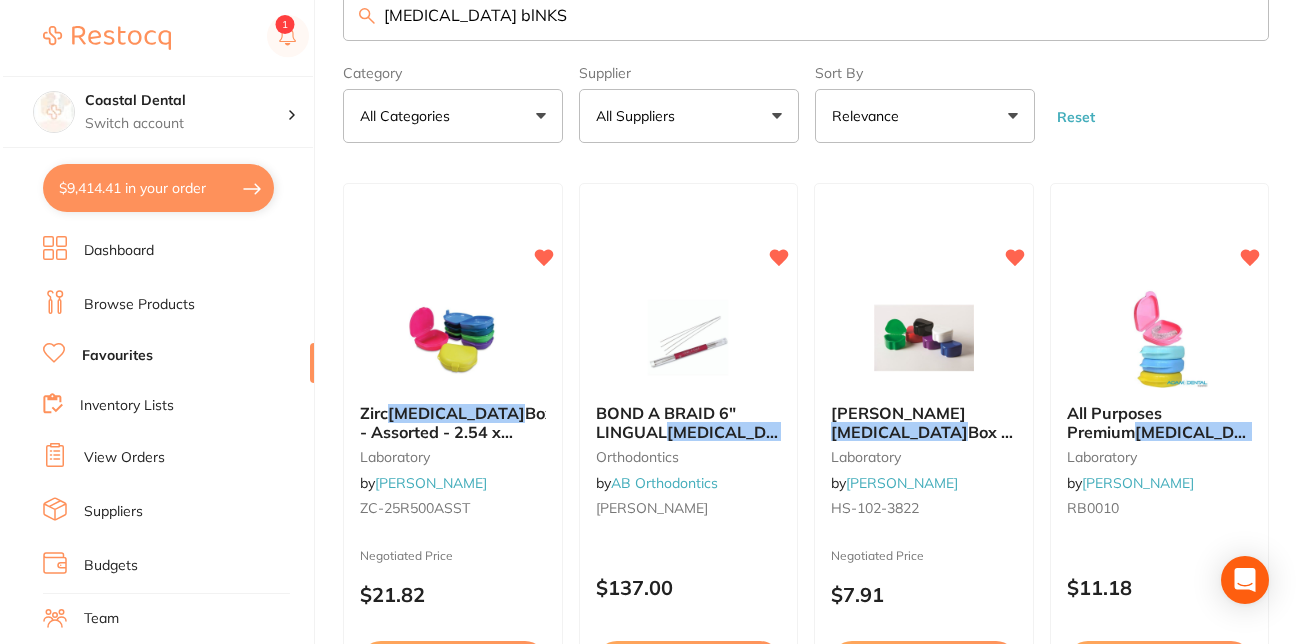 scroll, scrollTop: 0, scrollLeft: 0, axis: both 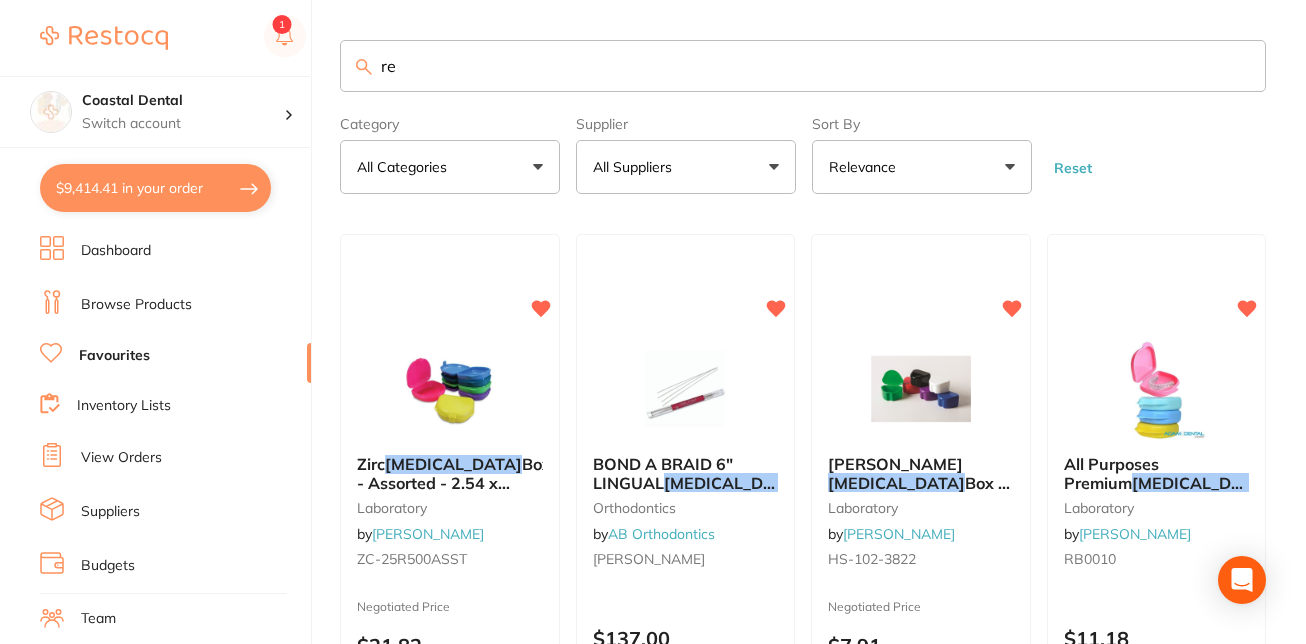 type on "r" 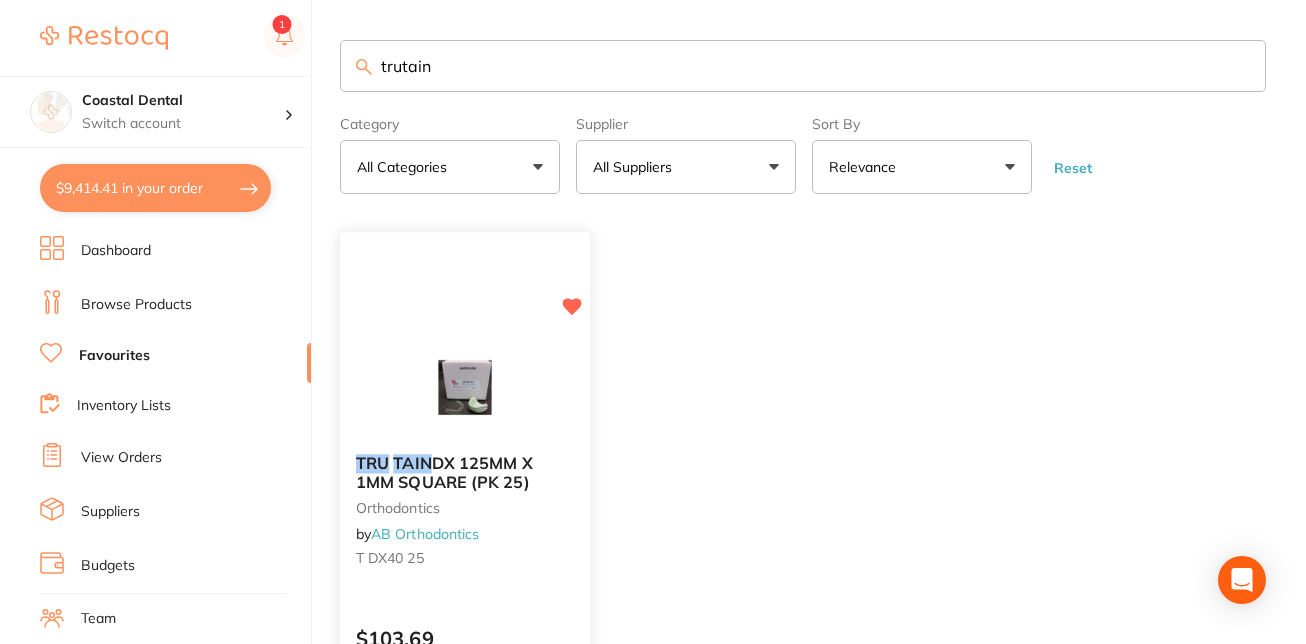 type on "trutain" 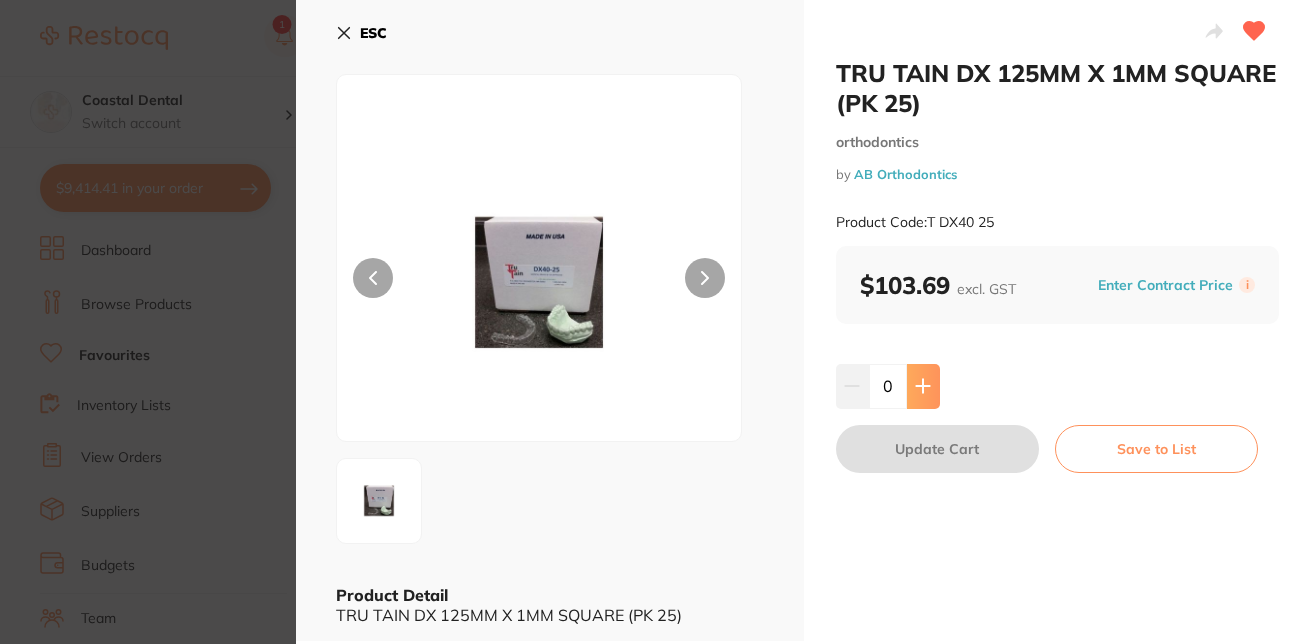click 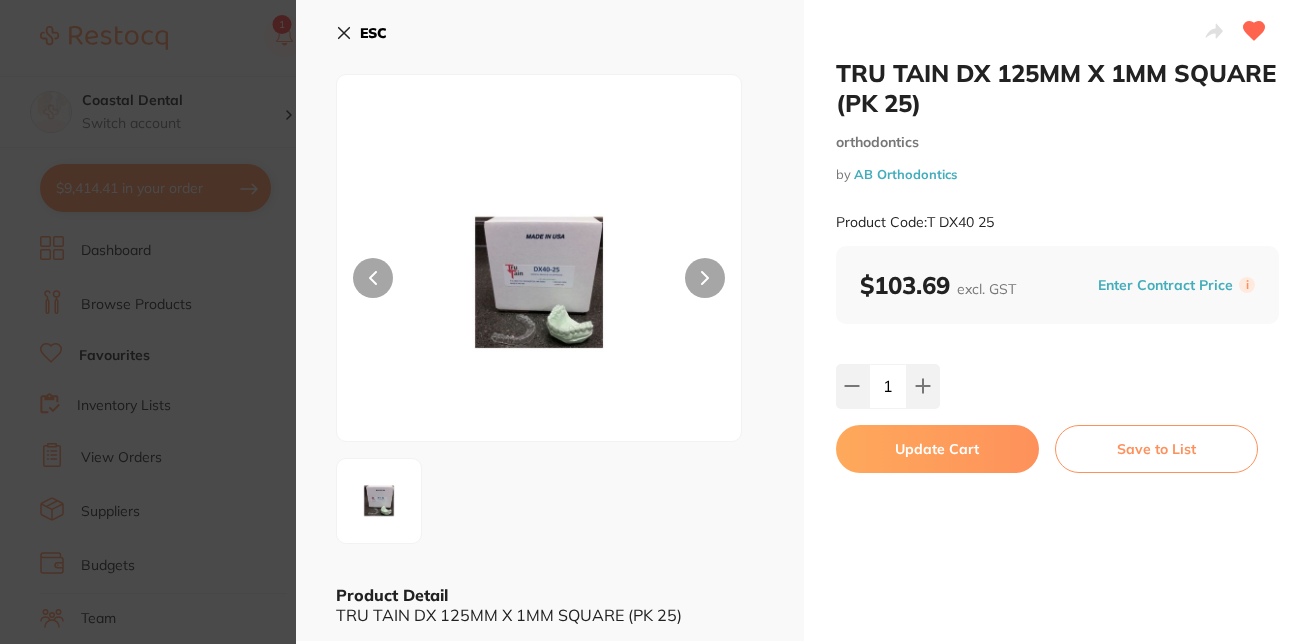 click on "Update Cart" at bounding box center (937, 449) 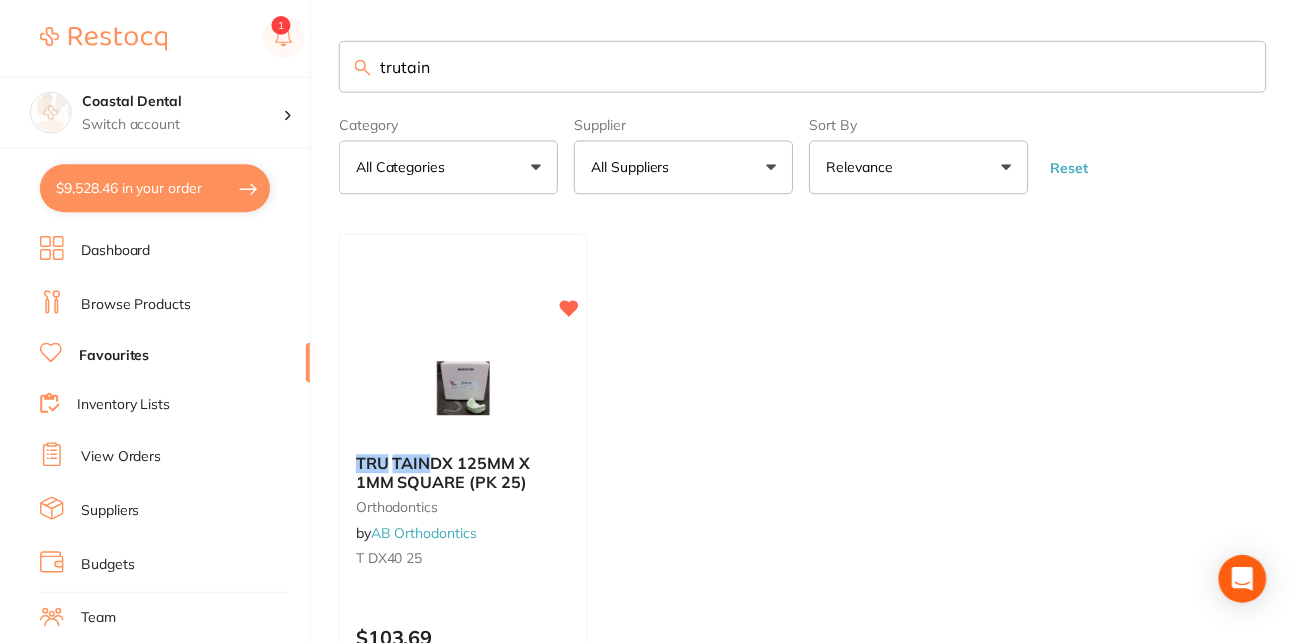 scroll, scrollTop: 11, scrollLeft: 0, axis: vertical 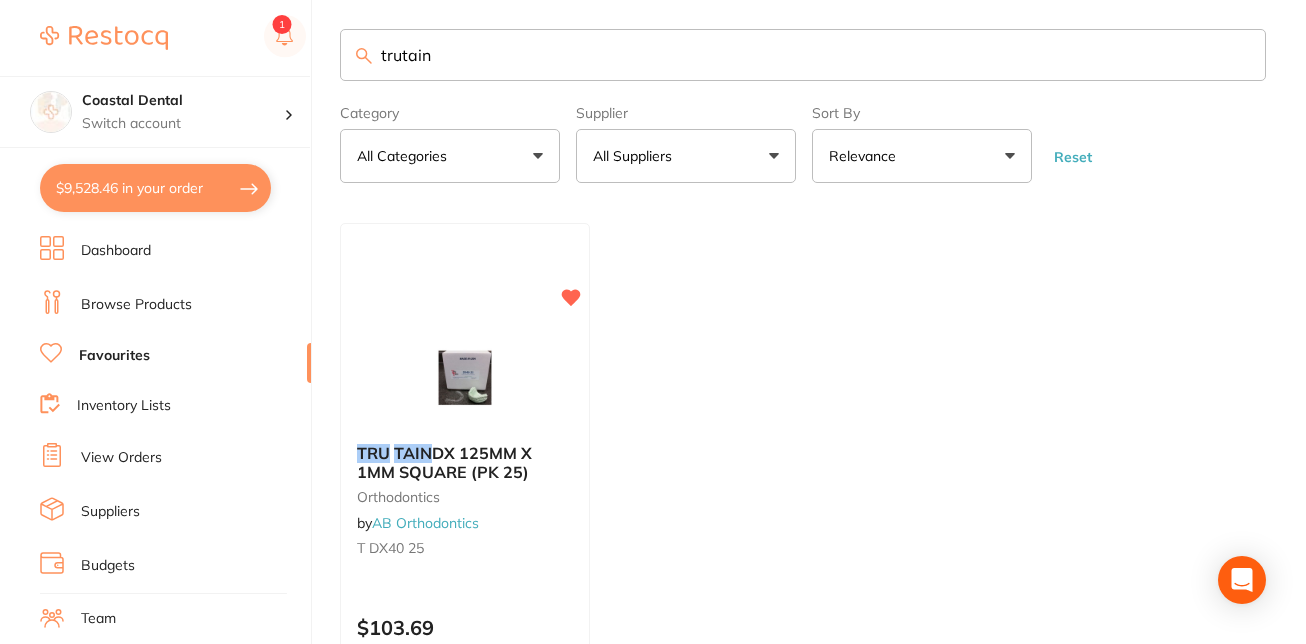 click on "trutain" at bounding box center (803, 55) 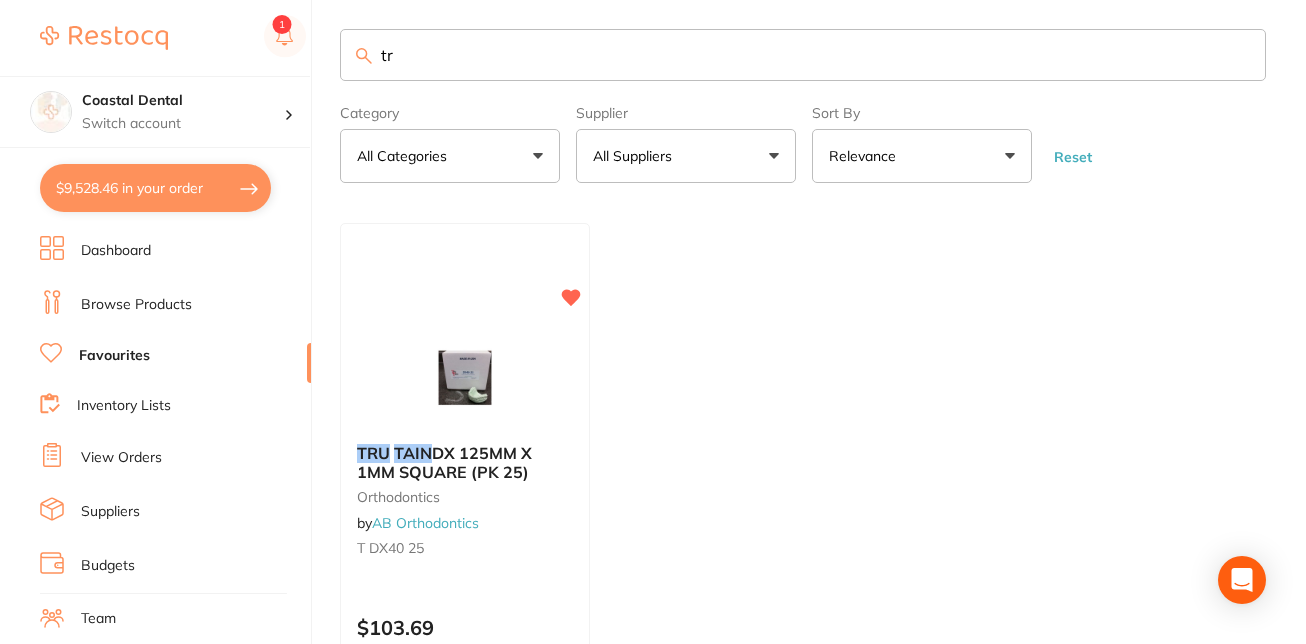 type on "t" 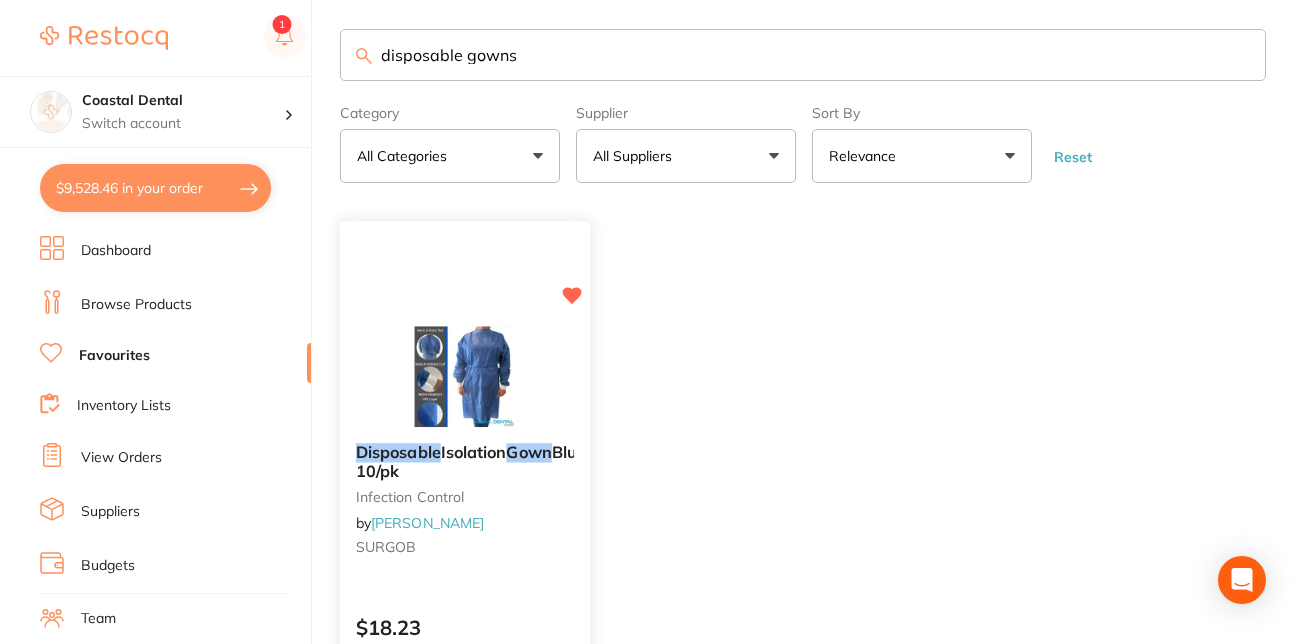 type on "disposable gowns" 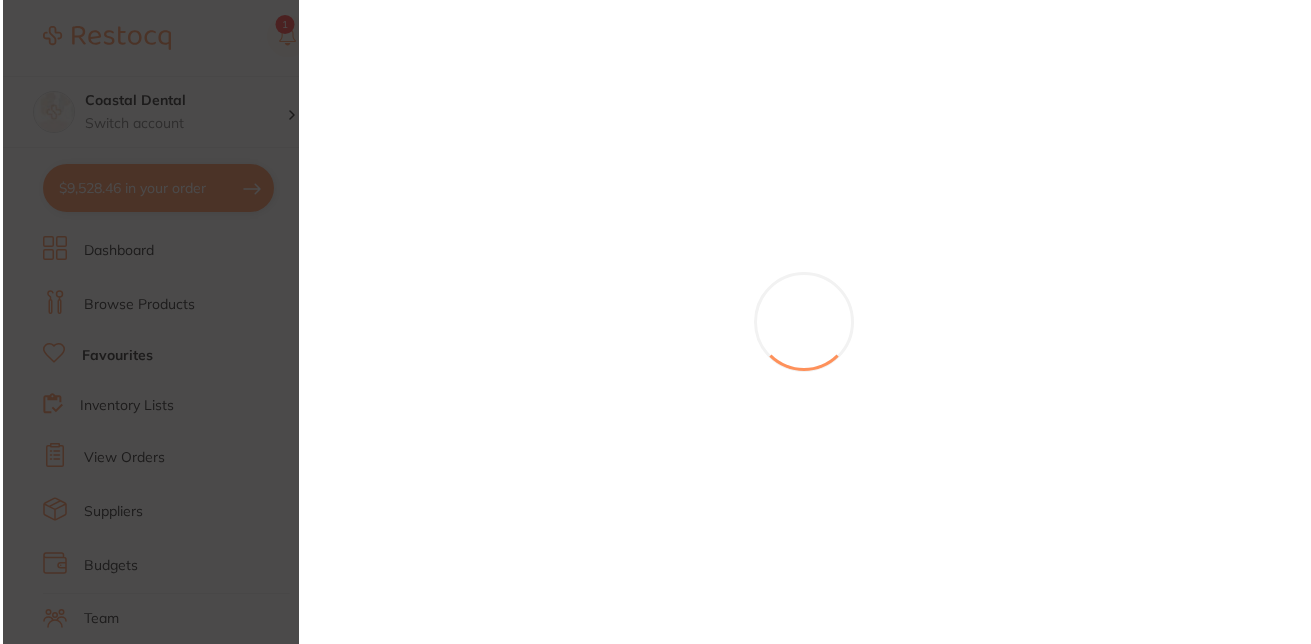 scroll, scrollTop: 0, scrollLeft: 0, axis: both 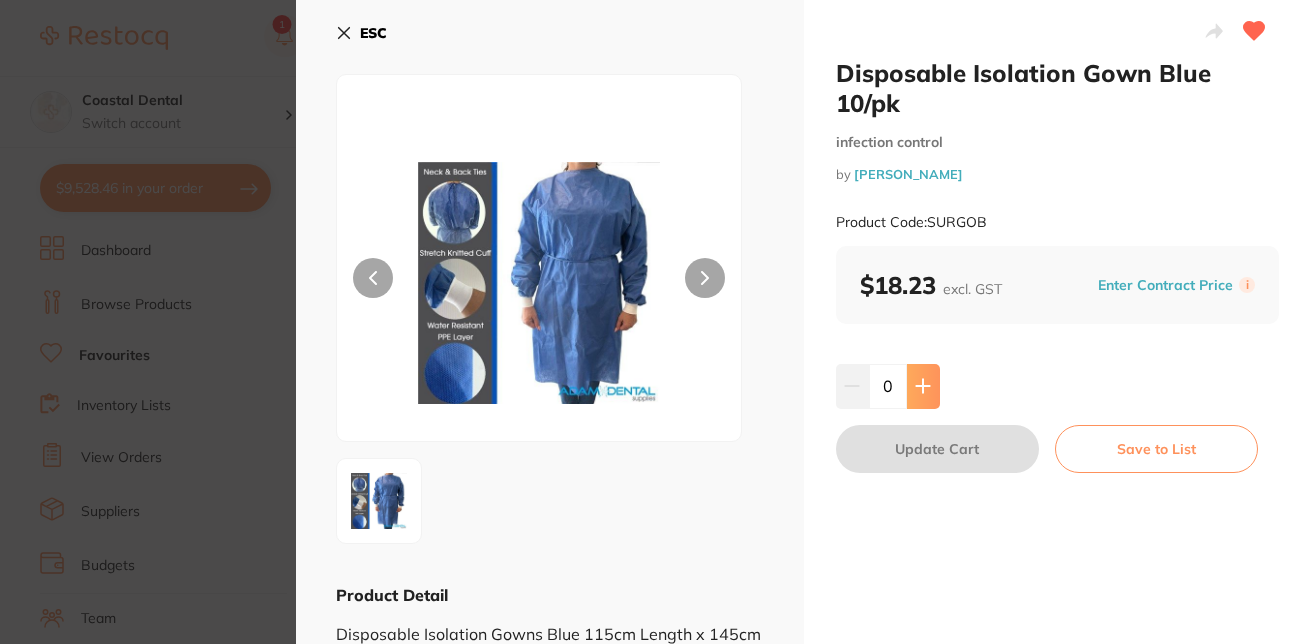 click 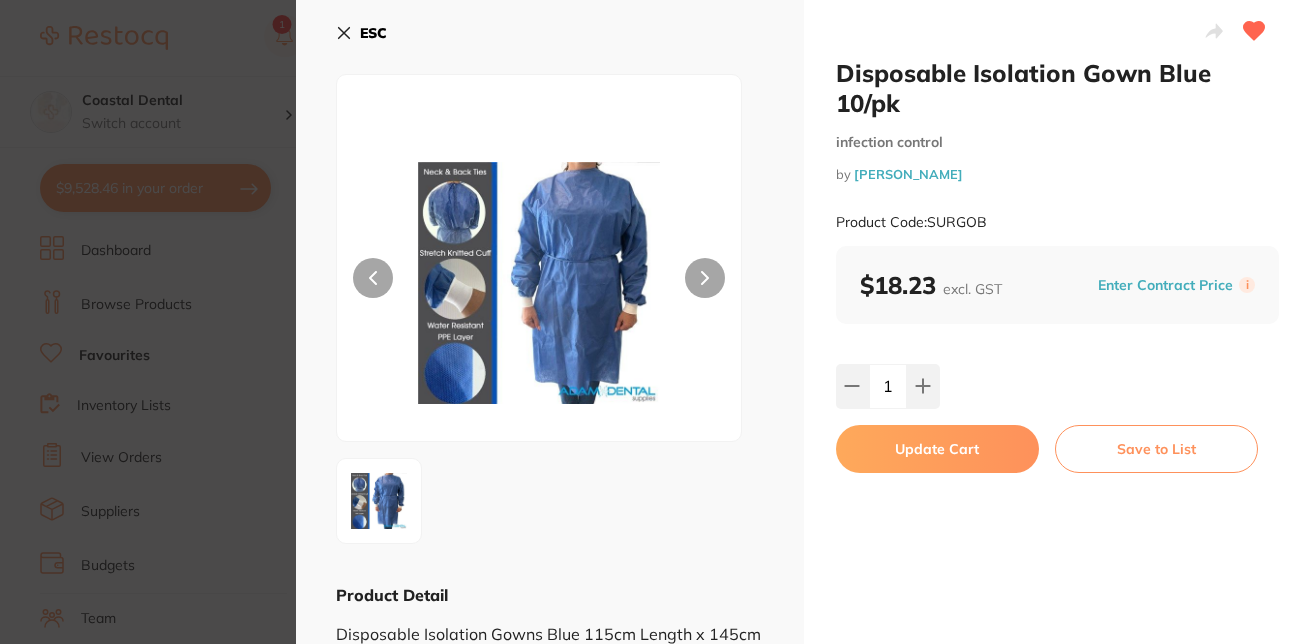 click on "Update Cart" at bounding box center [937, 449] 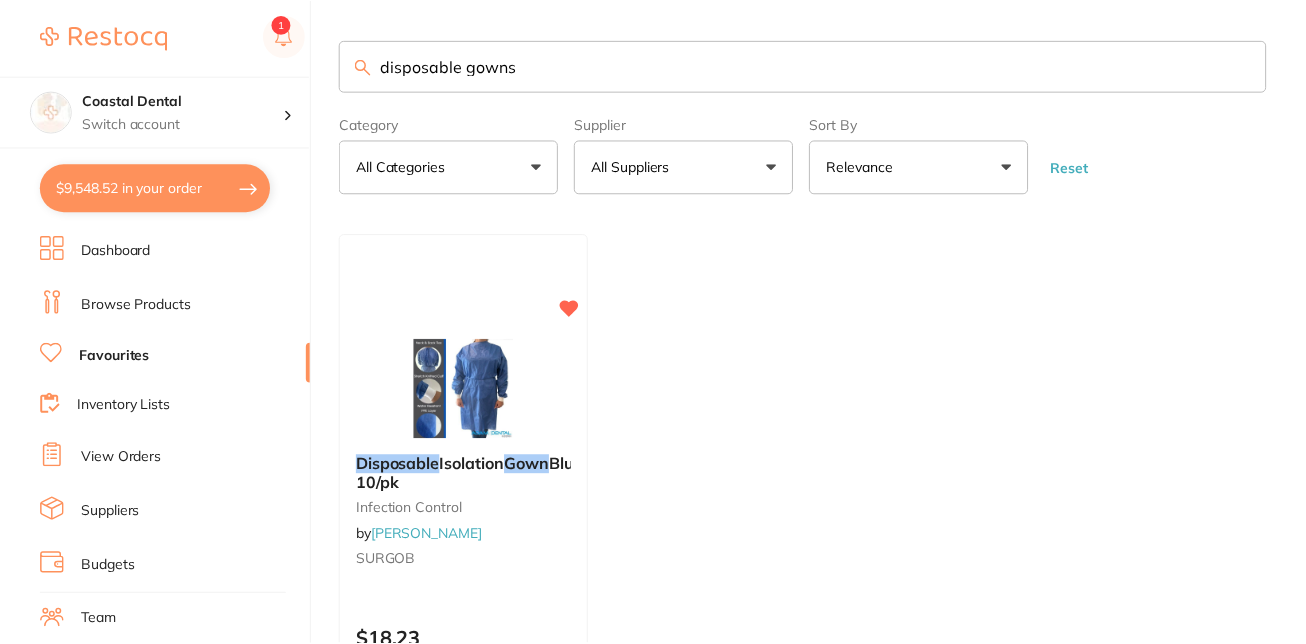 scroll, scrollTop: 11, scrollLeft: 0, axis: vertical 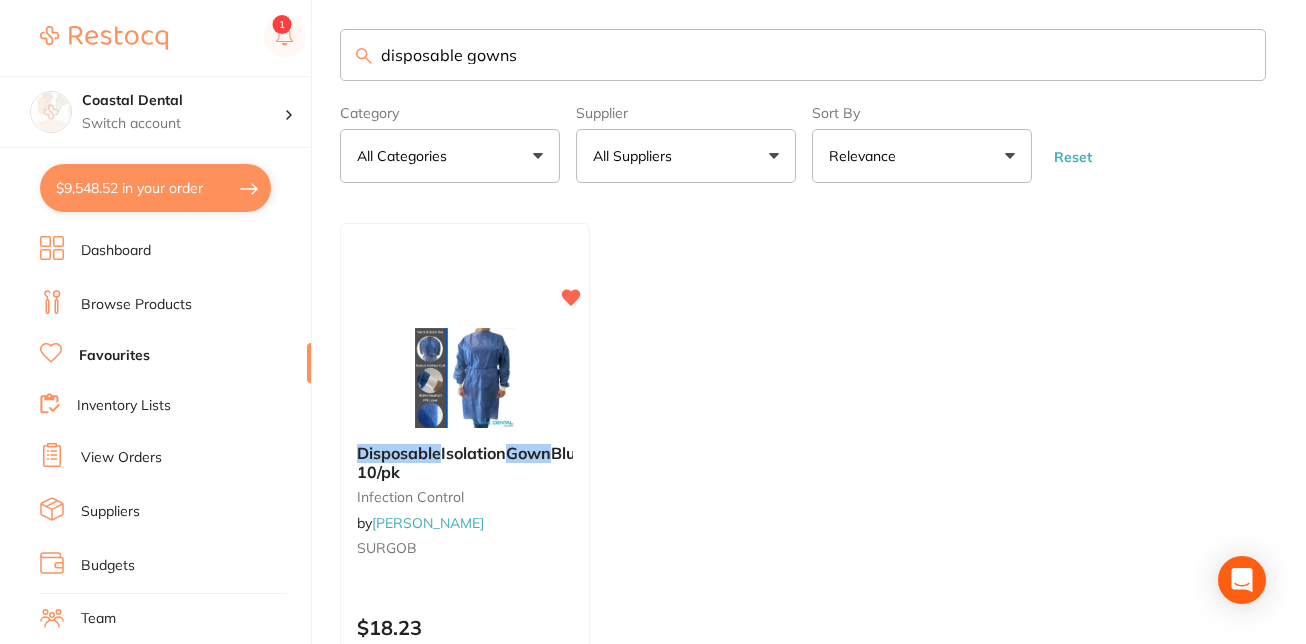 click on "disposable gowns" at bounding box center [803, 55] 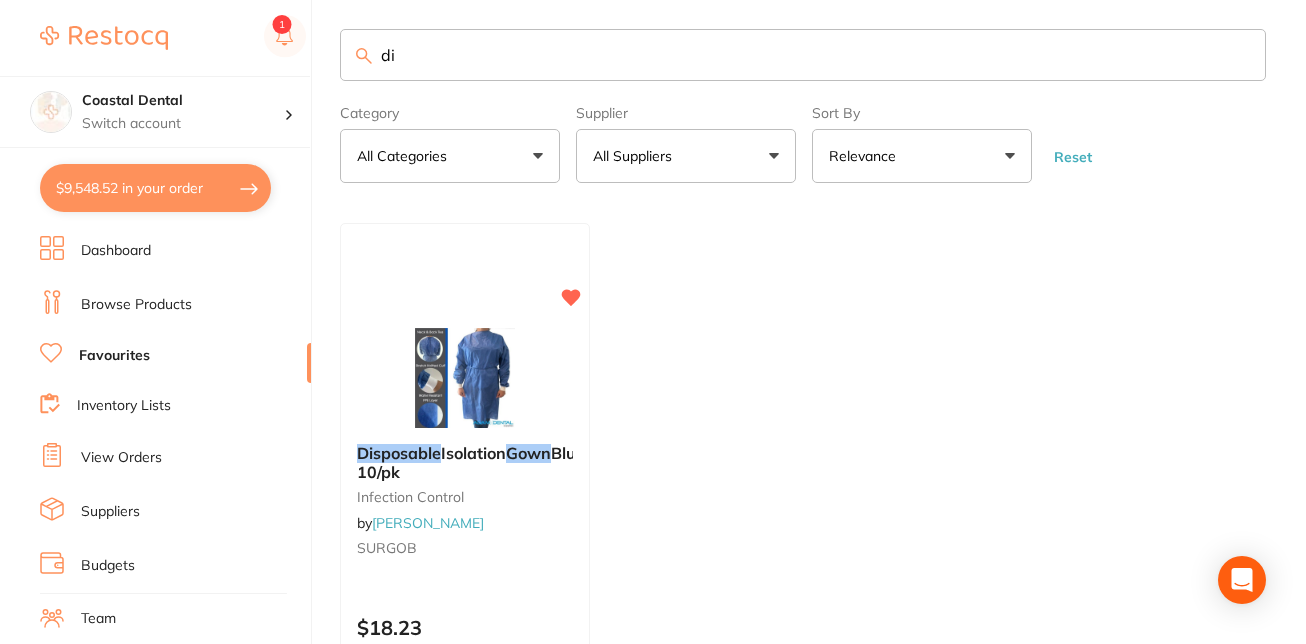 type on "d" 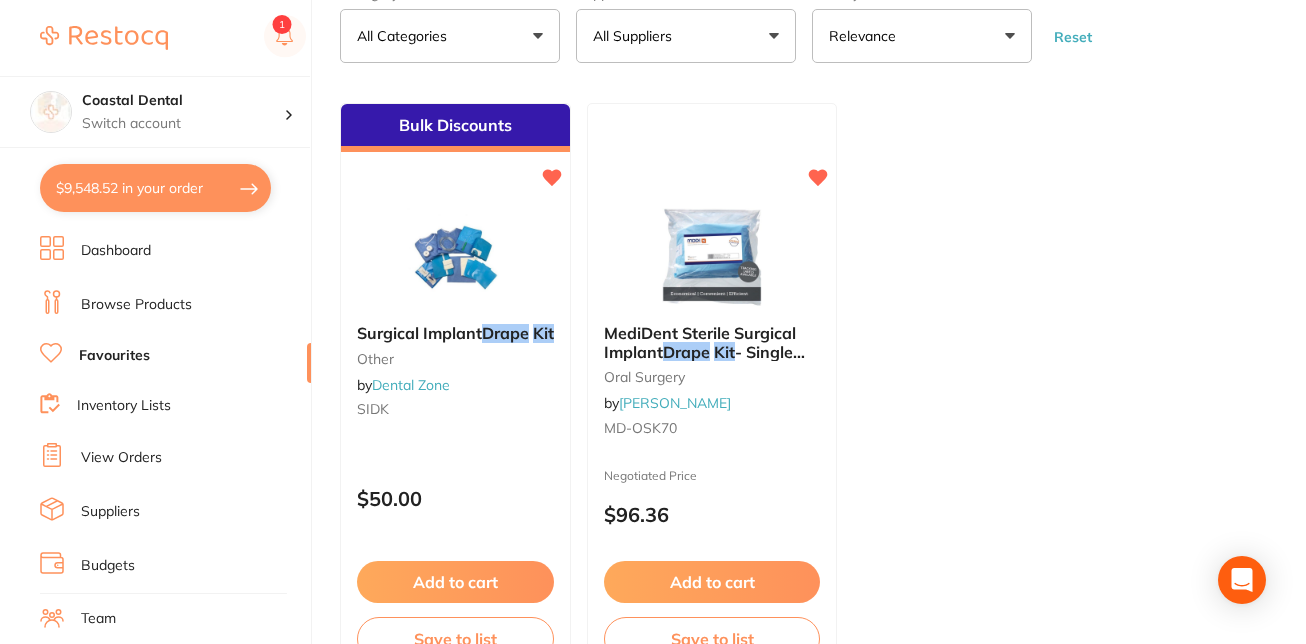 scroll, scrollTop: 132, scrollLeft: 0, axis: vertical 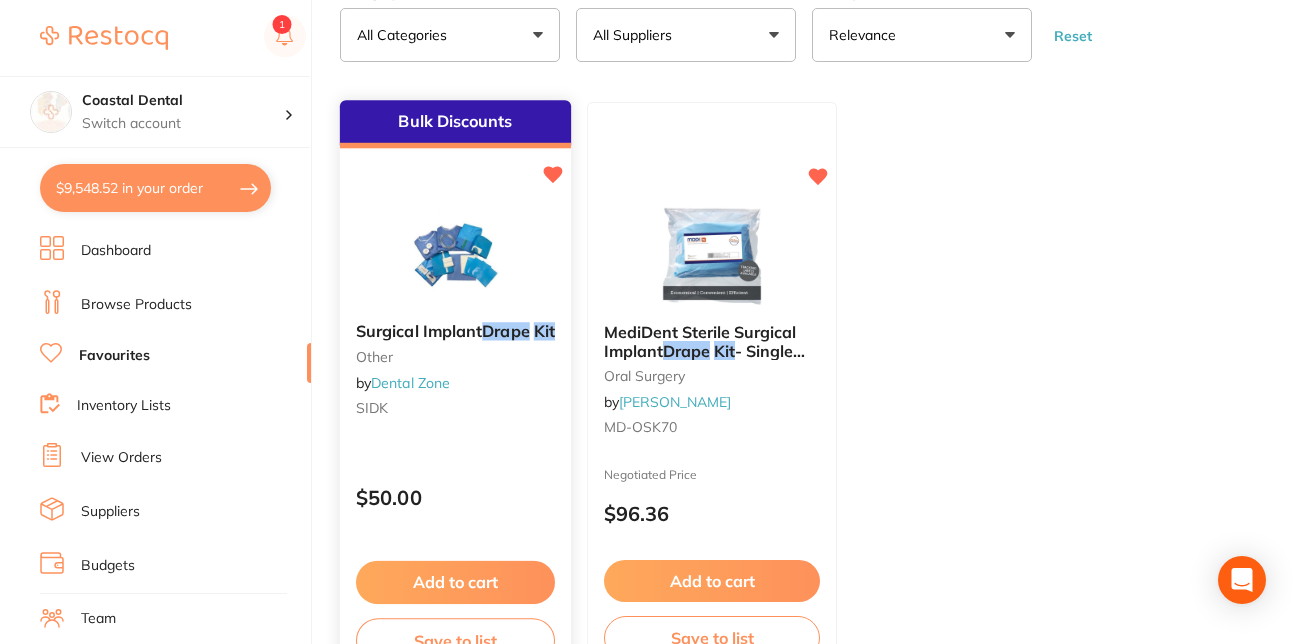 type on "drape kit" 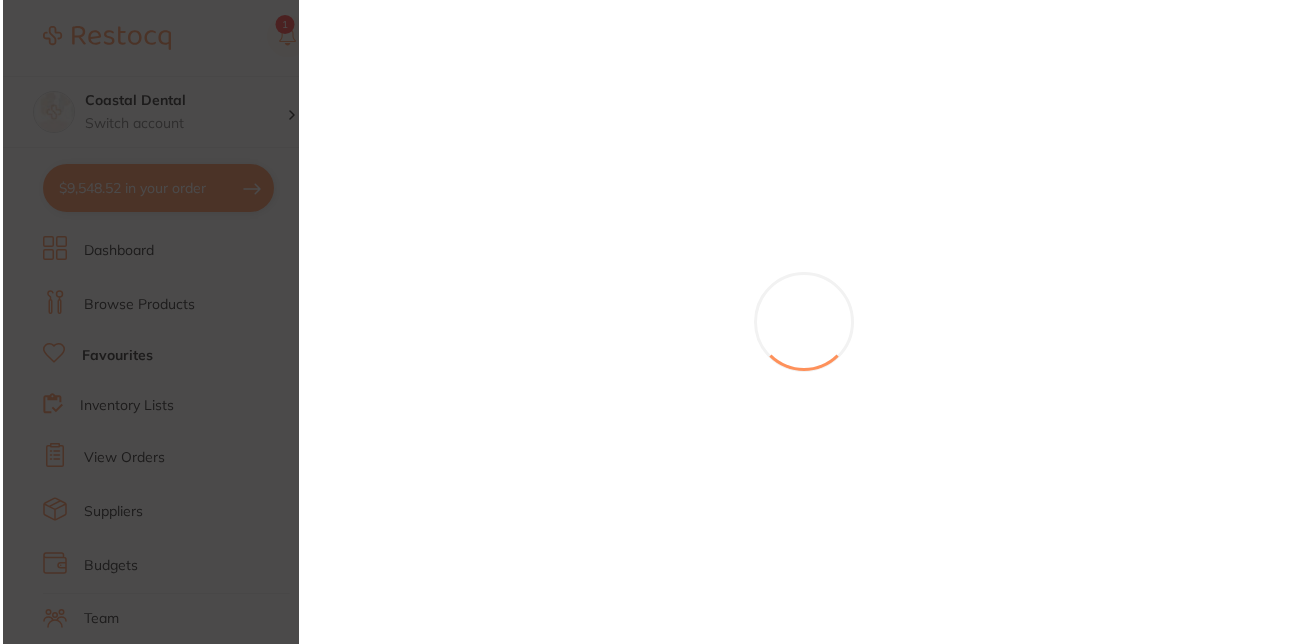 scroll, scrollTop: 0, scrollLeft: 0, axis: both 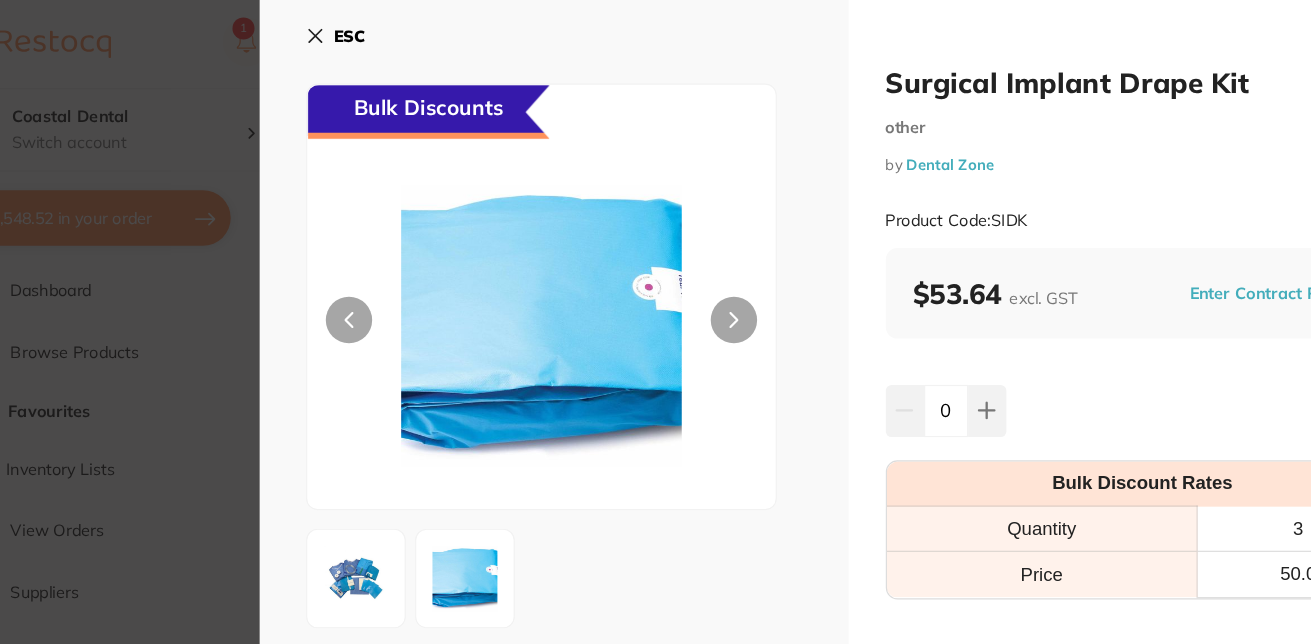 click at bounding box center (373, 276) 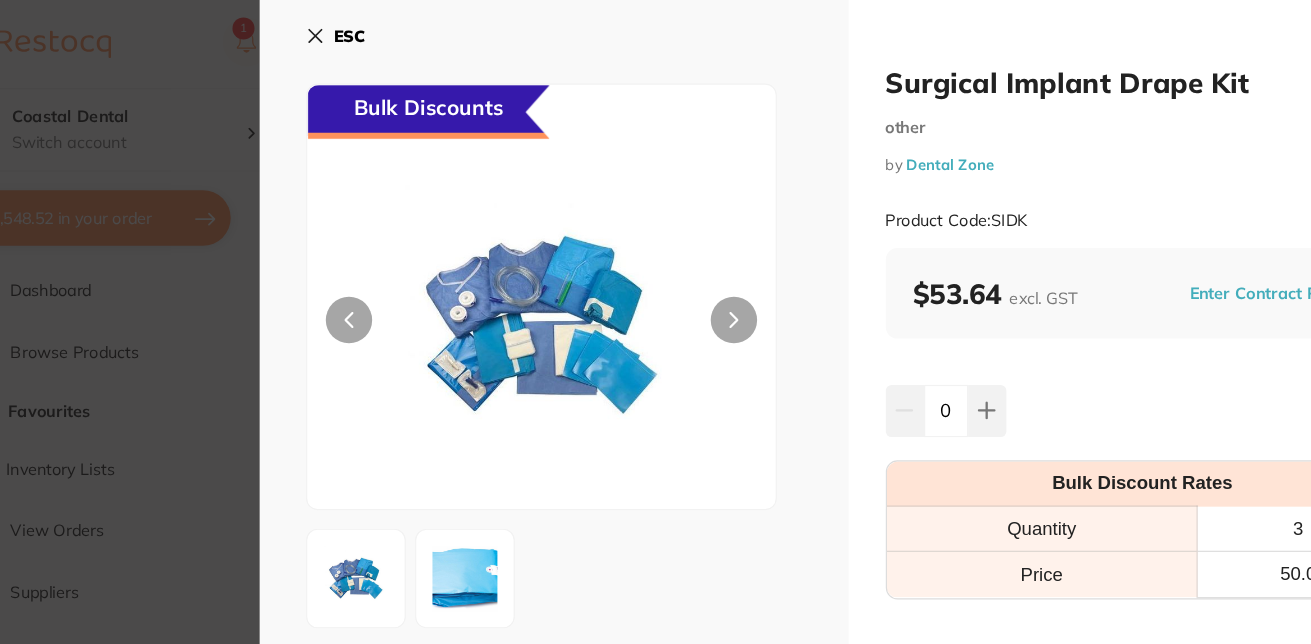 scroll, scrollTop: 7, scrollLeft: 0, axis: vertical 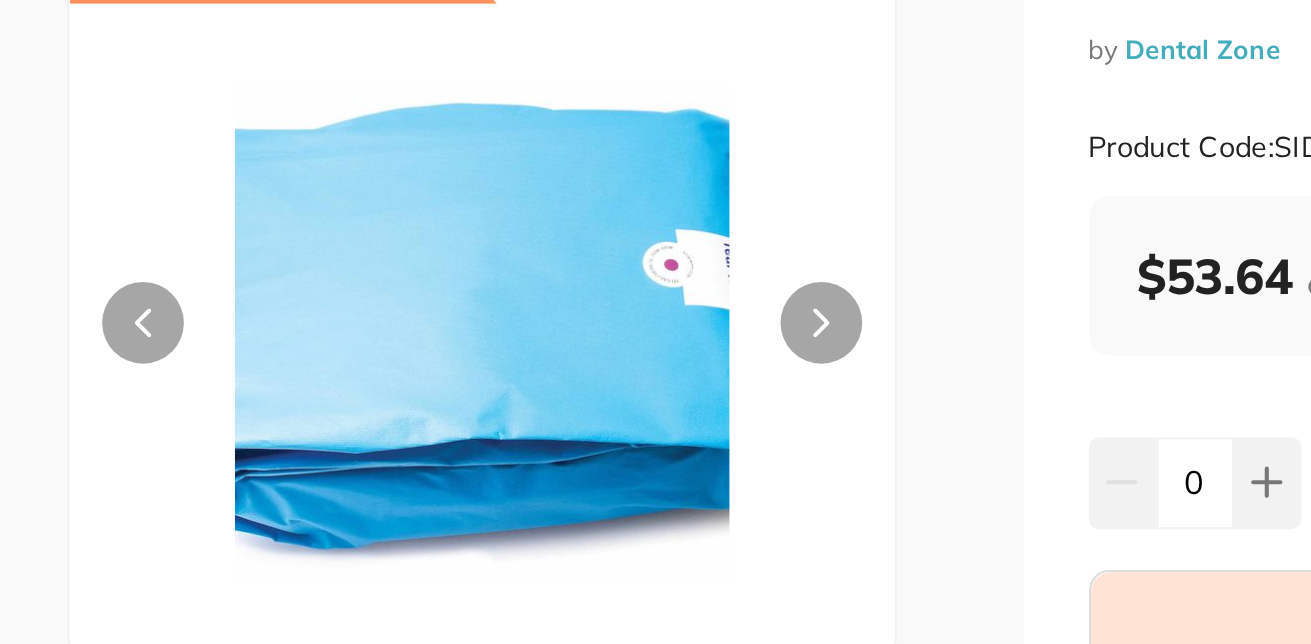 click at bounding box center (373, 271) 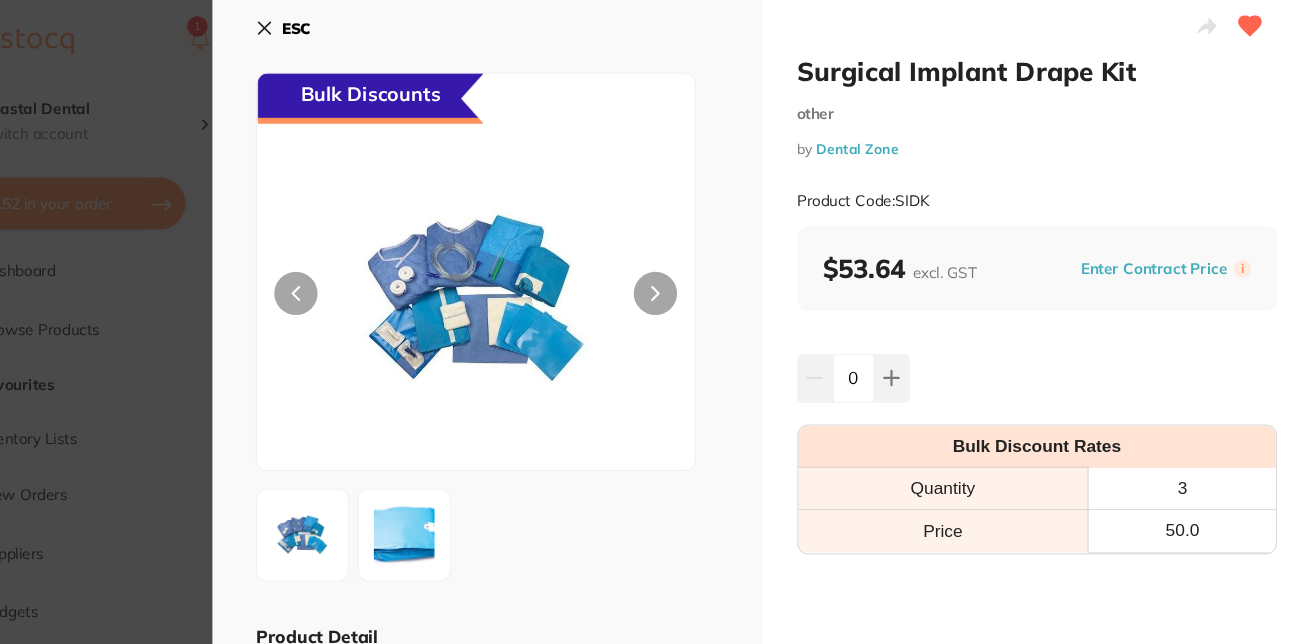 scroll, scrollTop: 0, scrollLeft: 0, axis: both 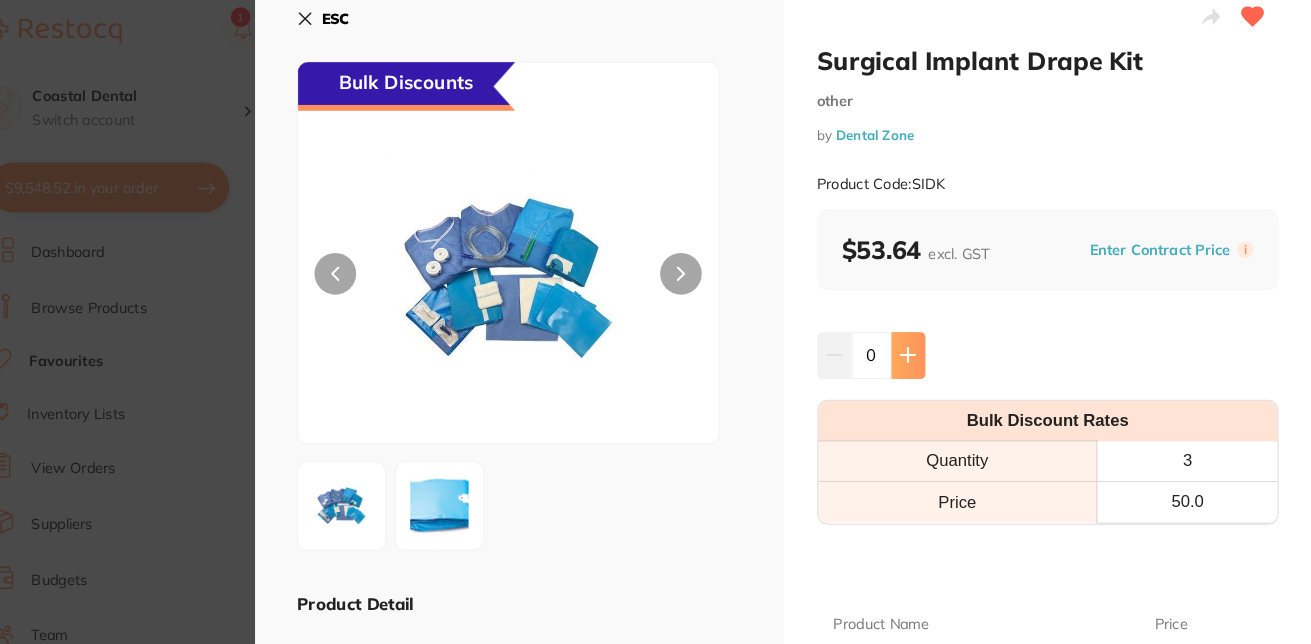 click at bounding box center [923, 349] 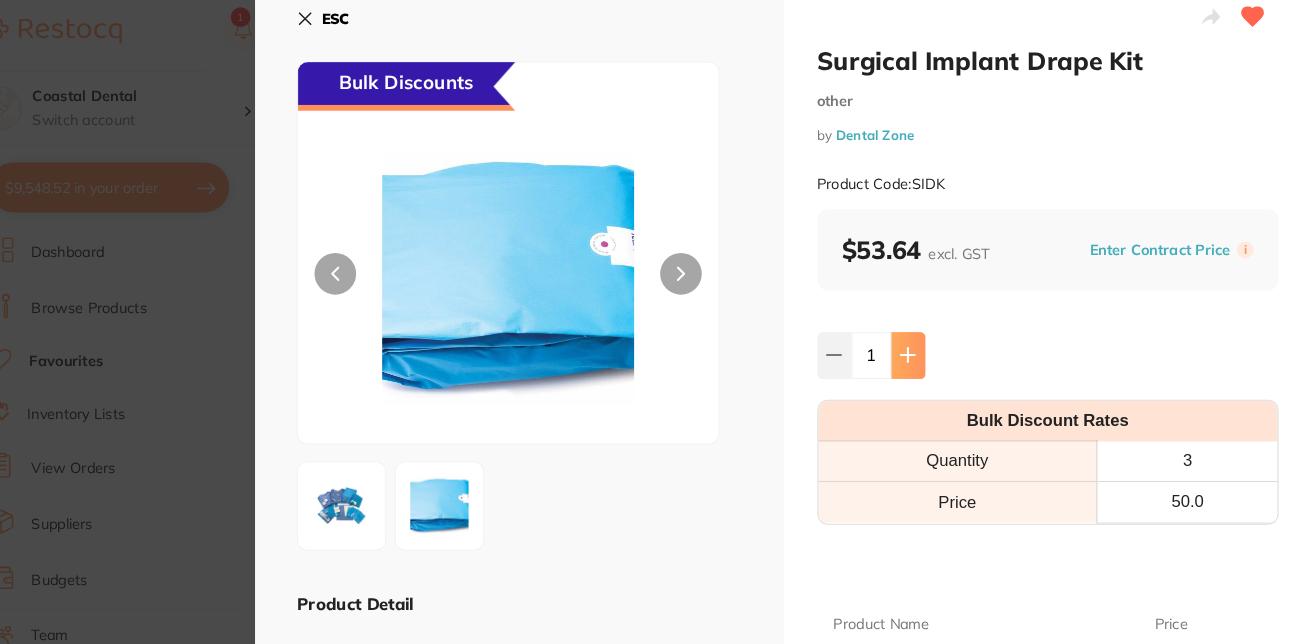 click at bounding box center [923, 349] 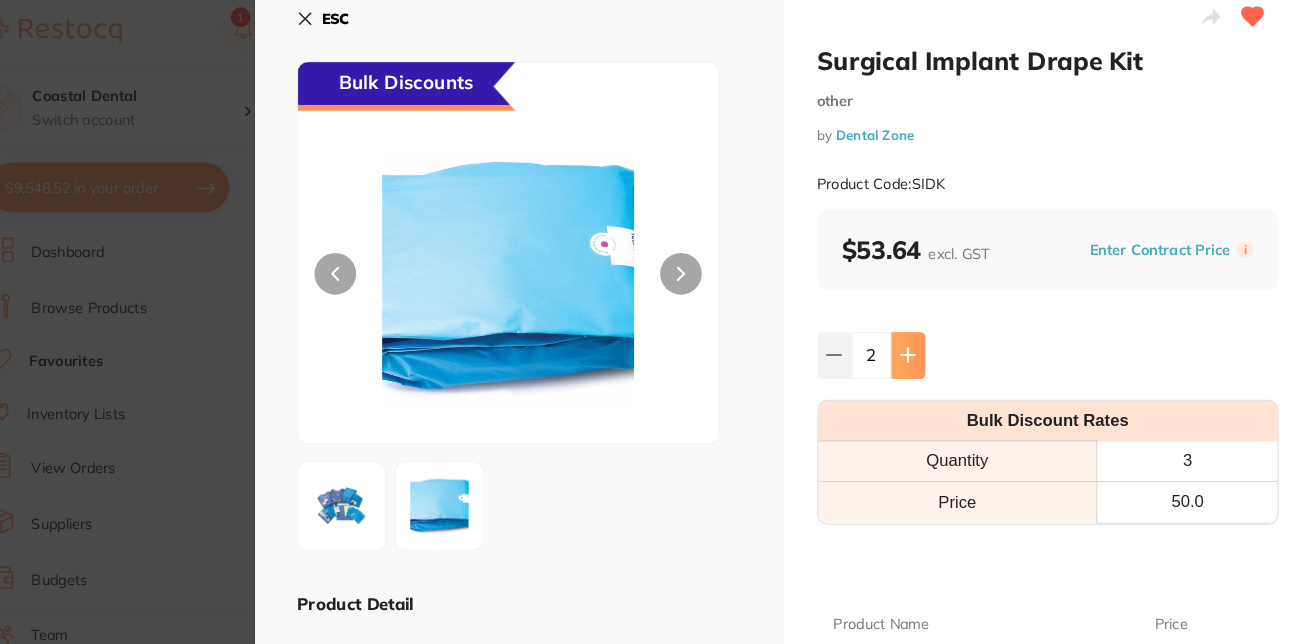 click 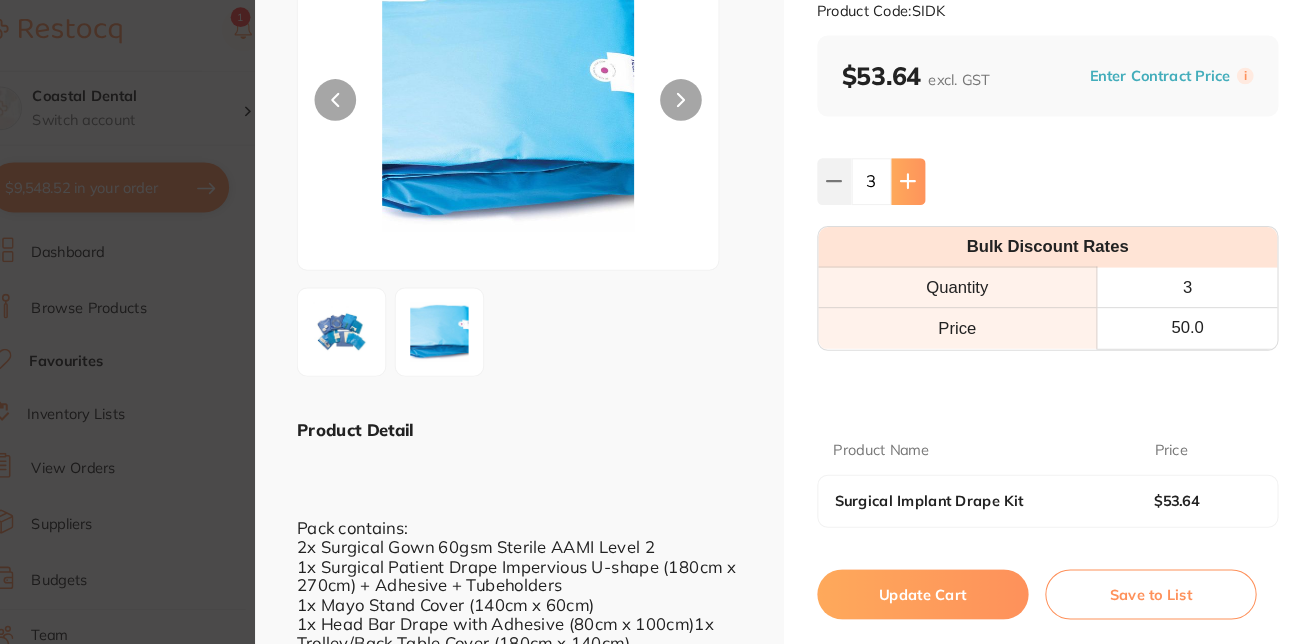 scroll, scrollTop: 186, scrollLeft: 0, axis: vertical 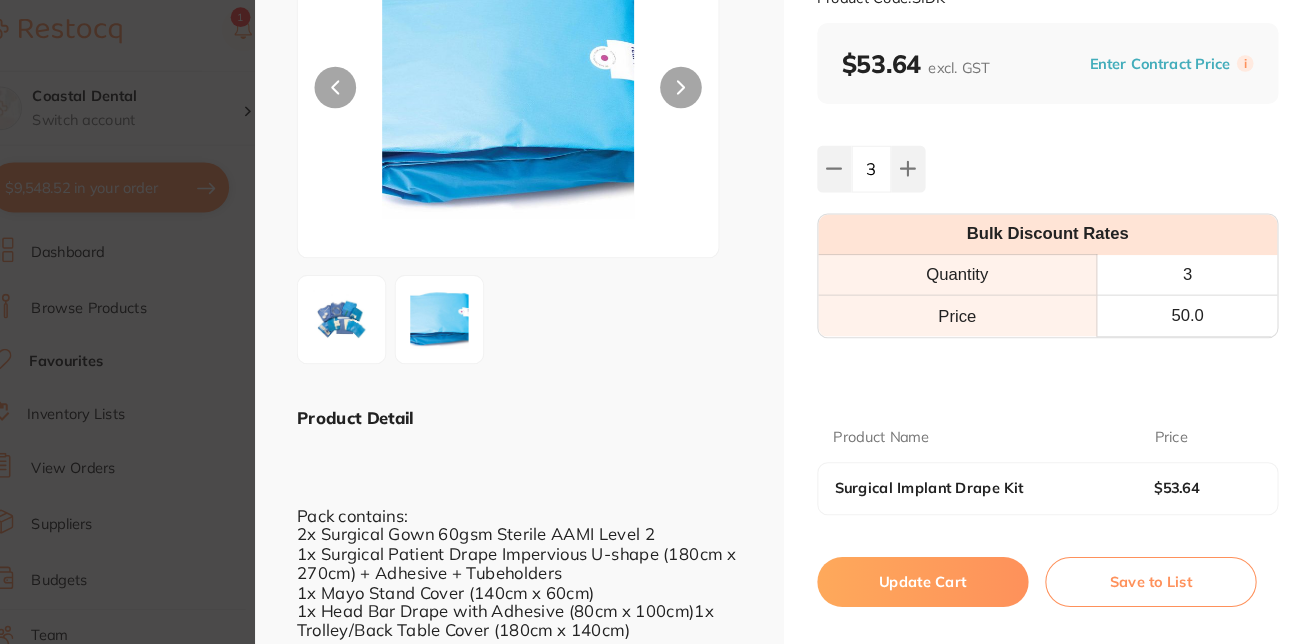 click on "Update Cart" at bounding box center (937, 567) 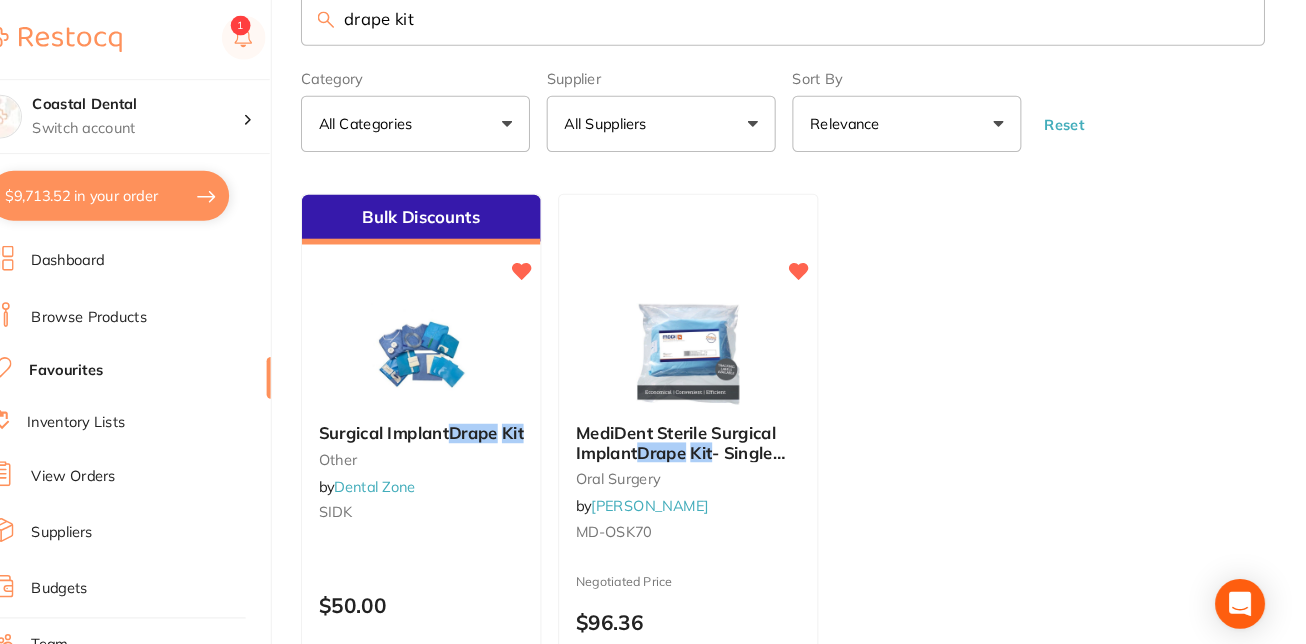 scroll, scrollTop: 0, scrollLeft: 0, axis: both 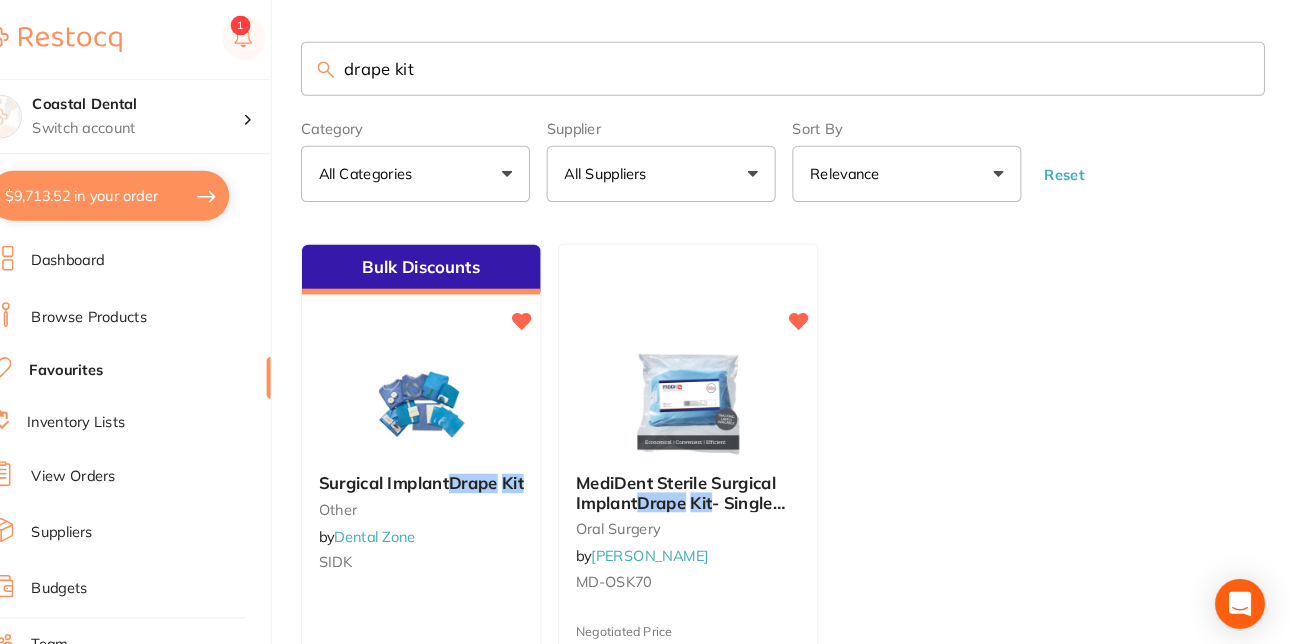 click on "drape kit" at bounding box center [803, 66] 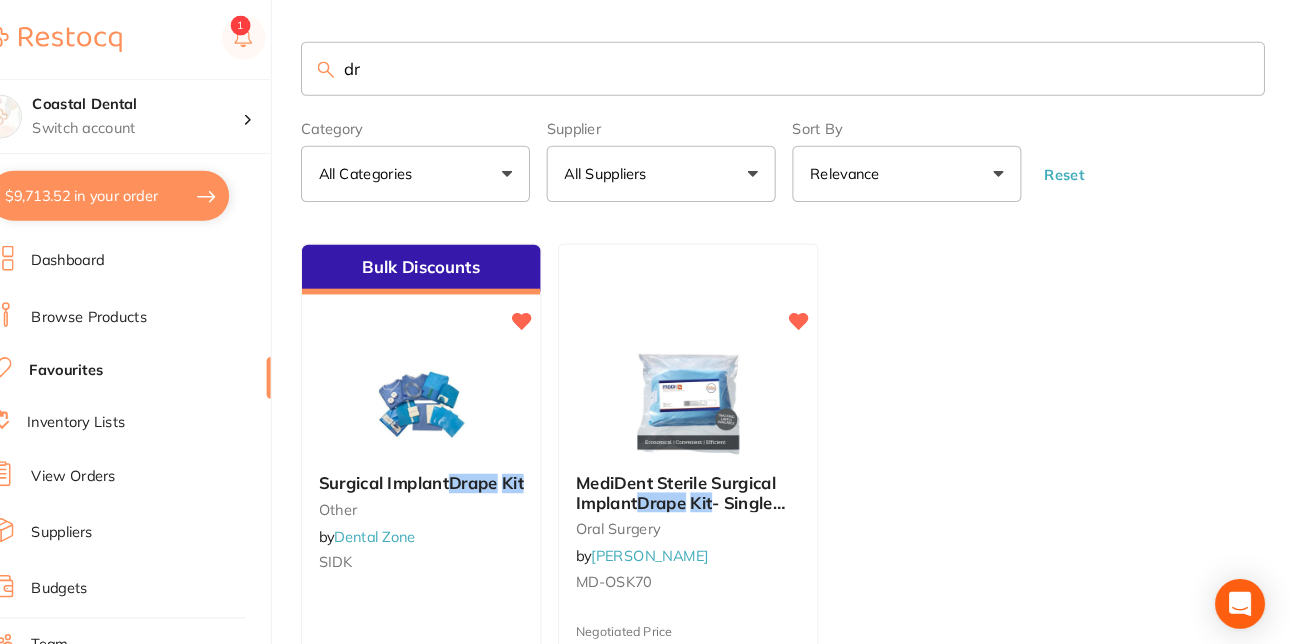 type on "d" 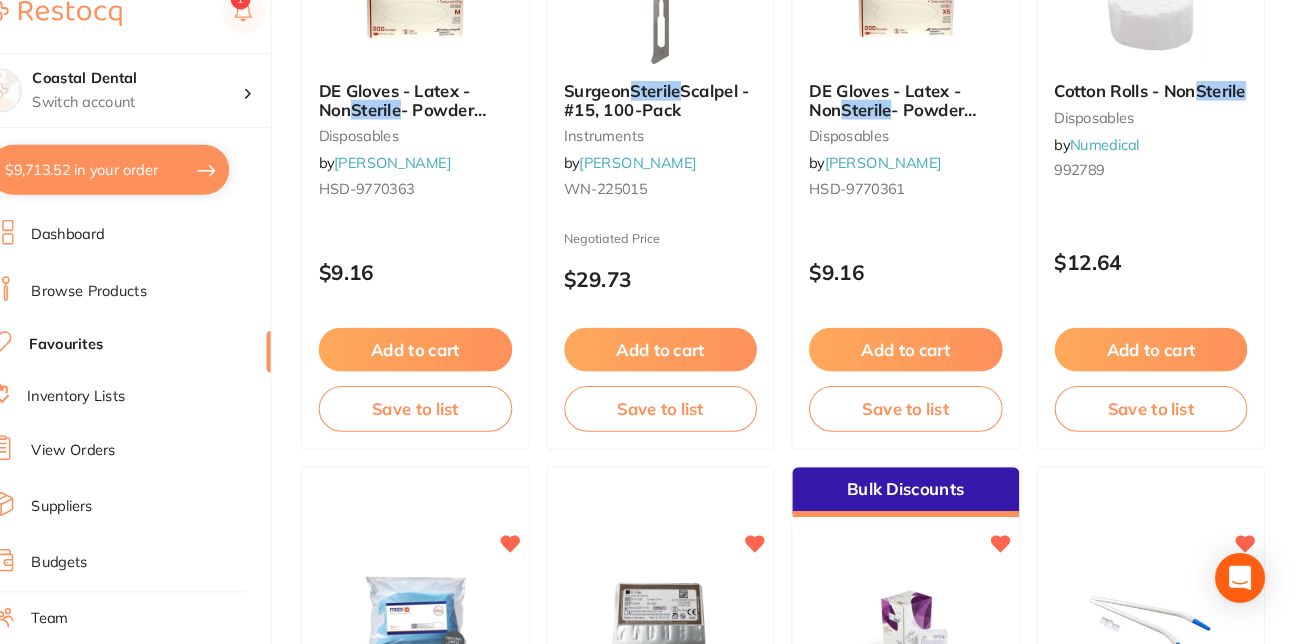scroll, scrollTop: 946, scrollLeft: 0, axis: vertical 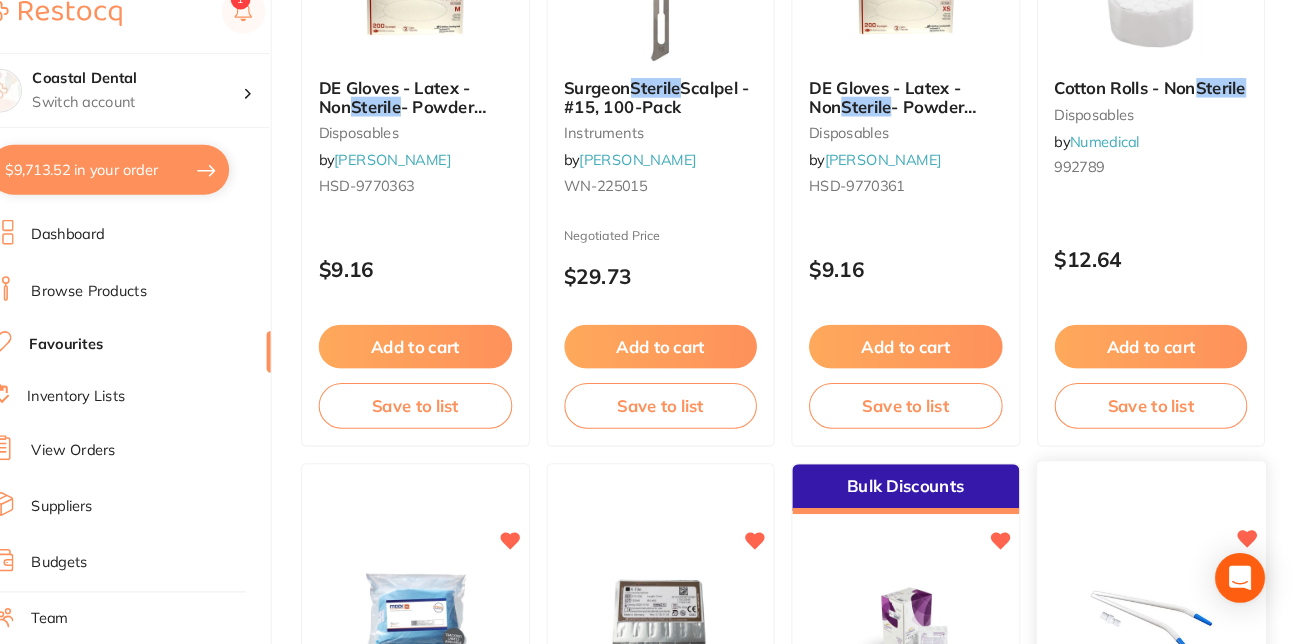 type on "sterile drill sleeves" 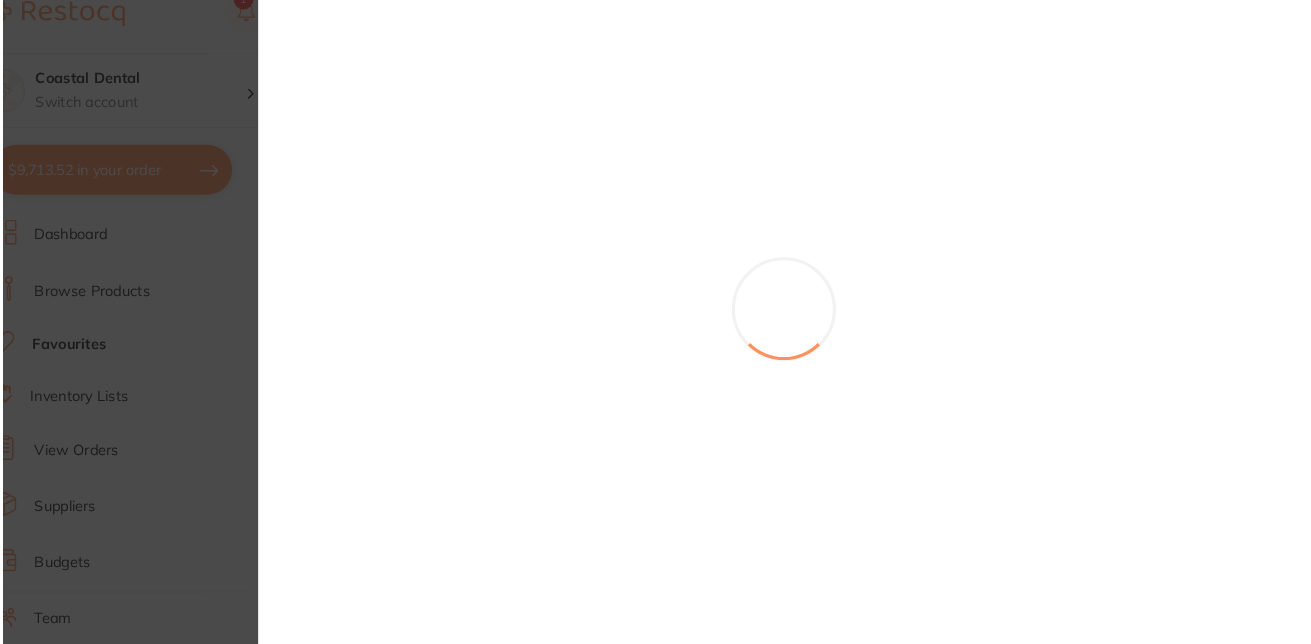 scroll, scrollTop: 0, scrollLeft: 0, axis: both 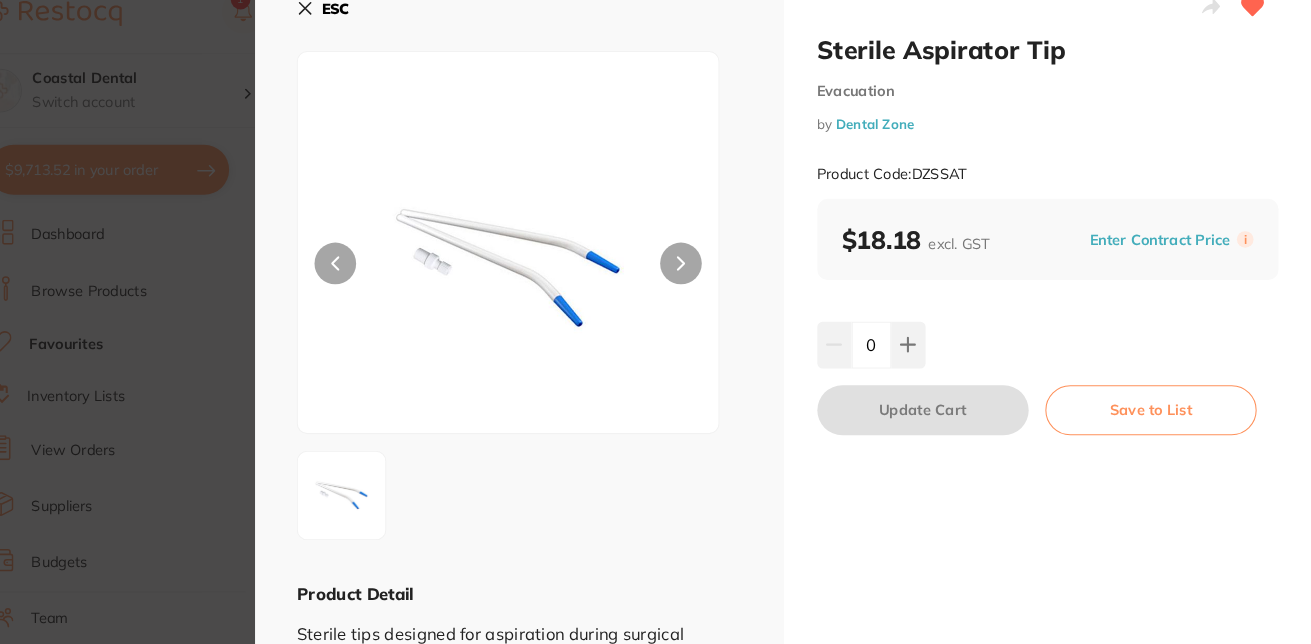 click 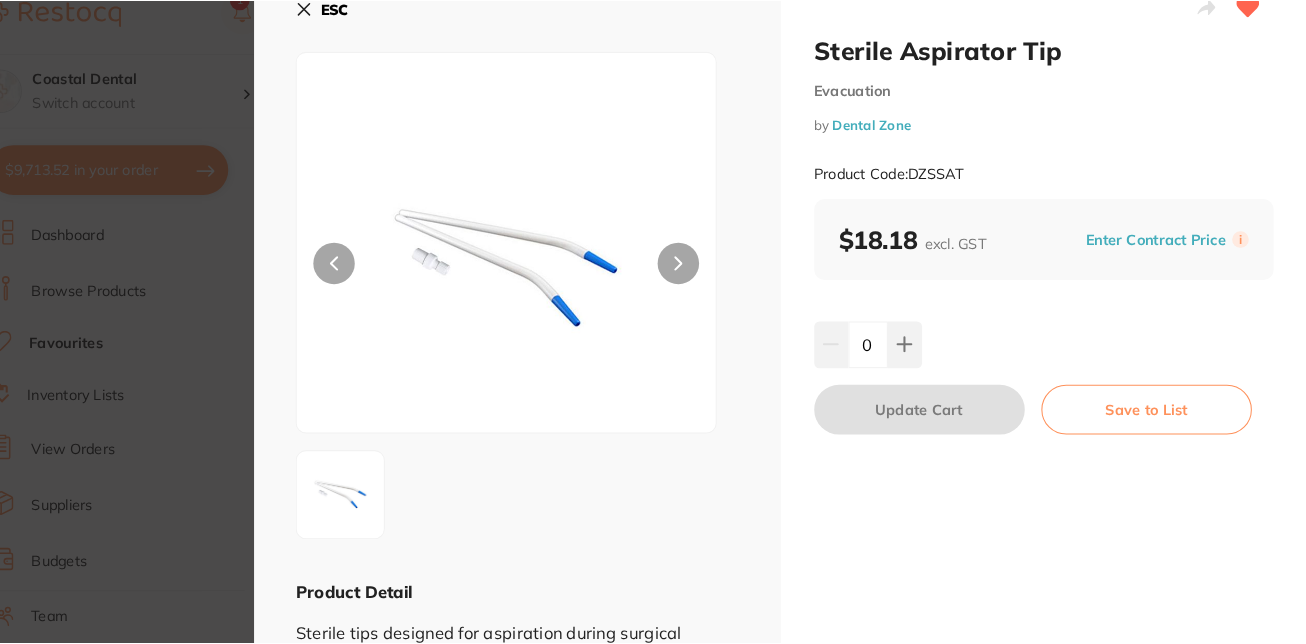 scroll, scrollTop: 946, scrollLeft: 0, axis: vertical 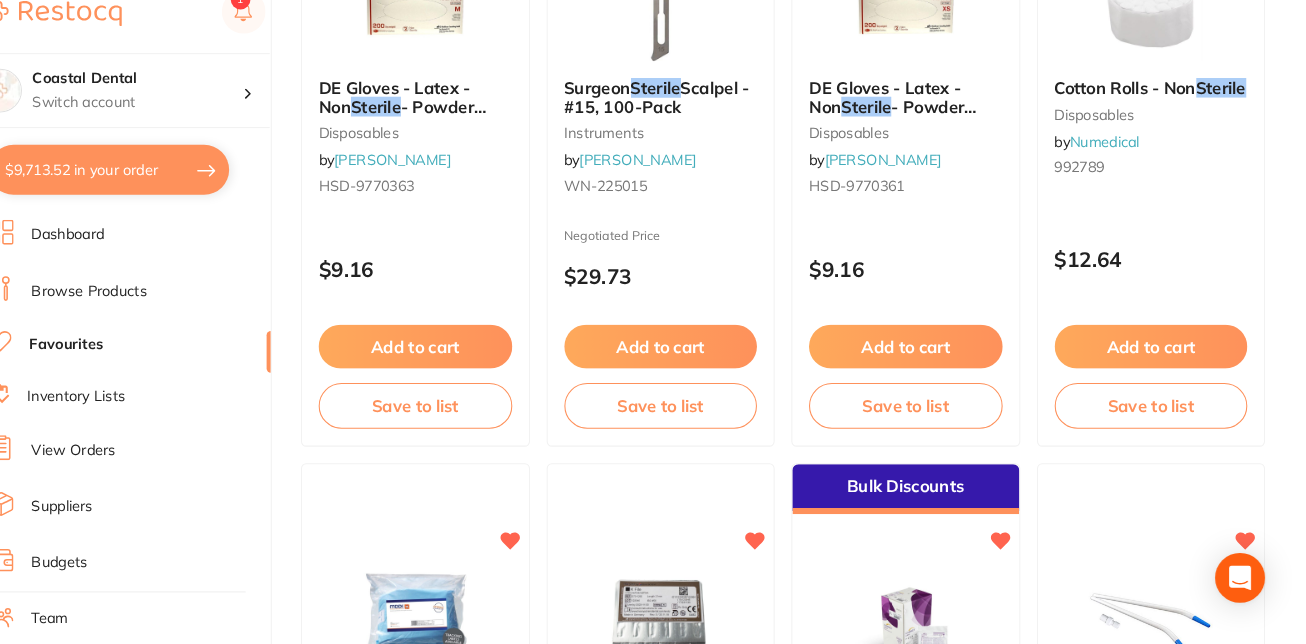 click on "Browse Products" at bounding box center (136, 305) 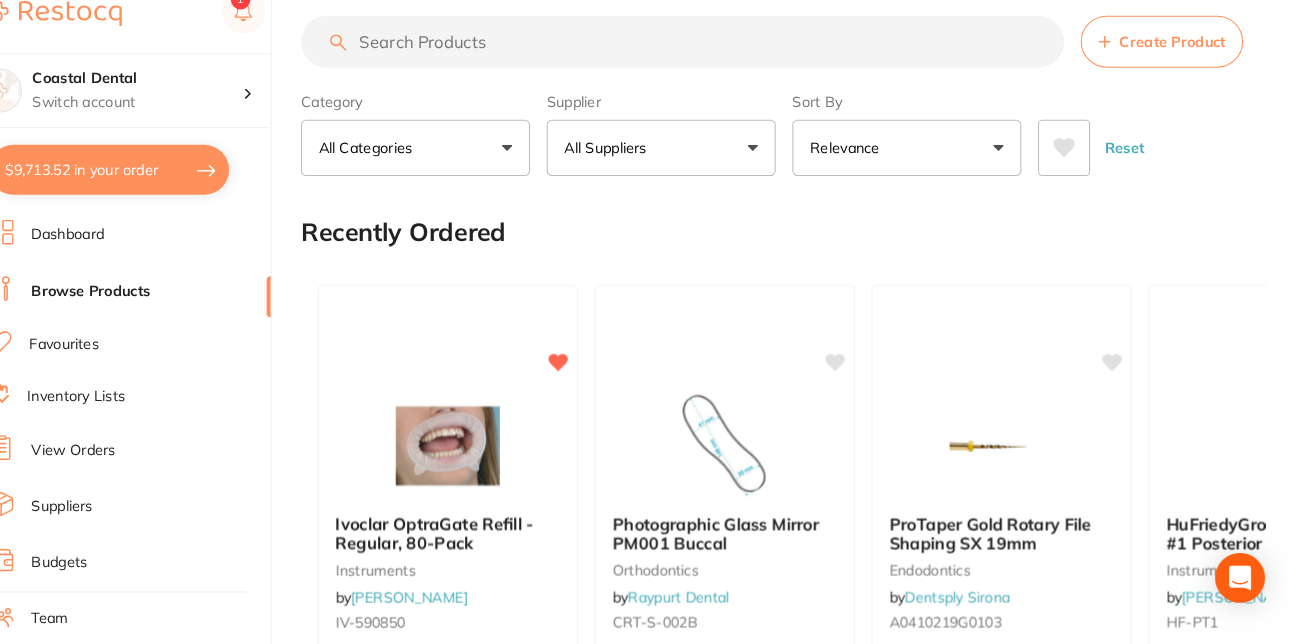 click at bounding box center (706, 65) 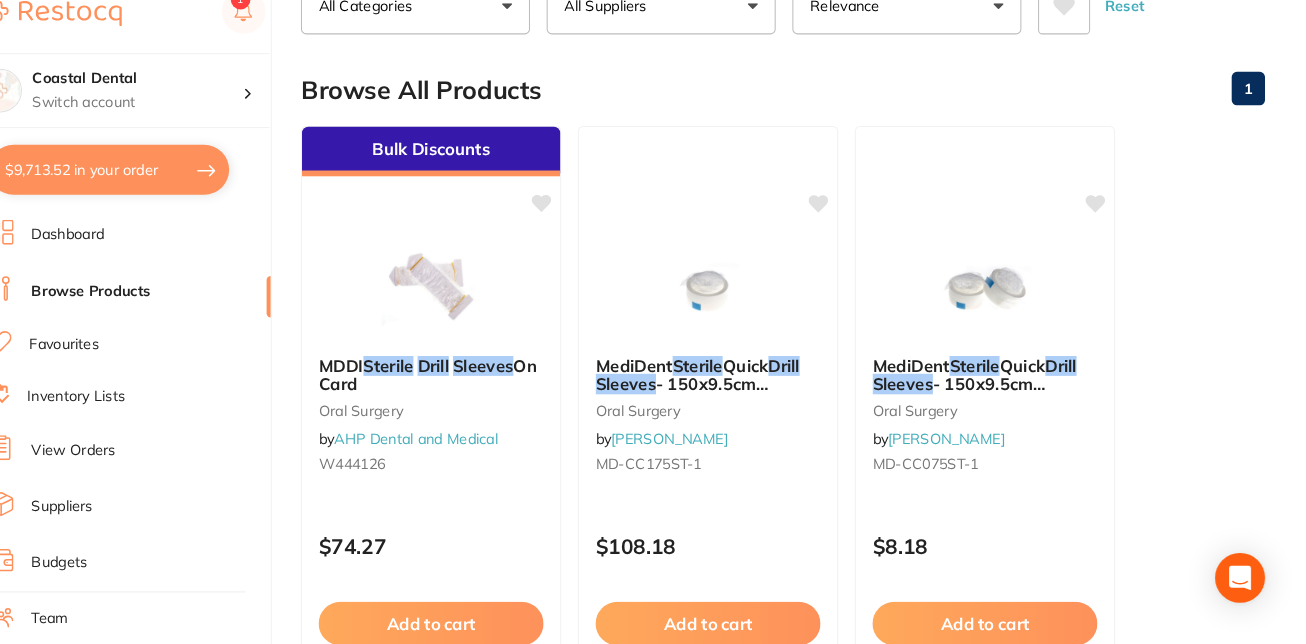 scroll, scrollTop: 146, scrollLeft: 0, axis: vertical 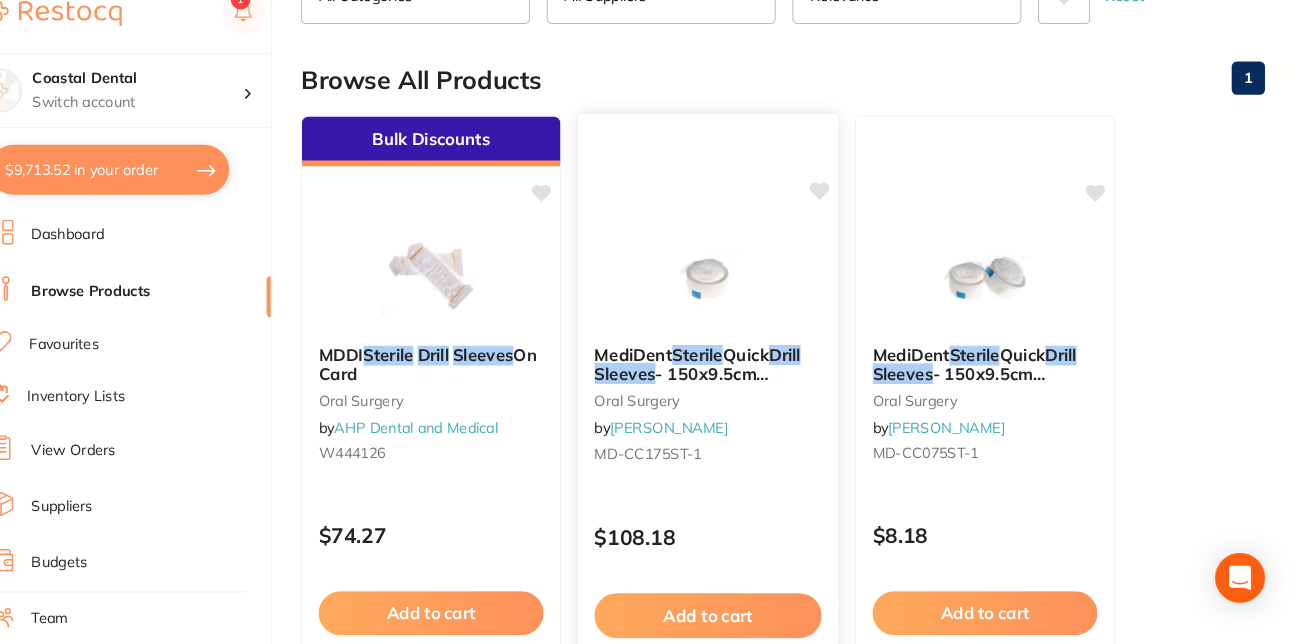 type on "sterile drill sleeves" 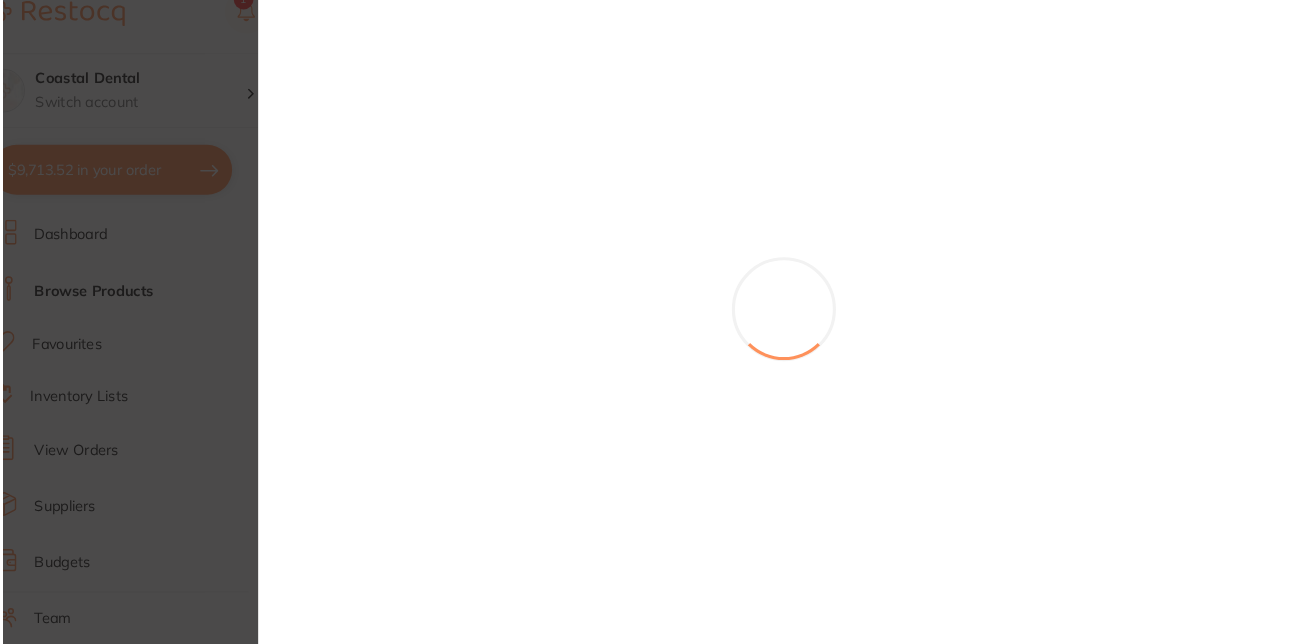 scroll, scrollTop: 0, scrollLeft: 0, axis: both 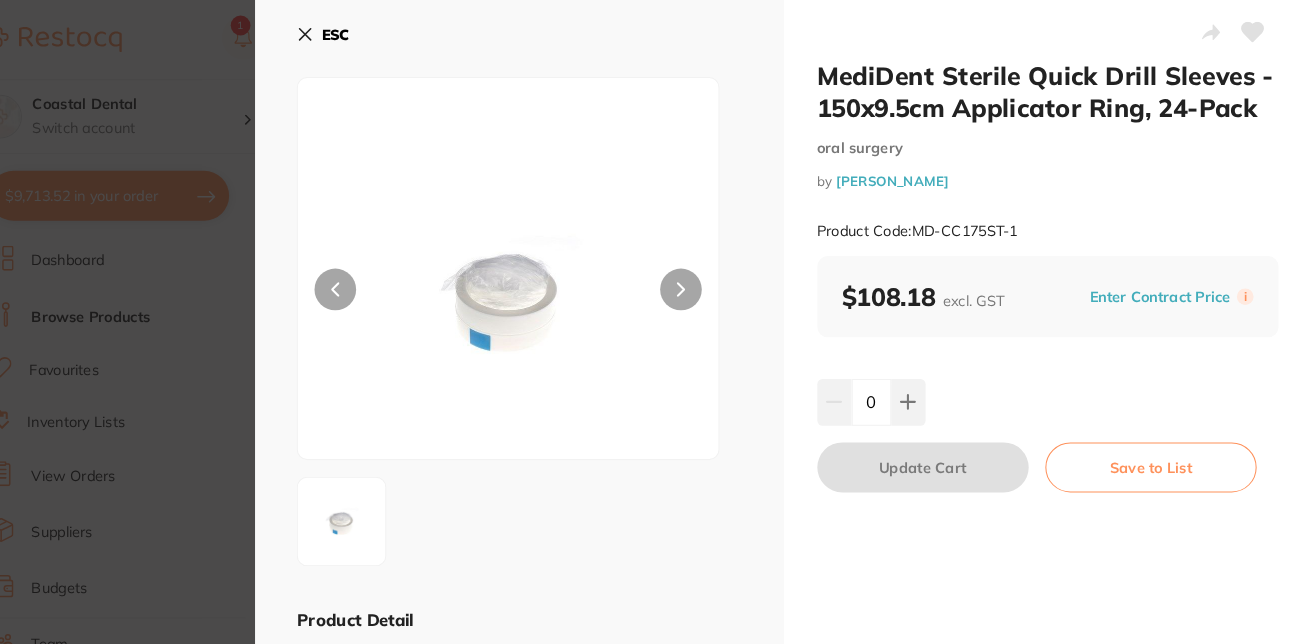 click 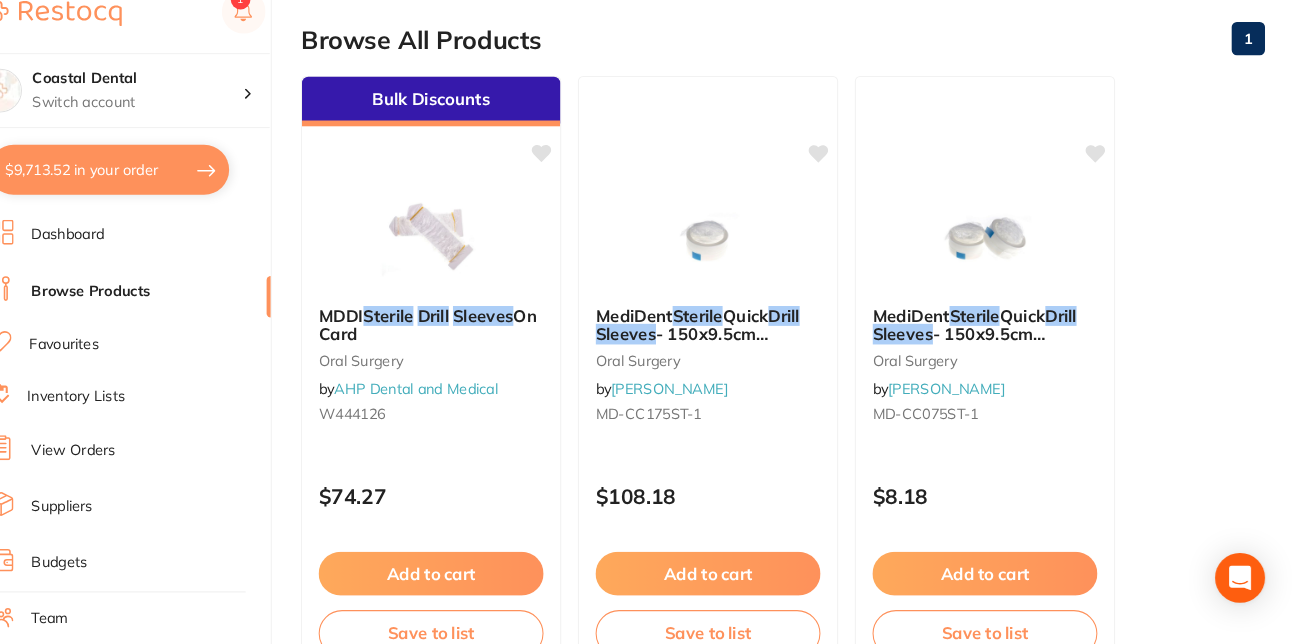 scroll, scrollTop: 193, scrollLeft: 0, axis: vertical 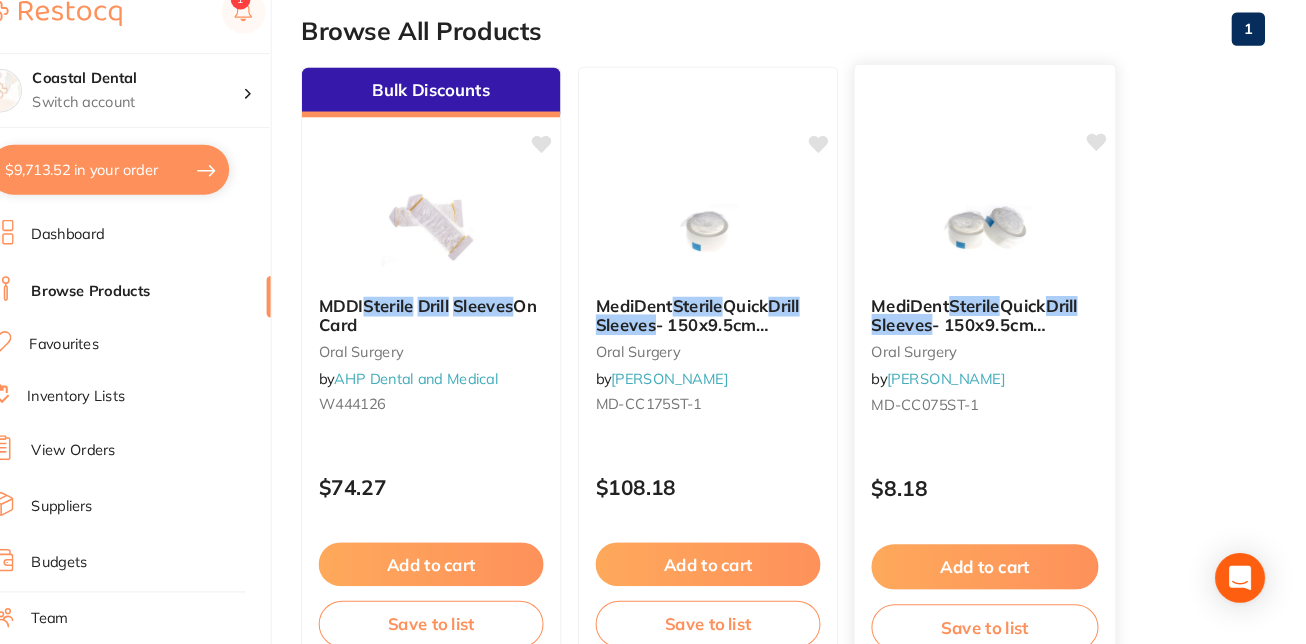 click on "MediDent  Sterile  Quick  Drill   Sleeves  - 150x9.5cm Applicator Ring, 2-Pack   oral surgery by  Henry Schein Halas MD-CC075ST-1 $8.18 Add to cart Save to list" at bounding box center [997, 376] 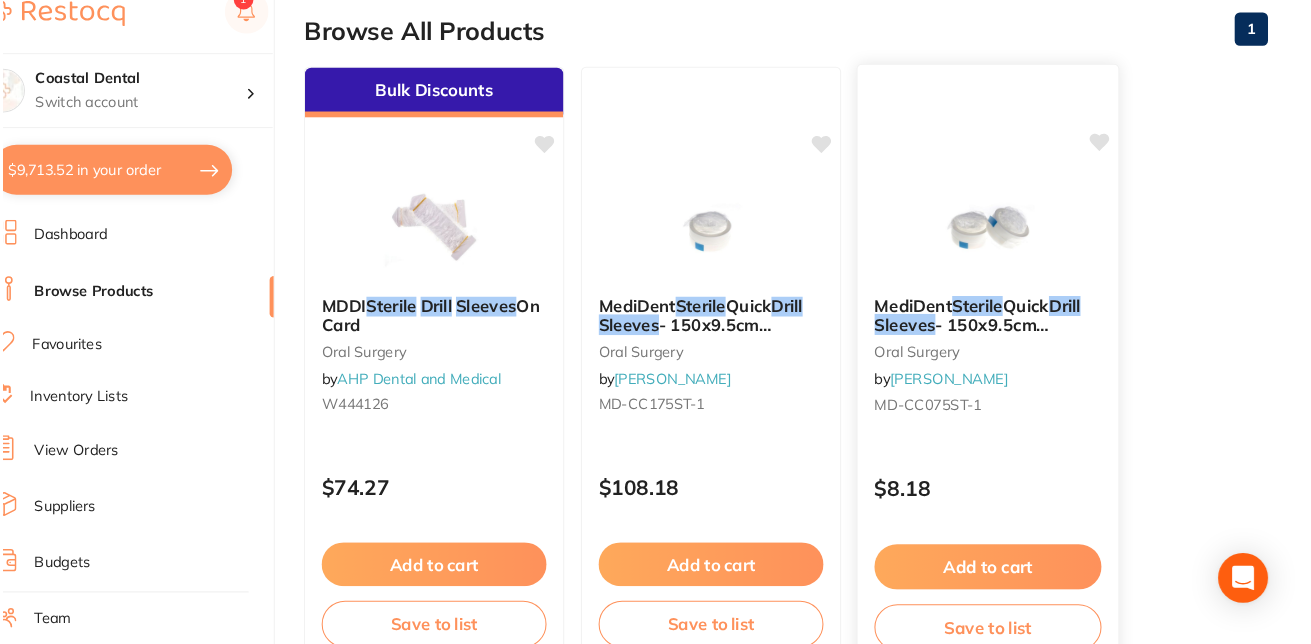 scroll, scrollTop: 0, scrollLeft: 0, axis: both 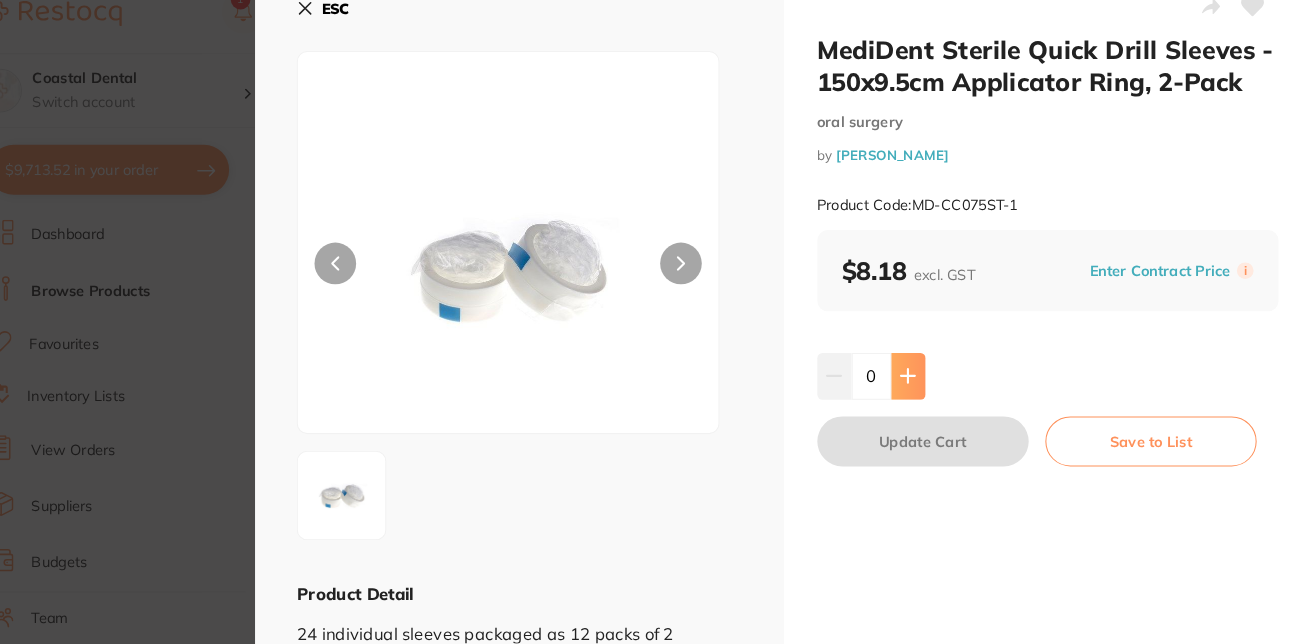 click 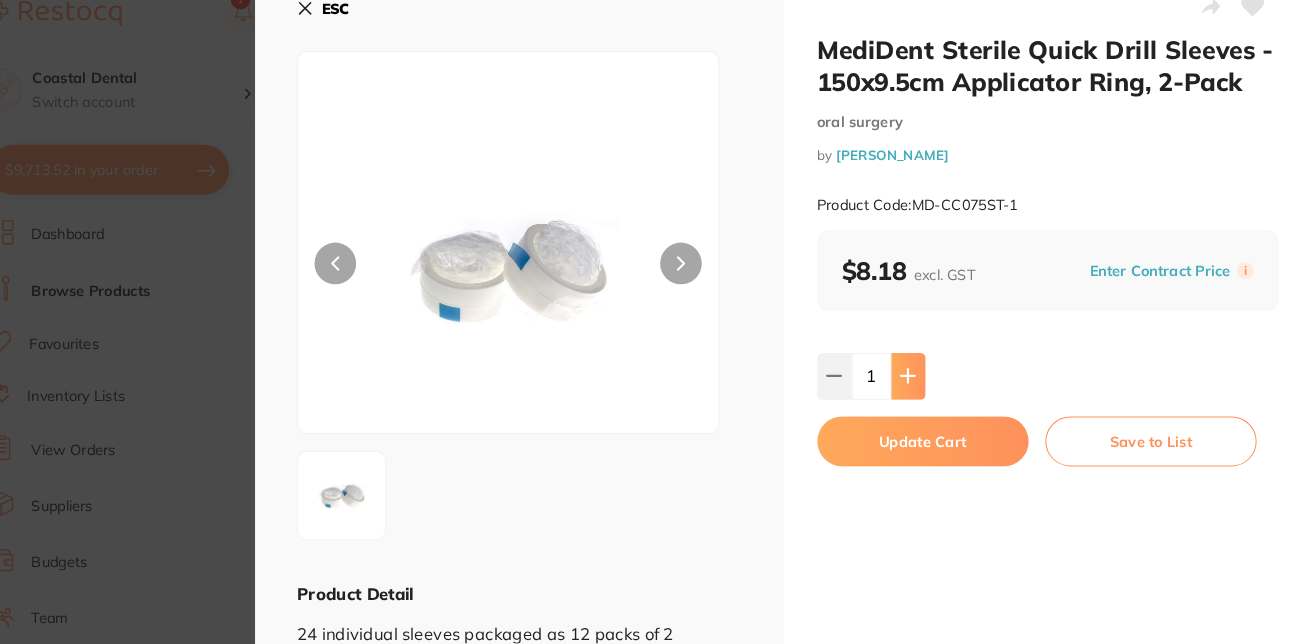 click 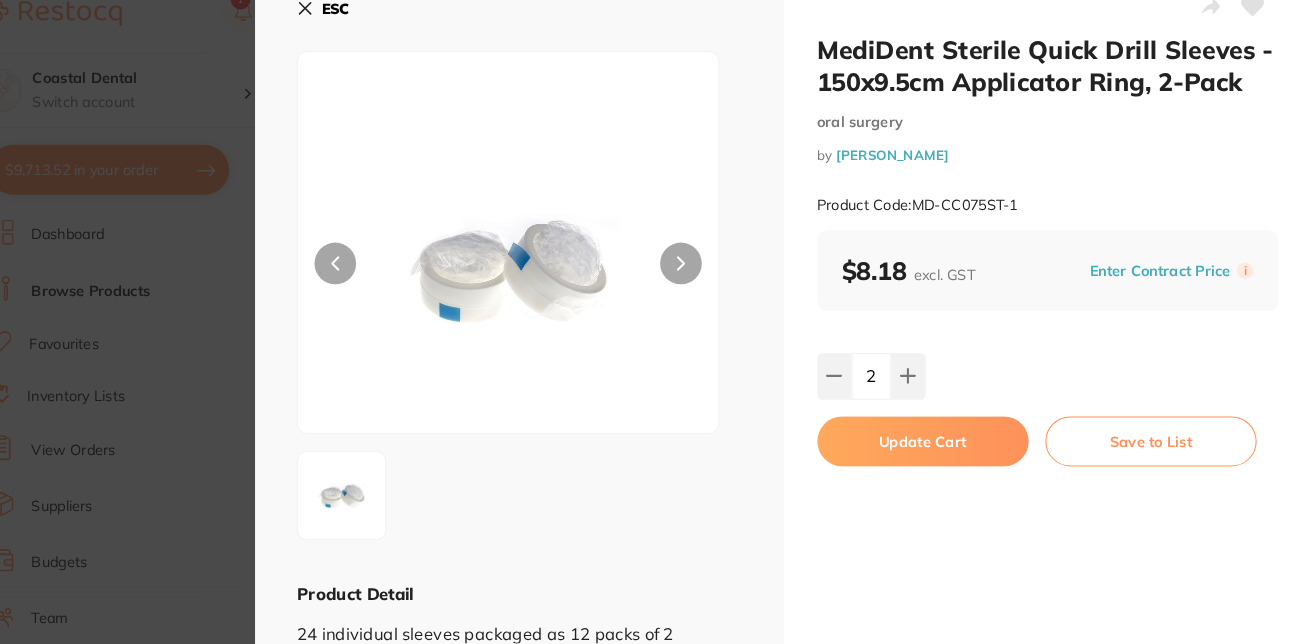 click on "MediDent Sterile Quick Drill Sleeves - 150x9.5cm Applicator Ring, 2-Pack oral surgery by   Henry Schein Halas Product Code:  MD-CC075ST-1 $8.18     excl. GST Enter Contract Price i     2         Update Cart Save to List" at bounding box center [1058, 329] 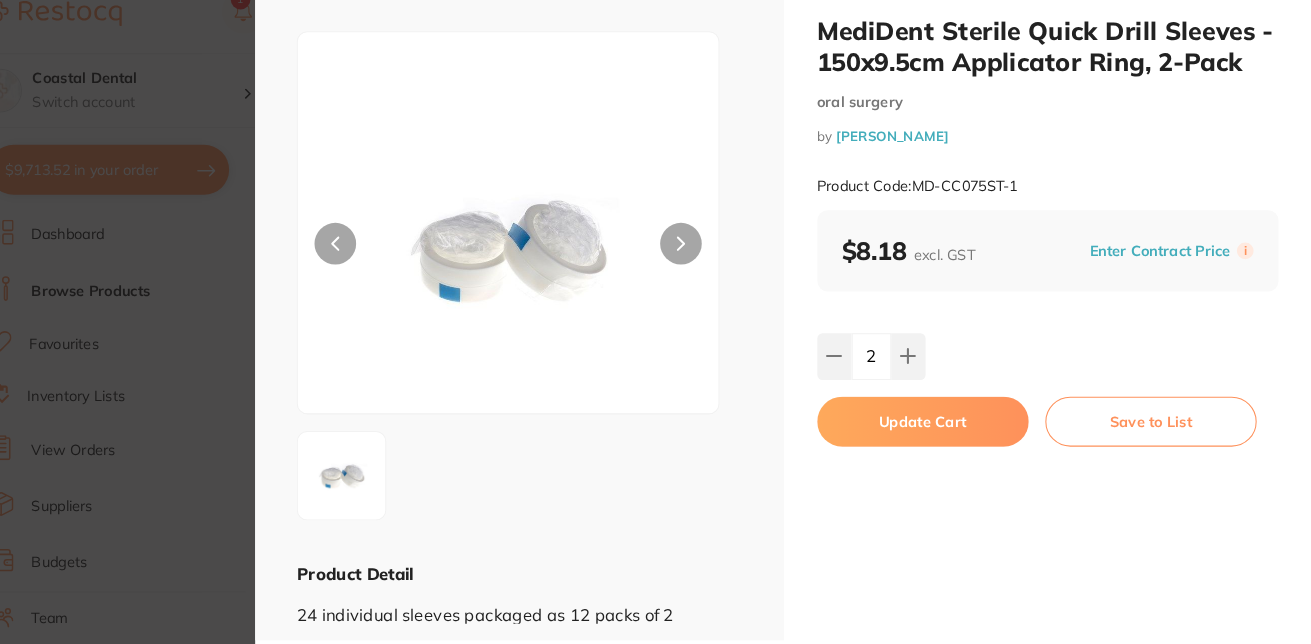 click on "MediDent Sterile Quick Drill Sleeves - 150x9.5cm Applicator Ring, 2-Pack oral surgery by   Henry Schein Halas Product Code:  MD-CC075ST-1 $8.18     excl. GST Enter Contract Price i     2         Update Cart Save to List" at bounding box center (1058, 310) 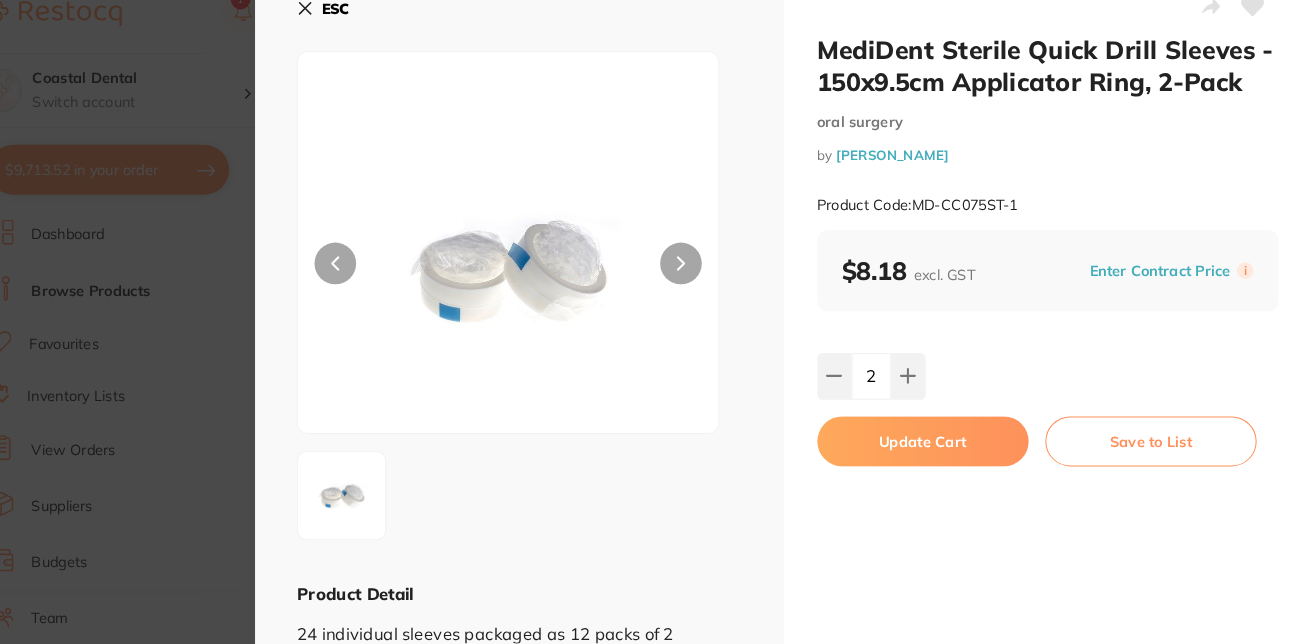 click on "Update Cart" at bounding box center [937, 449] 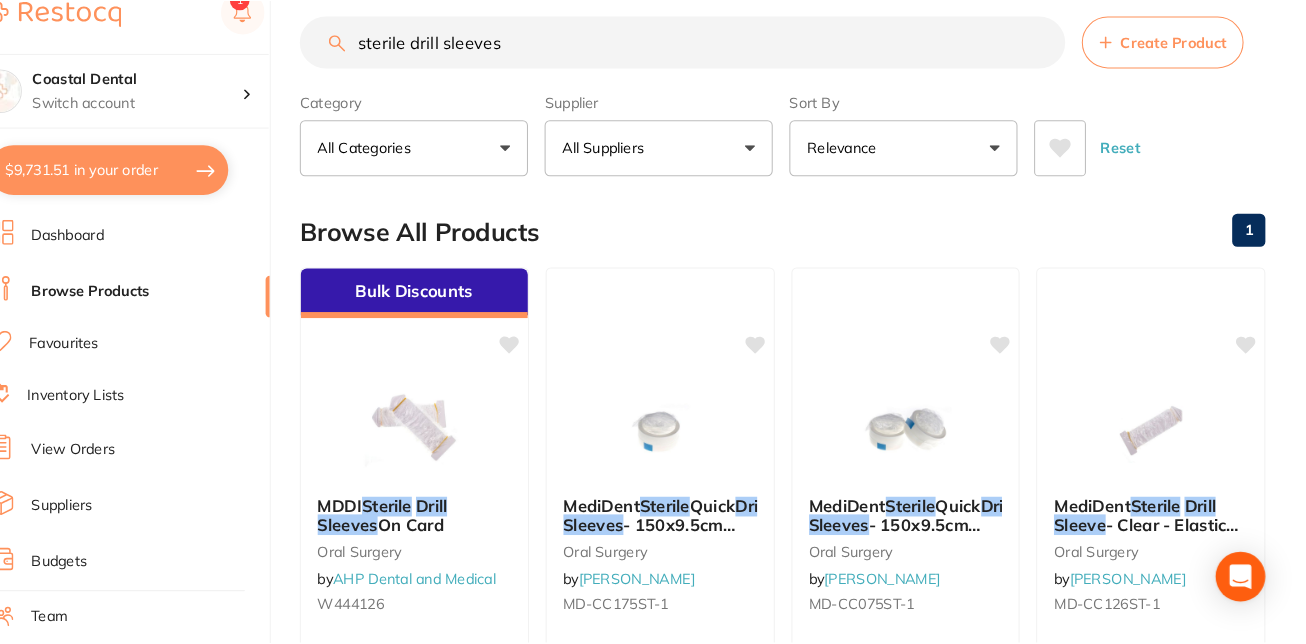 scroll, scrollTop: 193, scrollLeft: 0, axis: vertical 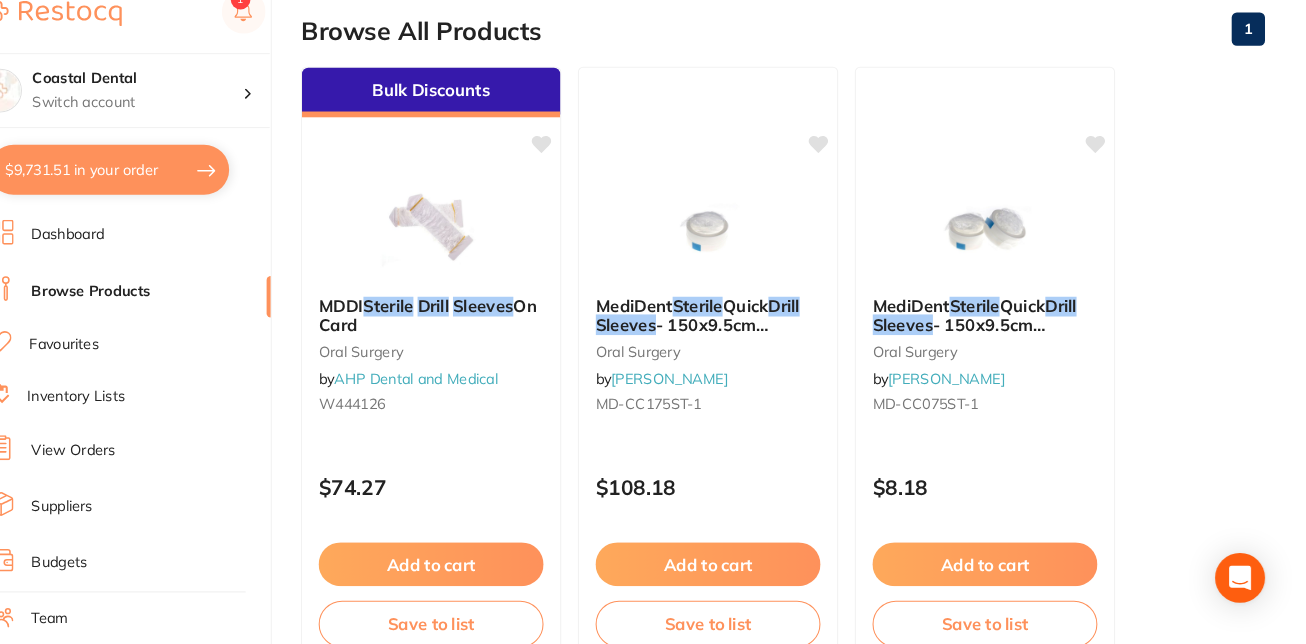 click on "Favourites" at bounding box center (112, 356) 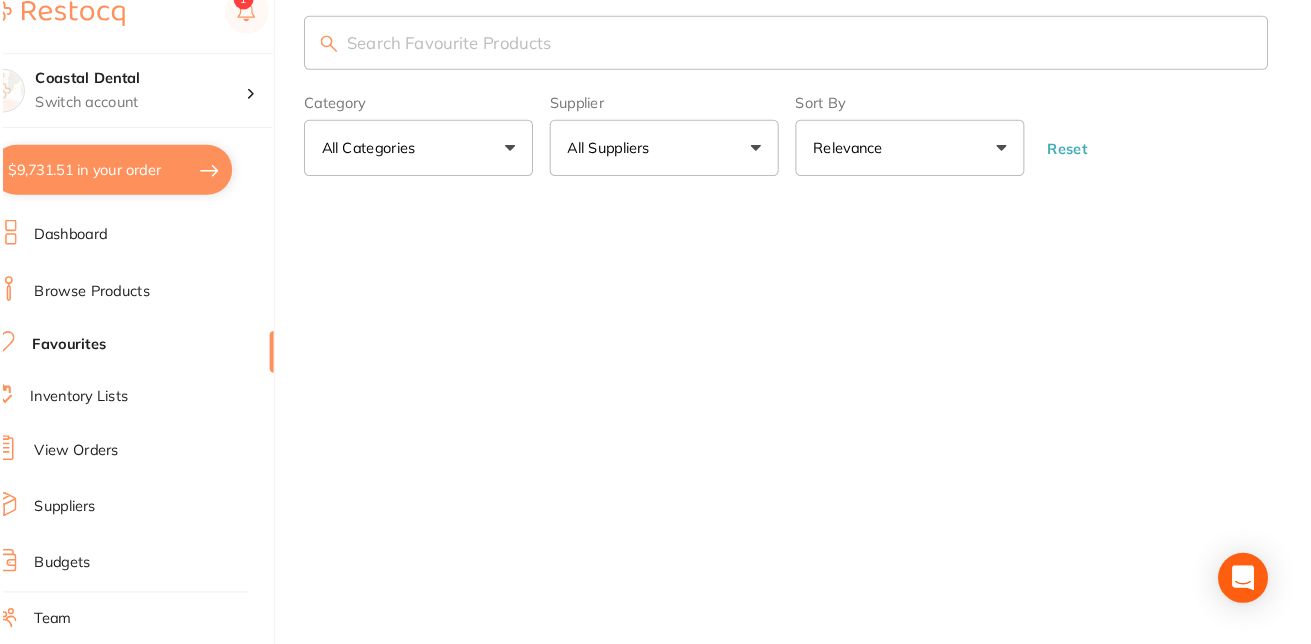 scroll, scrollTop: 0, scrollLeft: 0, axis: both 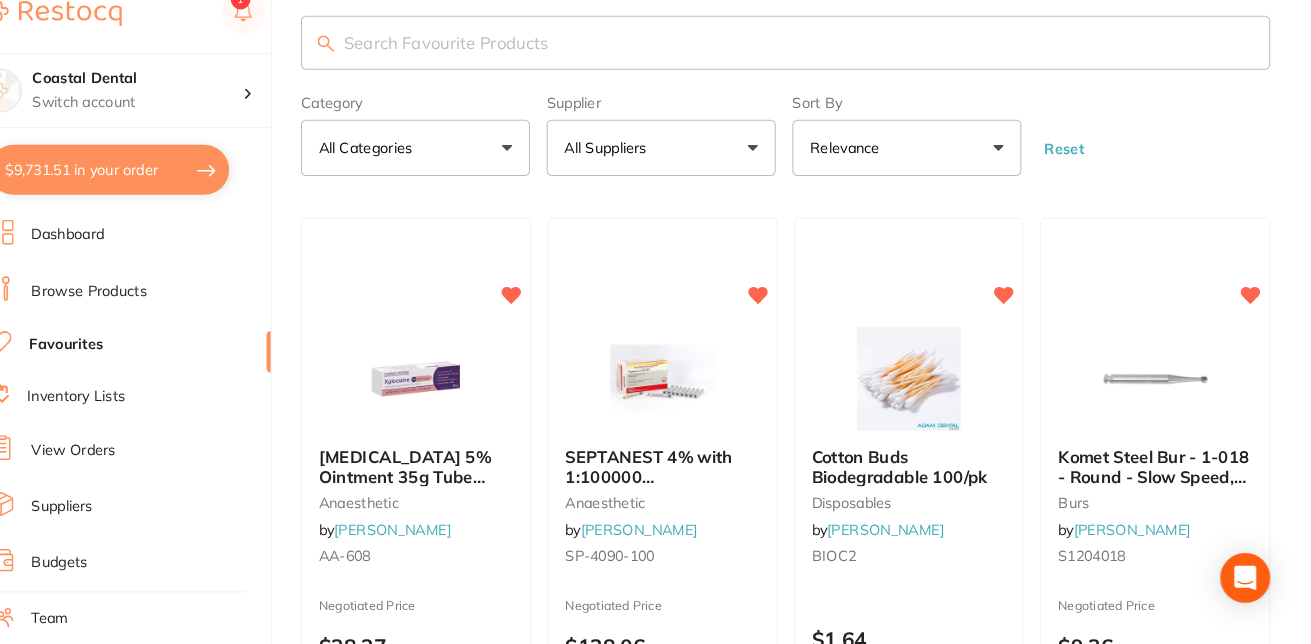 click at bounding box center [805, 66] 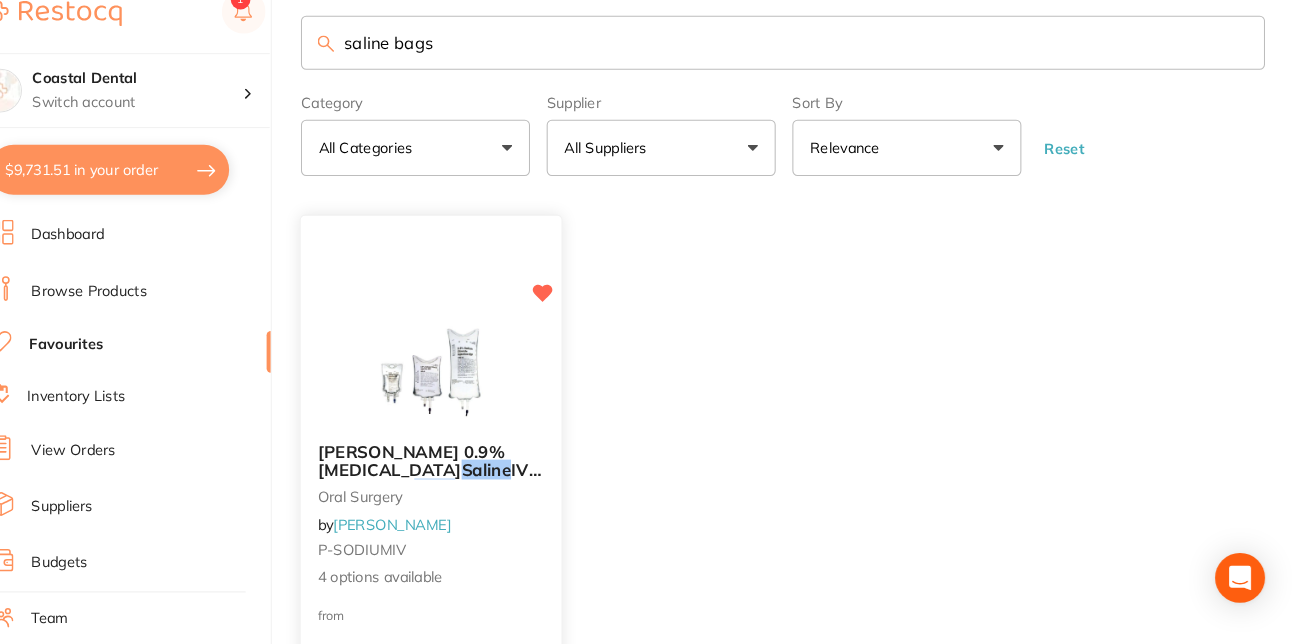 type on "saline bags" 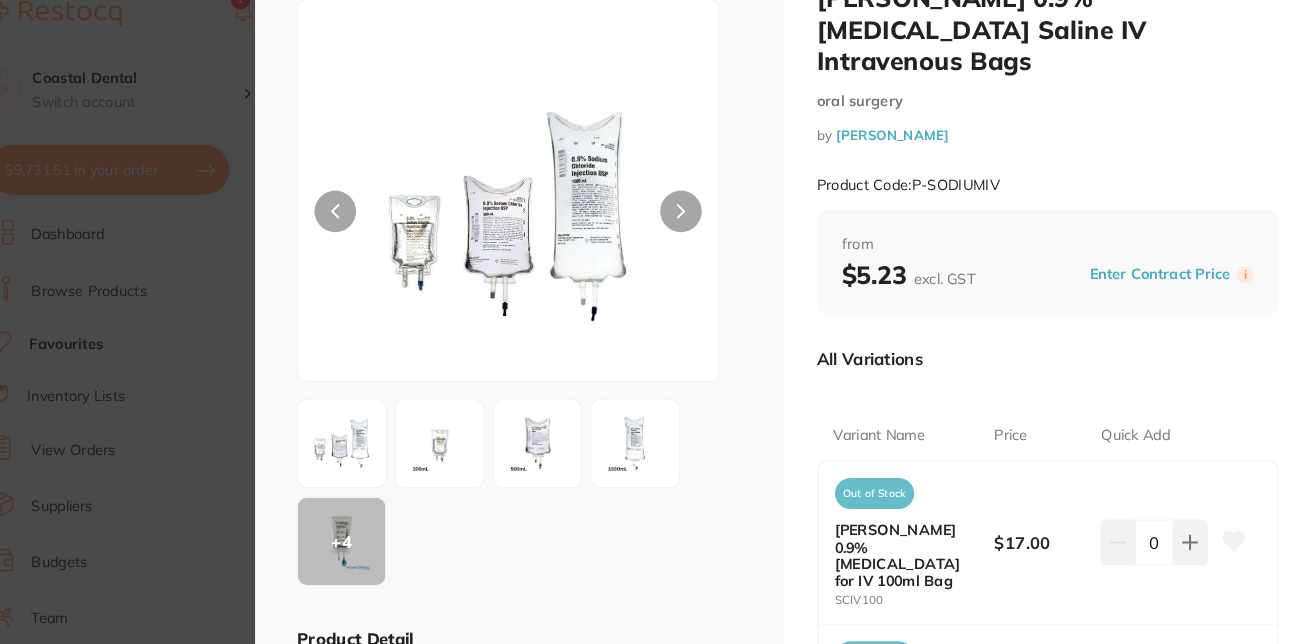 scroll, scrollTop: 0, scrollLeft: 0, axis: both 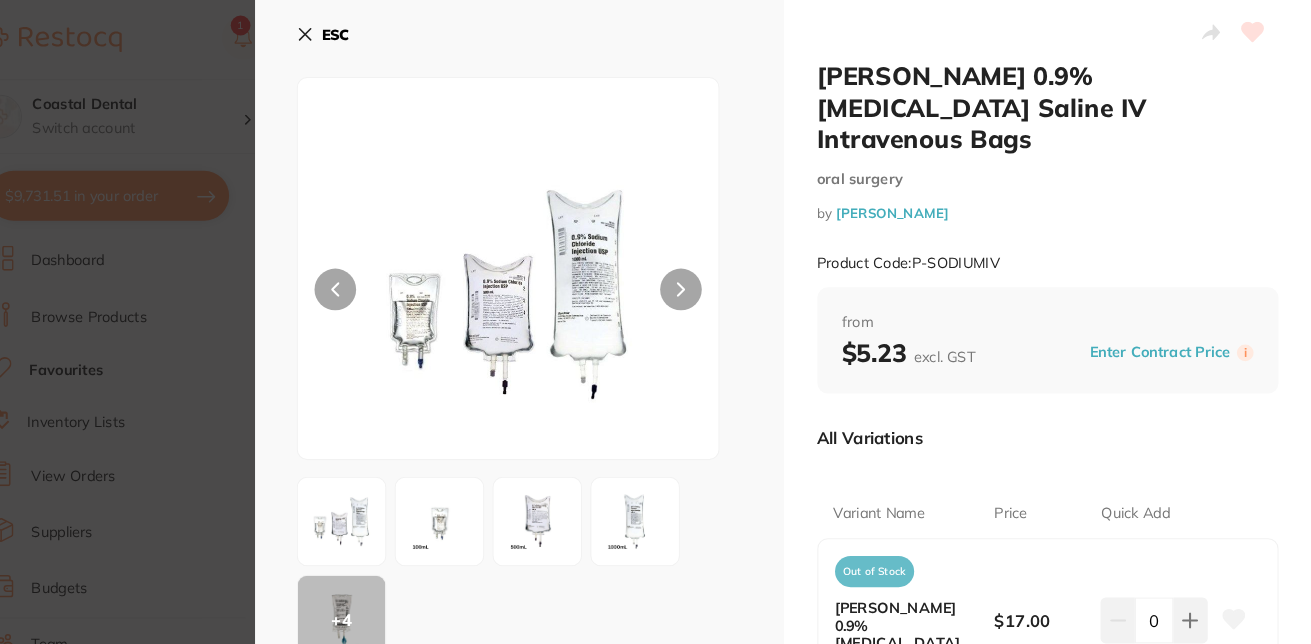 click 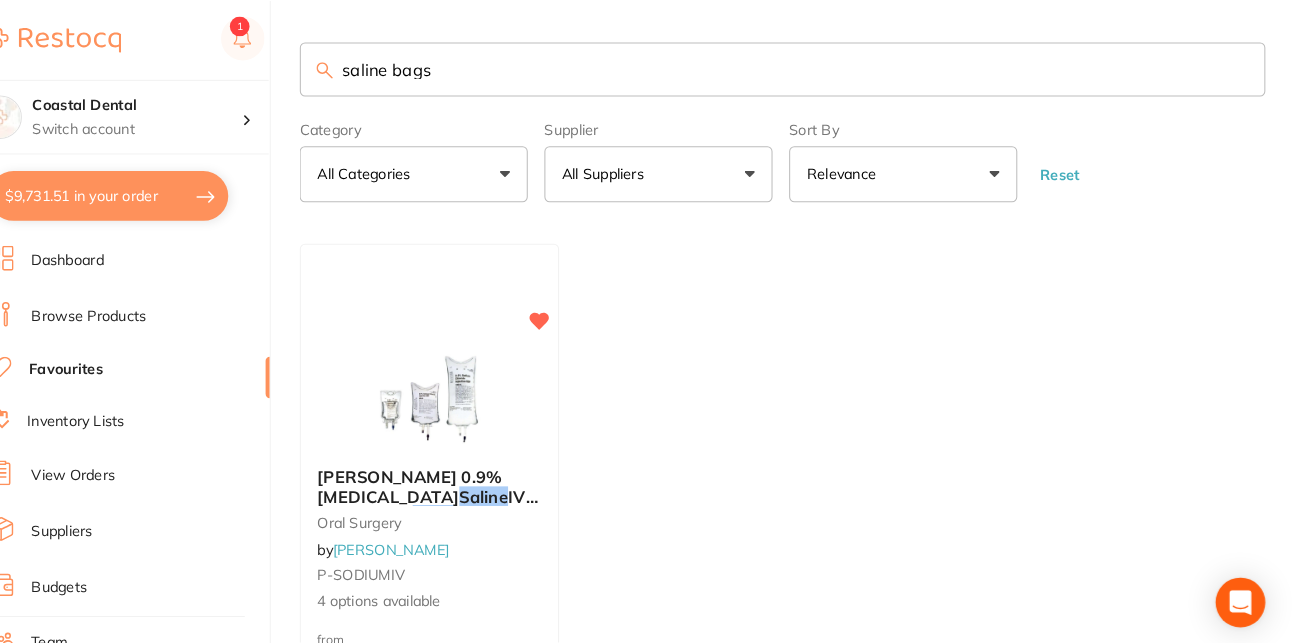 scroll, scrollTop: 193, scrollLeft: 0, axis: vertical 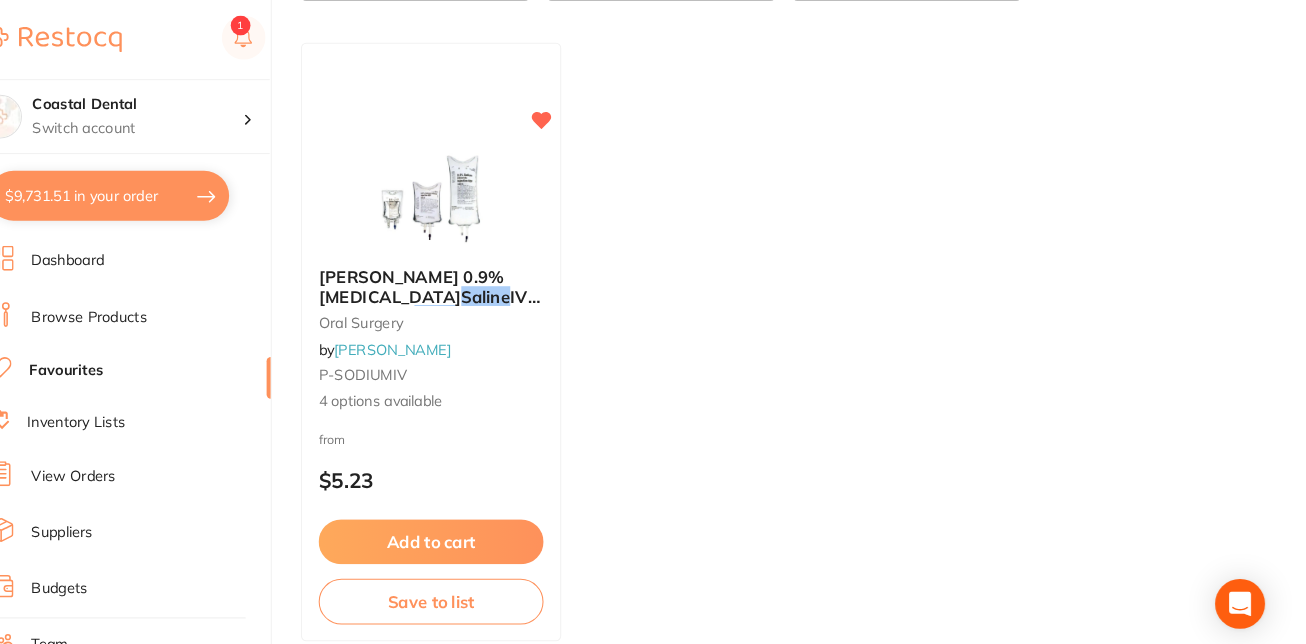 click on "Browse Products" at bounding box center [136, 305] 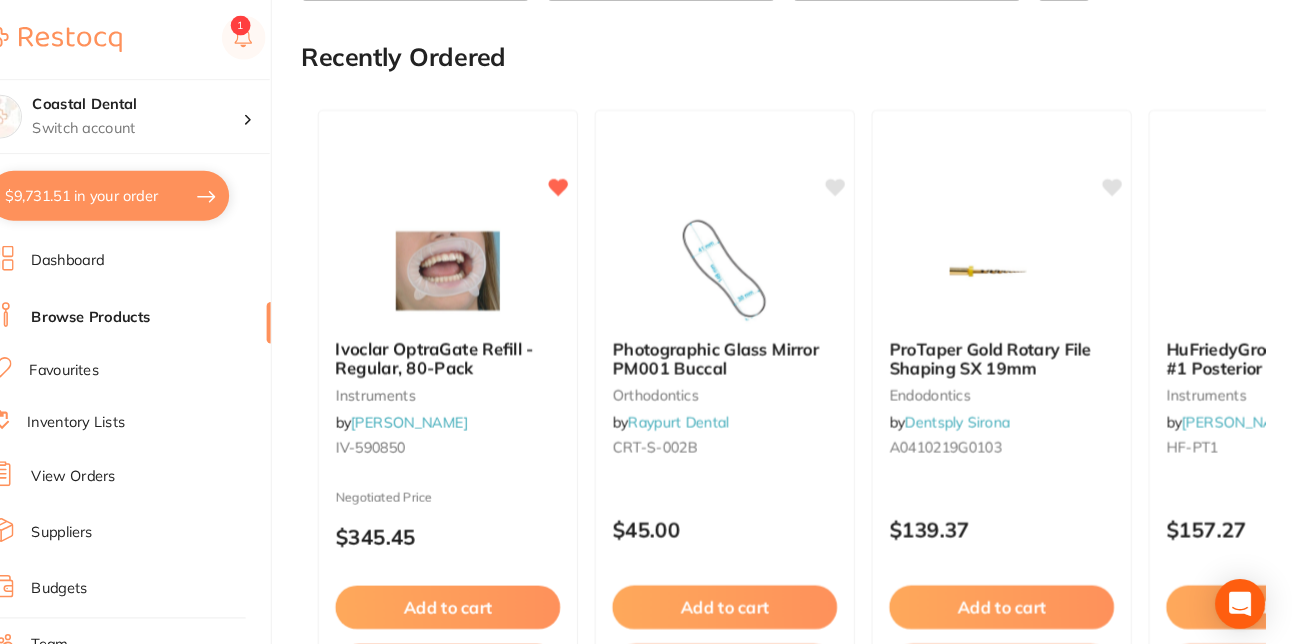 scroll, scrollTop: 0, scrollLeft: 0, axis: both 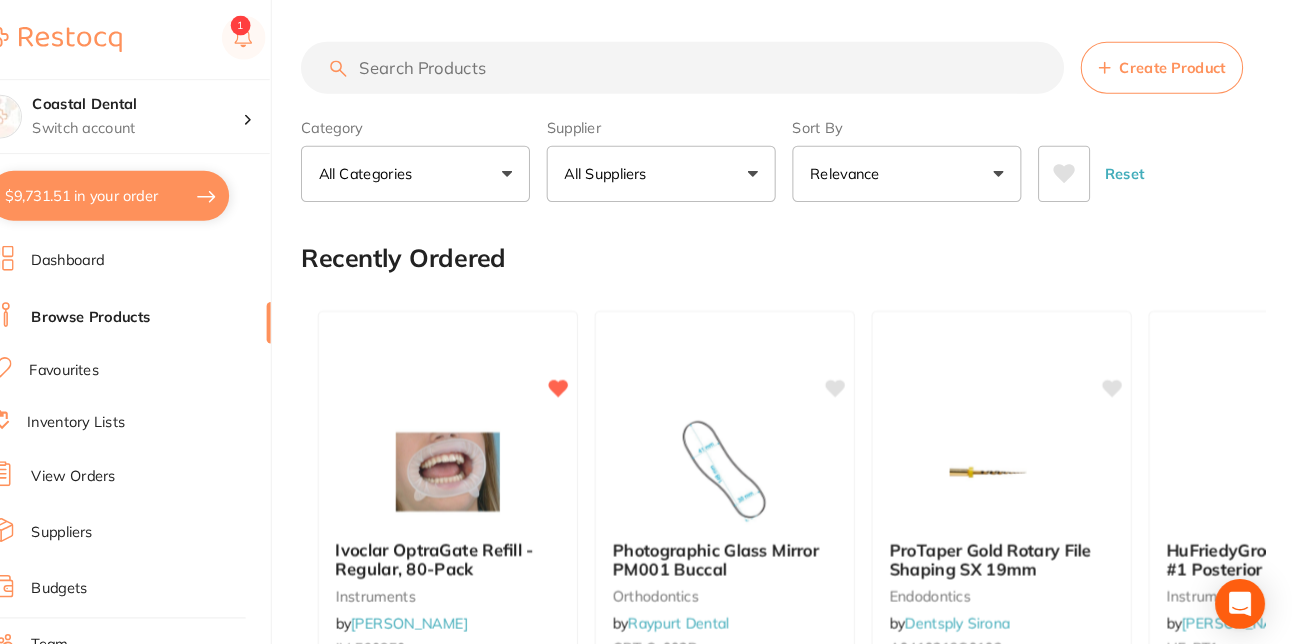 click at bounding box center (706, 65) 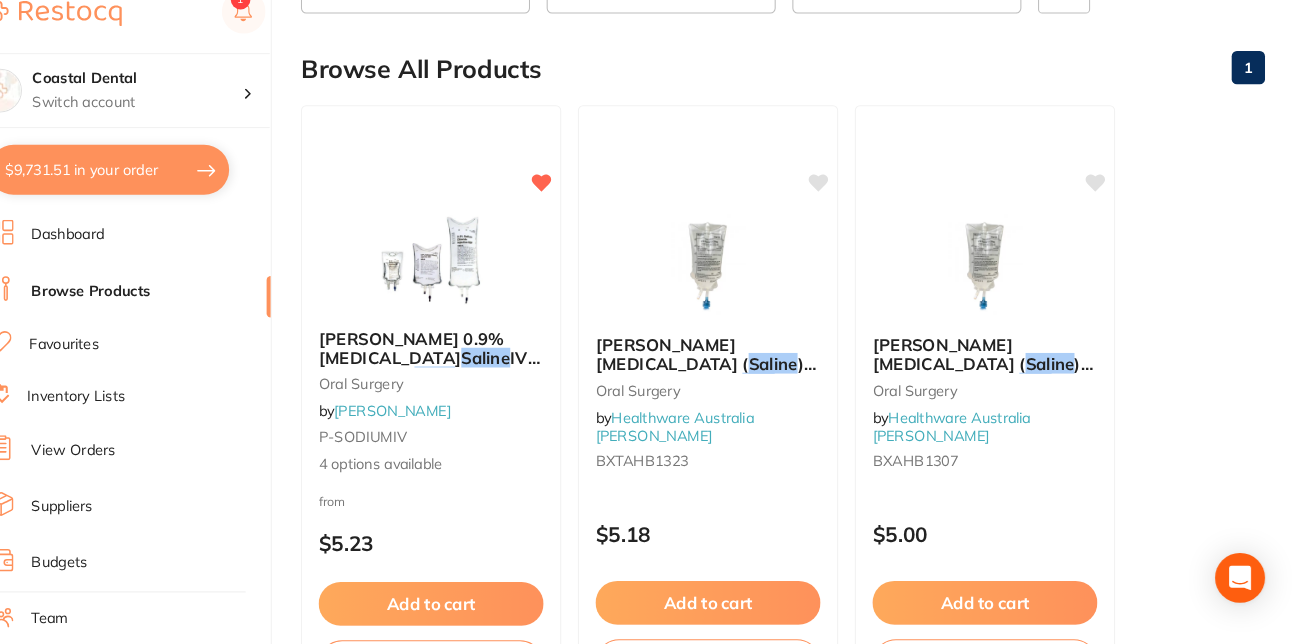 scroll, scrollTop: 161, scrollLeft: 0, axis: vertical 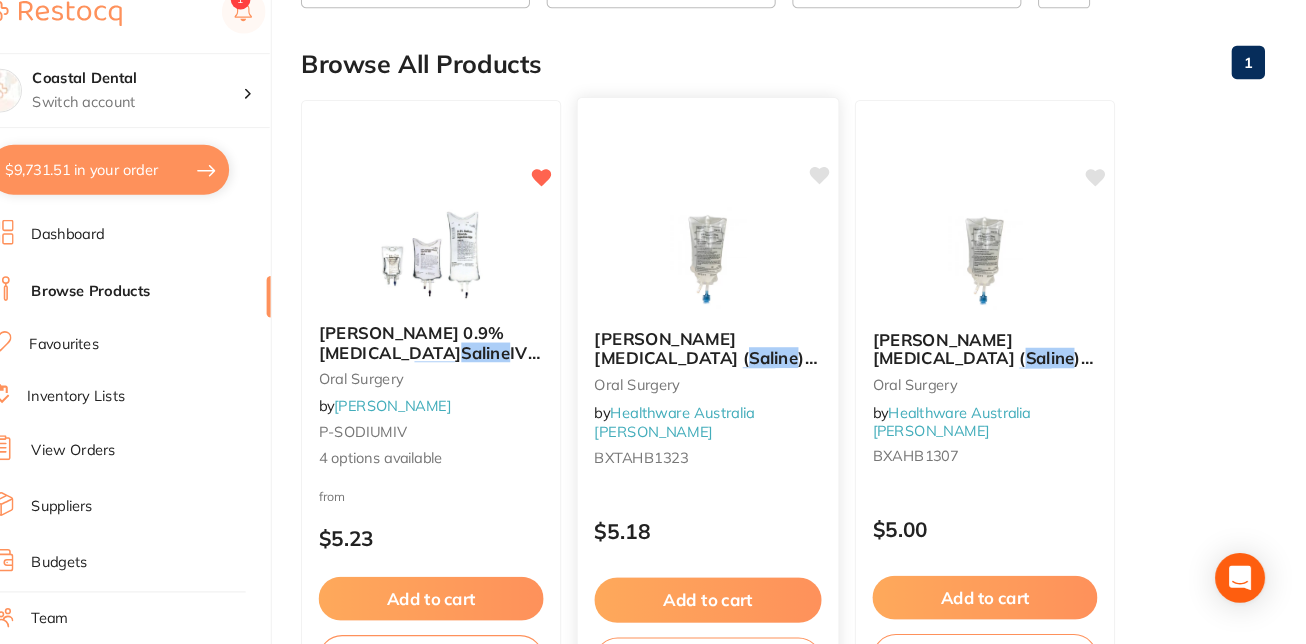 type on "saline bags" 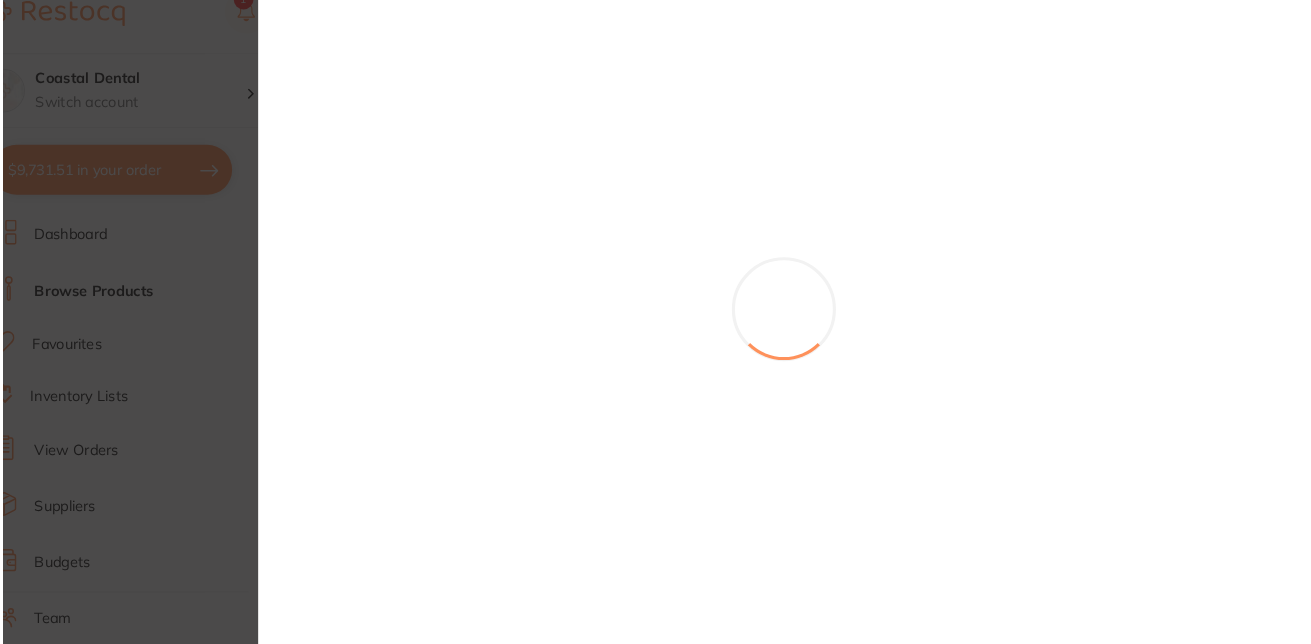 scroll, scrollTop: 0, scrollLeft: 0, axis: both 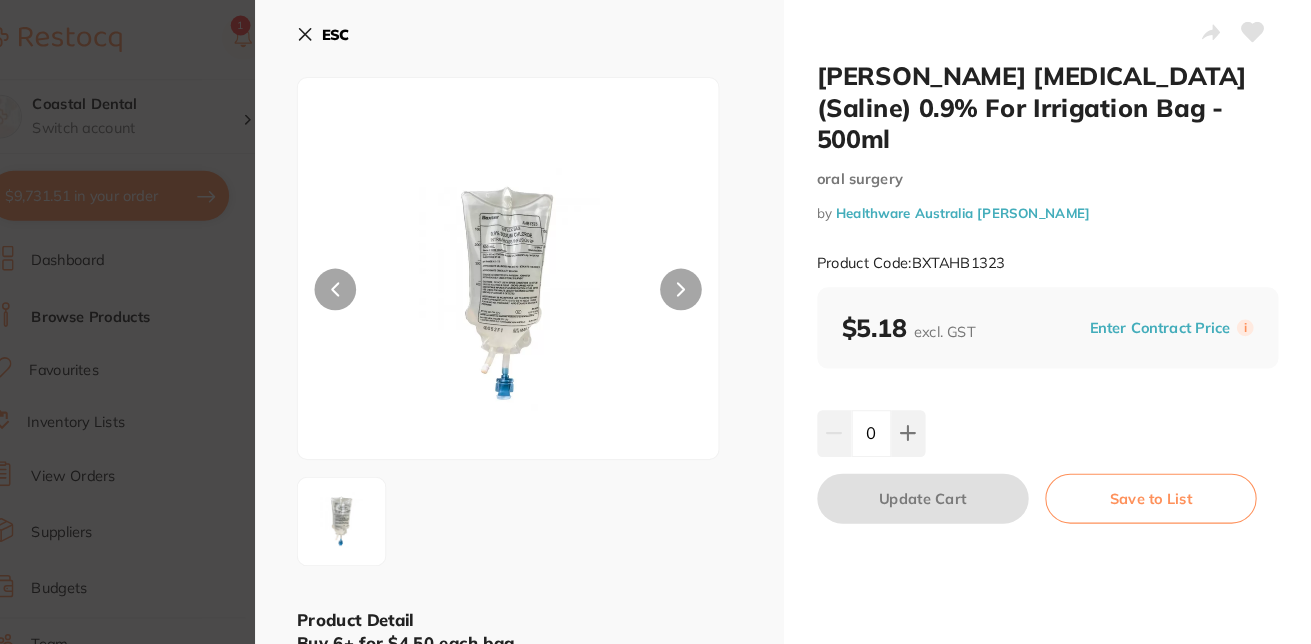 click 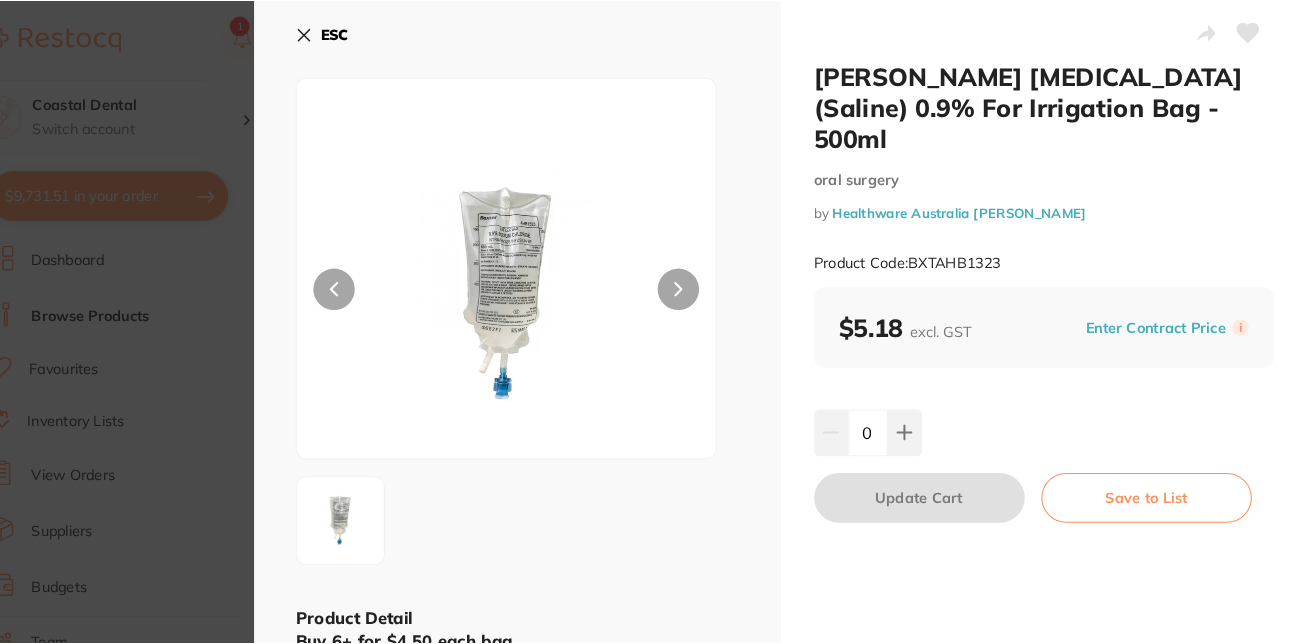 scroll, scrollTop: 161, scrollLeft: 0, axis: vertical 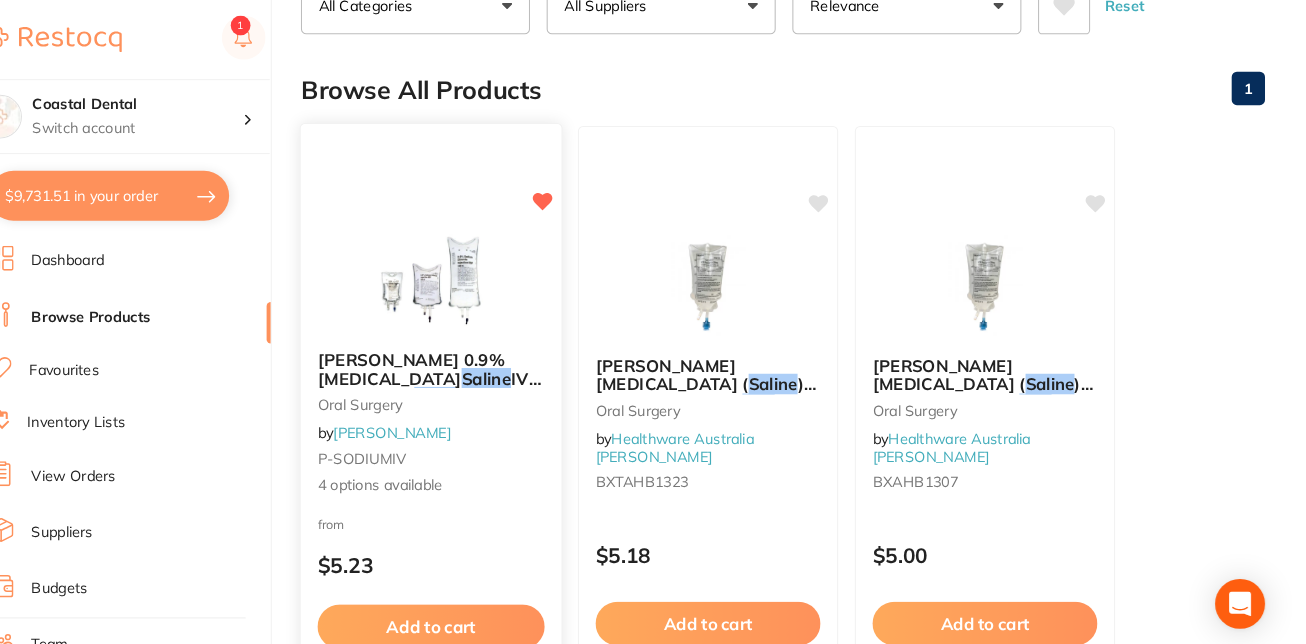 click on "Baxter 0.9% Sodium Chloride  Saline  IV Intravenous  Bags   oral surgery by  Adam Dental P-SODIUMIV   4 options available" at bounding box center [465, 406] 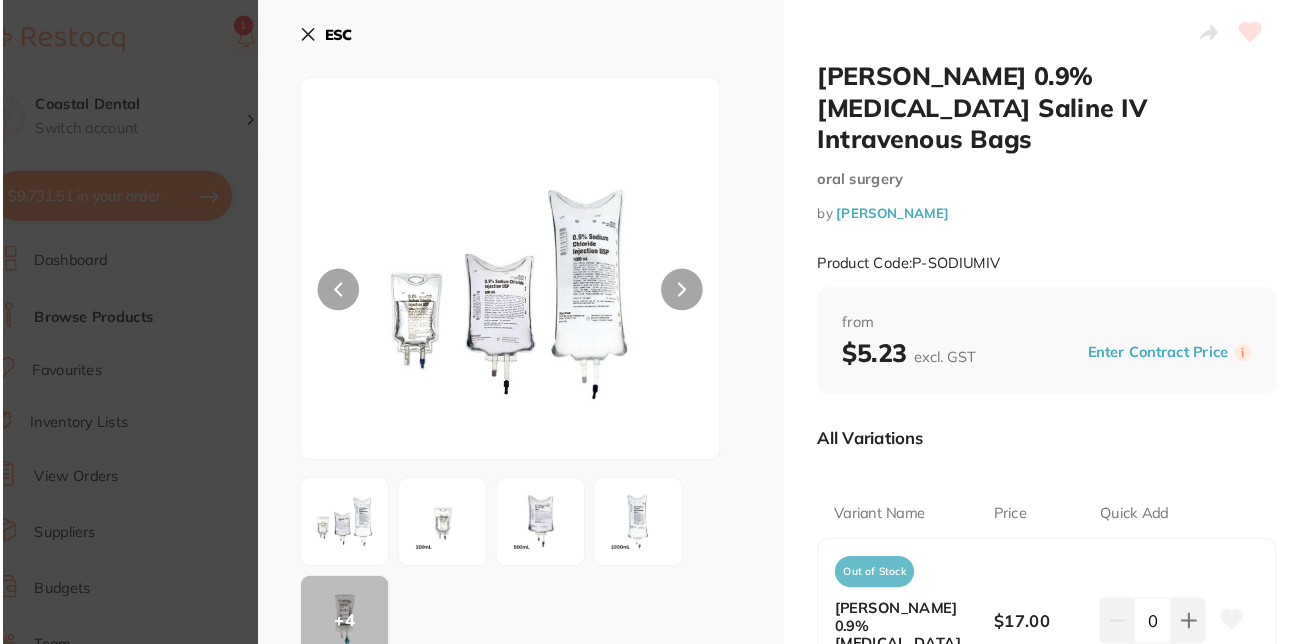 scroll, scrollTop: 0, scrollLeft: 0, axis: both 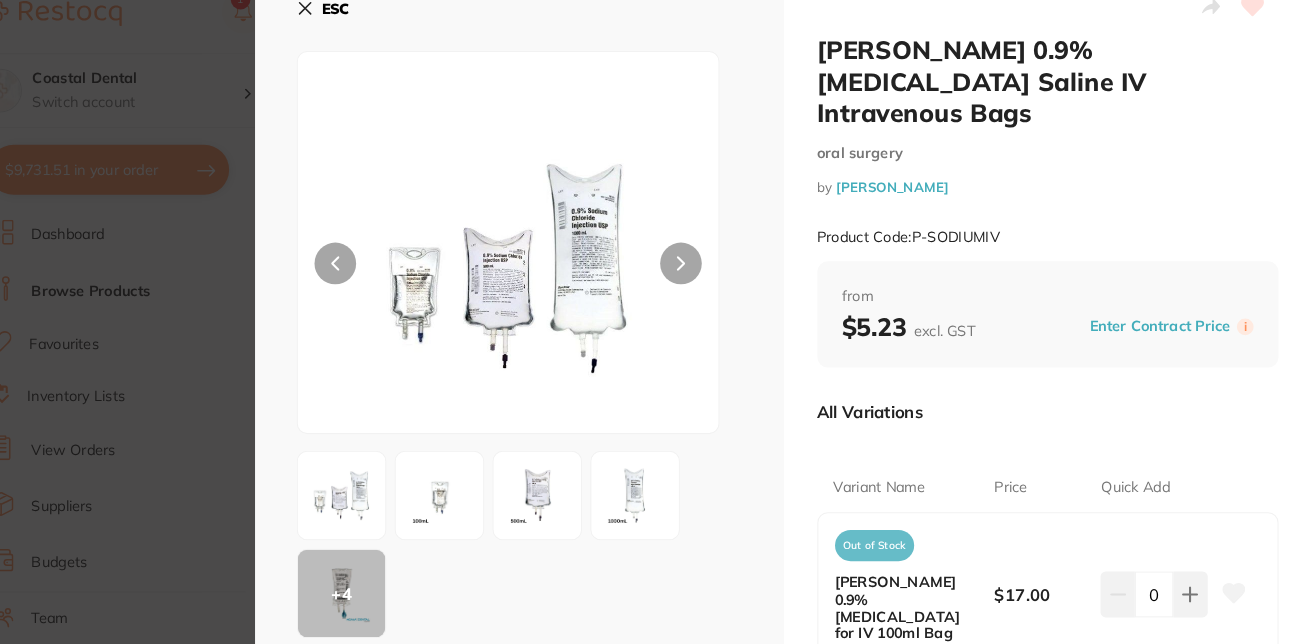 click 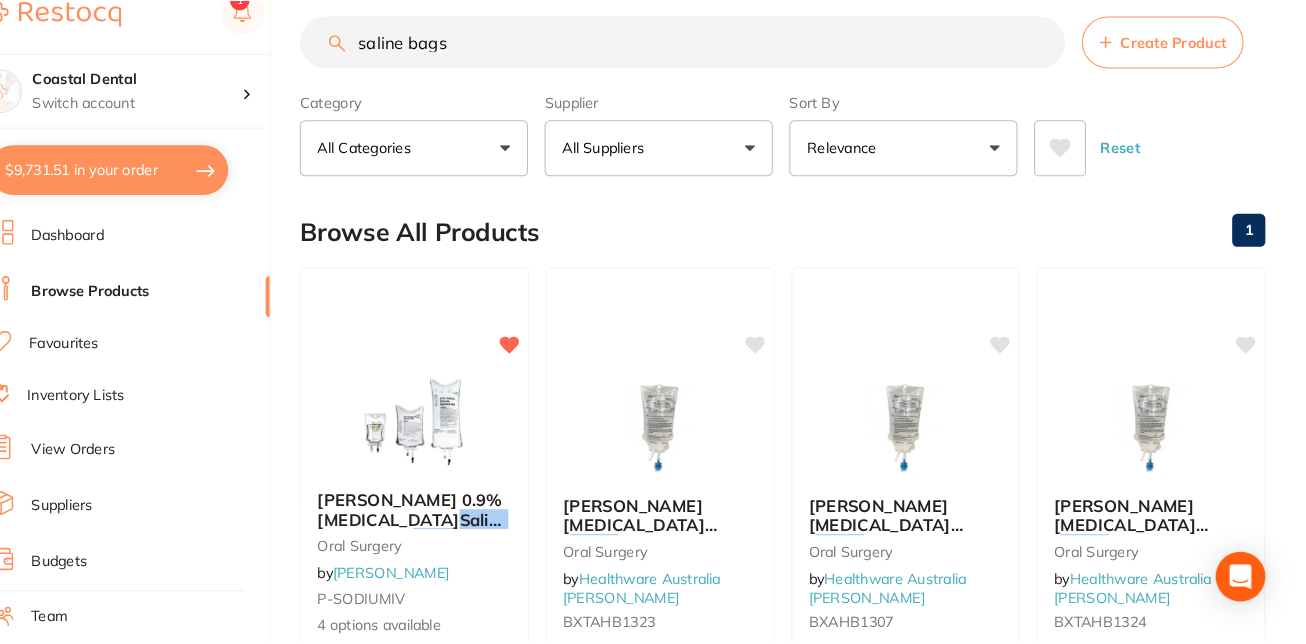 scroll, scrollTop: 161, scrollLeft: 0, axis: vertical 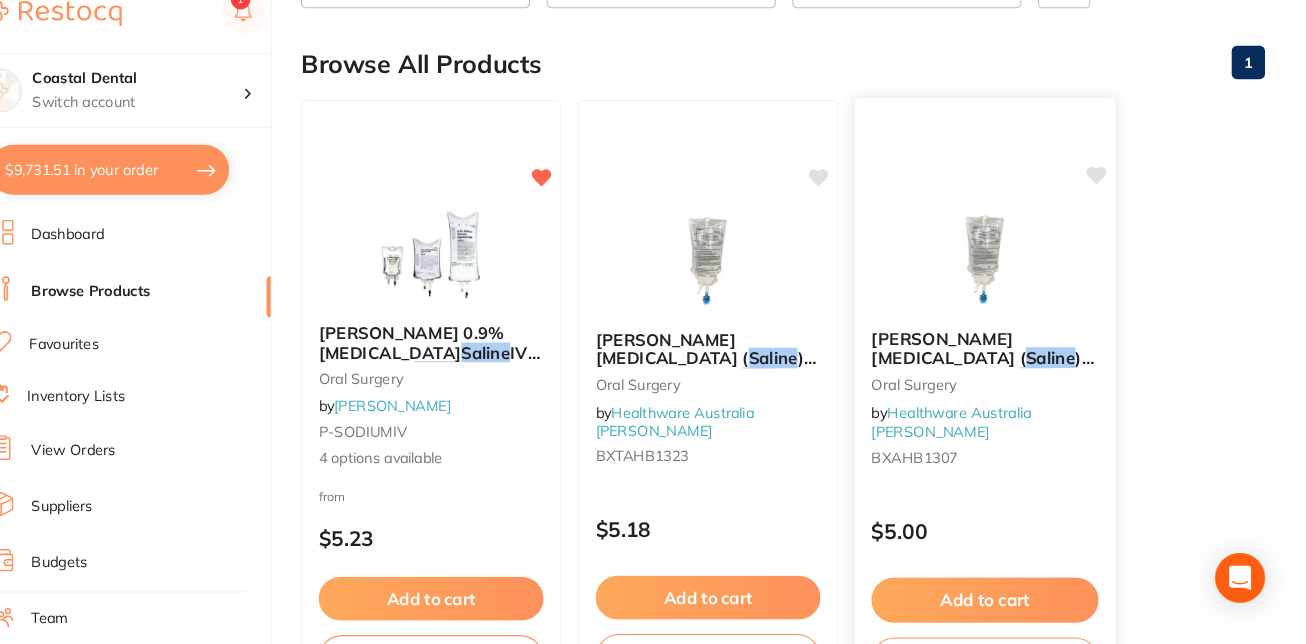 click on "Baxter Sodium Chloride ( Saline ) 0.9% For Irrigation  Bag  - 100ml   oral surgery by  Healthware Australia Ridley BXAHB1307  $5.00 Add to cart Save to list" at bounding box center (997, 408) 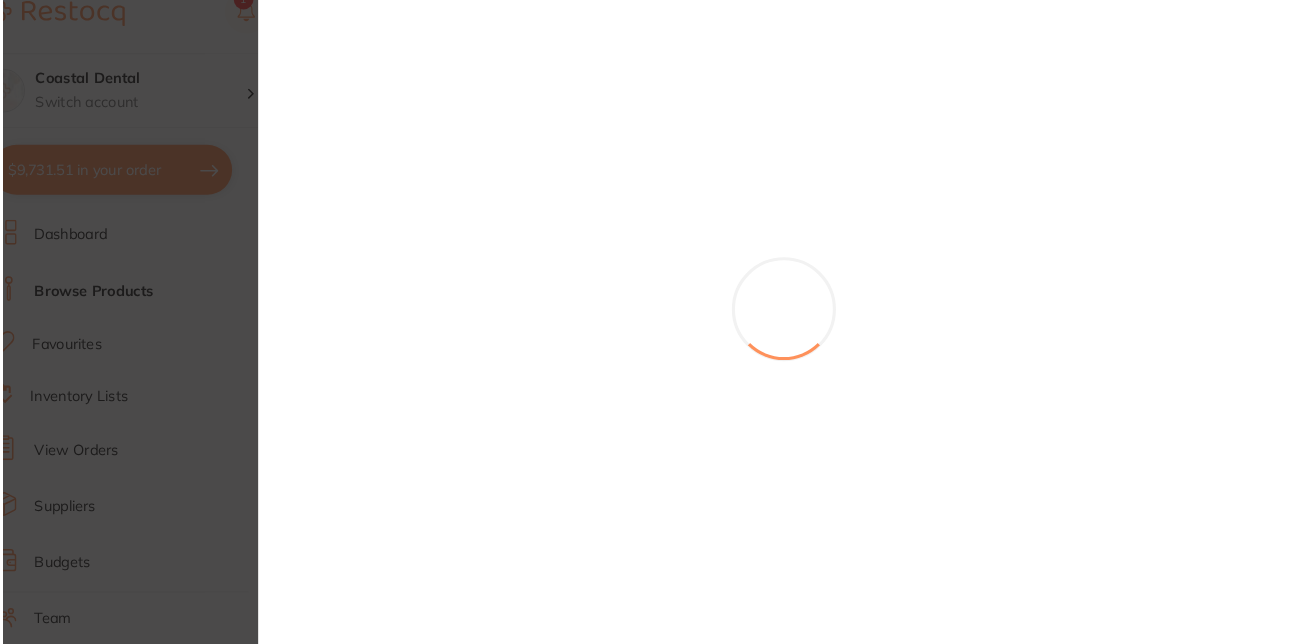 scroll, scrollTop: 0, scrollLeft: 0, axis: both 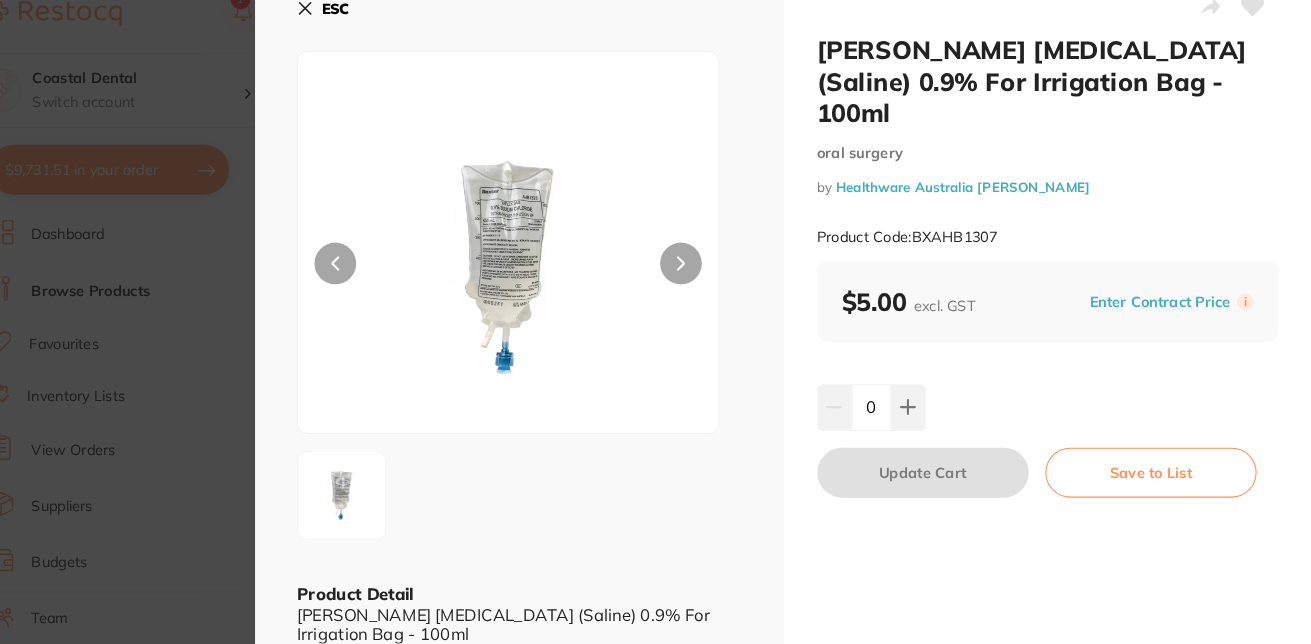 click 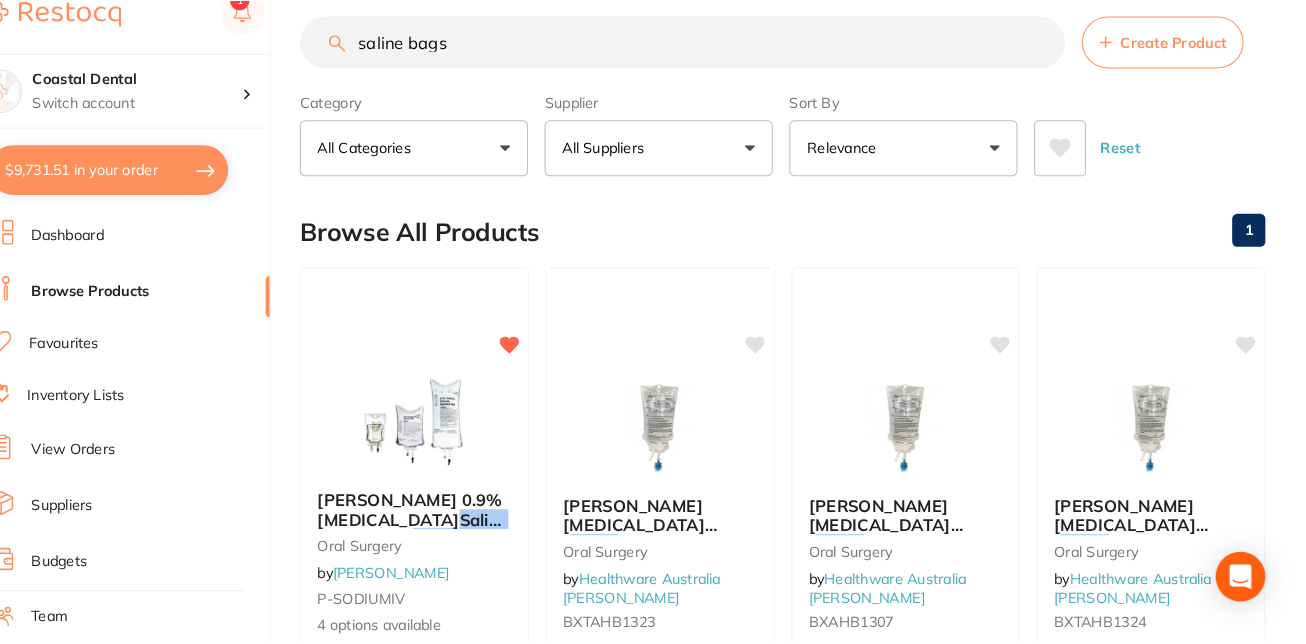 scroll, scrollTop: 161, scrollLeft: 0, axis: vertical 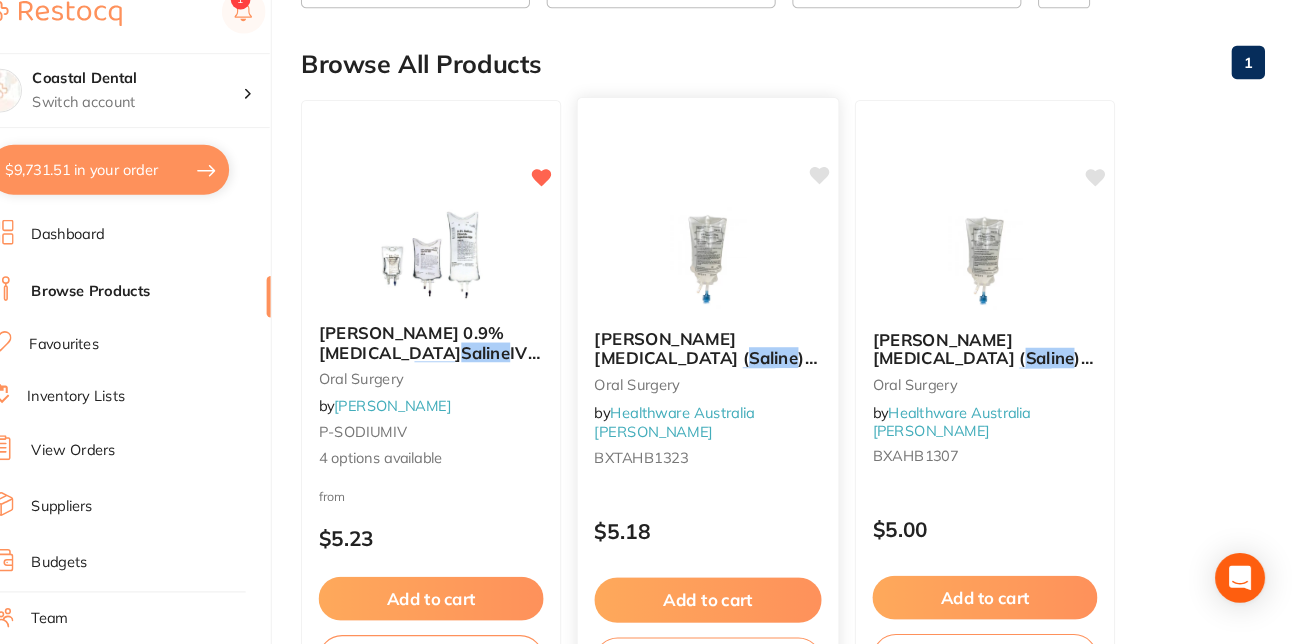 click on "Baxter Sodium Chloride ( Saline ) 0.9% For Irrigation  Bag  - 500ml   oral surgery by  Healthware Australia Ridley BXTAHB1323 $5.18 Add to cart Save to list" at bounding box center [731, 408] 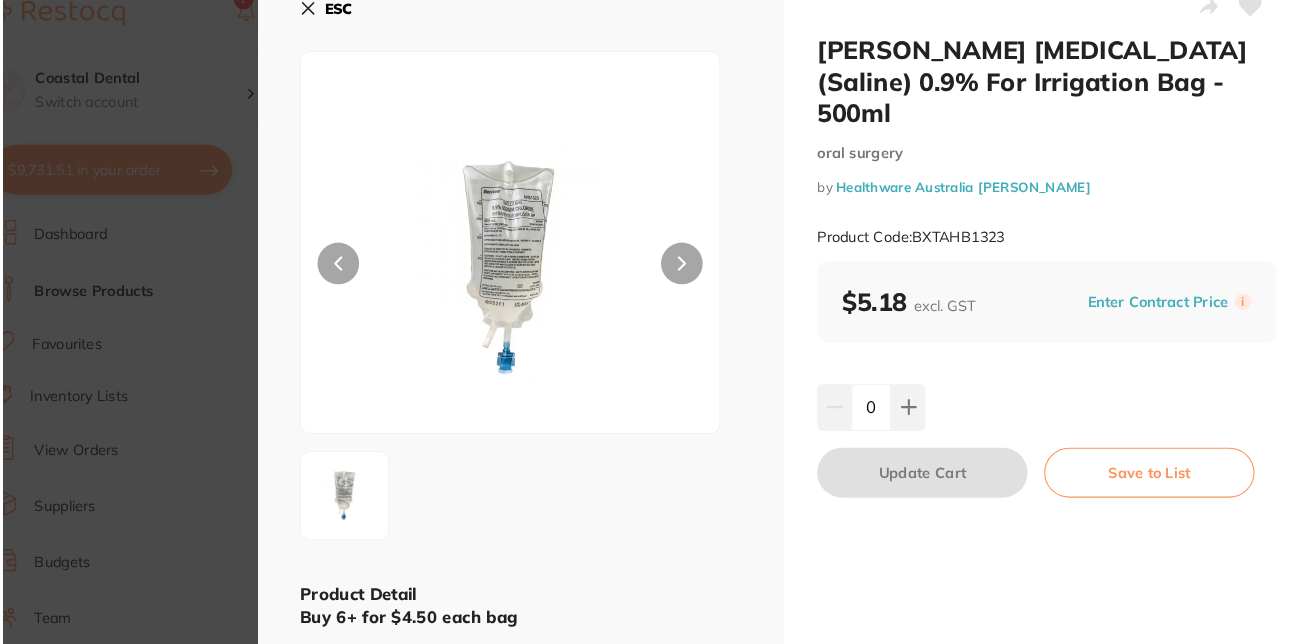 scroll, scrollTop: 0, scrollLeft: 0, axis: both 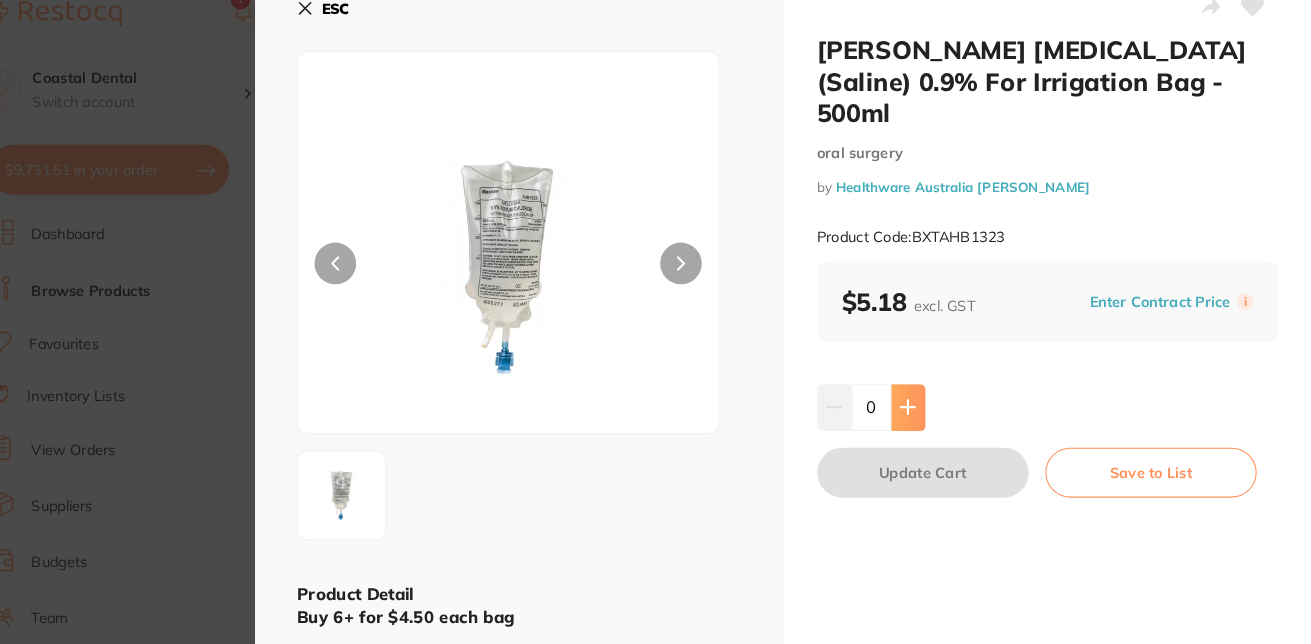 click 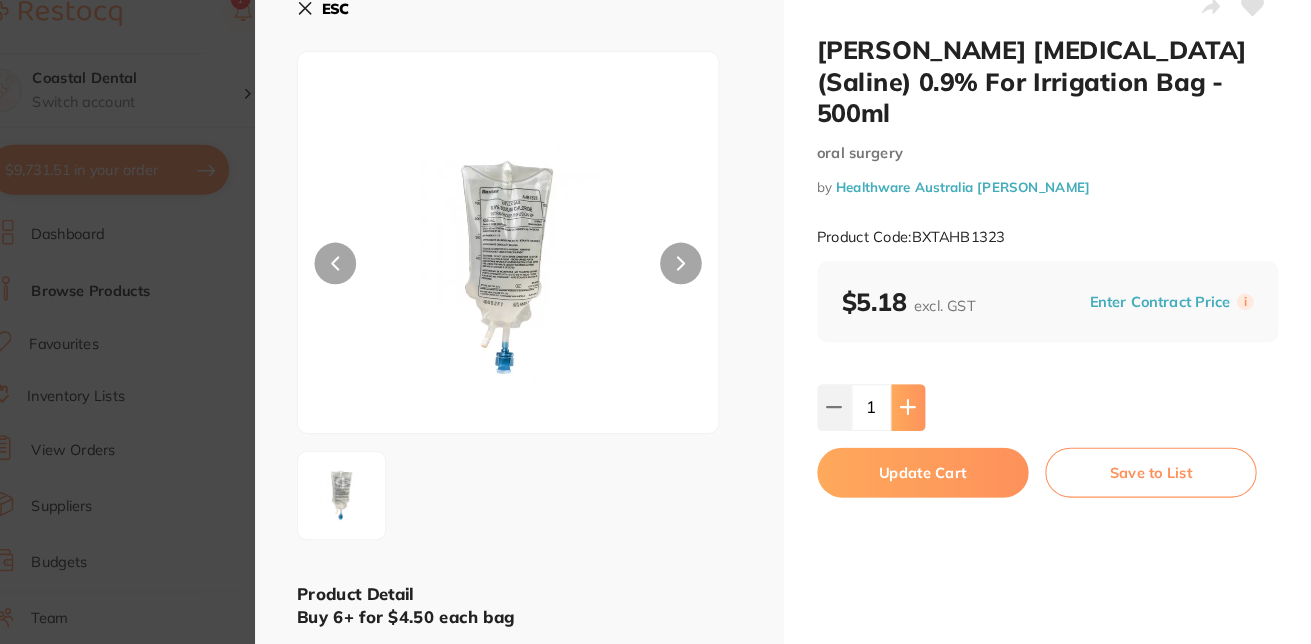 click at bounding box center [923, 416] 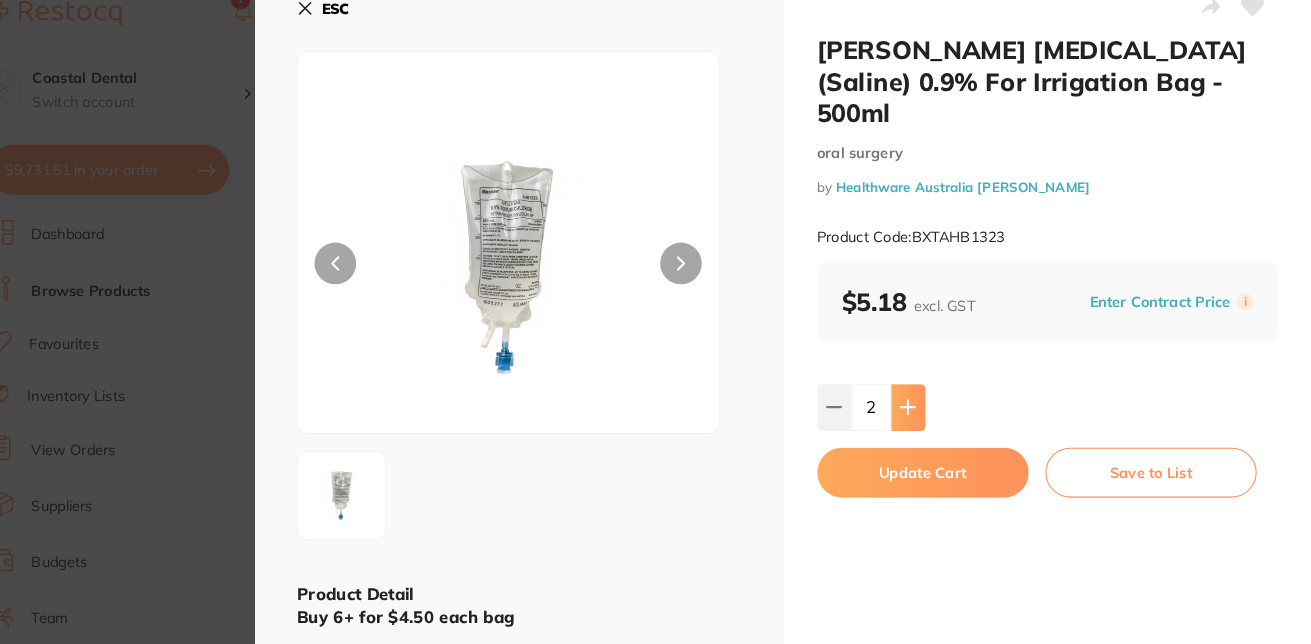 click 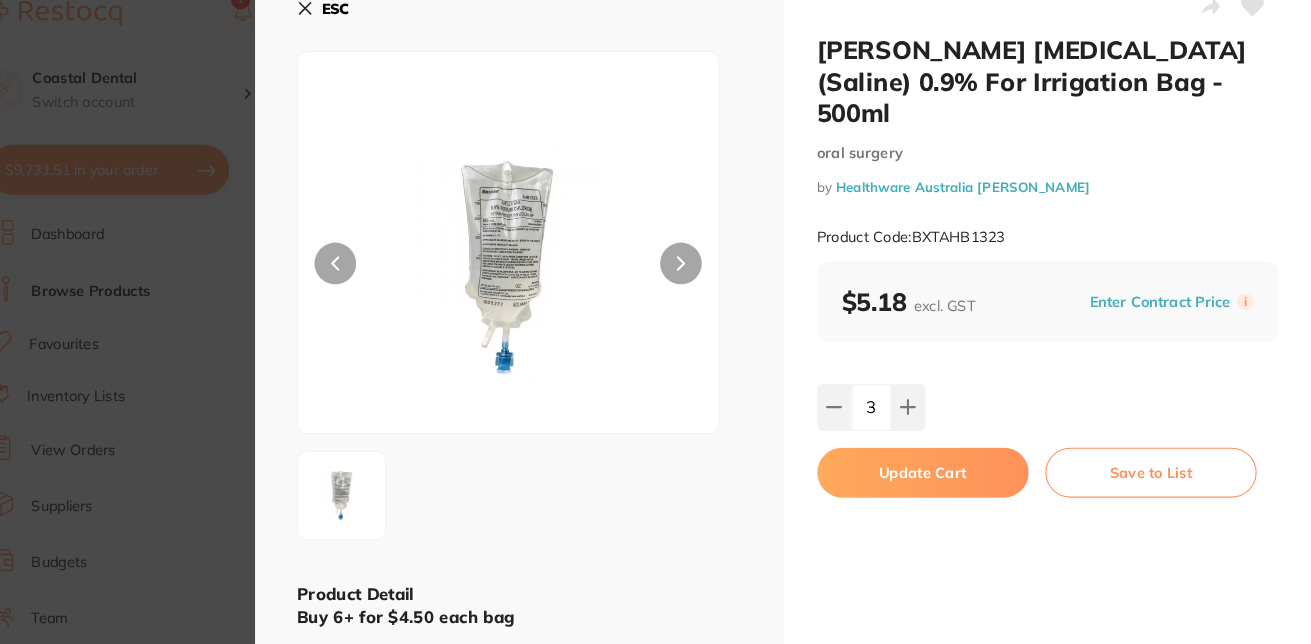 click on "Update Cart" at bounding box center (937, 479) 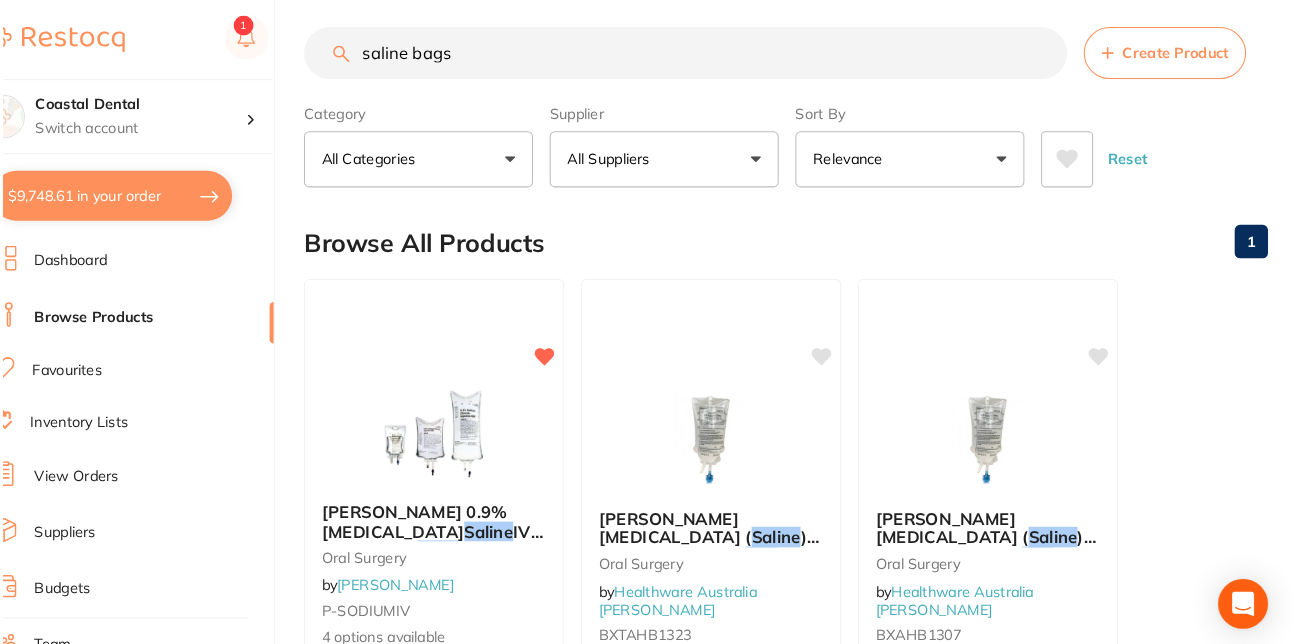 scroll, scrollTop: 0, scrollLeft: 0, axis: both 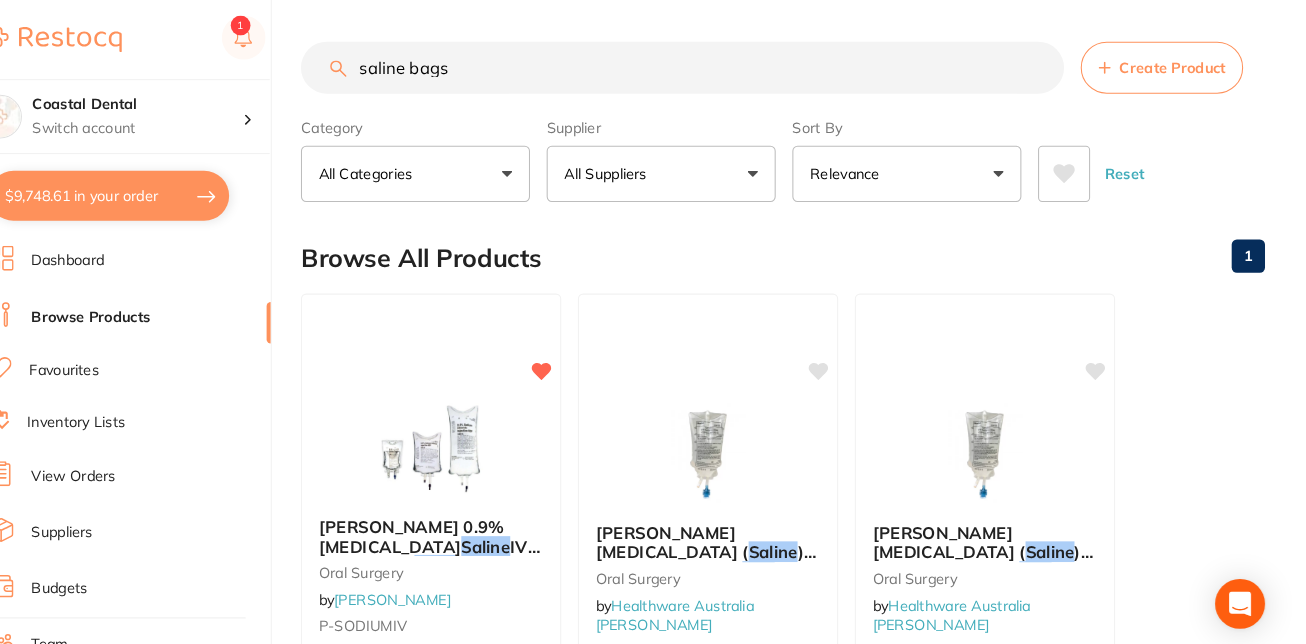 click on "saline bags" at bounding box center (706, 65) 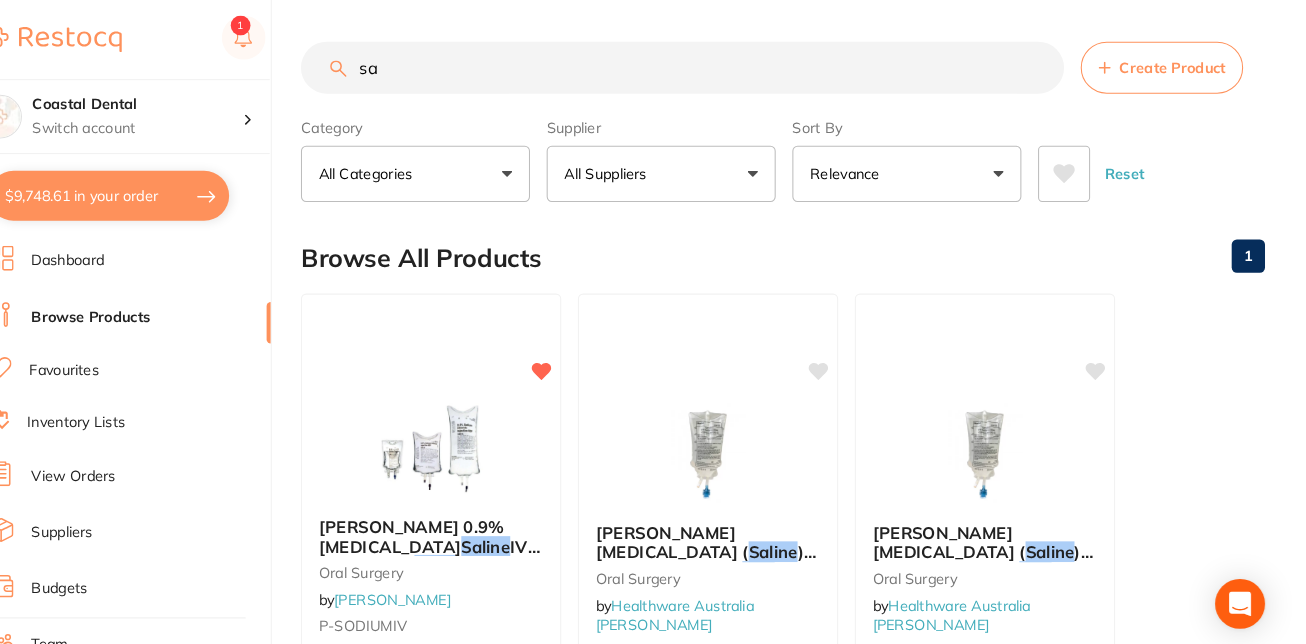 type on "s" 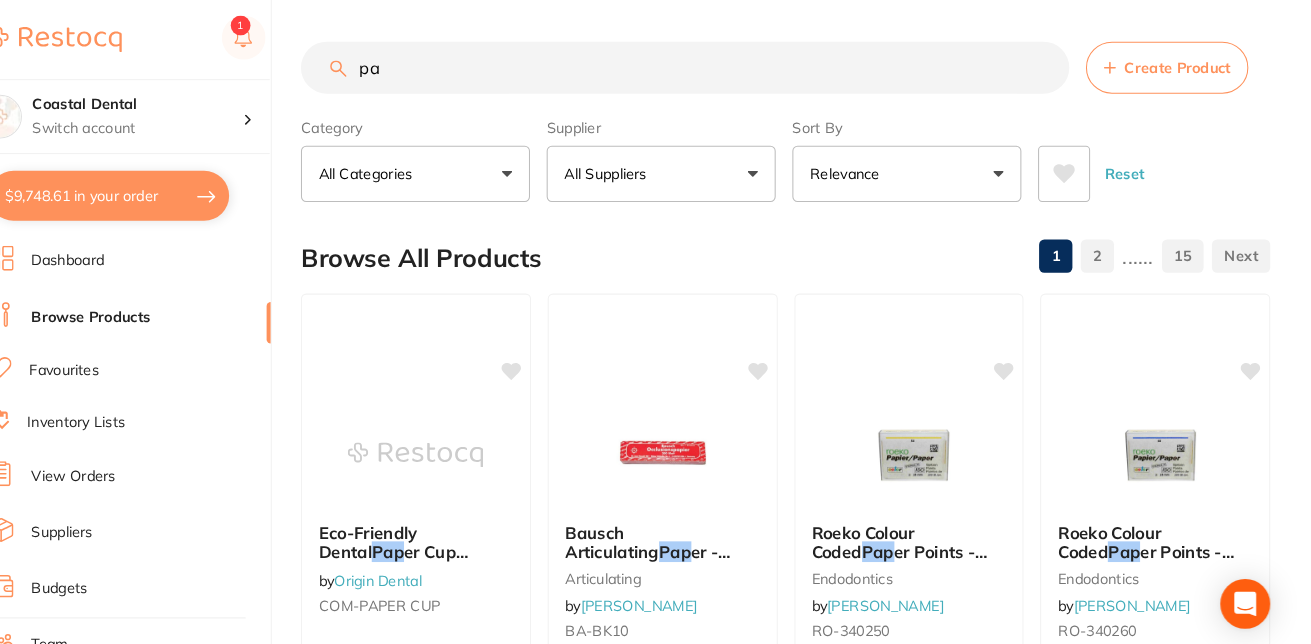 type on "p" 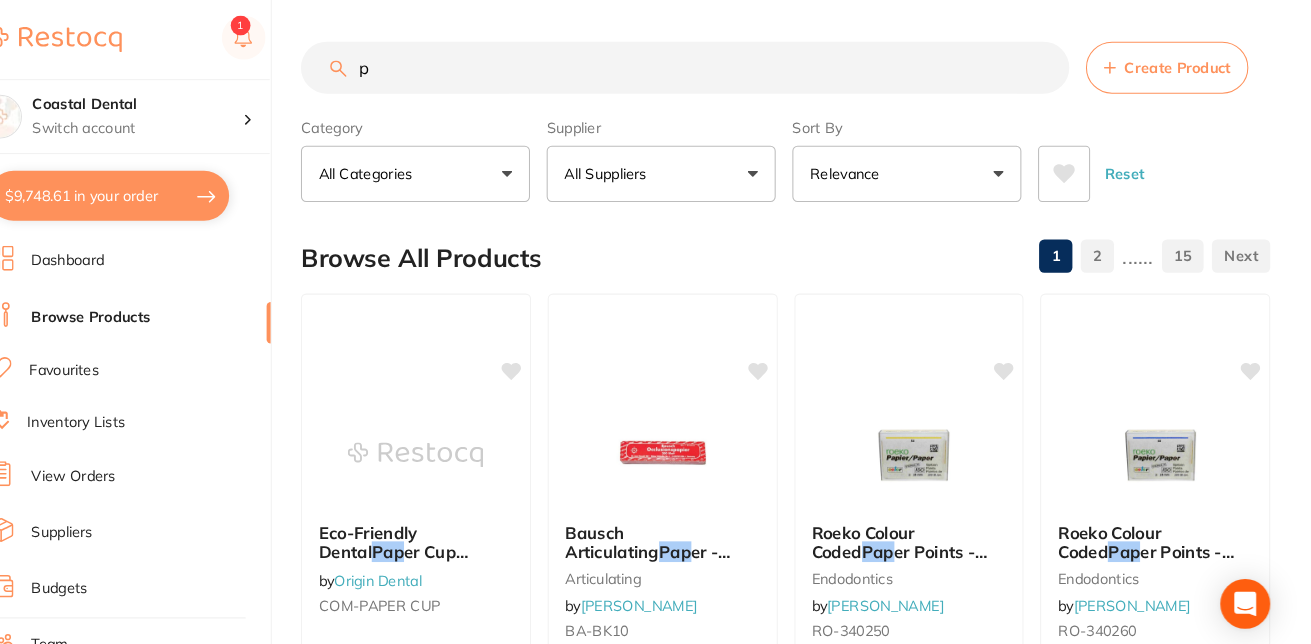 type 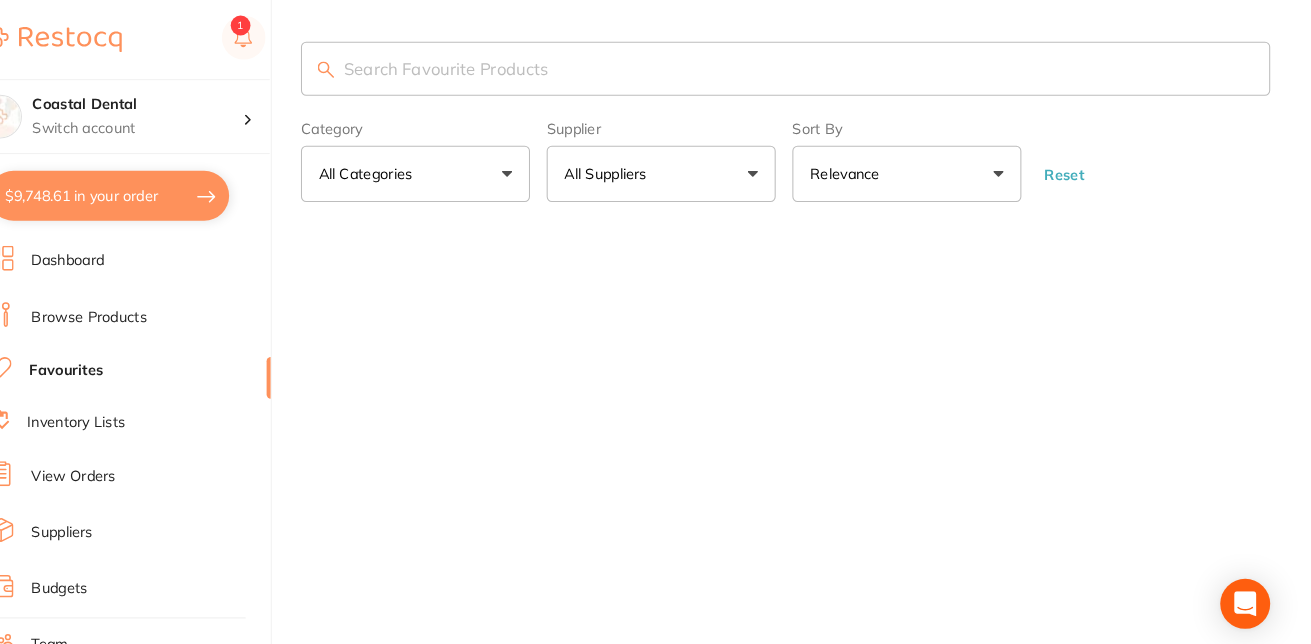 click at bounding box center (805, 66) 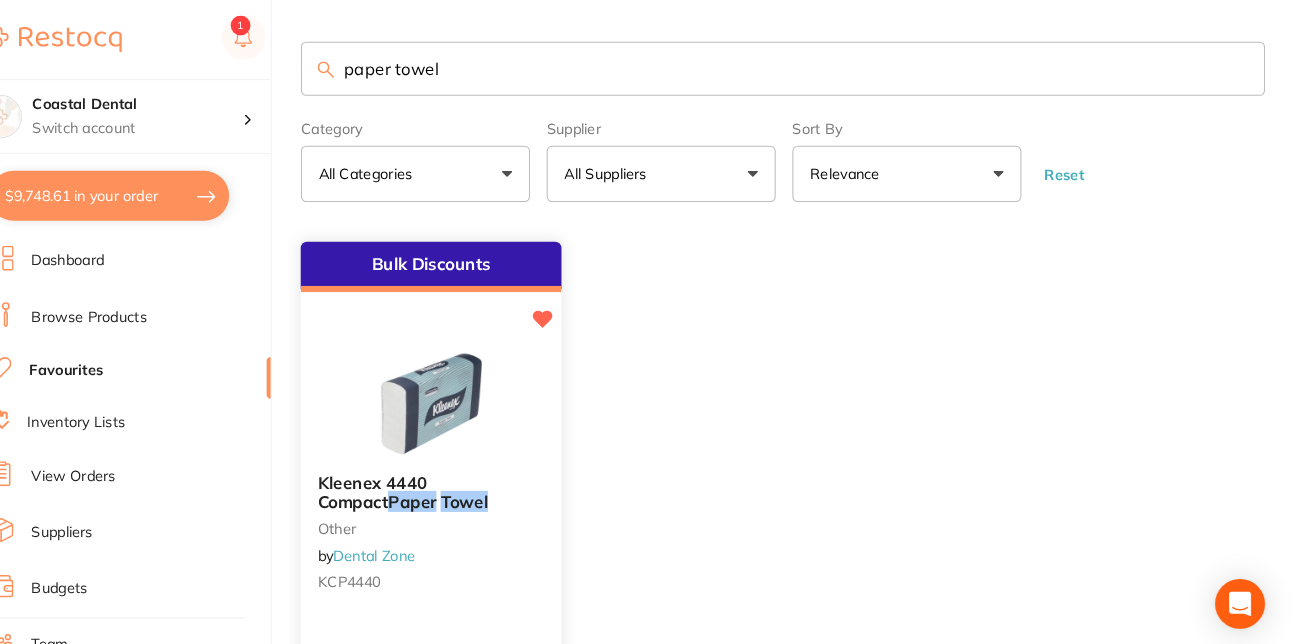 type on "paper towel" 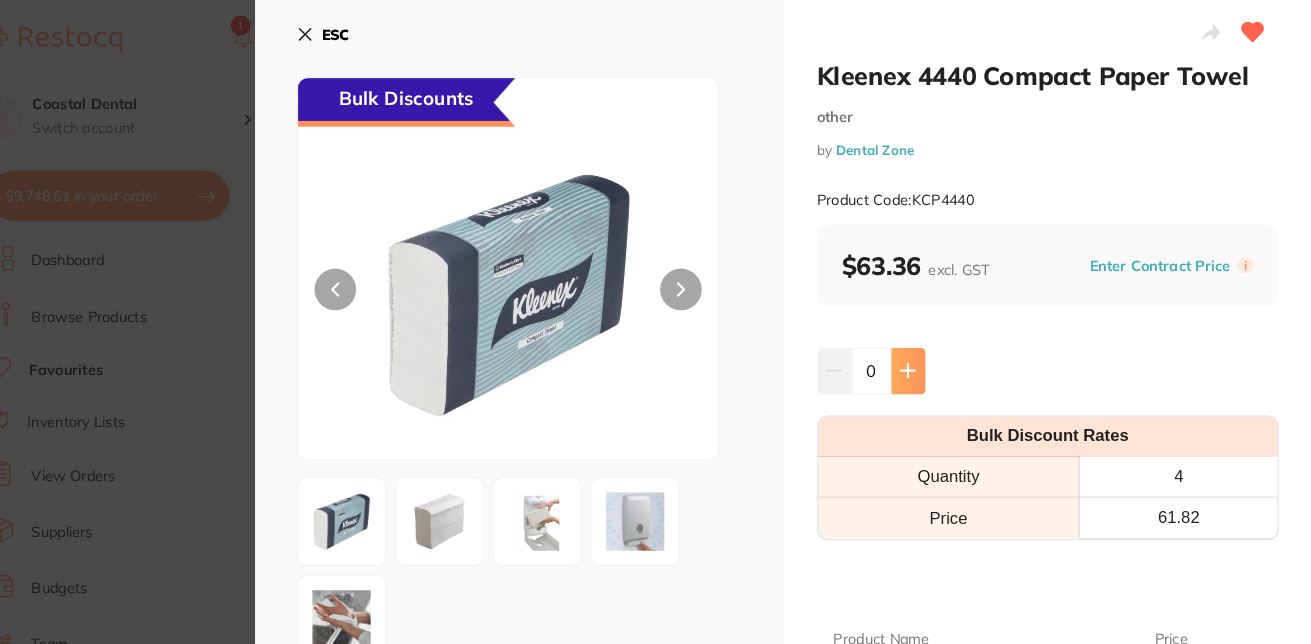 click 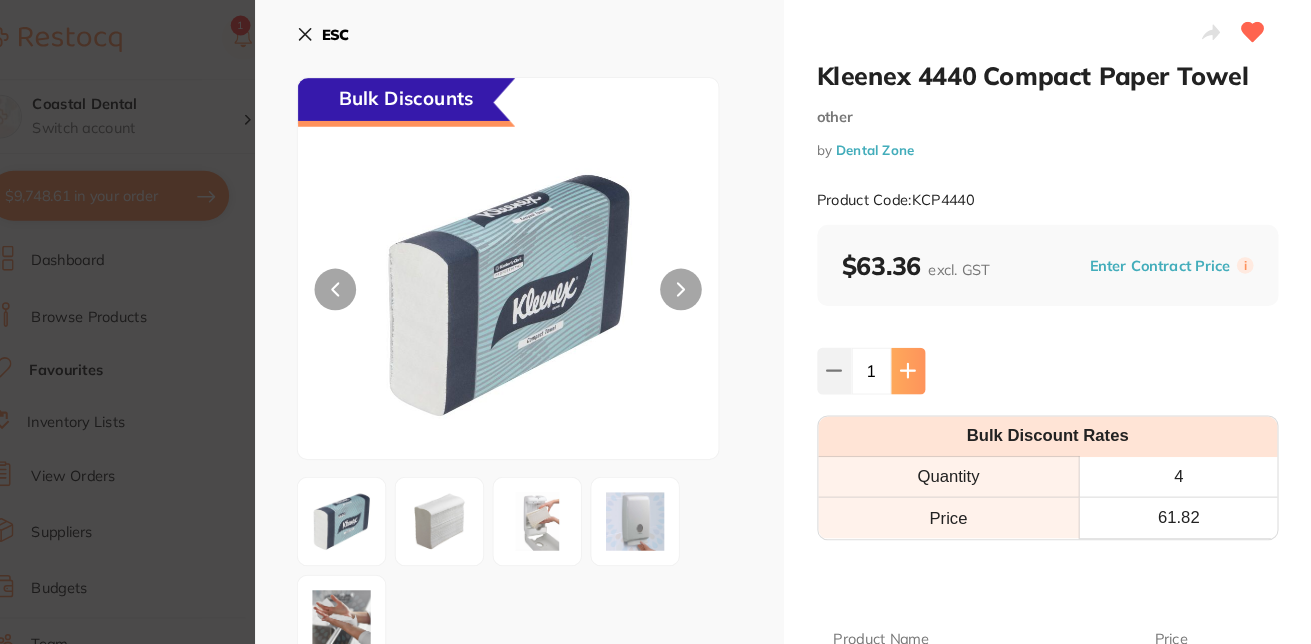 click at bounding box center [923, 356] 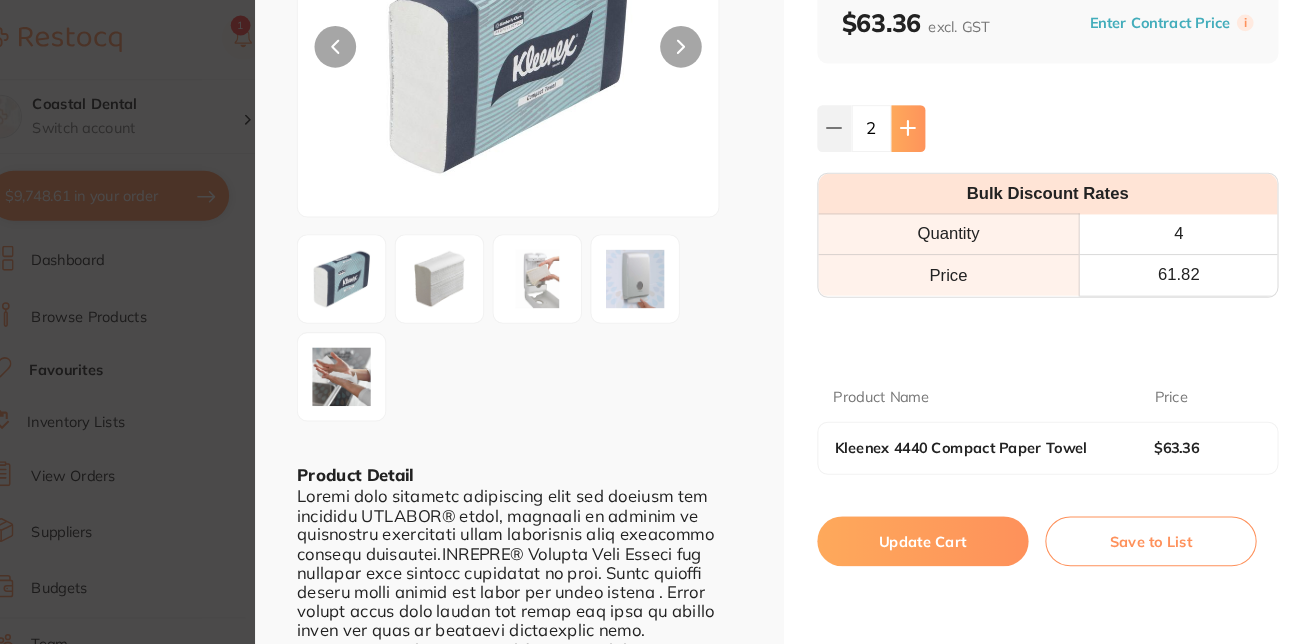 scroll, scrollTop: 234, scrollLeft: 0, axis: vertical 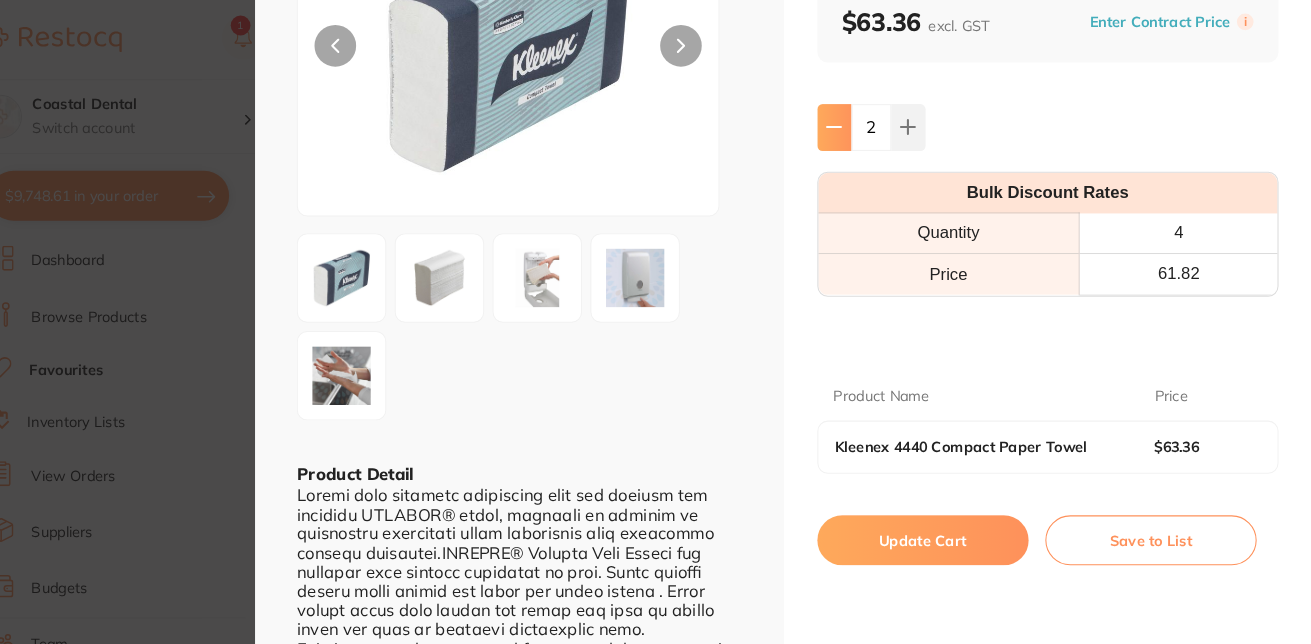 click 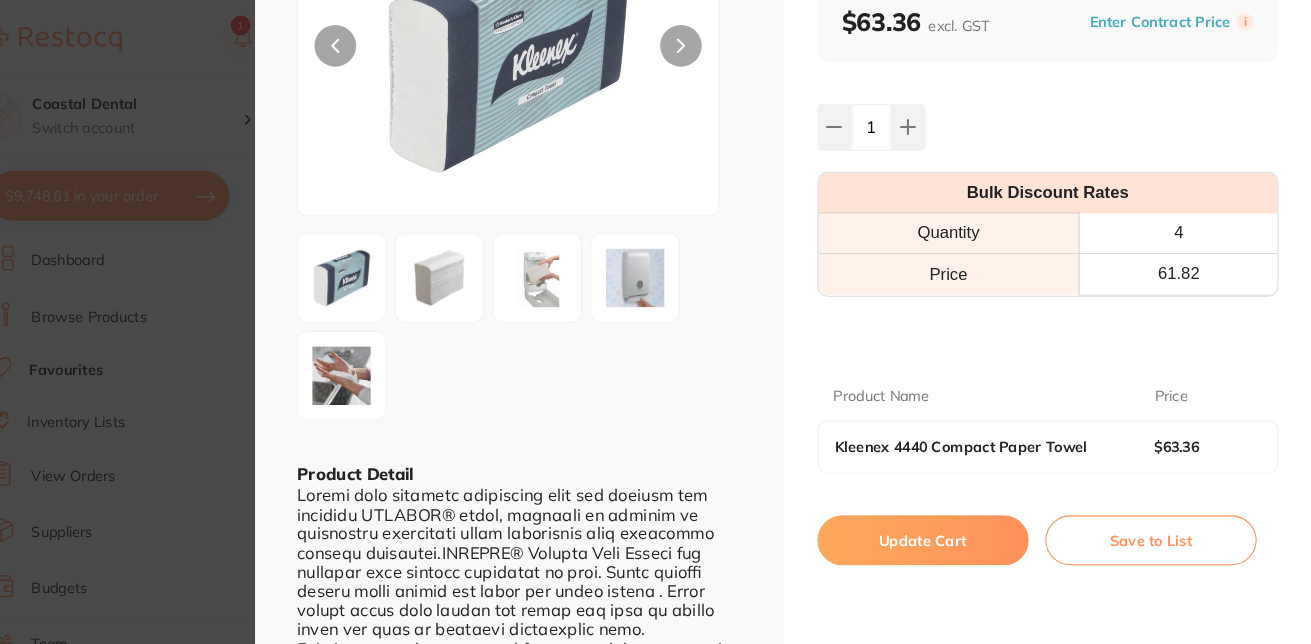 click on "Update Cart" at bounding box center (937, 519) 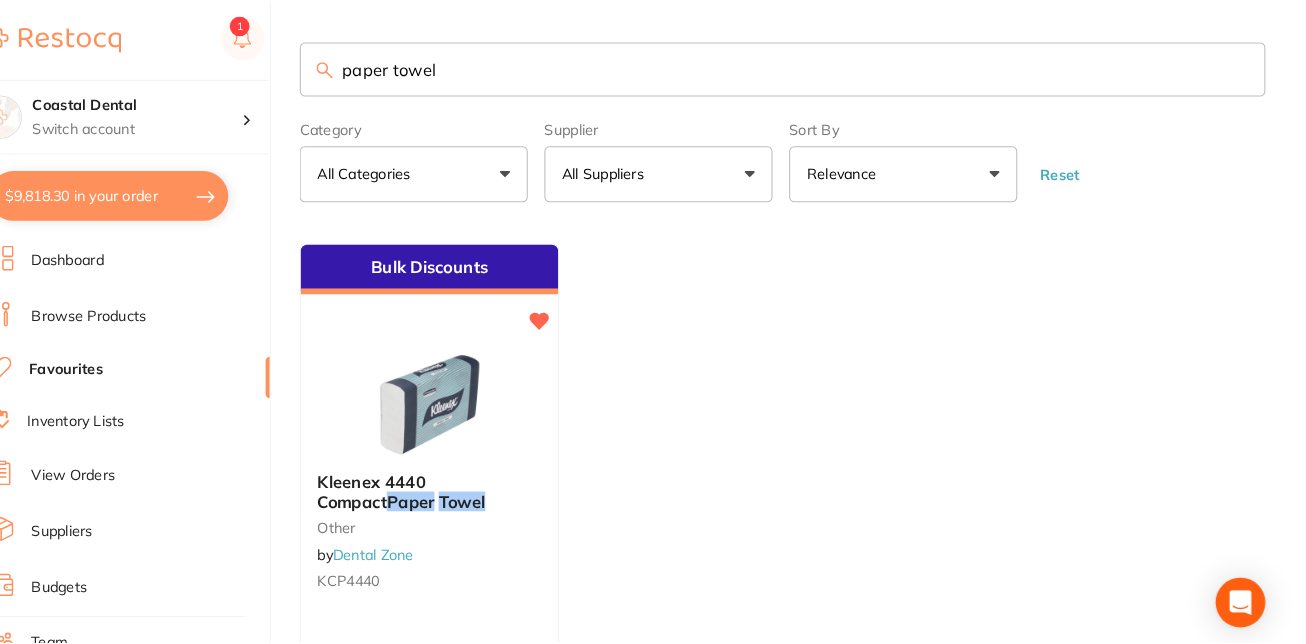 scroll, scrollTop: 14, scrollLeft: 0, axis: vertical 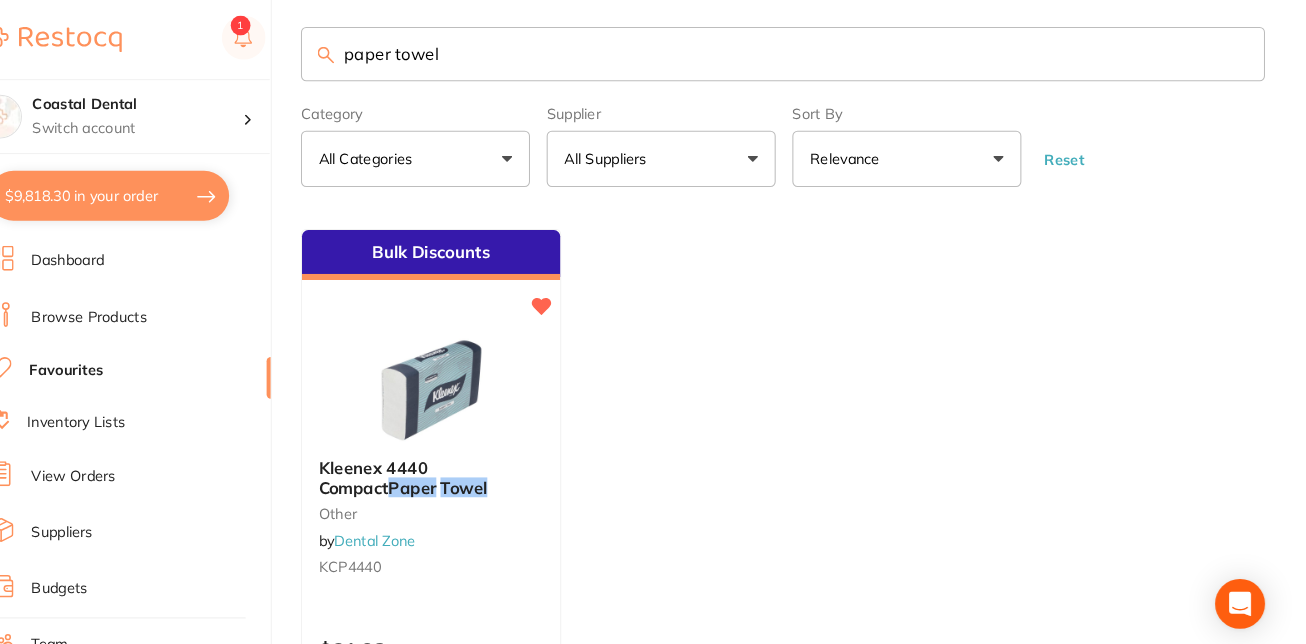 click on "$9,818.30   in your order" at bounding box center (155, 188) 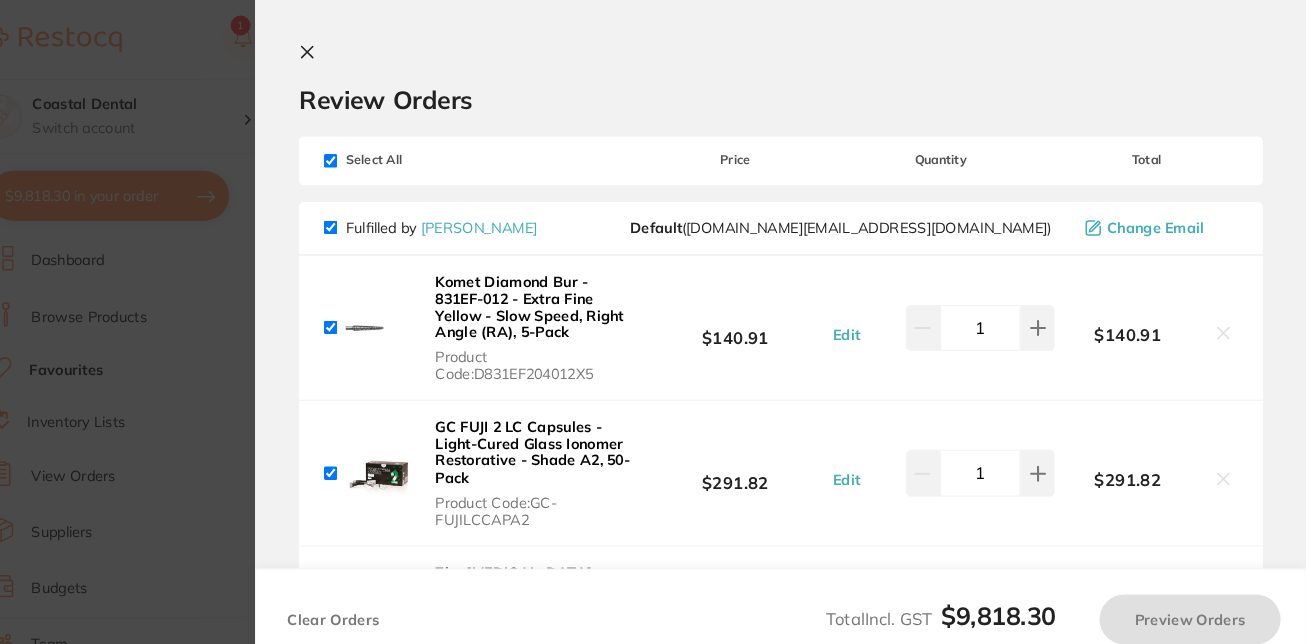 checkbox on "true" 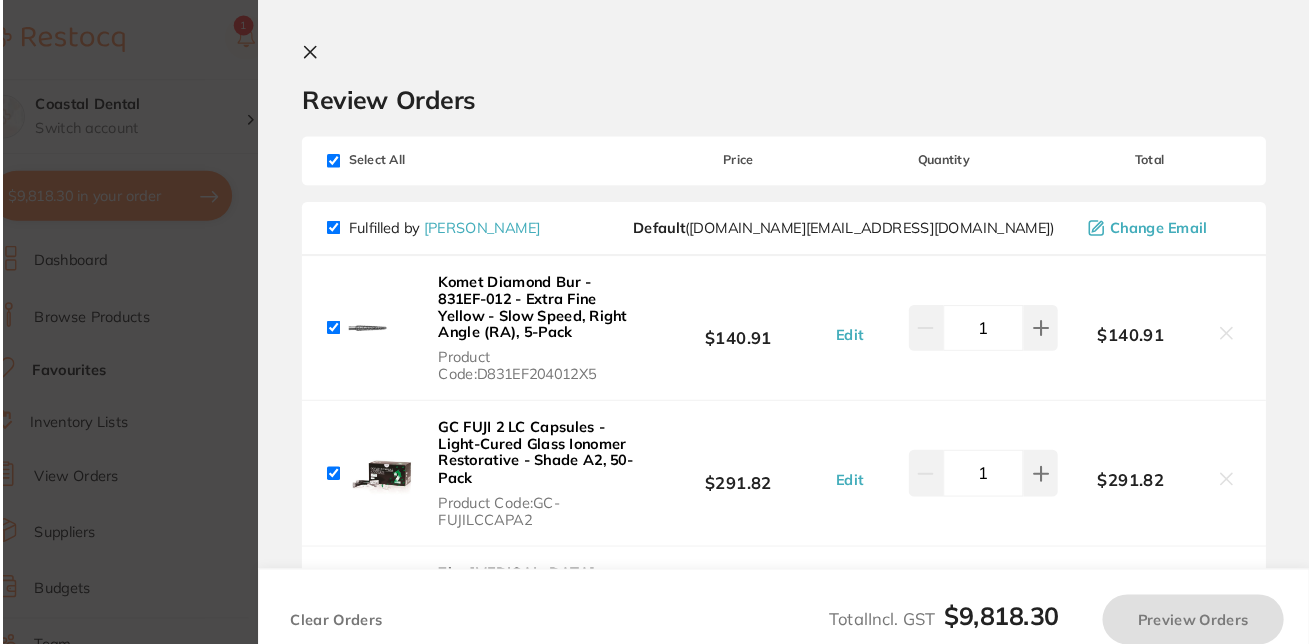 scroll, scrollTop: 0, scrollLeft: 0, axis: both 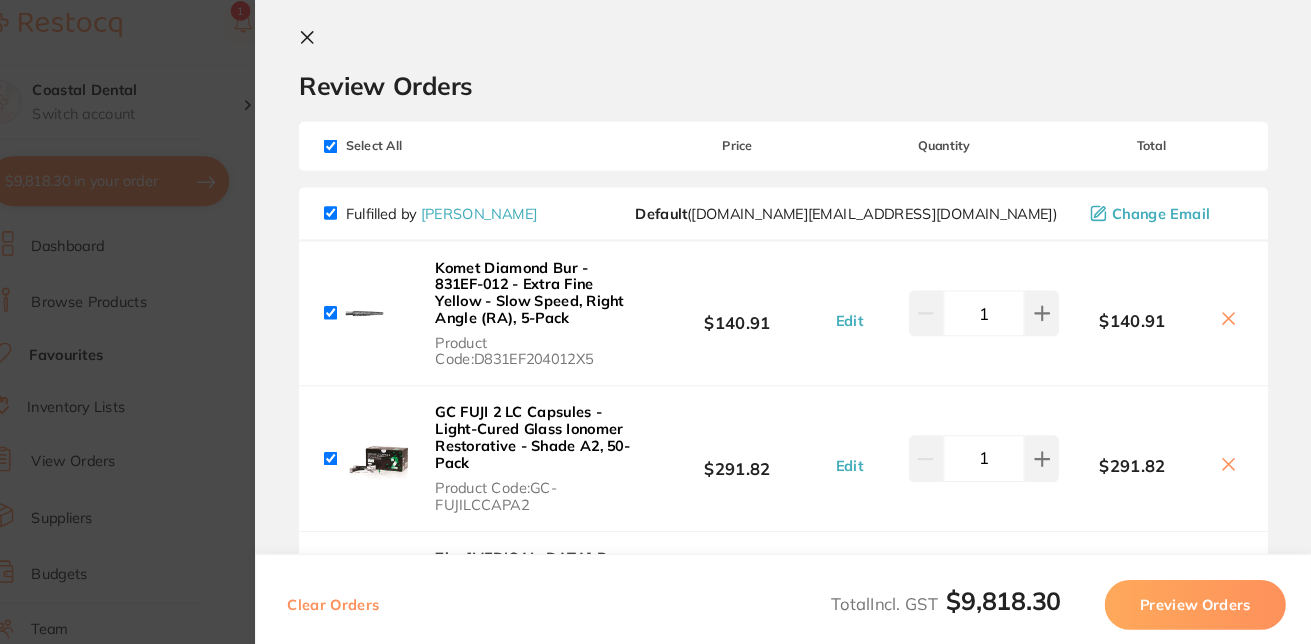 click 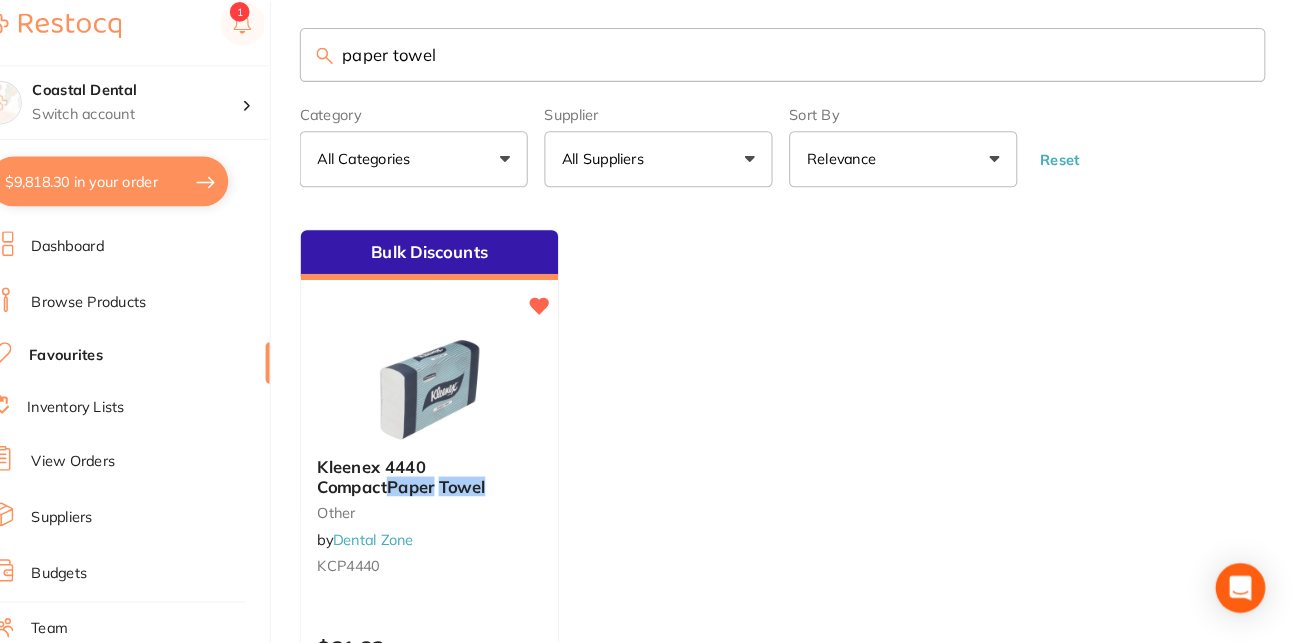 scroll, scrollTop: 14, scrollLeft: 0, axis: vertical 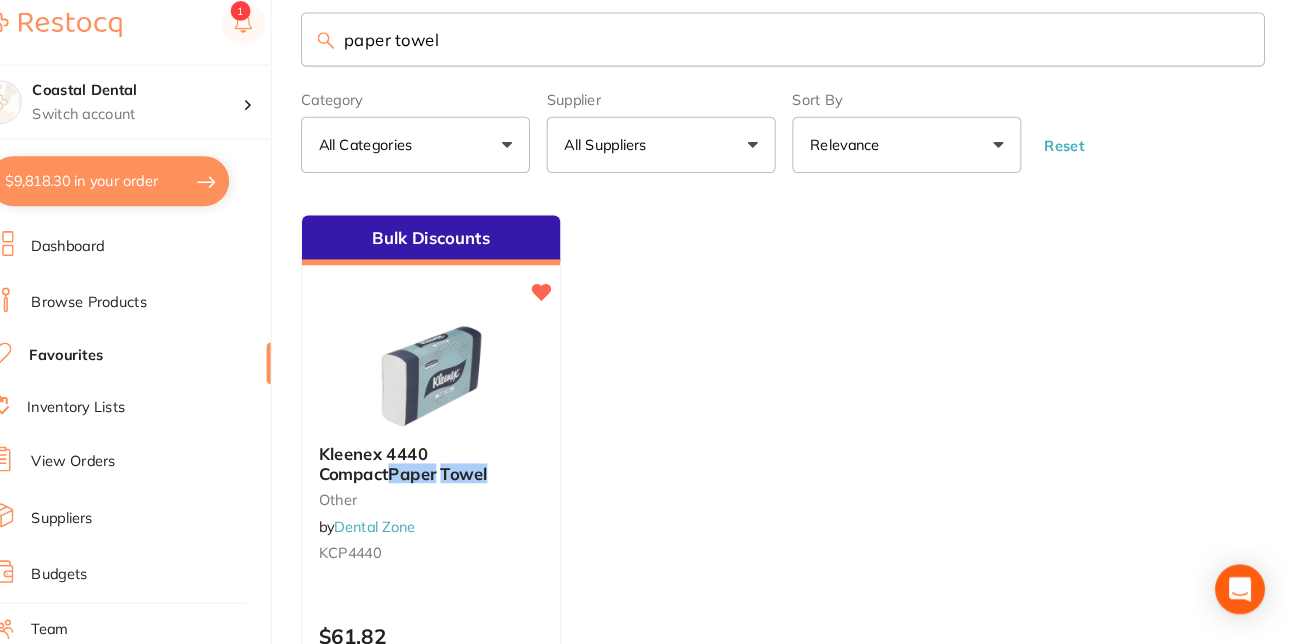 click on "$9,818.30   in your order" at bounding box center (155, 188) 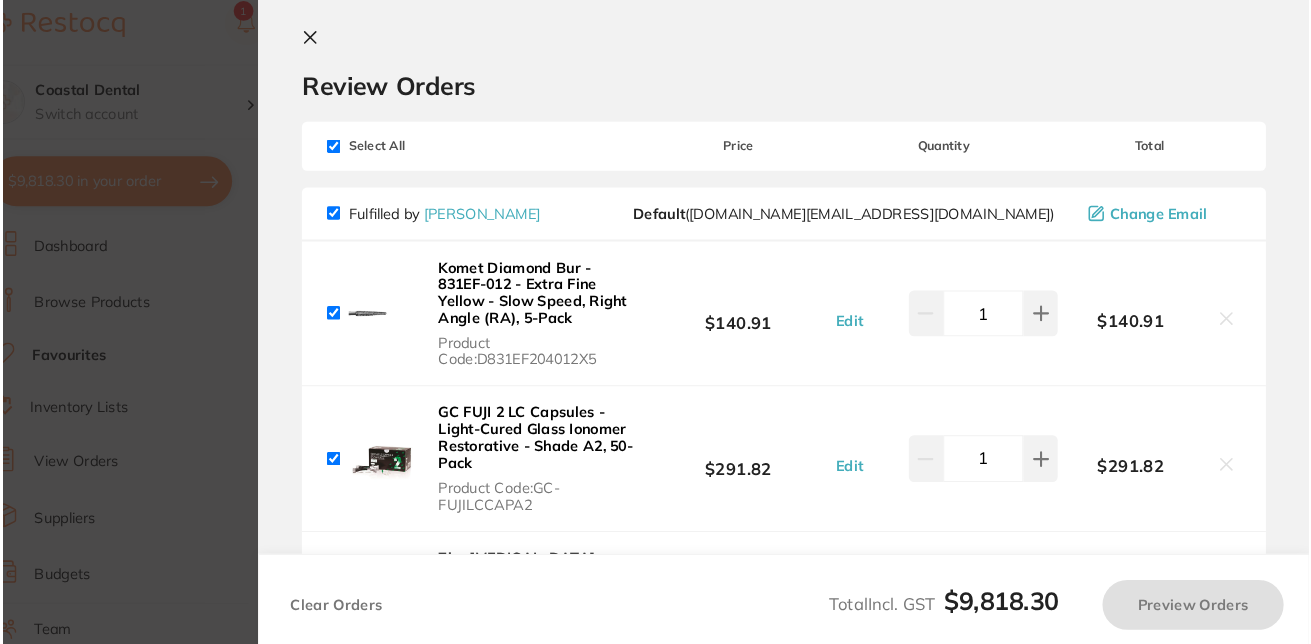 scroll, scrollTop: 0, scrollLeft: 0, axis: both 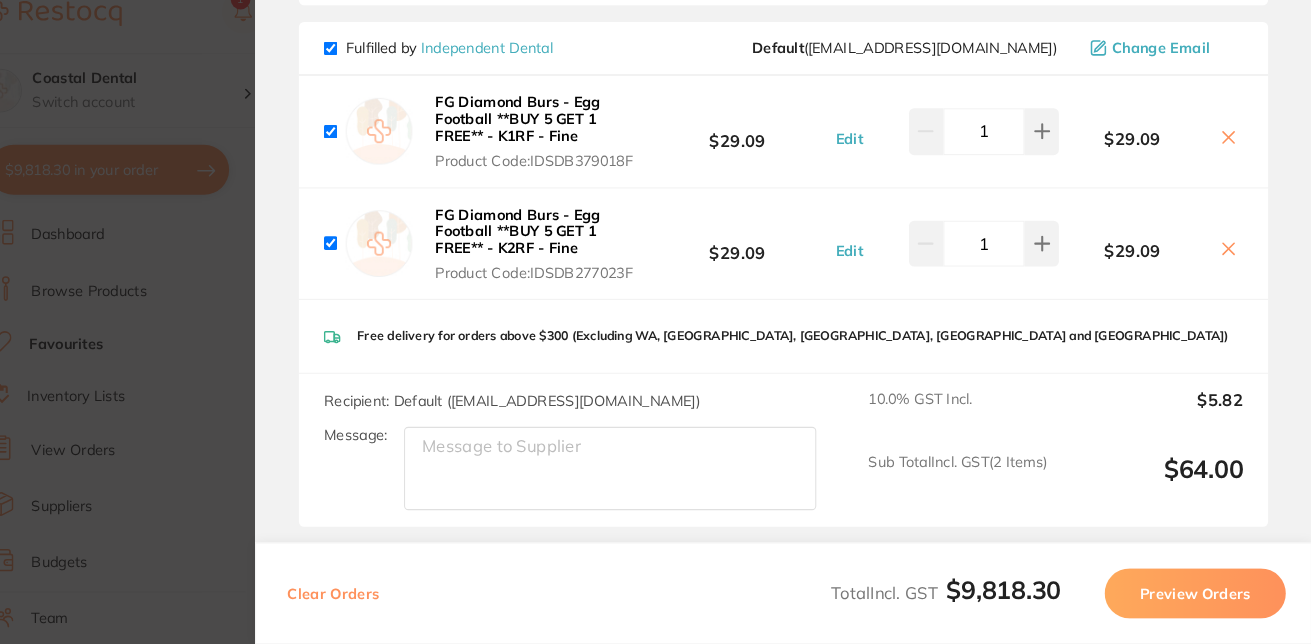 click 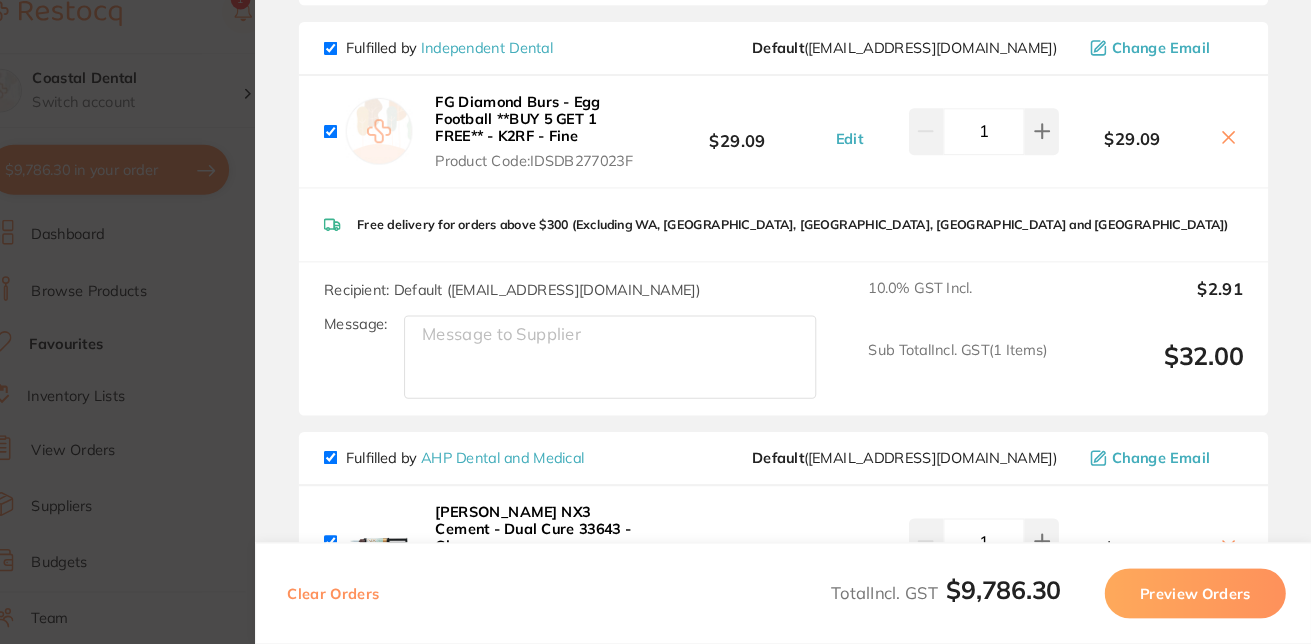 click 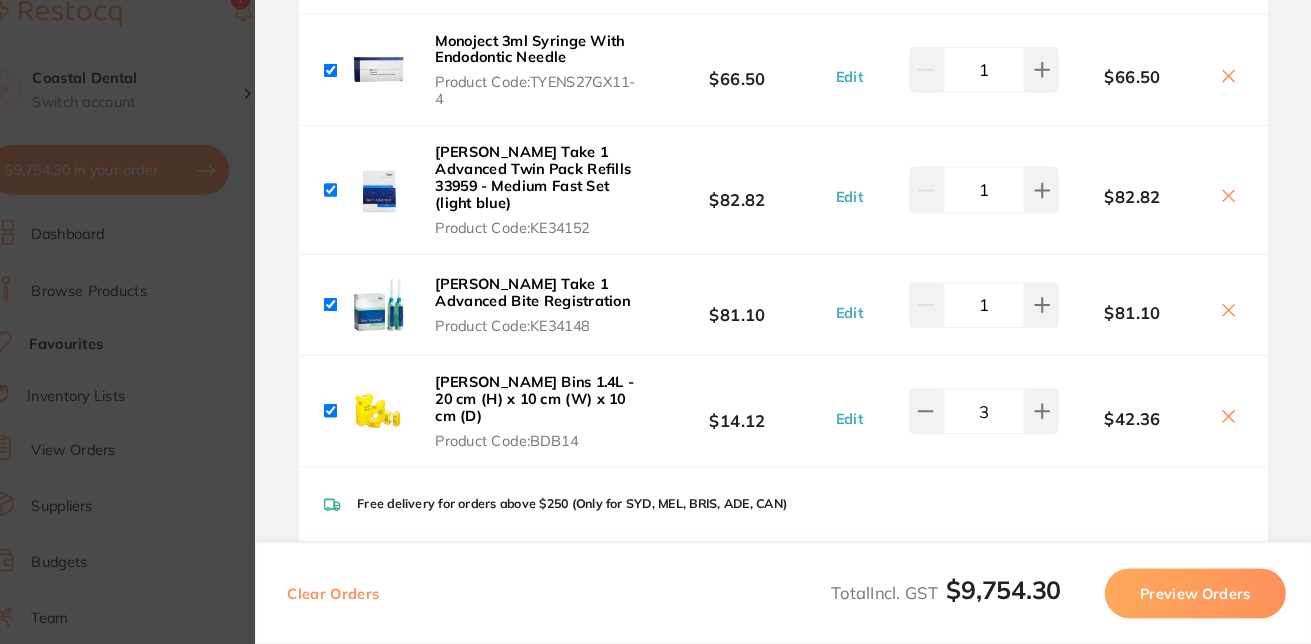 checkbox on "true" 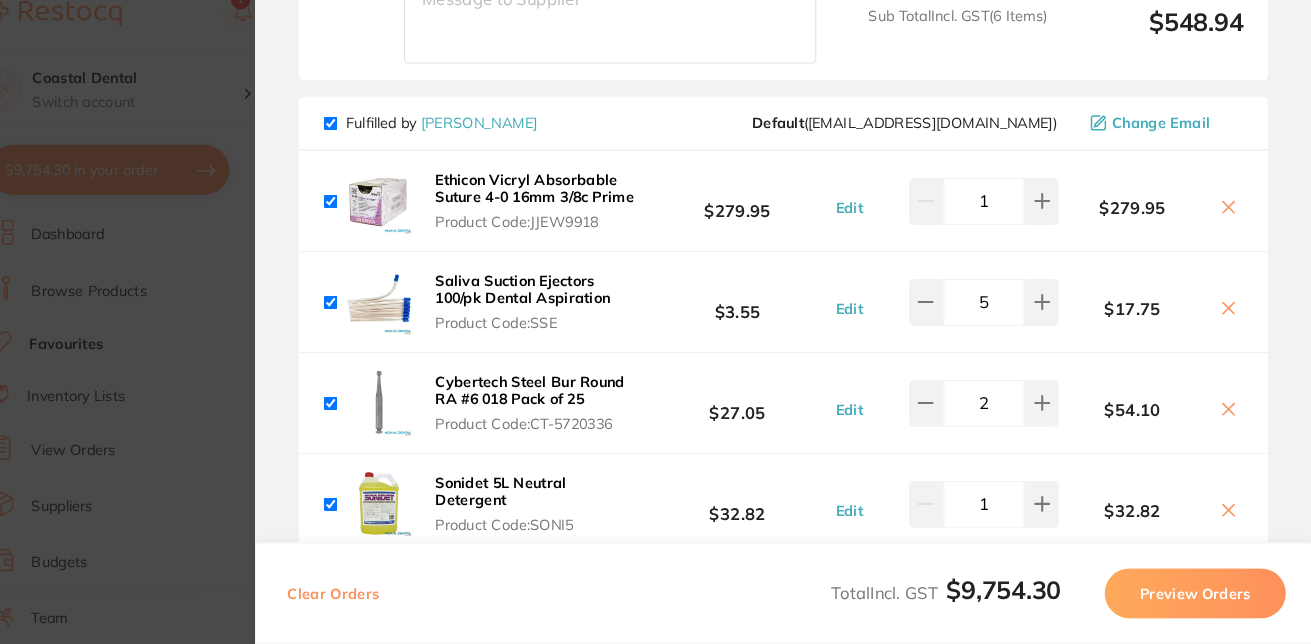 scroll, scrollTop: 5043, scrollLeft: 0, axis: vertical 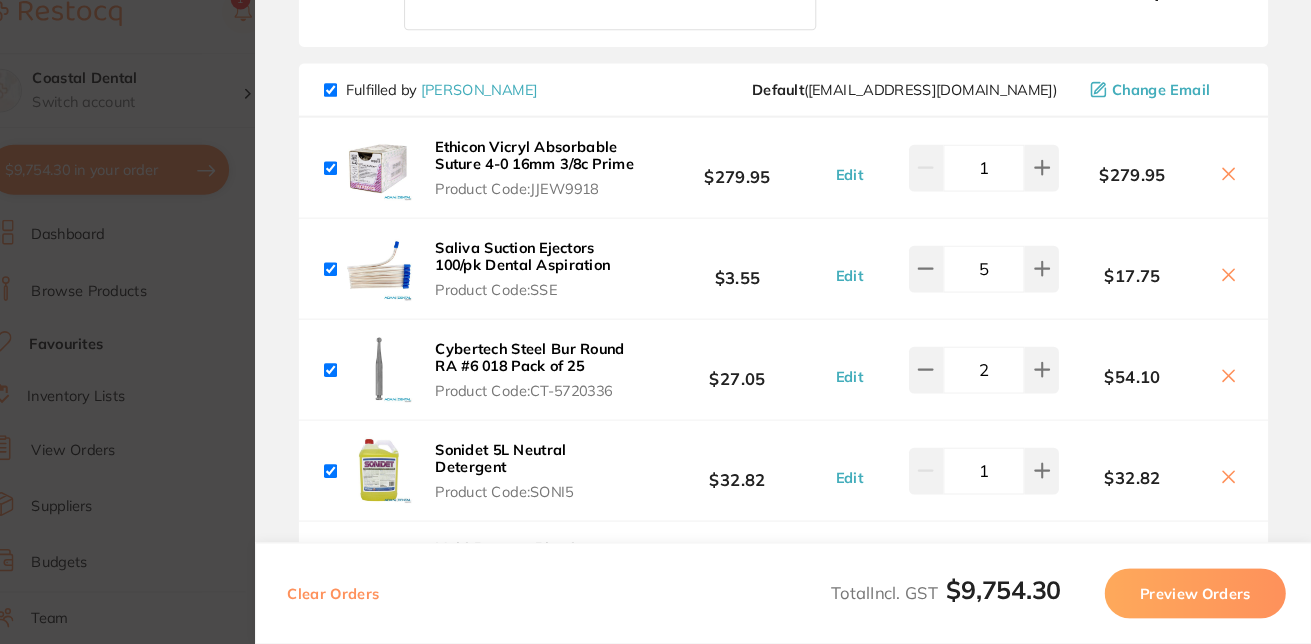 click on "Review Orders Your orders are being processed and we will notify you once we have placed the orders. You may close this window Back to Preview Orders Jul 30 2025, 16:27 Henry Schein Halas # 84663 Dentsply Sirona # 88087 AHP Dental and Medical # 87487 Adam Dental # 88084 Matrixdental # 87135 Numedical # 88113 Amalgadent # 88091 Ivoclar Vivadent # 88096 Dental Zone # 88085 AB Orthodontics # 88078 Erskine Dental # 88114 Healthware Australia Ridley # 88115 Geistlich # 88158 Deliver To Sam Hare ( Coastal Dental ) 12 Baker Street, Gosford  NSW 2250 43226617 info@coastaldental.com.au Select All Price Quantity Total Fulfilled by   Henry Schein Halas Default ( customer.care@henryschein.com.au ) Change Email   Komet Diamond Bur - 831EF-012 - Extra Fine Yellow - Slow Speed, Right Angle (RA), 5-Pack   Product Code:  D831EF204012X5     $140.91 Edit     1         $140.91   GC FUJI 2 LC Capsules - Light-Cured Glass Ionomer Restorative - Shade A2, 50-Pack   Product Code:  GC-FUJILCCAPA2     $291.82 Edit     1         $291.82" at bounding box center (803, 322) 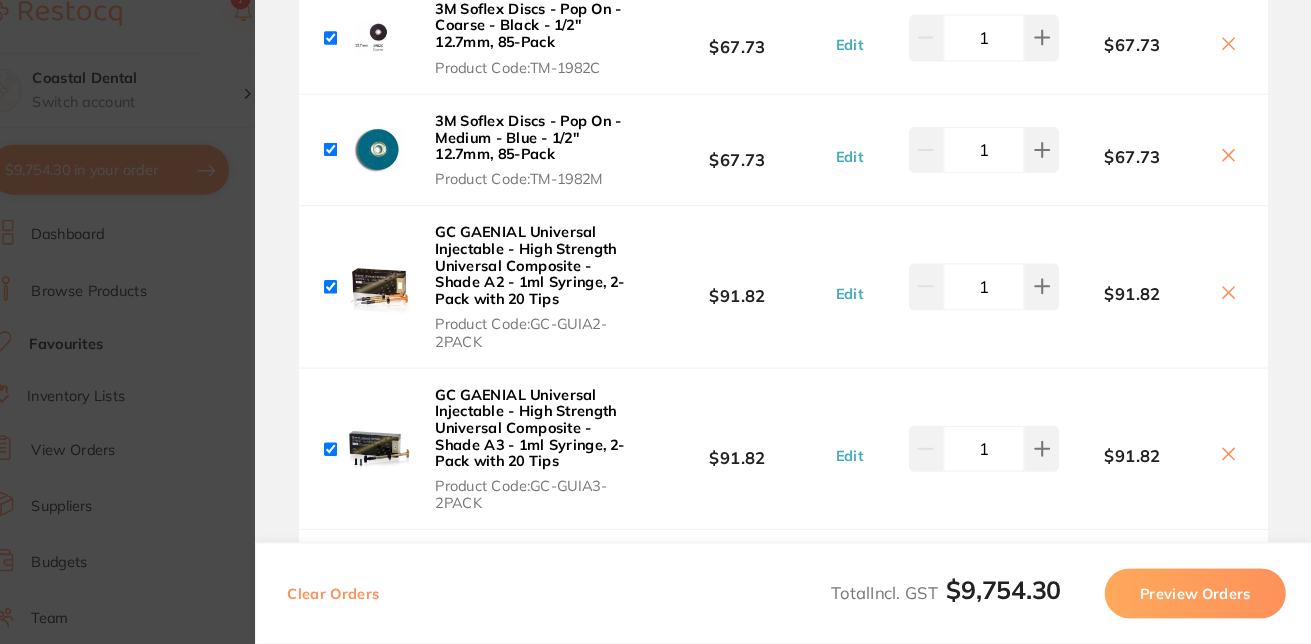 scroll, scrollTop: 1354, scrollLeft: 0, axis: vertical 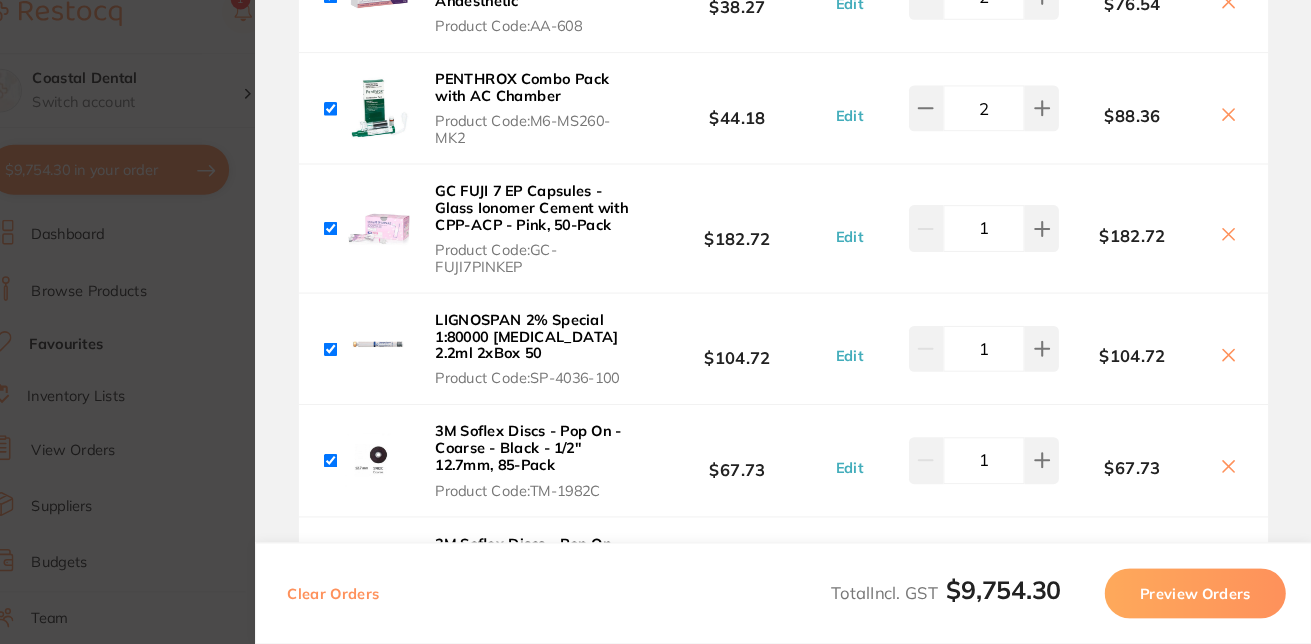 click on "Review Orders Your orders are being processed and we will notify you once we have placed the orders. You may close this window Back to Preview Orders Jul 30 2025, 16:27 Henry Schein Halas # 84663 Dentsply Sirona # 88087 AHP Dental and Medical # 87487 Adam Dental # 88084 Matrixdental # 87135 Numedical # 88113 Amalgadent # 88091 Ivoclar Vivadent # 88096 Dental Zone # 88085 AB Orthodontics # 88078 Erskine Dental # 88114 Healthware Australia Ridley # 88115 Geistlich # 88158 Deliver To Sam Hare ( Coastal Dental ) 12 Baker Street, Gosford  NSW 2250 43226617 info@coastaldental.com.au Select All Price Quantity Total Fulfilled by   Henry Schein Halas Default ( customer.care@henryschein.com.au ) Change Email   Komet Diamond Bur - 831EF-012 - Extra Fine Yellow - Slow Speed, Right Angle (RA), 5-Pack   Product Code:  D831EF204012X5     $140.91 Edit     1         $140.91   GC FUJI 2 LC Capsules - Light-Cured Glass Ionomer Restorative - Shade A2, 50-Pack   Product Code:  GC-FUJILCCAPA2     $291.82 Edit     1         $291.82" at bounding box center (803, 322) 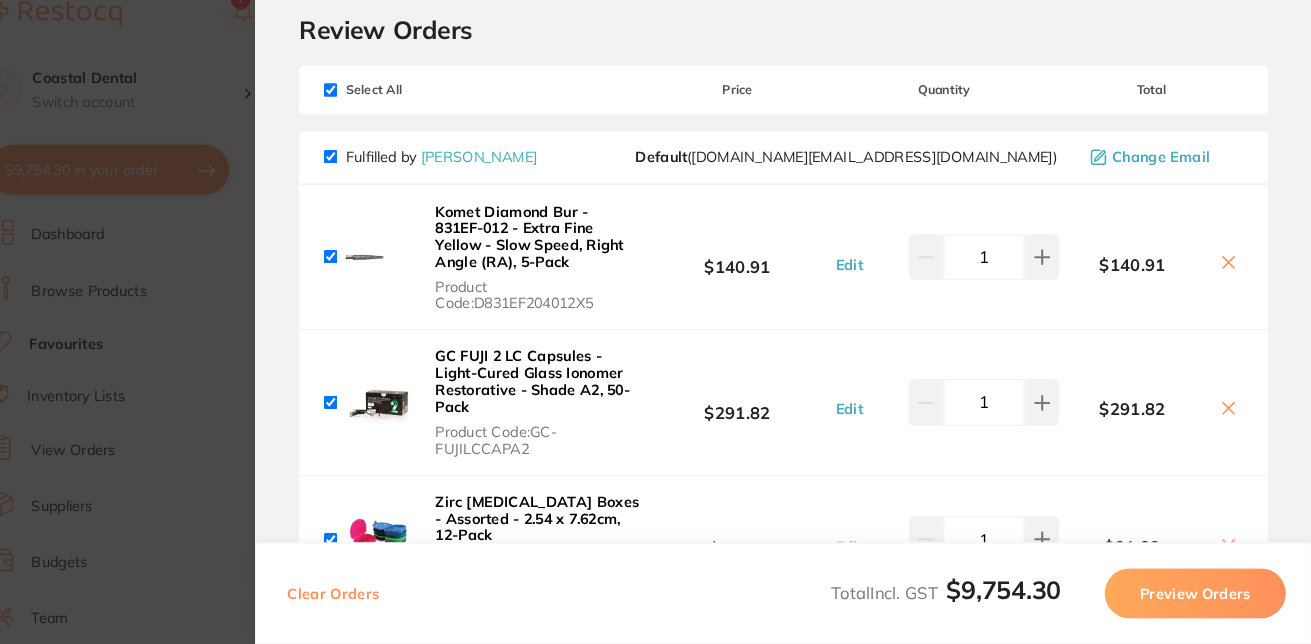 scroll, scrollTop: 0, scrollLeft: 0, axis: both 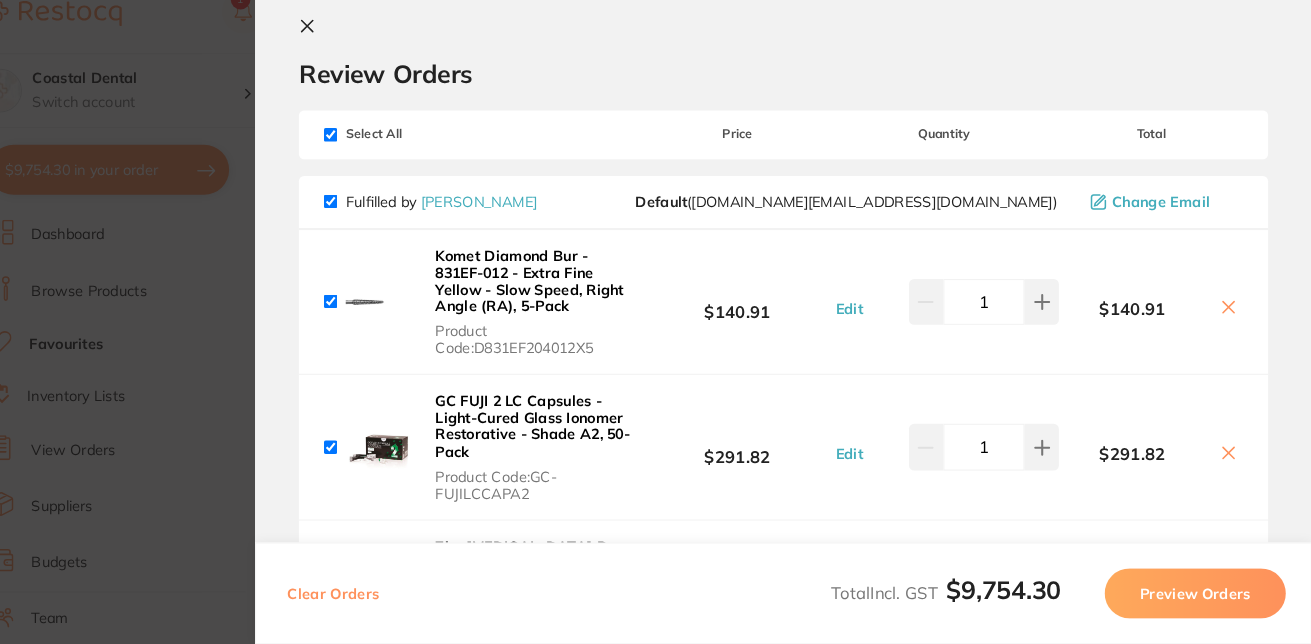 click 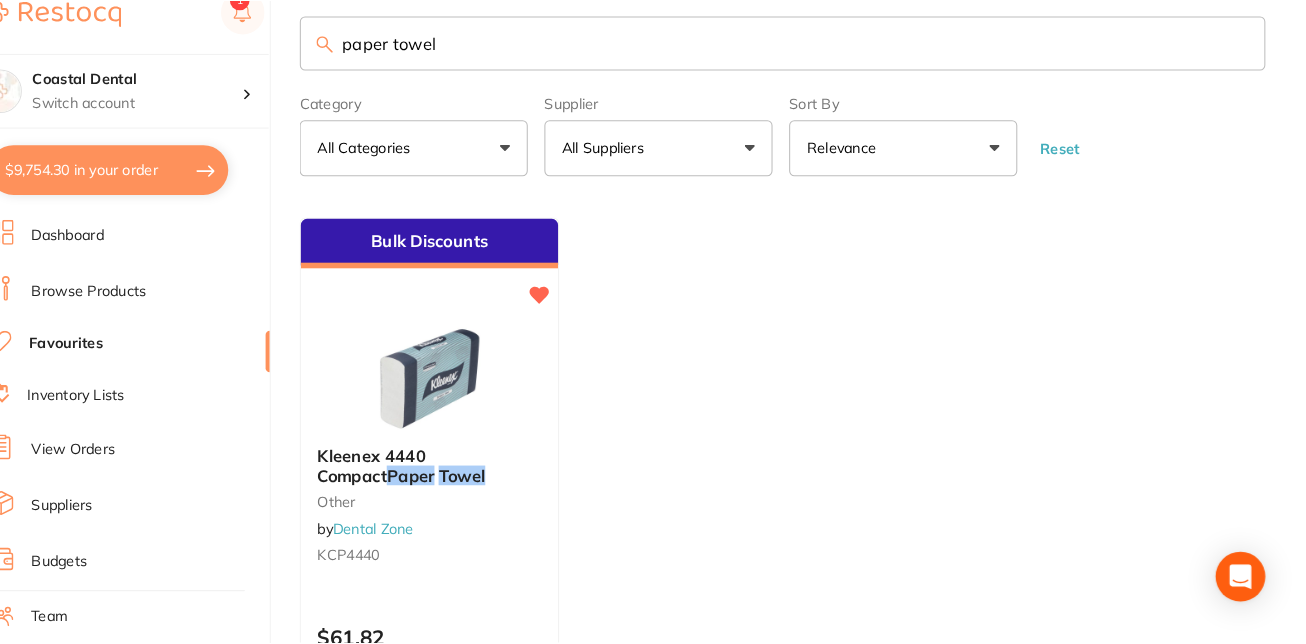 scroll, scrollTop: 14, scrollLeft: 0, axis: vertical 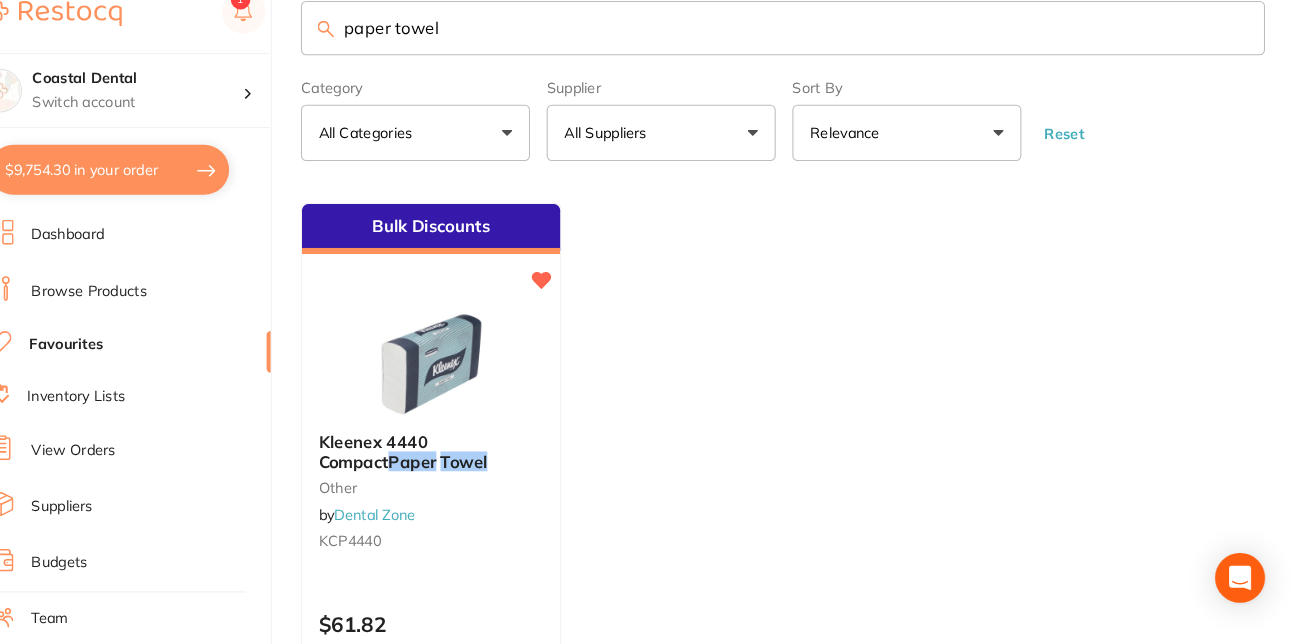 click on "Favourites" at bounding box center (114, 356) 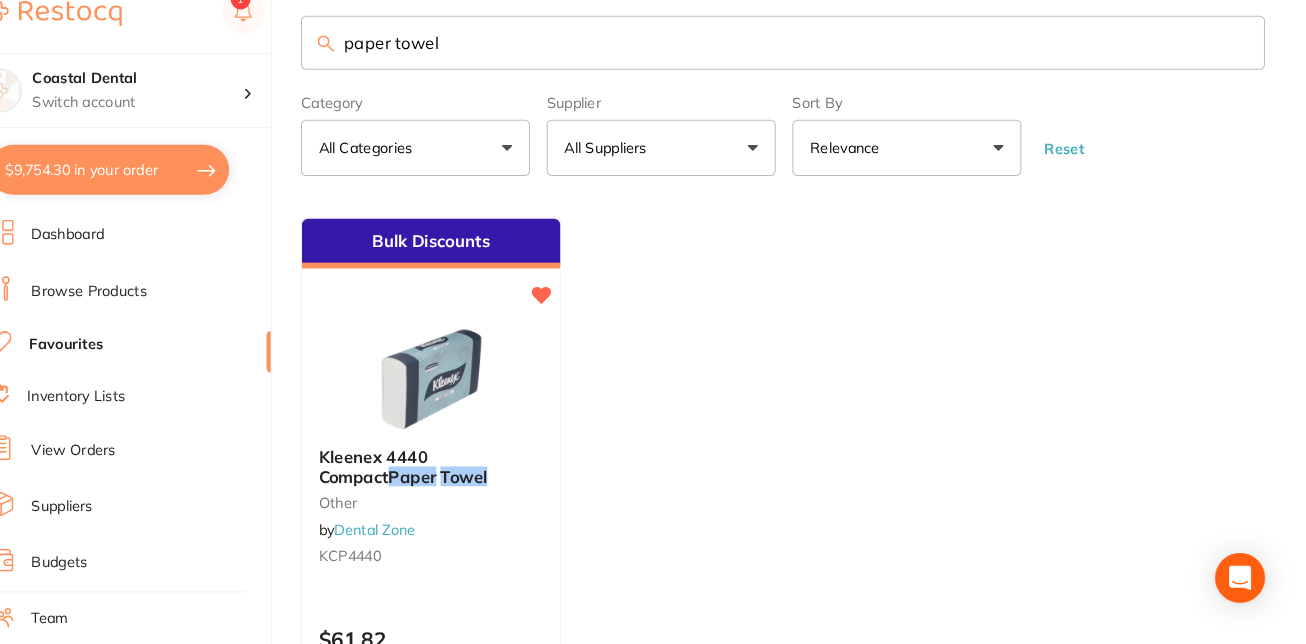 click on "paper towel" at bounding box center [803, 66] 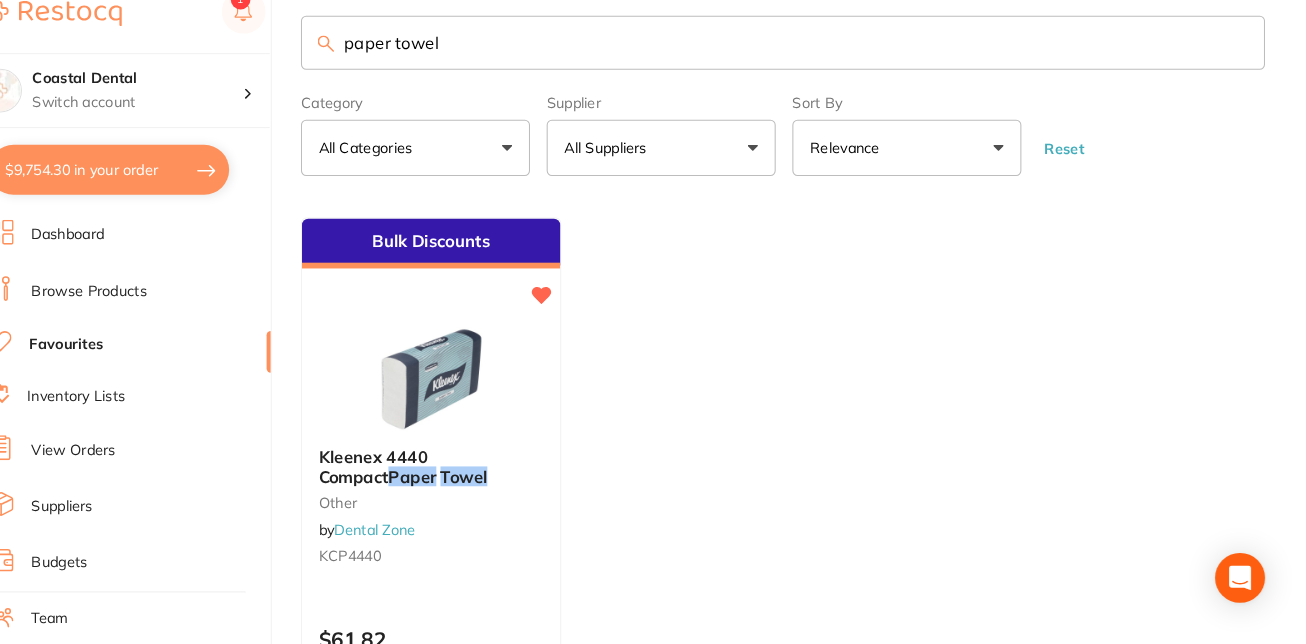 click on "Browse Products" at bounding box center [136, 305] 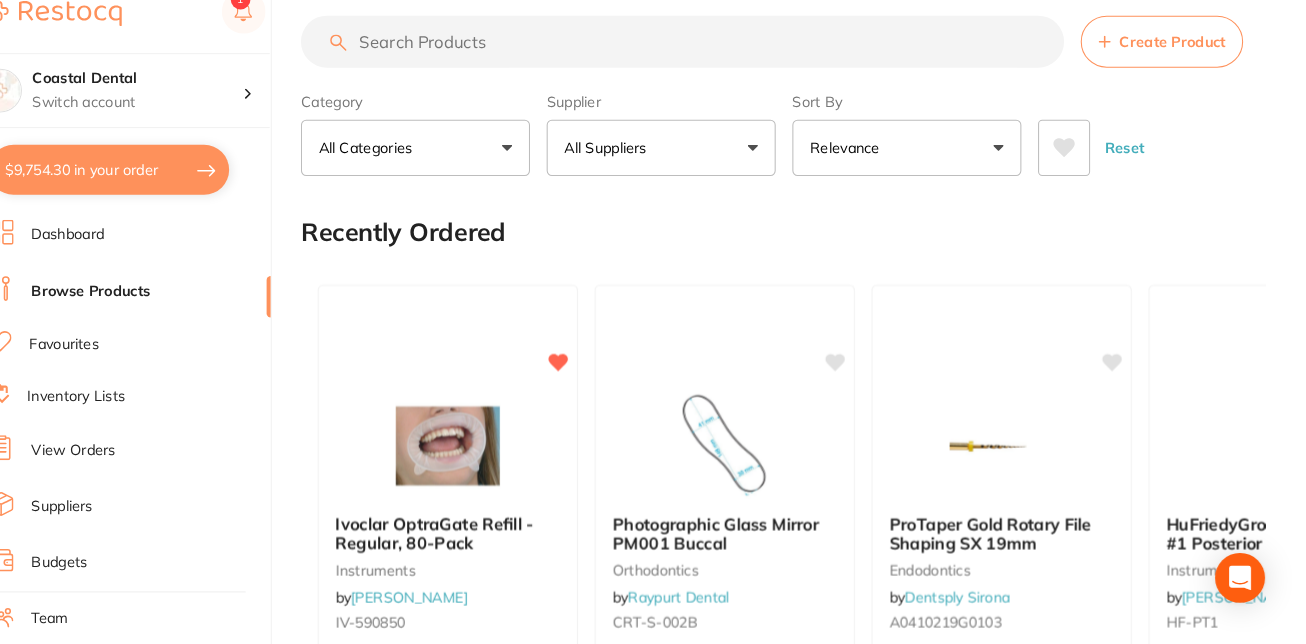 click on "All Suppliers" at bounding box center [686, 167] 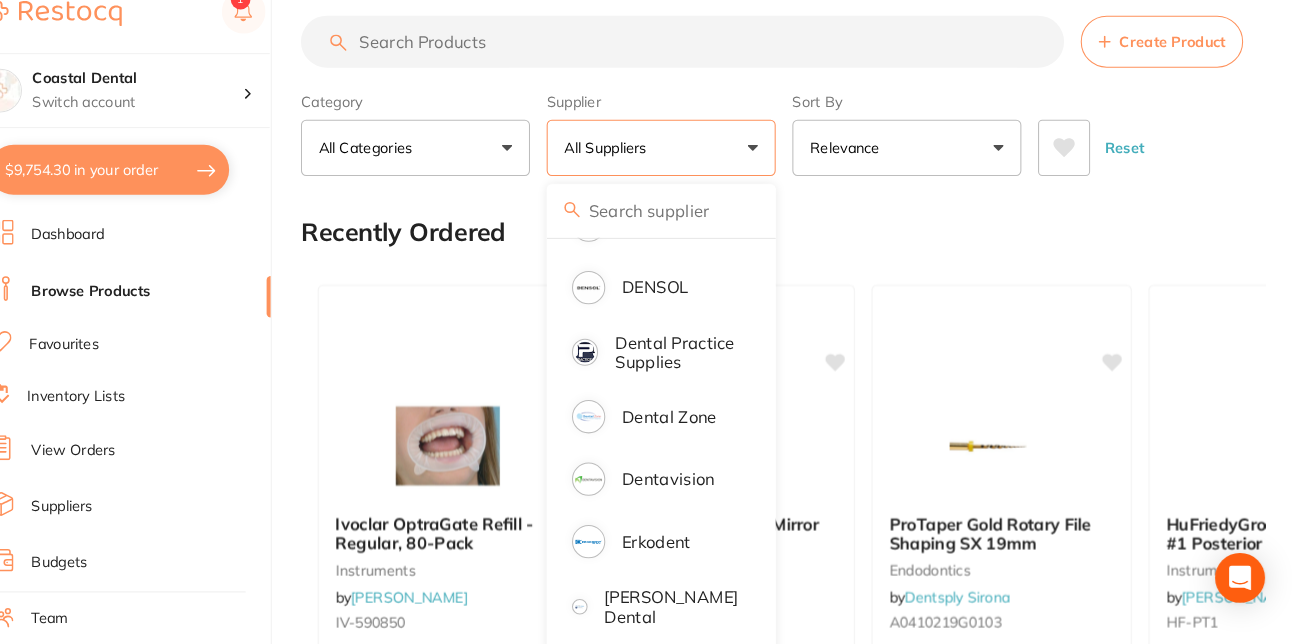 scroll, scrollTop: 573, scrollLeft: 0, axis: vertical 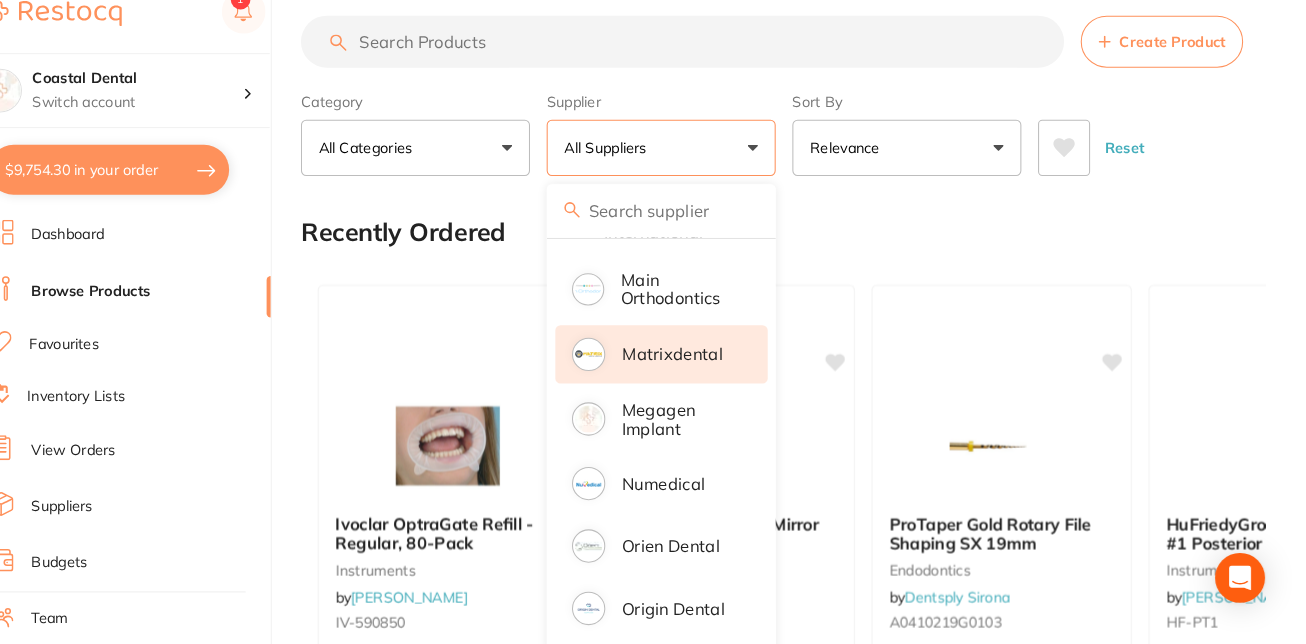 click on "Matrixdental" at bounding box center [696, 364] 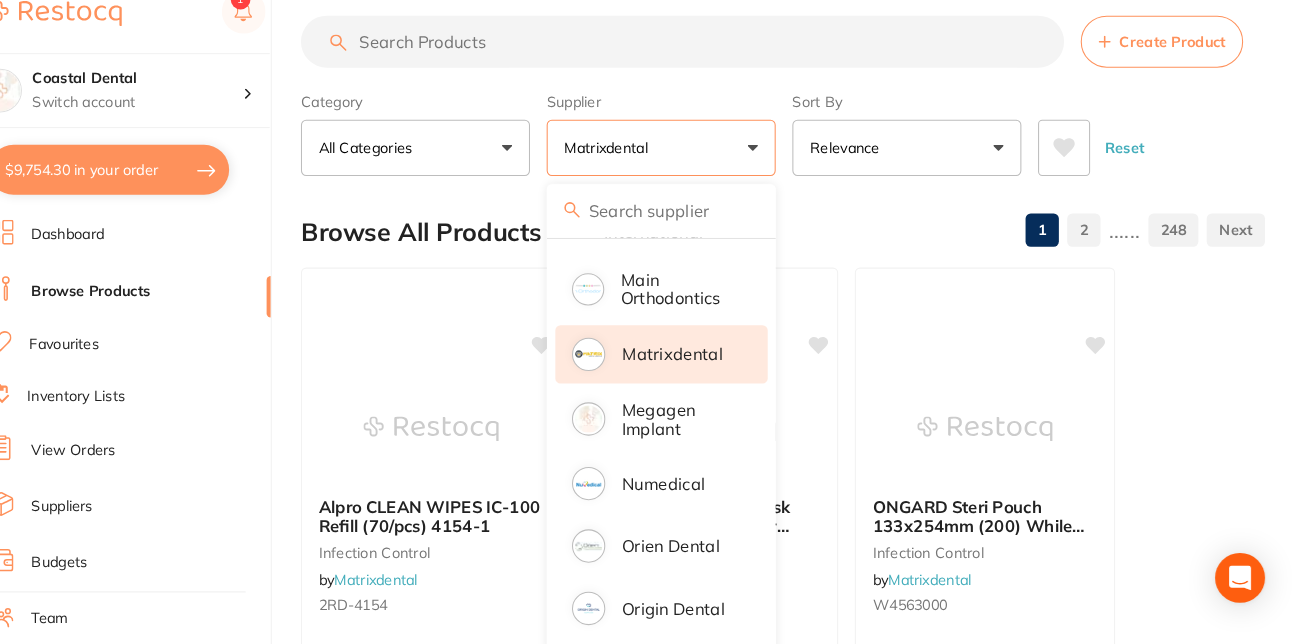 click at bounding box center [706, 65] 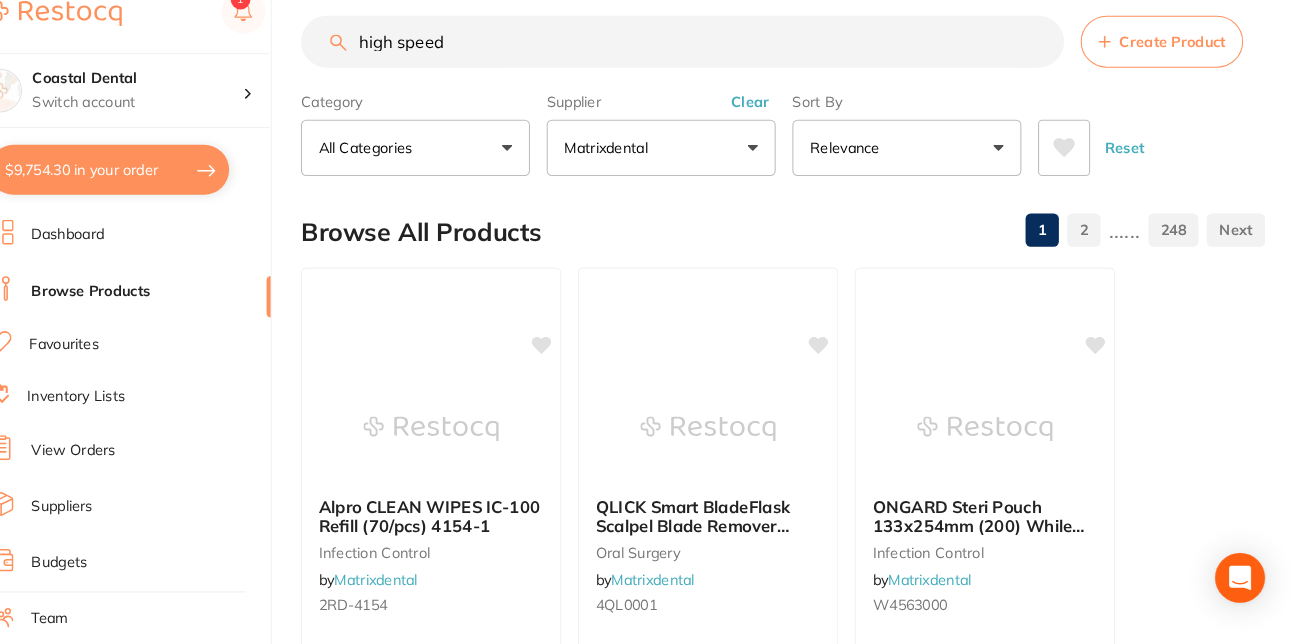 type on "high speed" 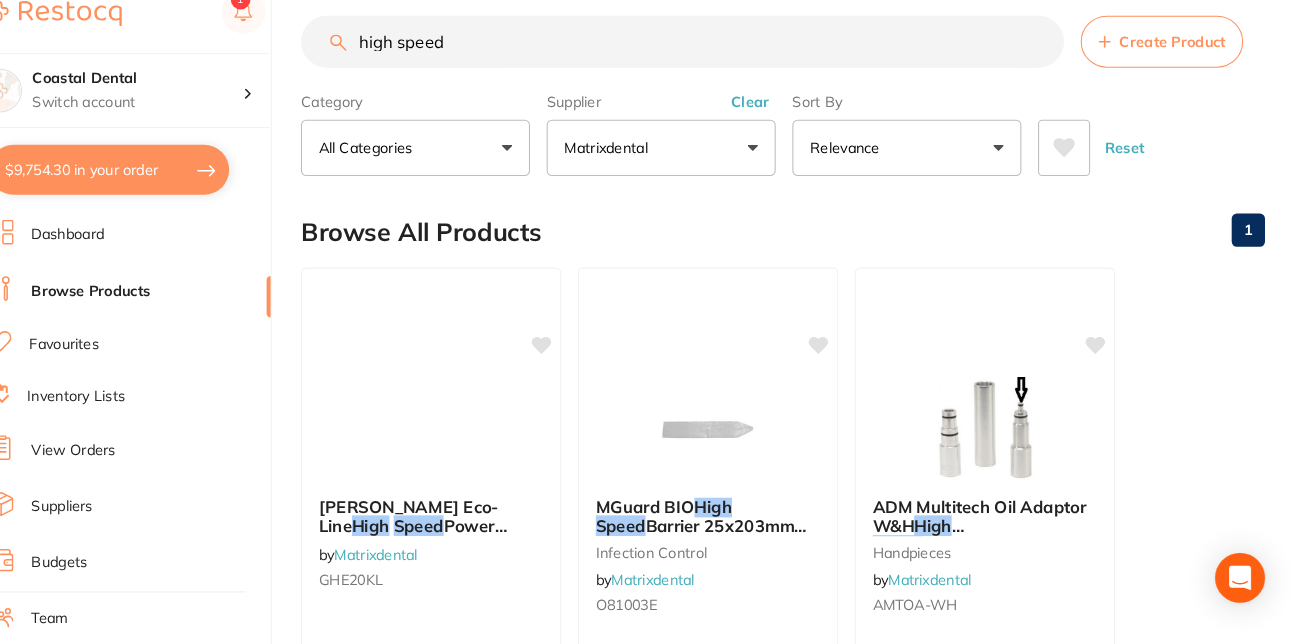 scroll, scrollTop: 647, scrollLeft: 0, axis: vertical 